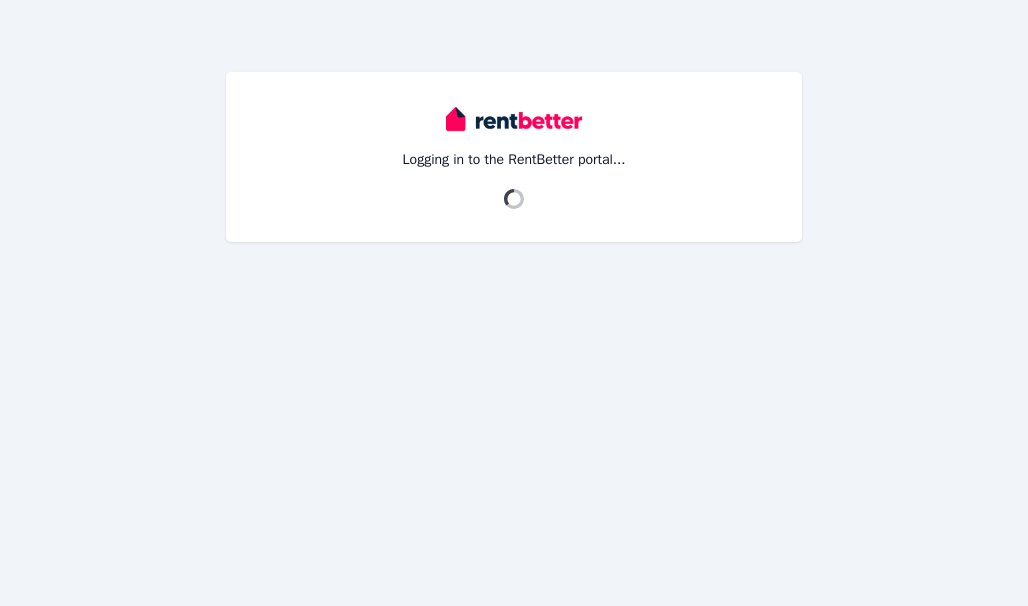 scroll, scrollTop: 0, scrollLeft: 0, axis: both 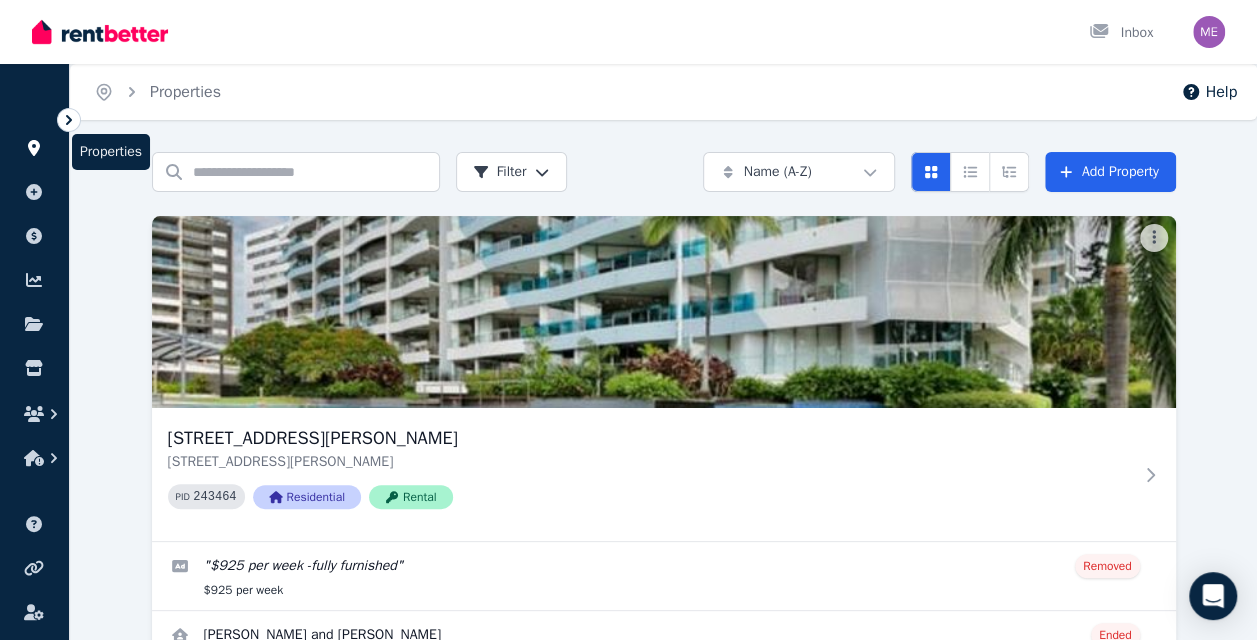 click at bounding box center [34, 148] 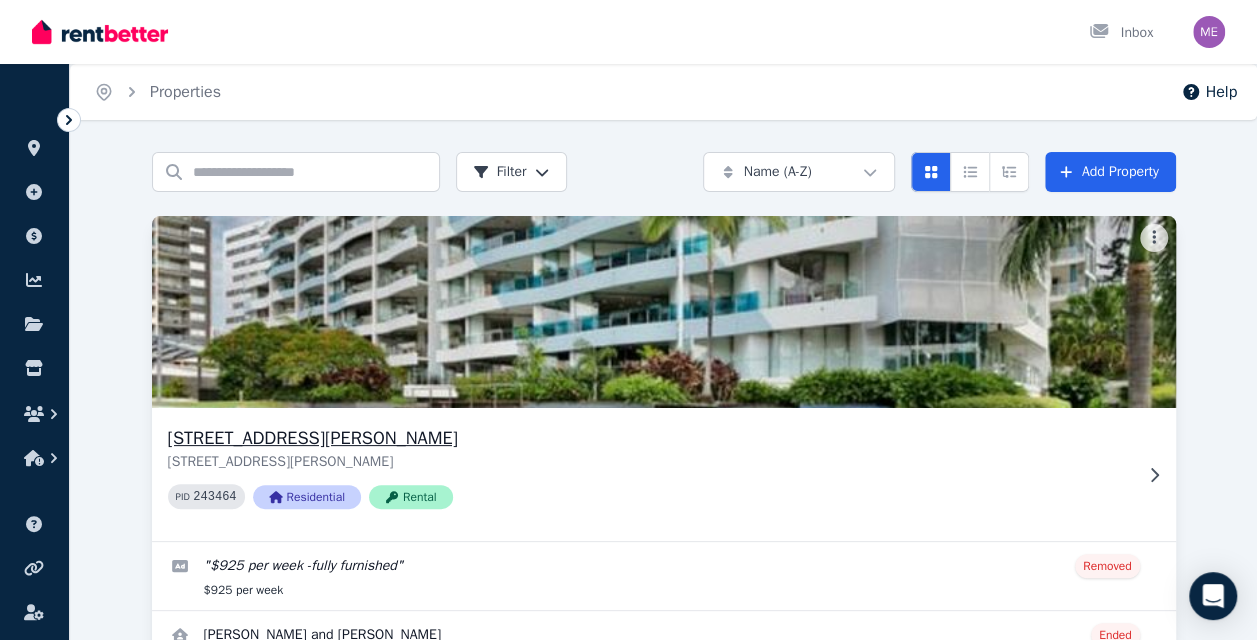 click 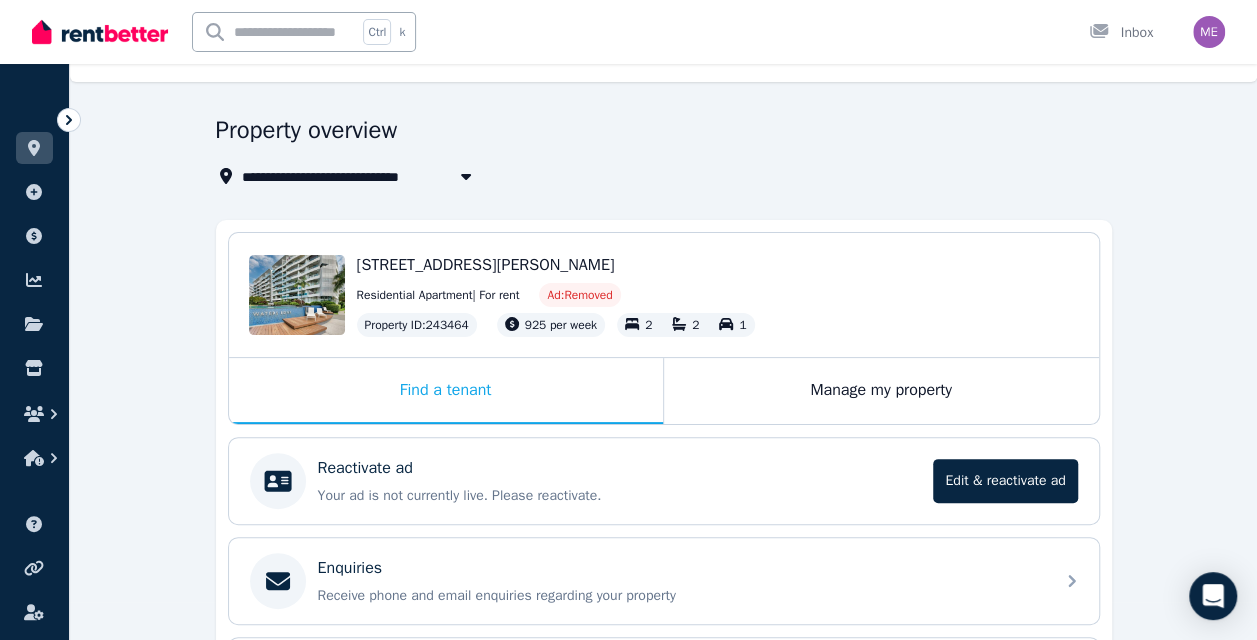 scroll, scrollTop: 9, scrollLeft: 0, axis: vertical 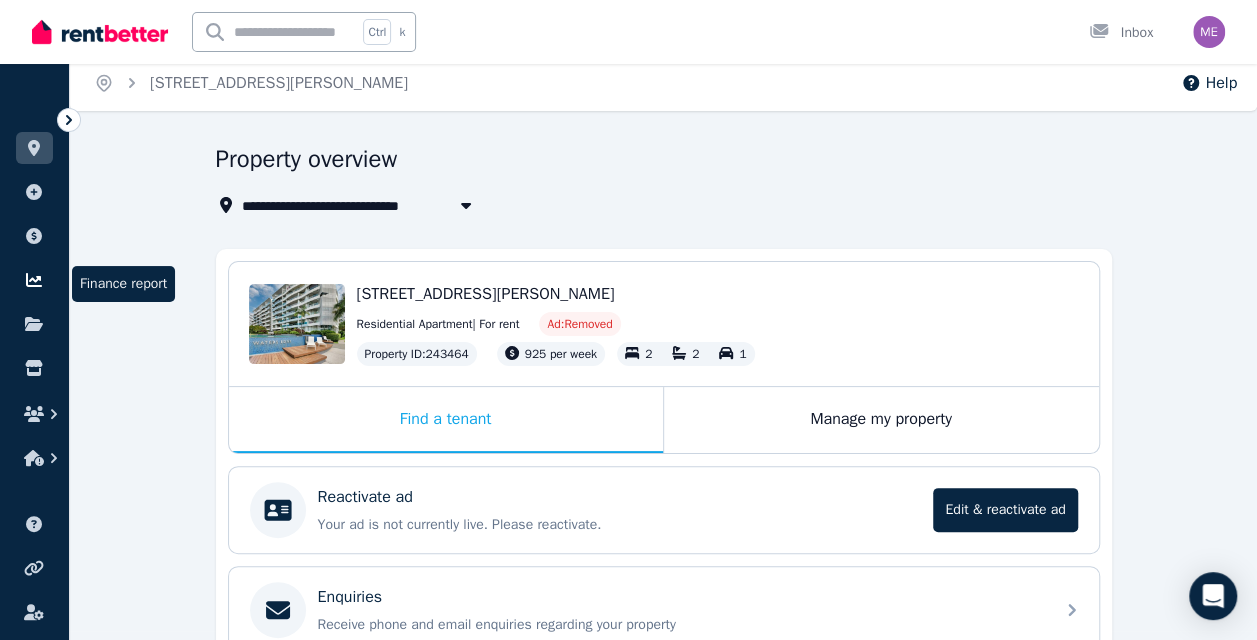 click 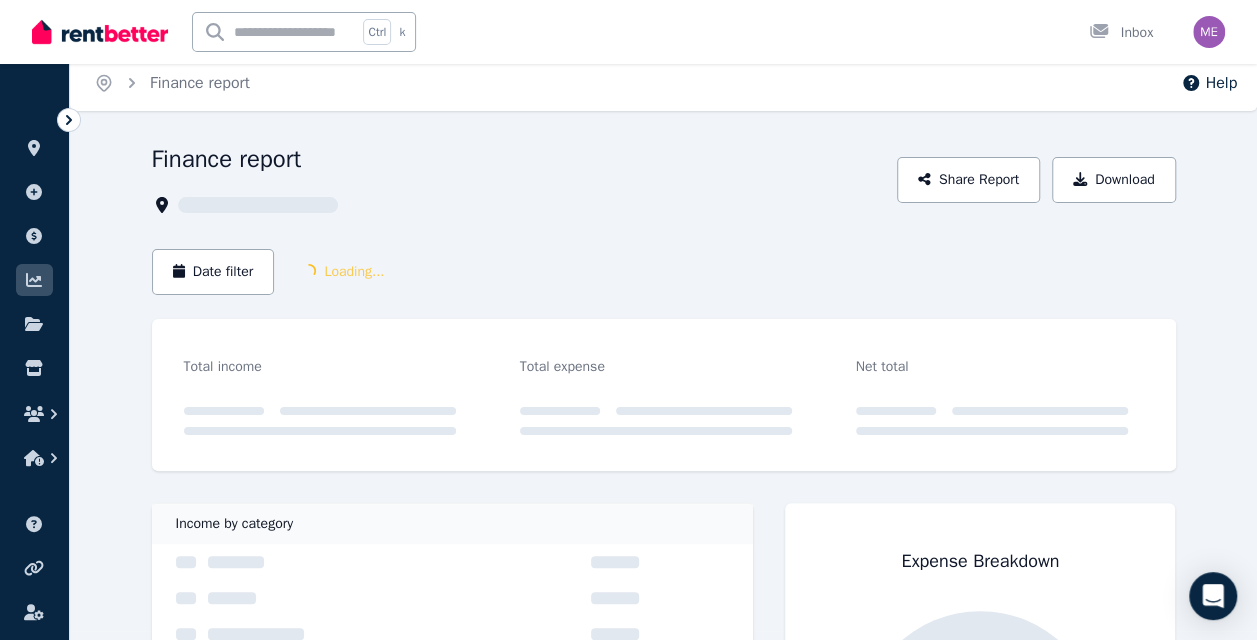 scroll, scrollTop: 0, scrollLeft: 0, axis: both 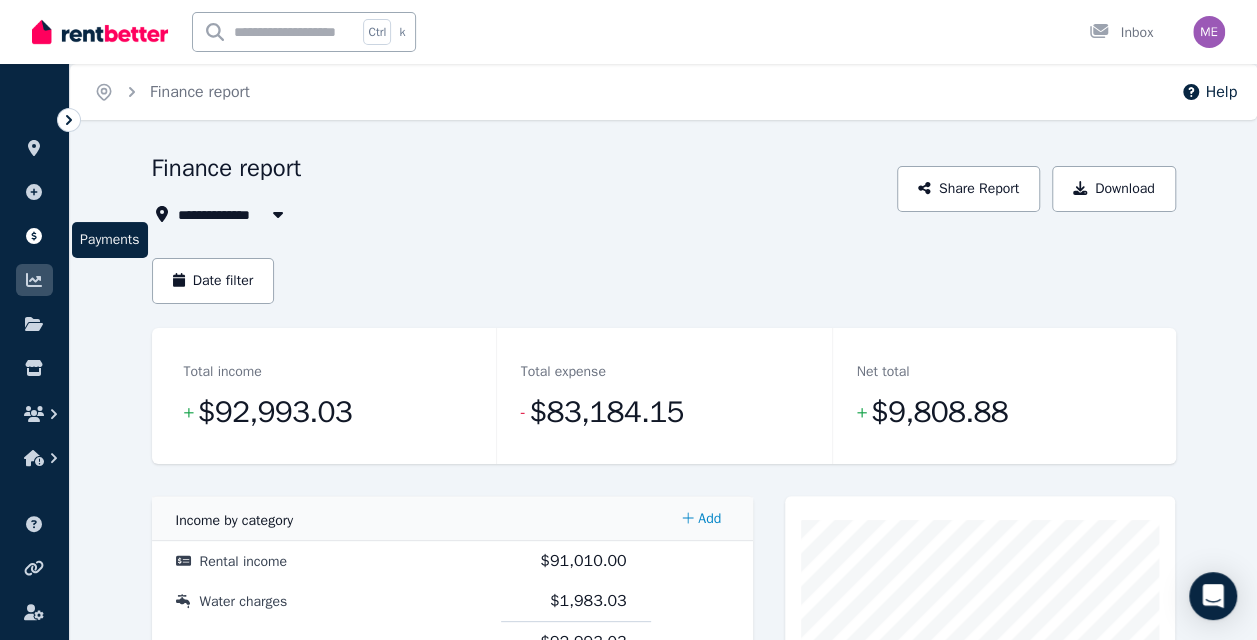 click 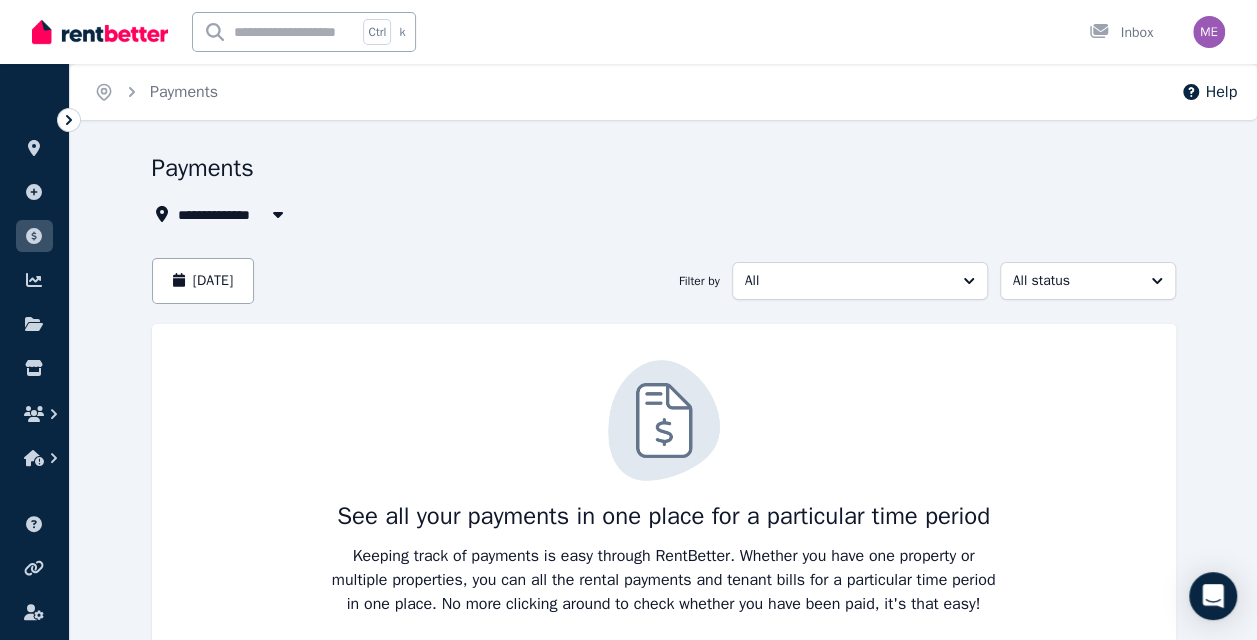 click 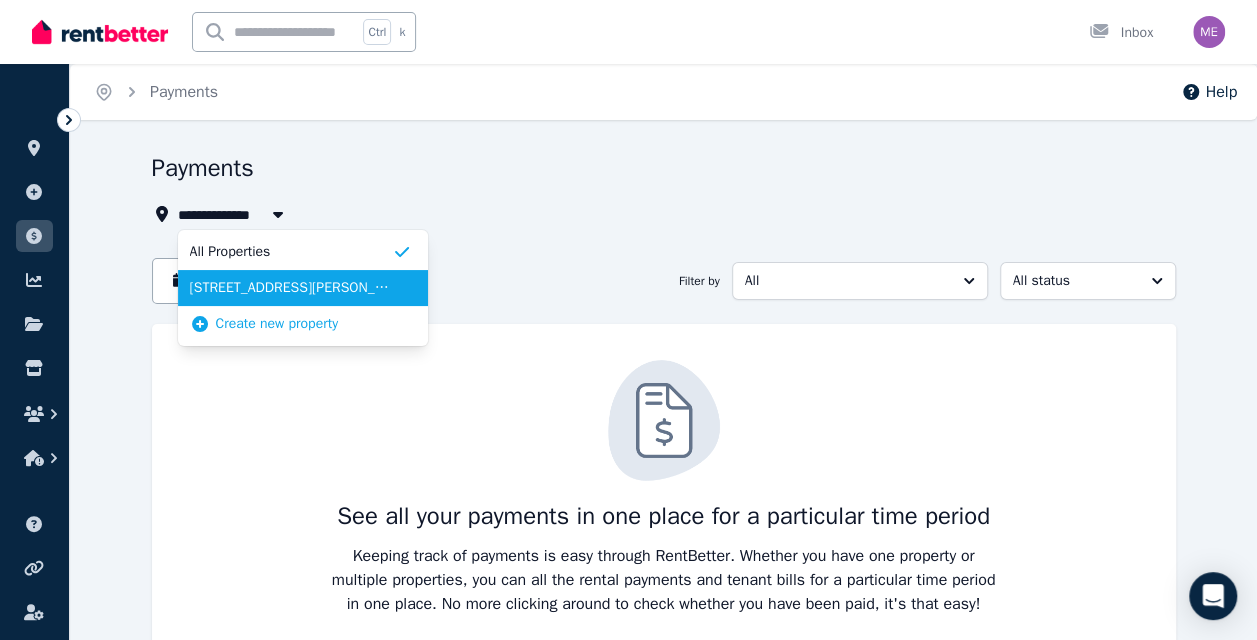 click on "[STREET_ADDRESS][PERSON_NAME]" at bounding box center (291, 288) 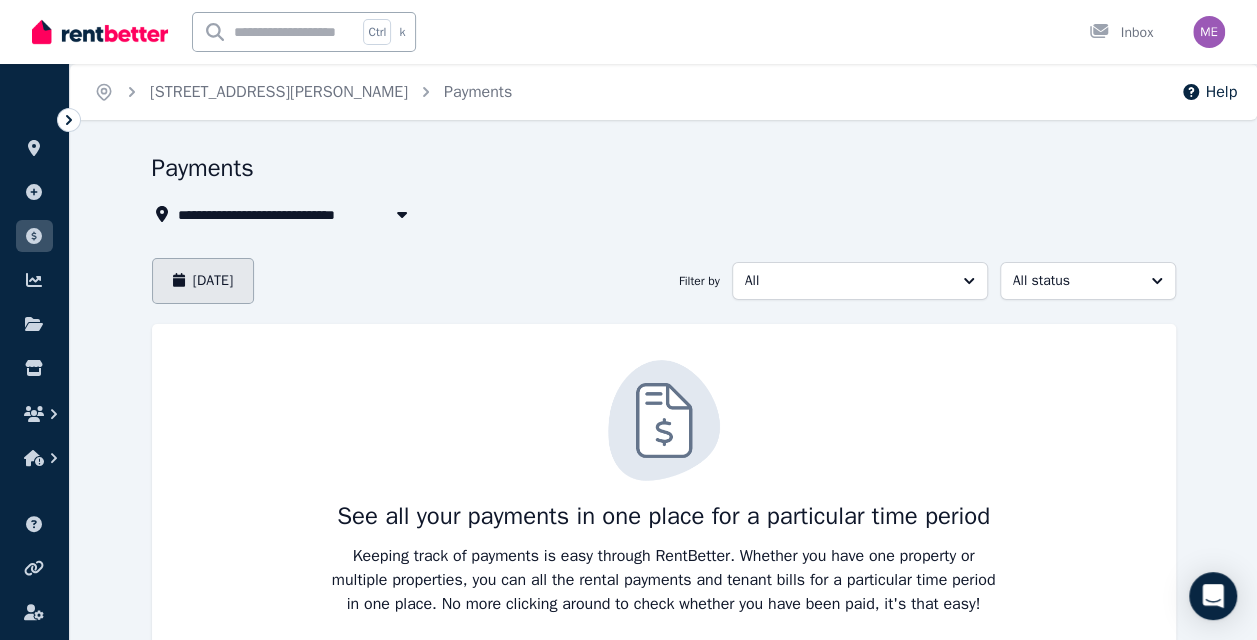 click on "[DATE]" at bounding box center [203, 281] 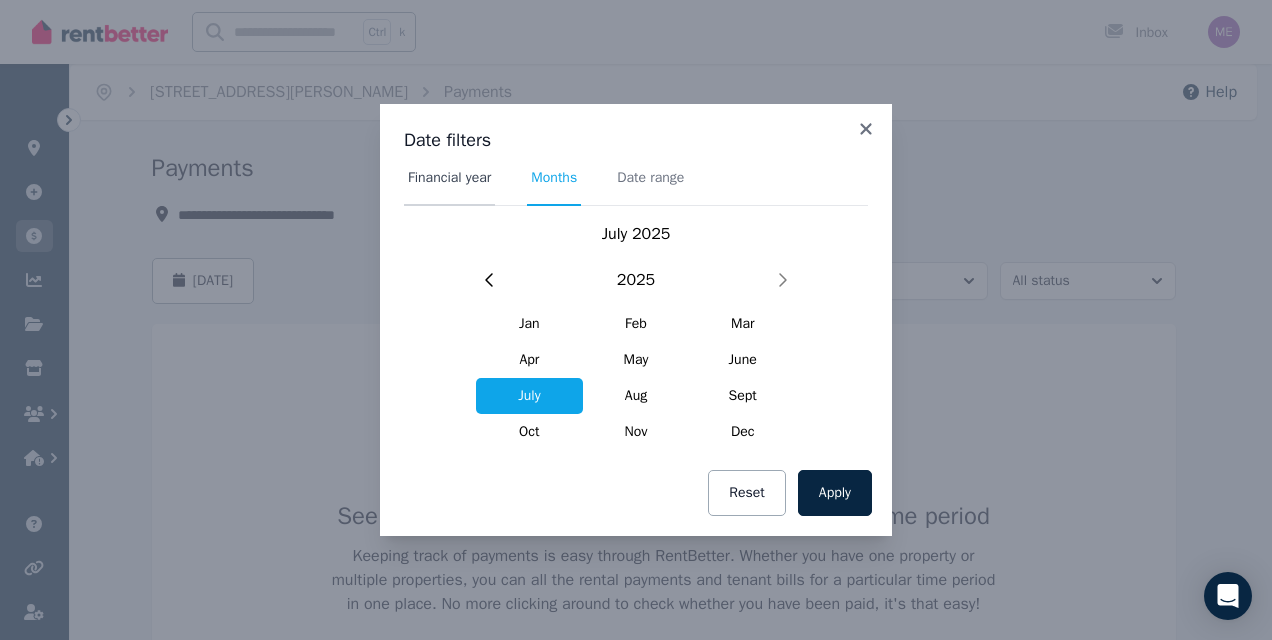 click on "Financial year" at bounding box center [449, 178] 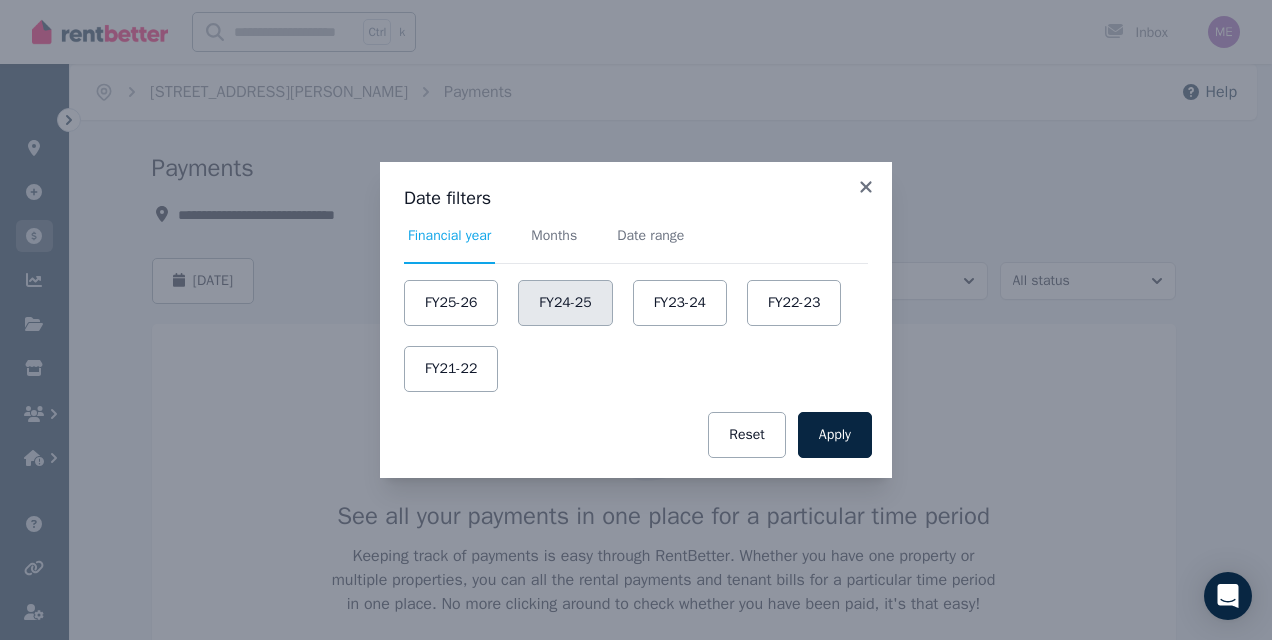 click on "FY24-25" at bounding box center [565, 303] 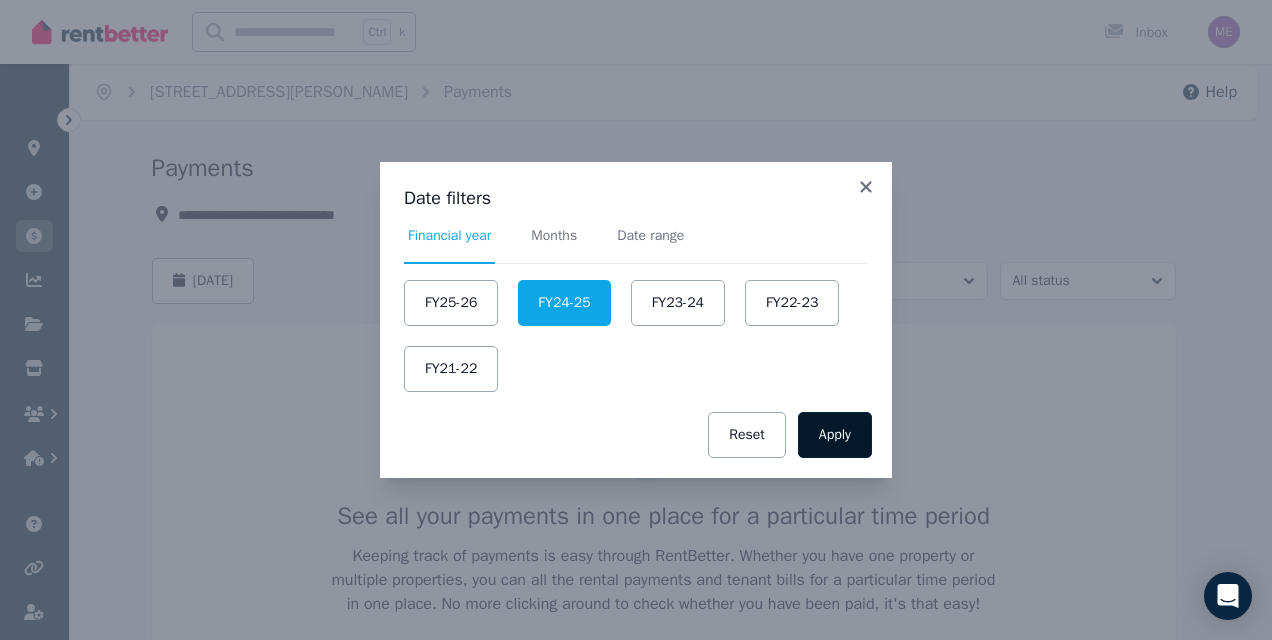 click on "Apply" at bounding box center [835, 435] 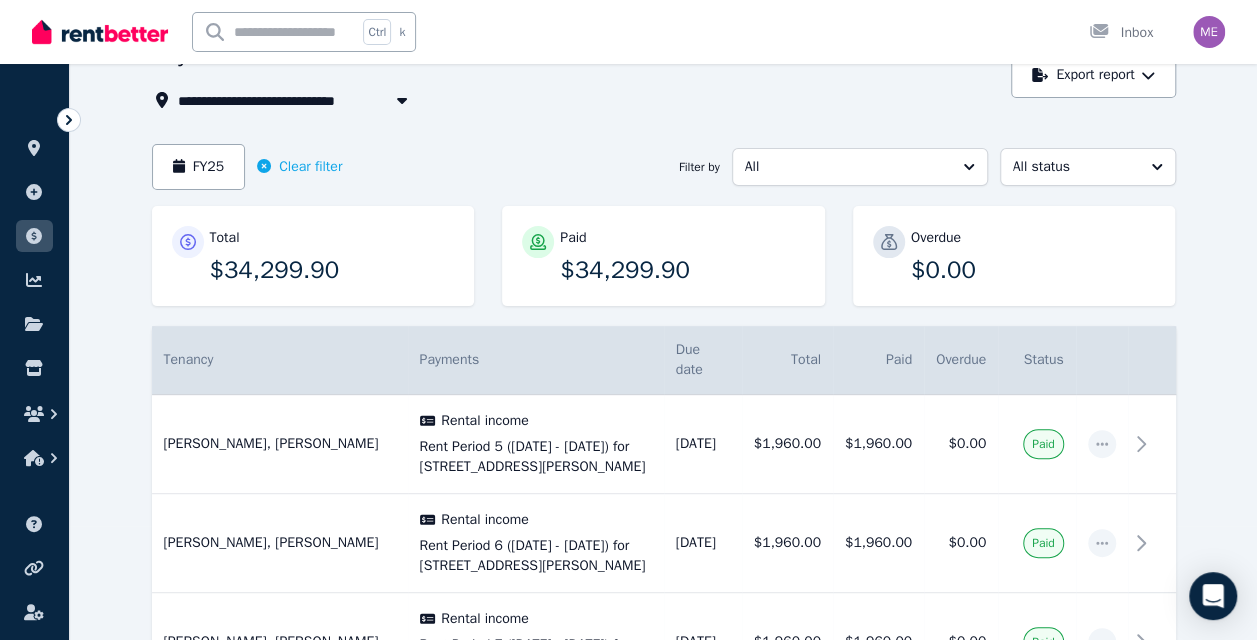 scroll, scrollTop: 0, scrollLeft: 0, axis: both 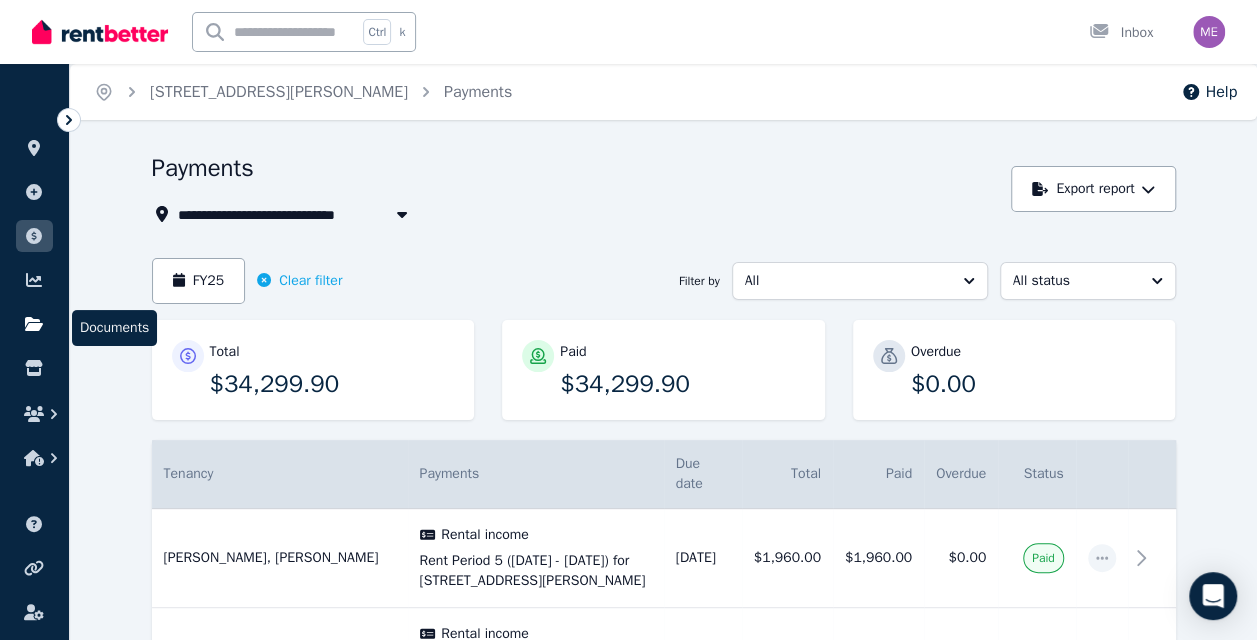 click at bounding box center (34, 324) 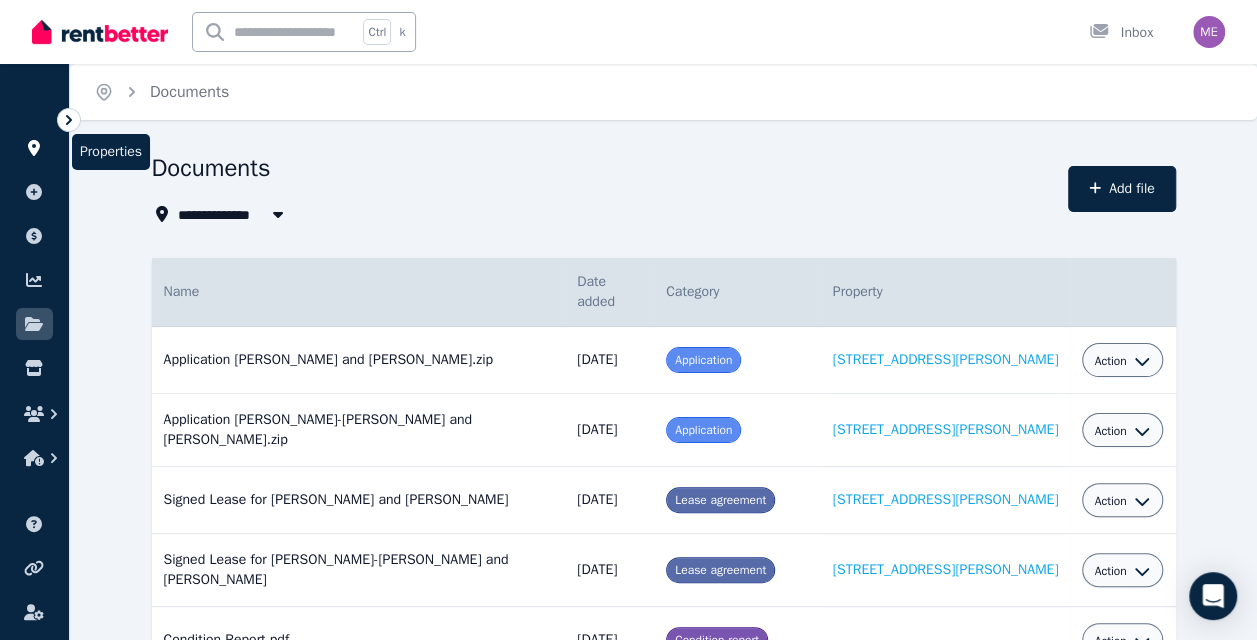 click 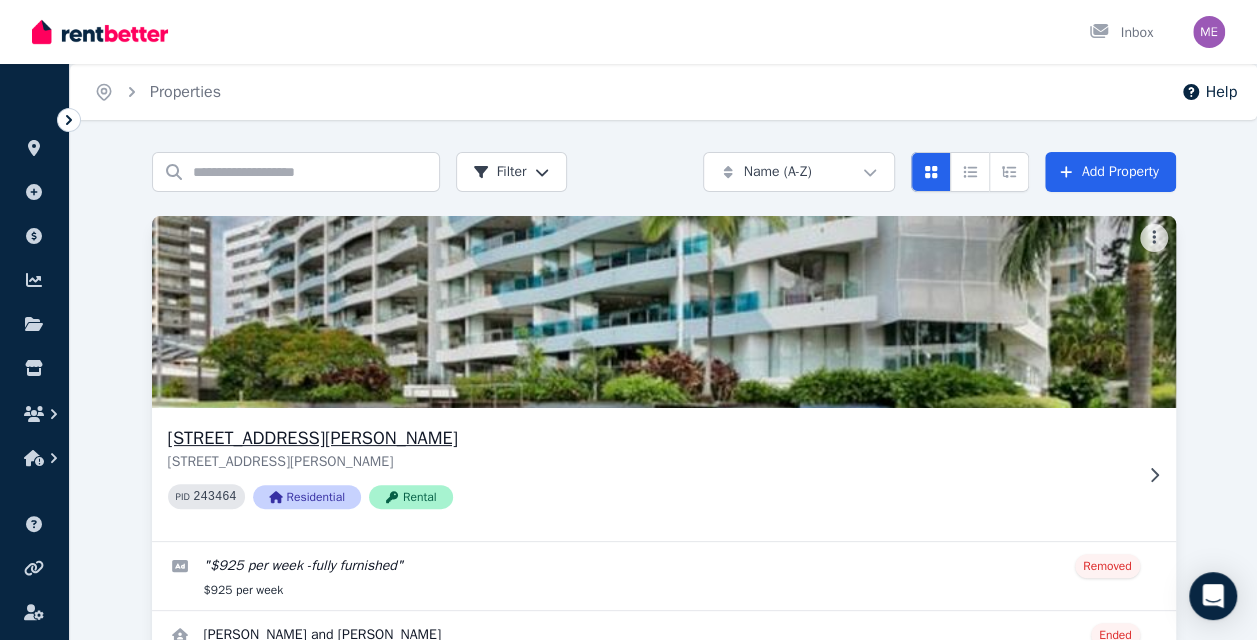 click on "[STREET_ADDRESS][PERSON_NAME]" at bounding box center (650, 438) 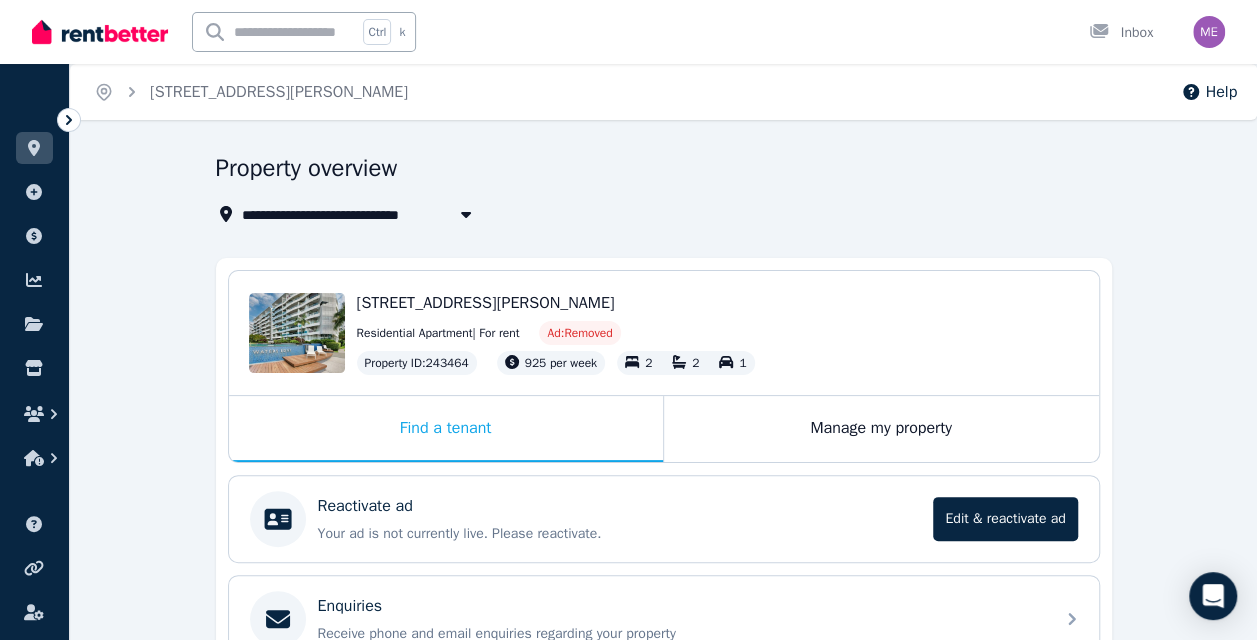 click 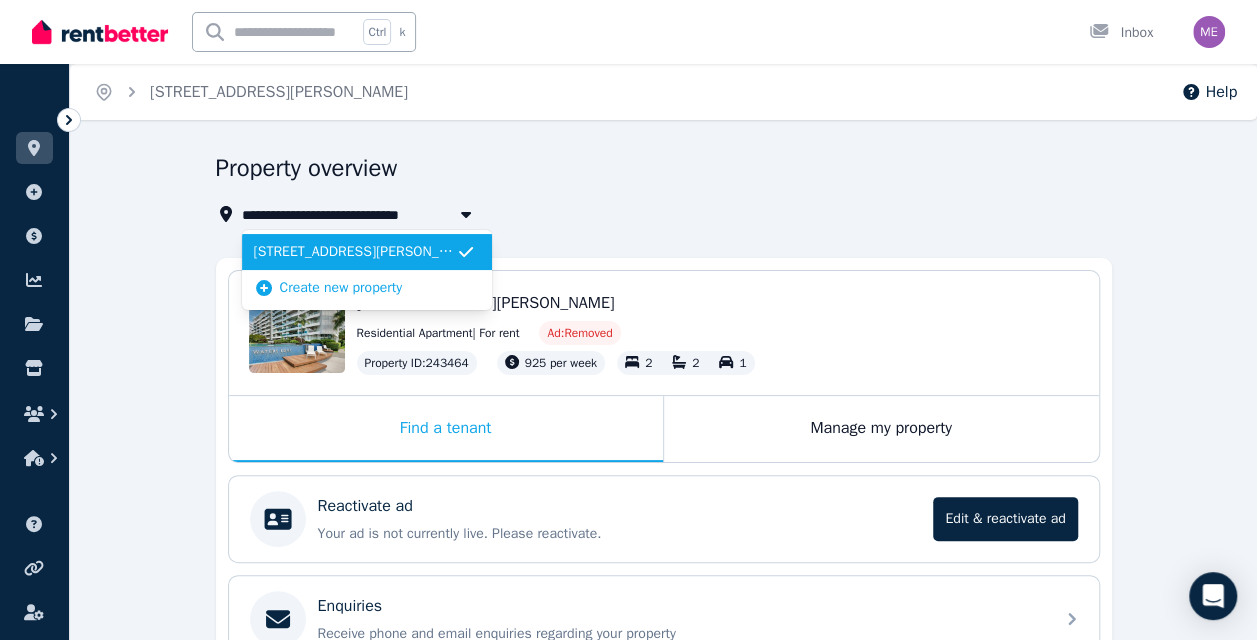 click 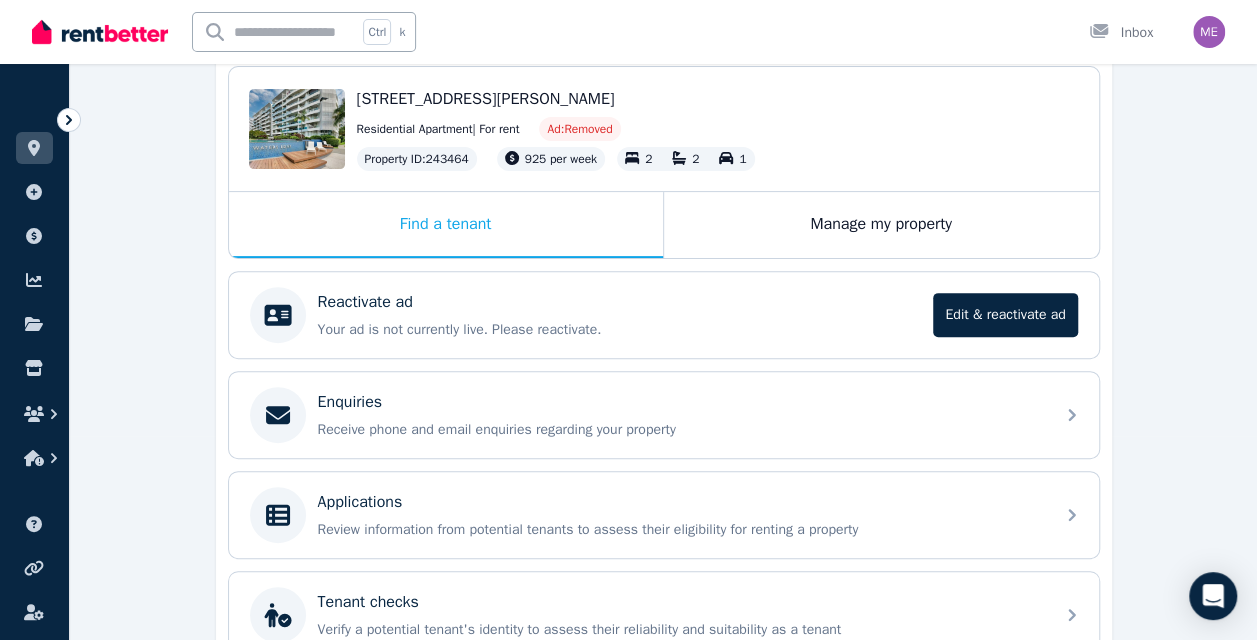 scroll, scrollTop: 0, scrollLeft: 0, axis: both 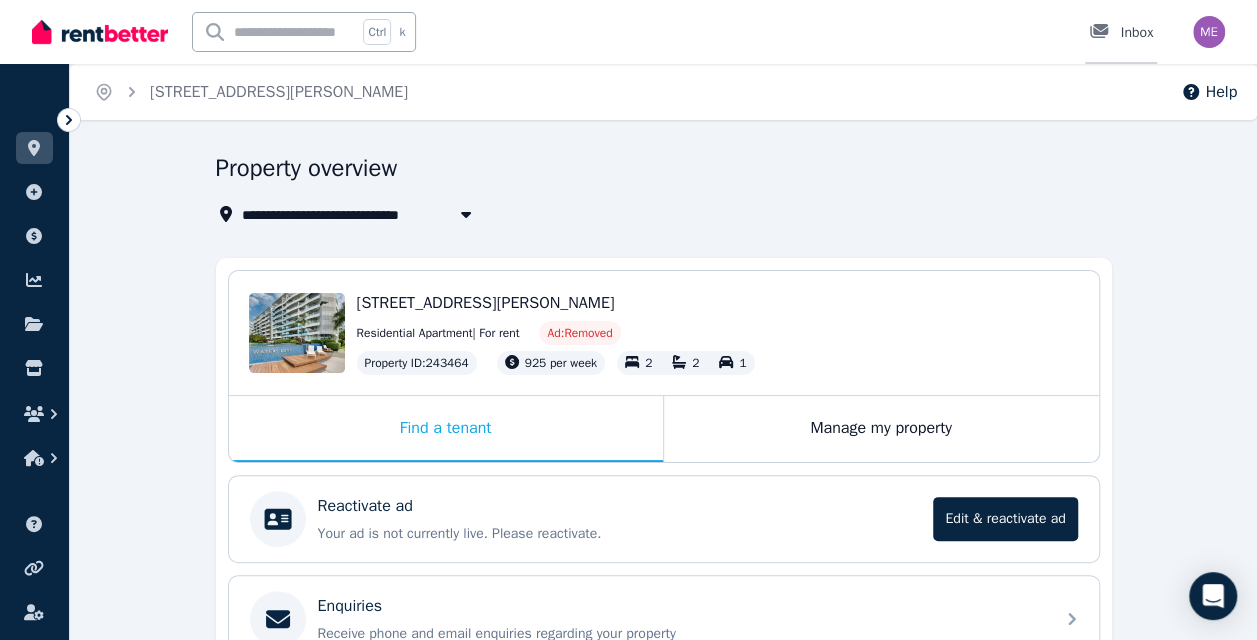 click on "Inbox" at bounding box center [1121, 33] 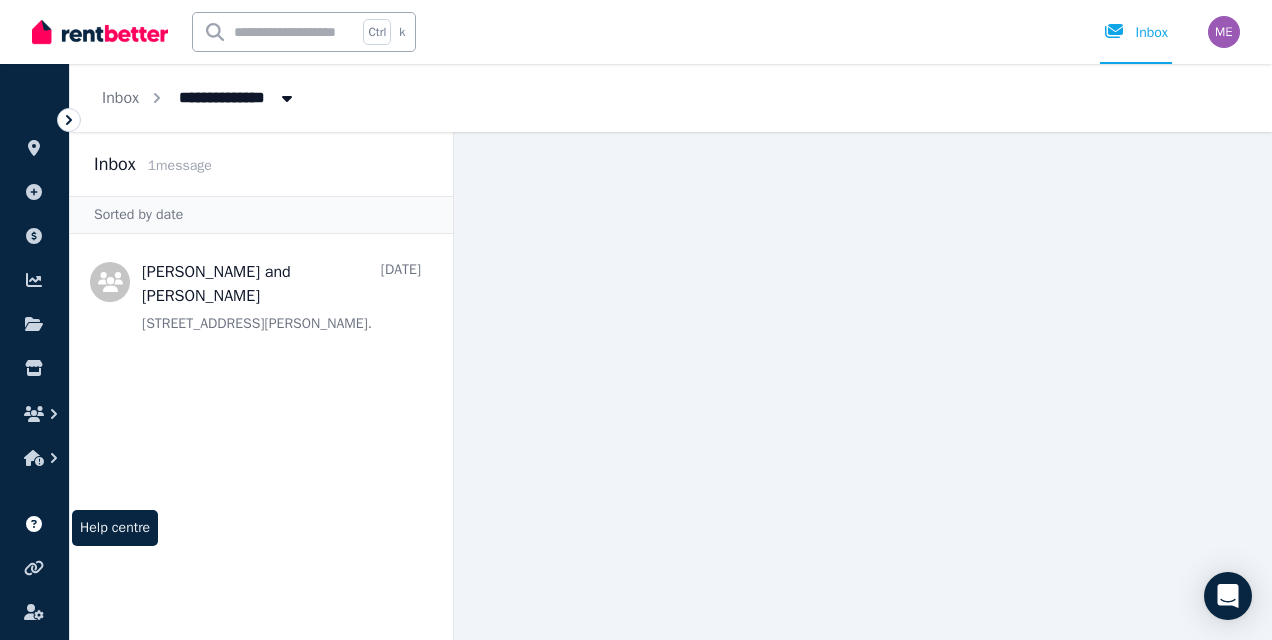 click 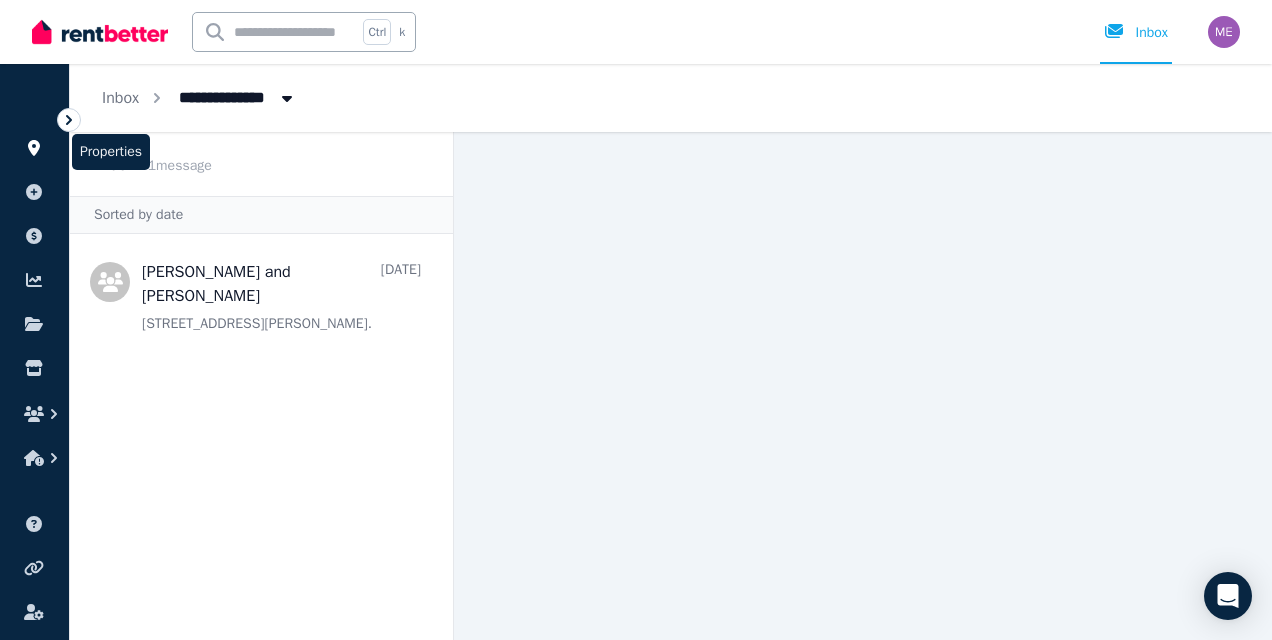 click 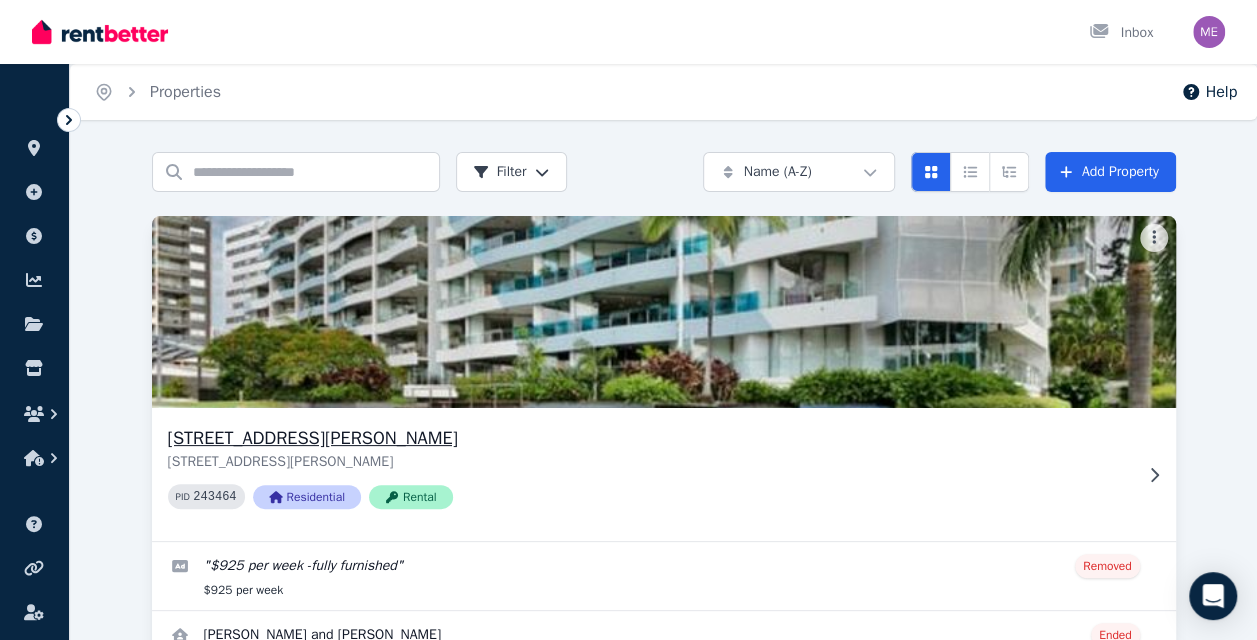 click on "[STREET_ADDRESS][PERSON_NAME]" at bounding box center (650, 438) 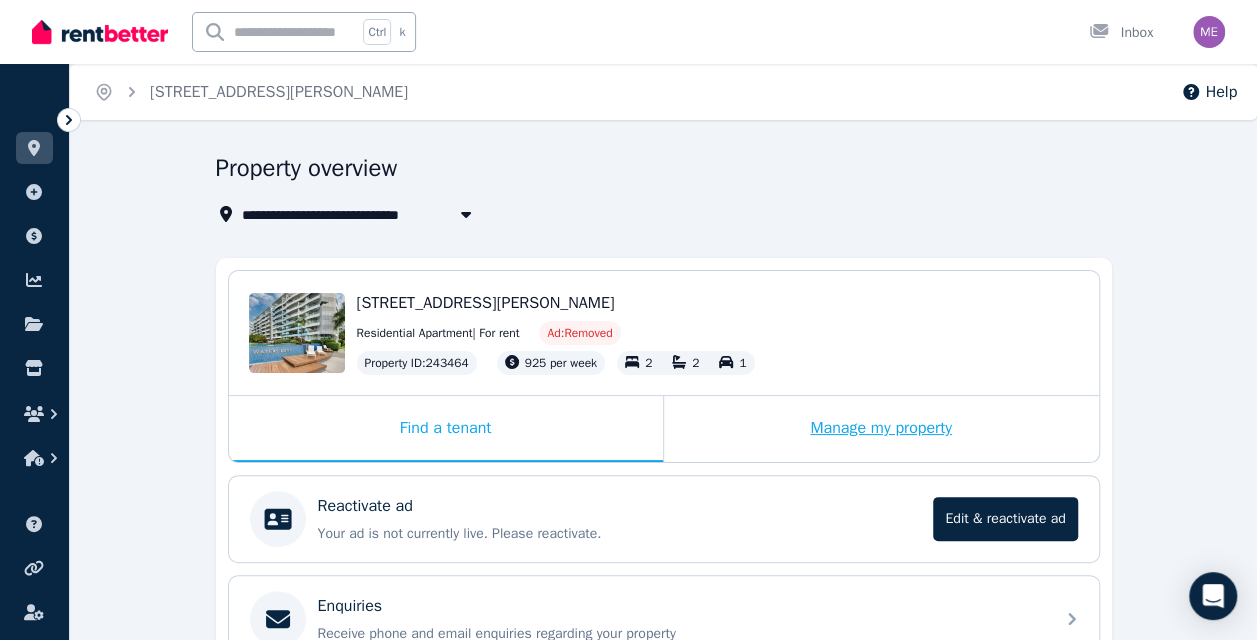 click on "Manage my property" at bounding box center (881, 429) 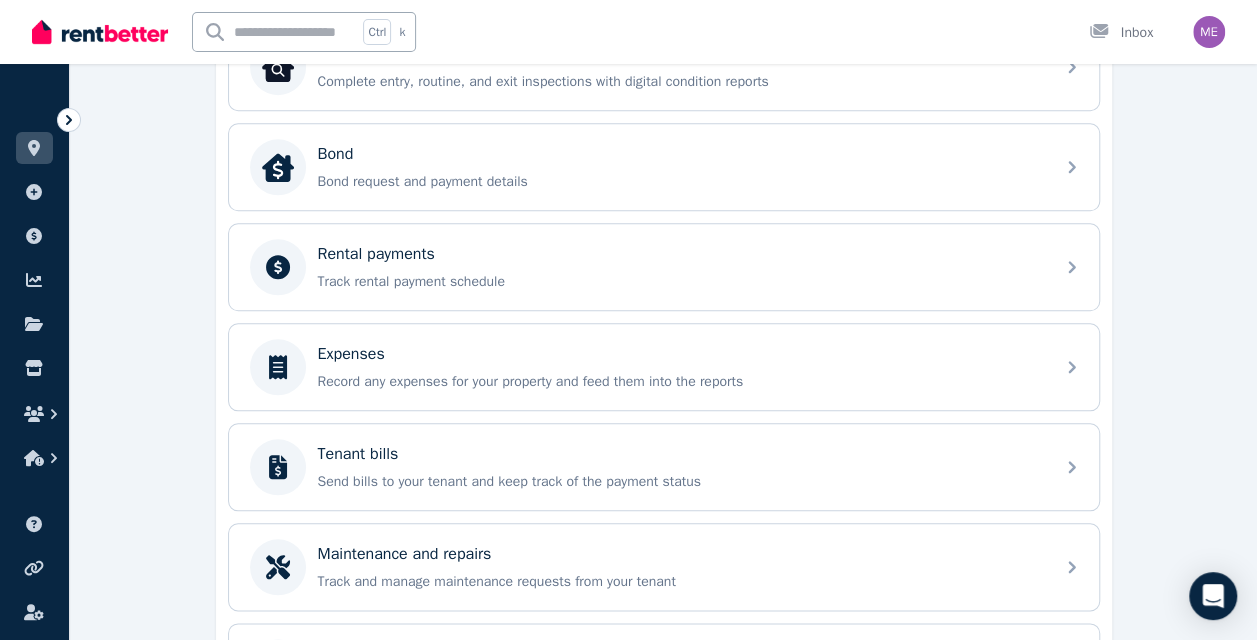 scroll, scrollTop: 812, scrollLeft: 0, axis: vertical 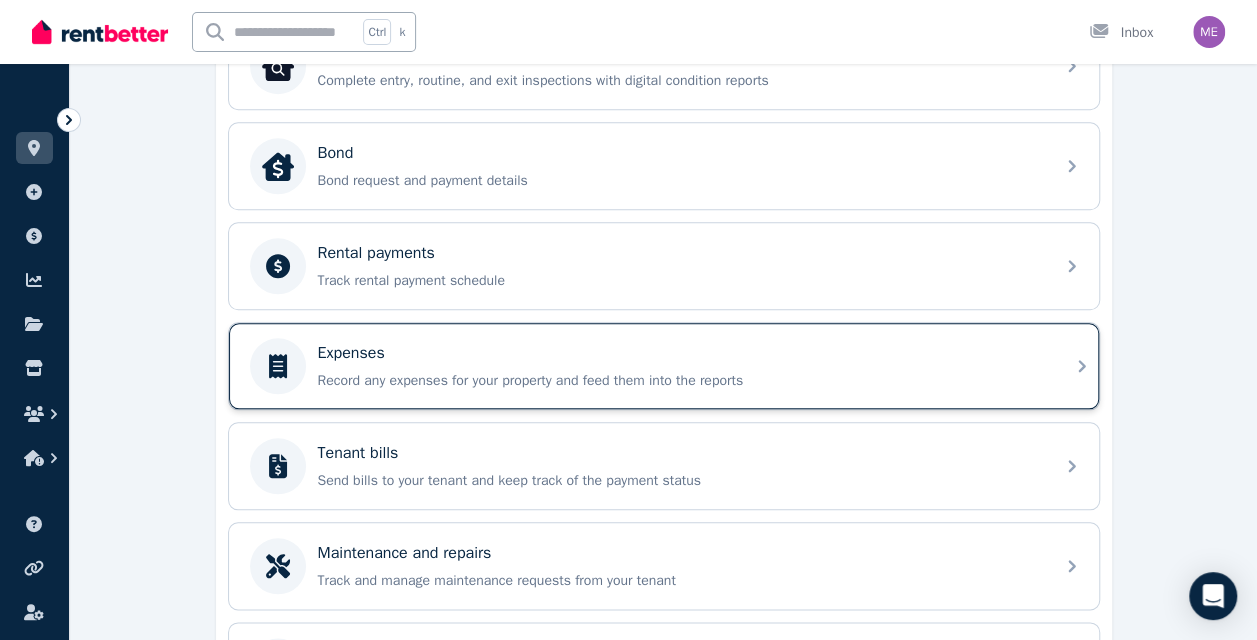 click on "Expenses Record any expenses for your property and feed them into the reports" at bounding box center [664, 366] 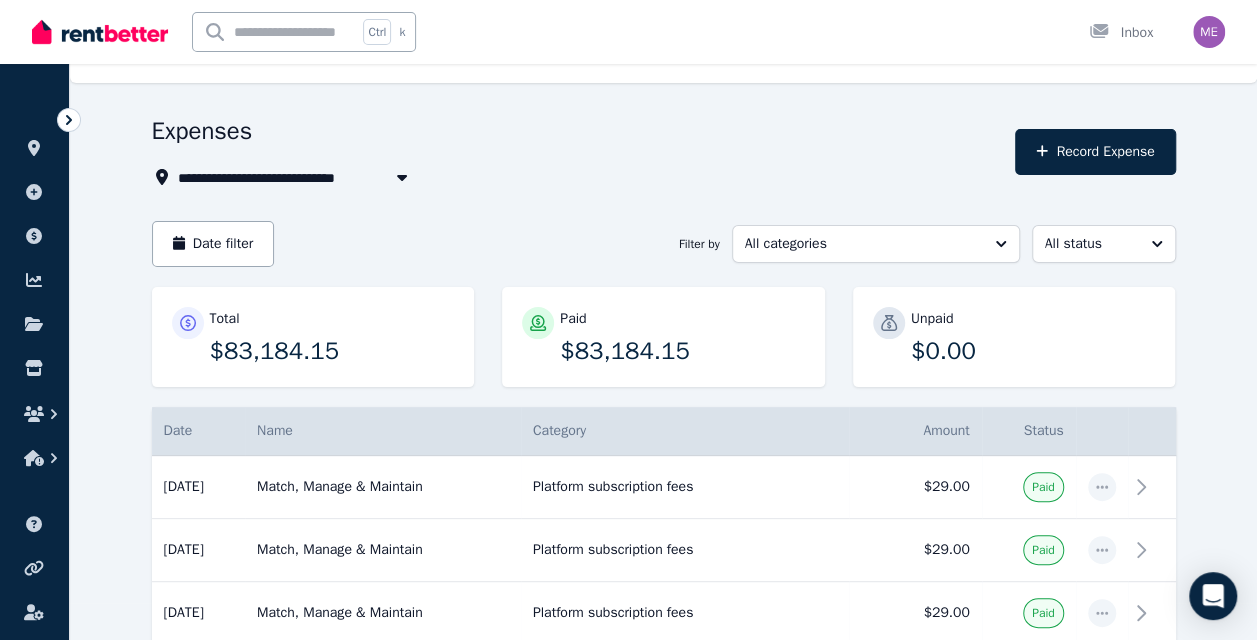 scroll, scrollTop: 0, scrollLeft: 0, axis: both 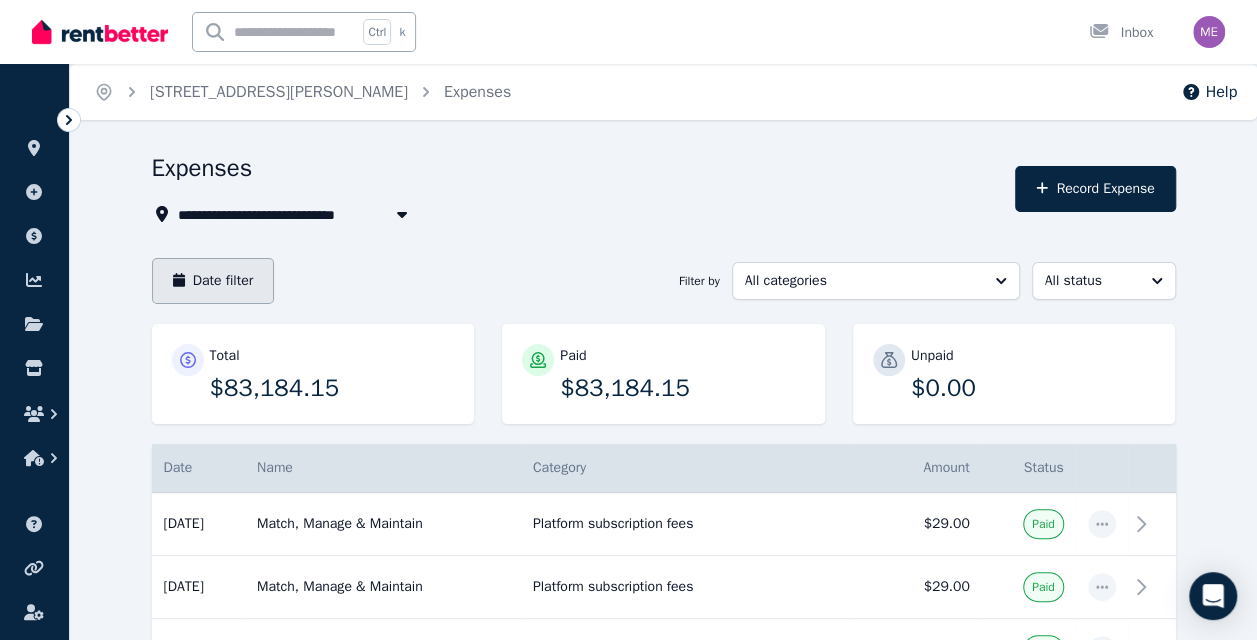 click on "Date filter" at bounding box center [213, 281] 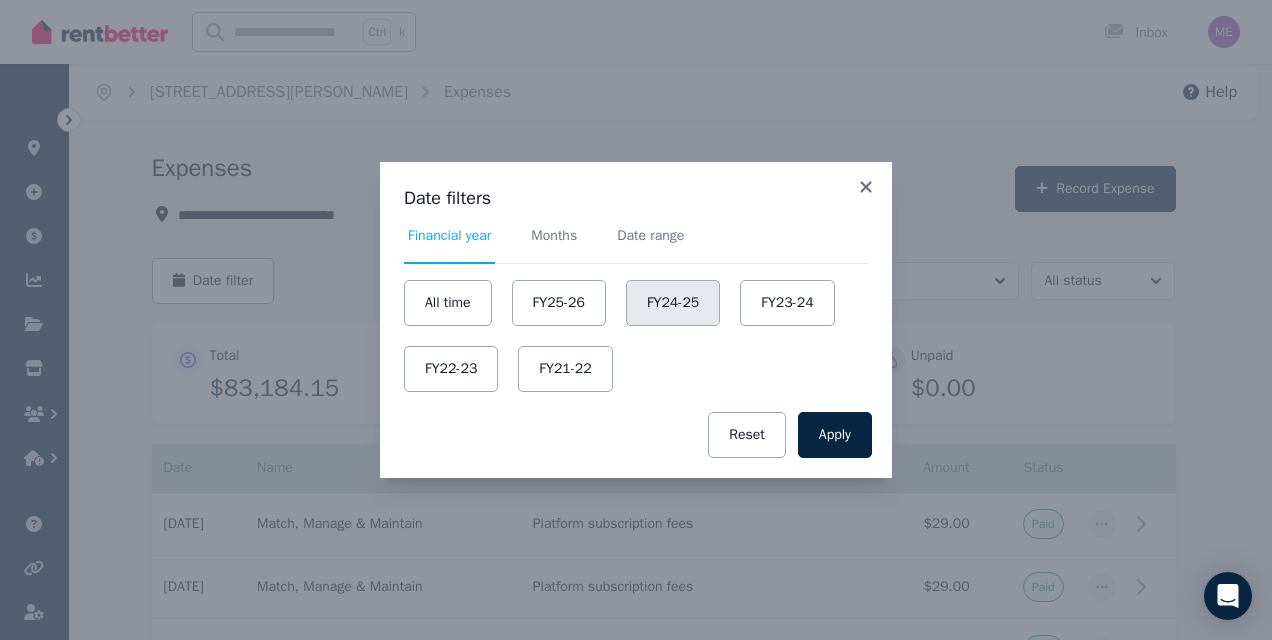 click on "FY24-25" at bounding box center [673, 303] 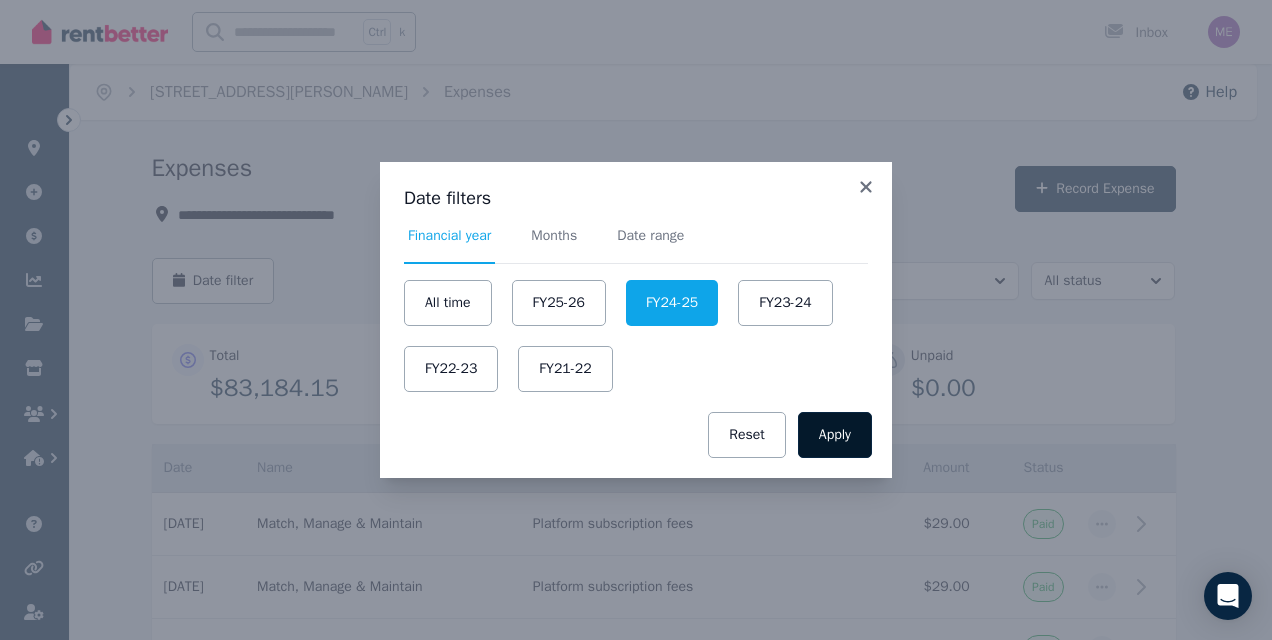 click on "Apply" at bounding box center (835, 435) 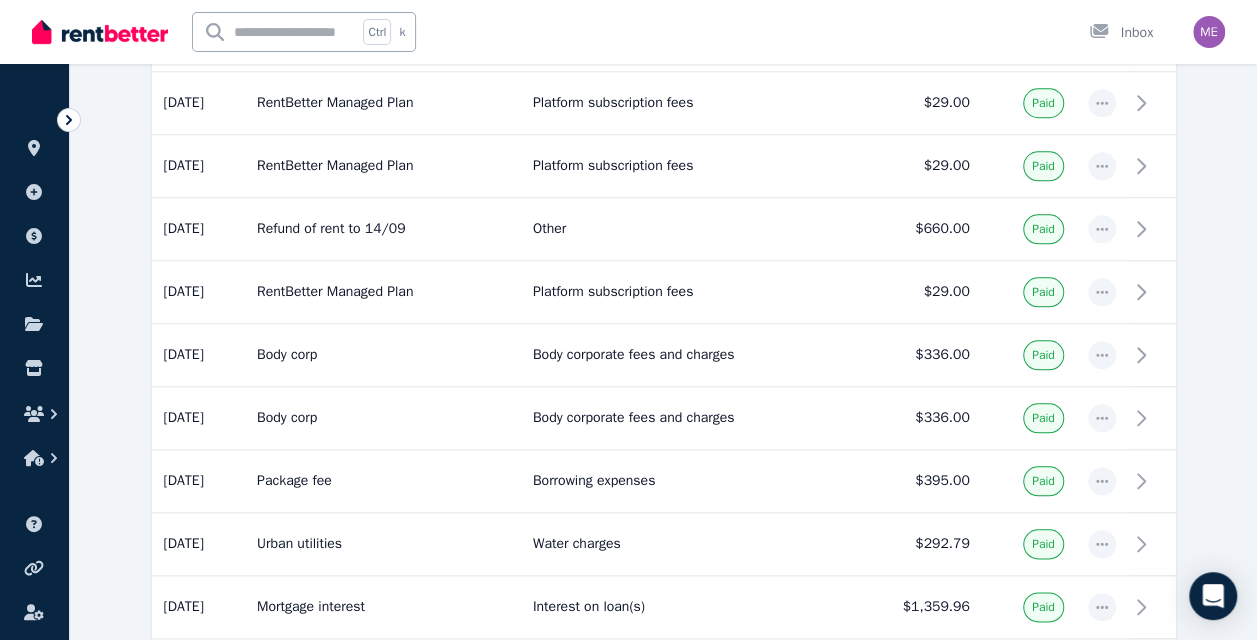 scroll, scrollTop: 860, scrollLeft: 0, axis: vertical 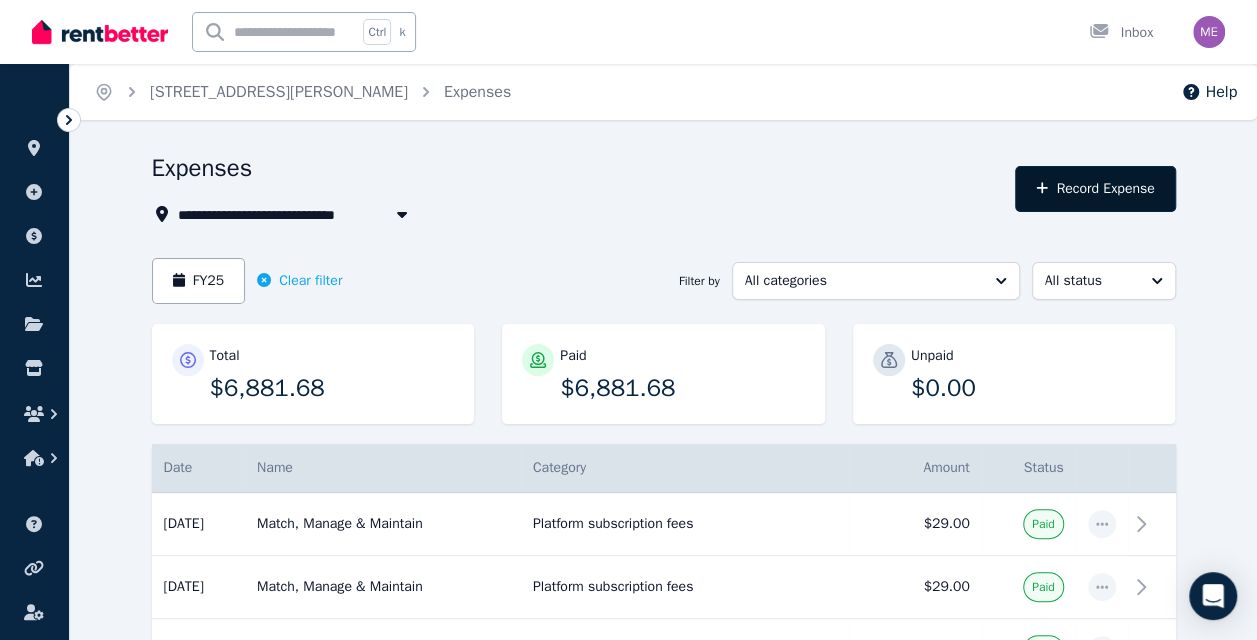 click on "Record Expense" at bounding box center [1095, 189] 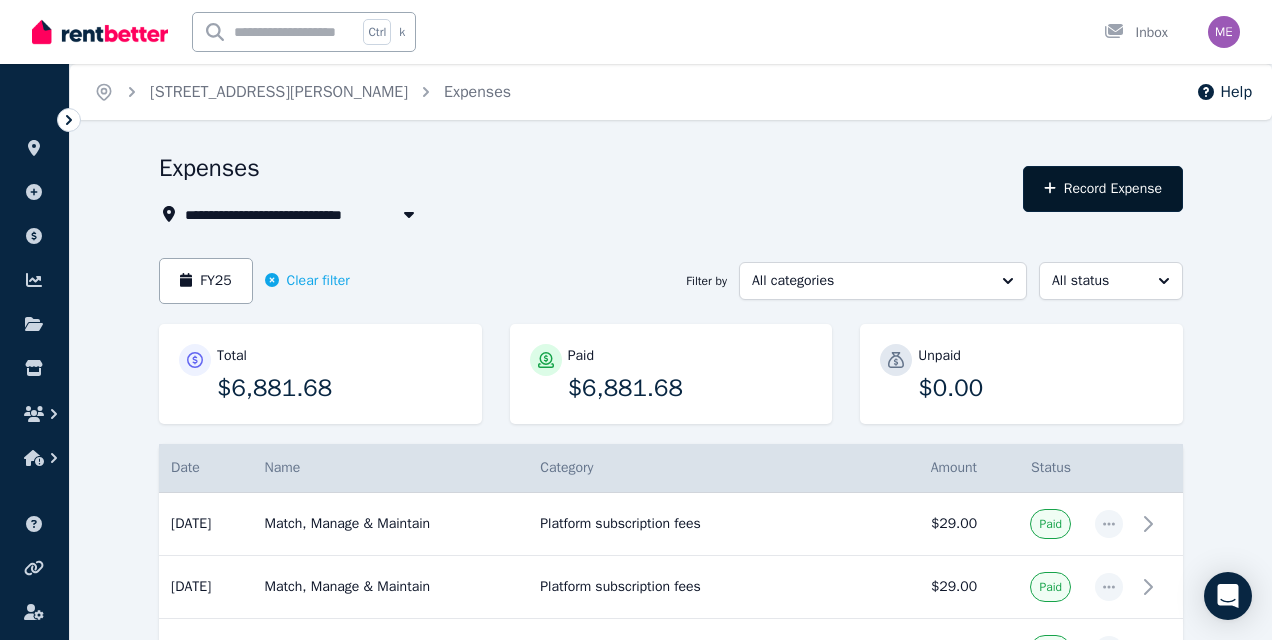 select on "**********" 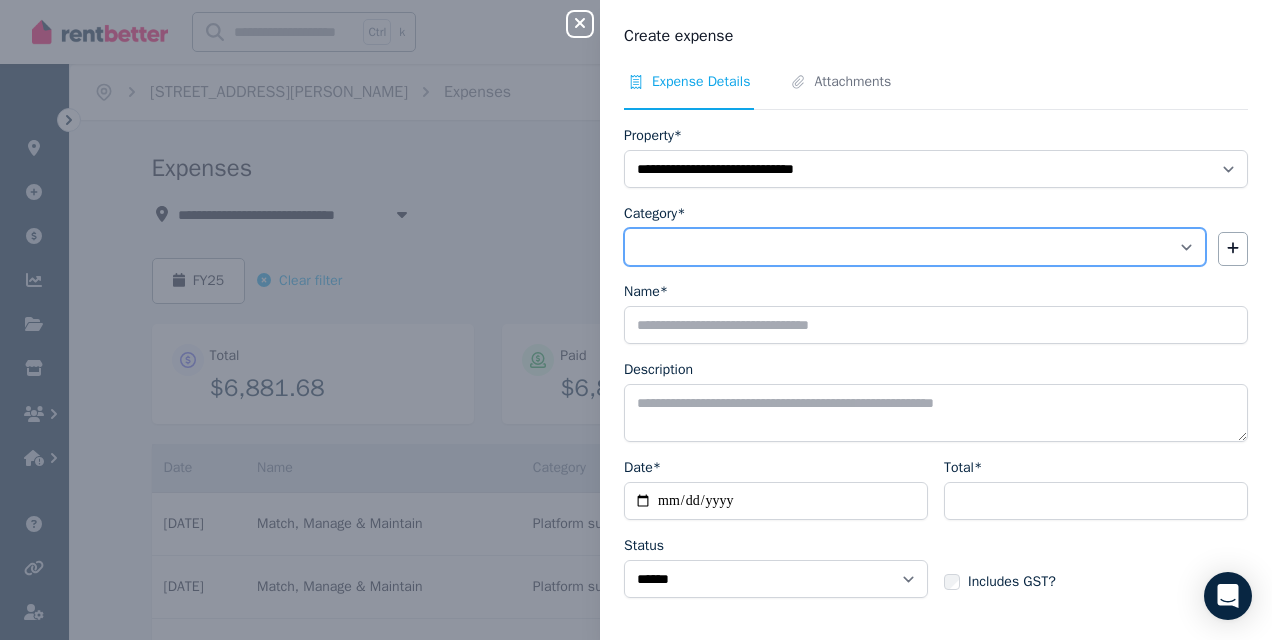click on "**********" at bounding box center [915, 247] 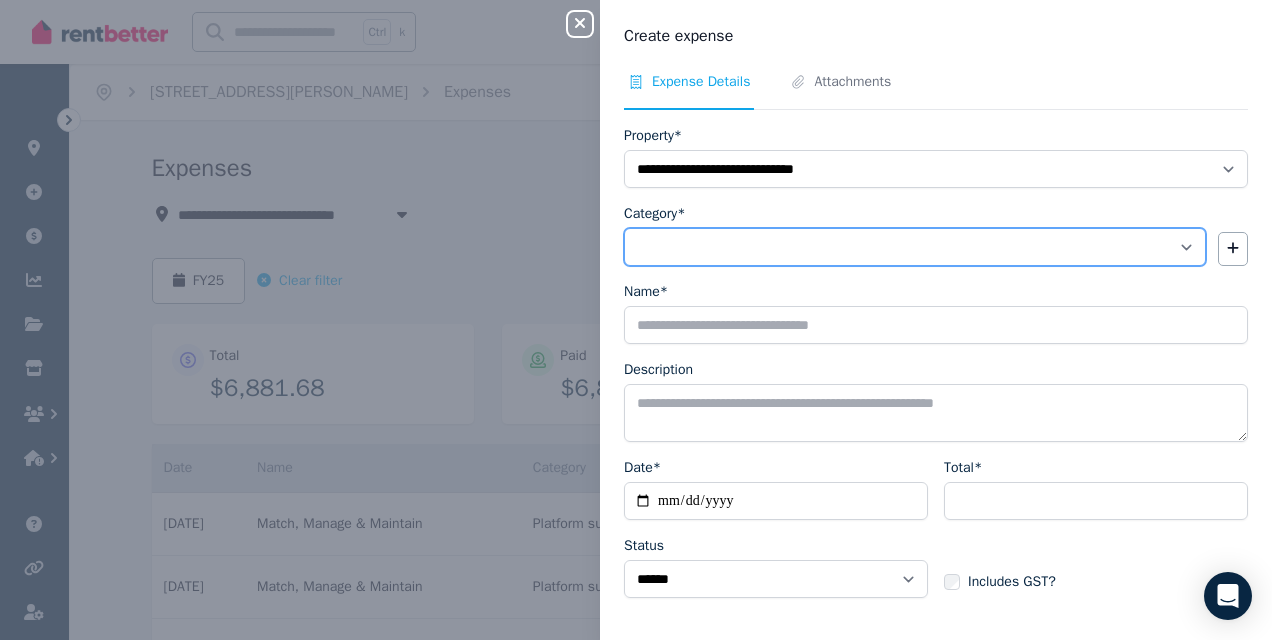 select on "**********" 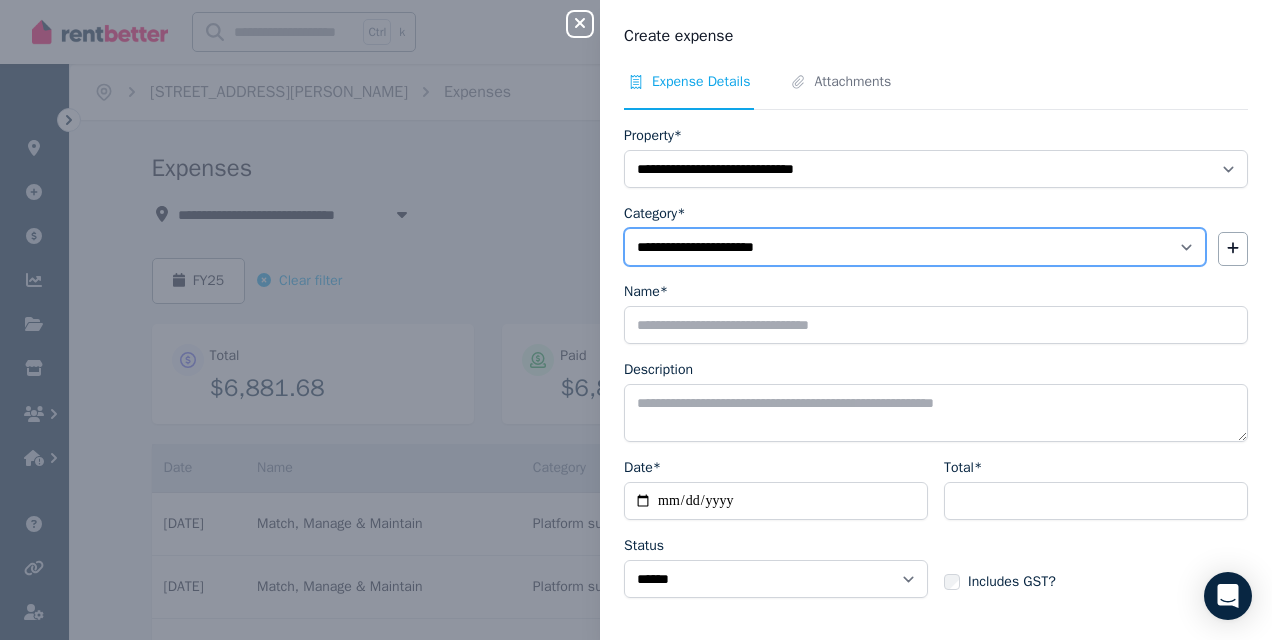 click on "**********" at bounding box center (915, 247) 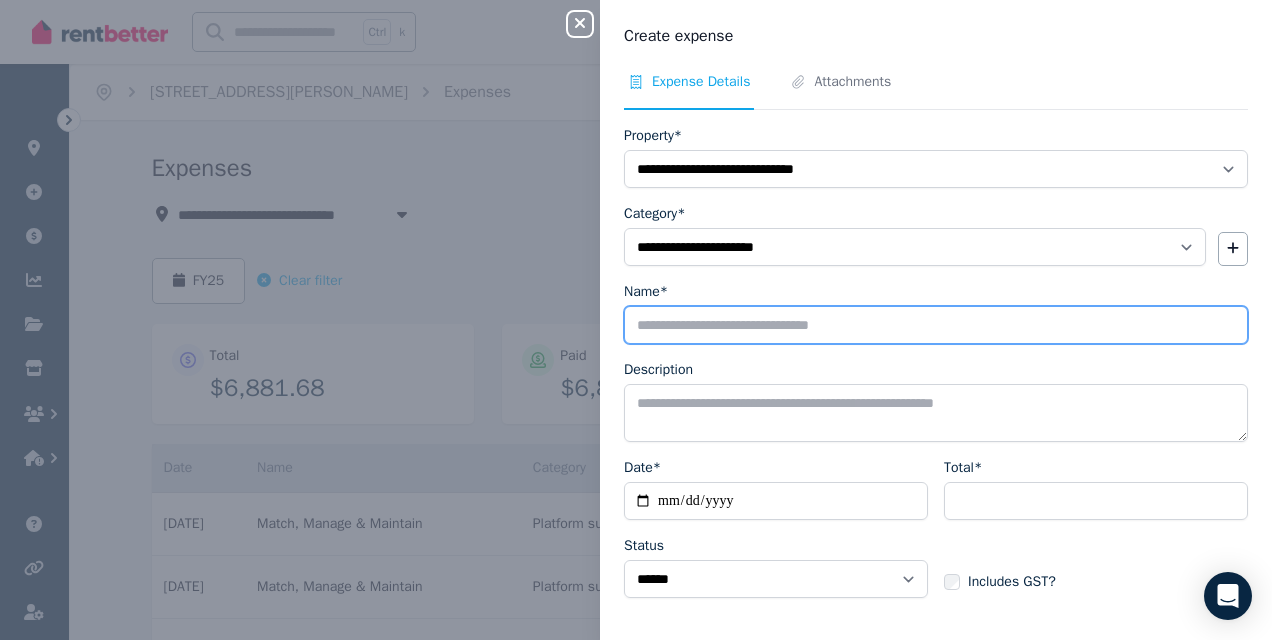 click on "Name*" at bounding box center (936, 325) 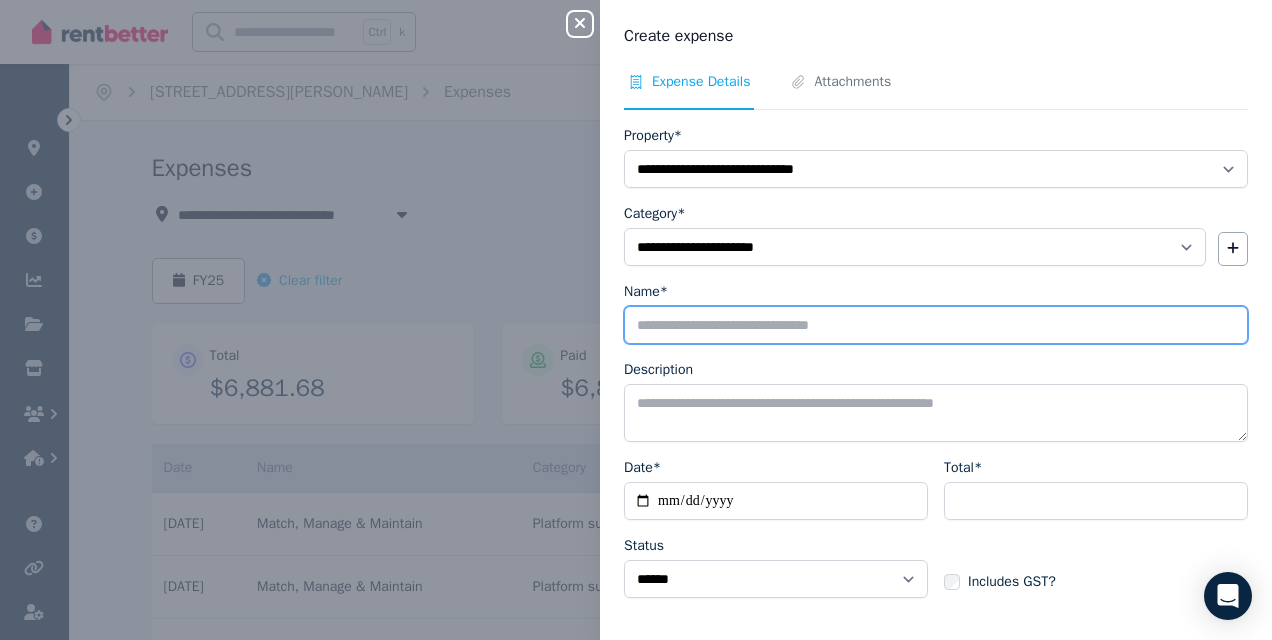 type on "**********" 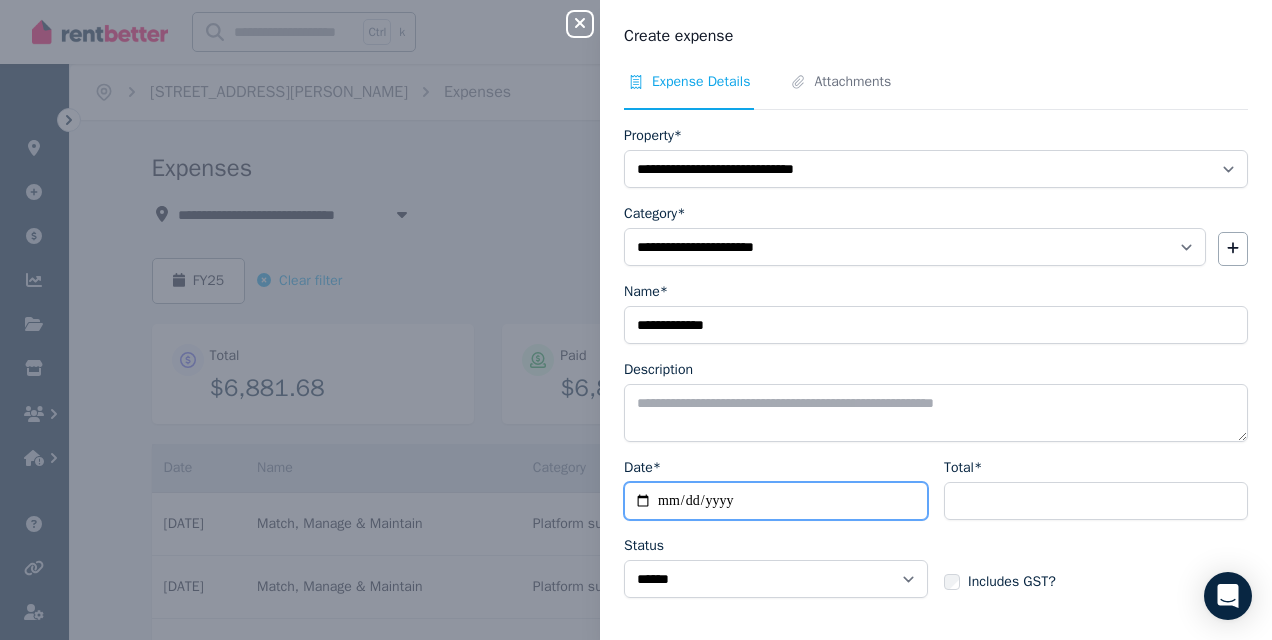 click on "Date*" at bounding box center [776, 501] 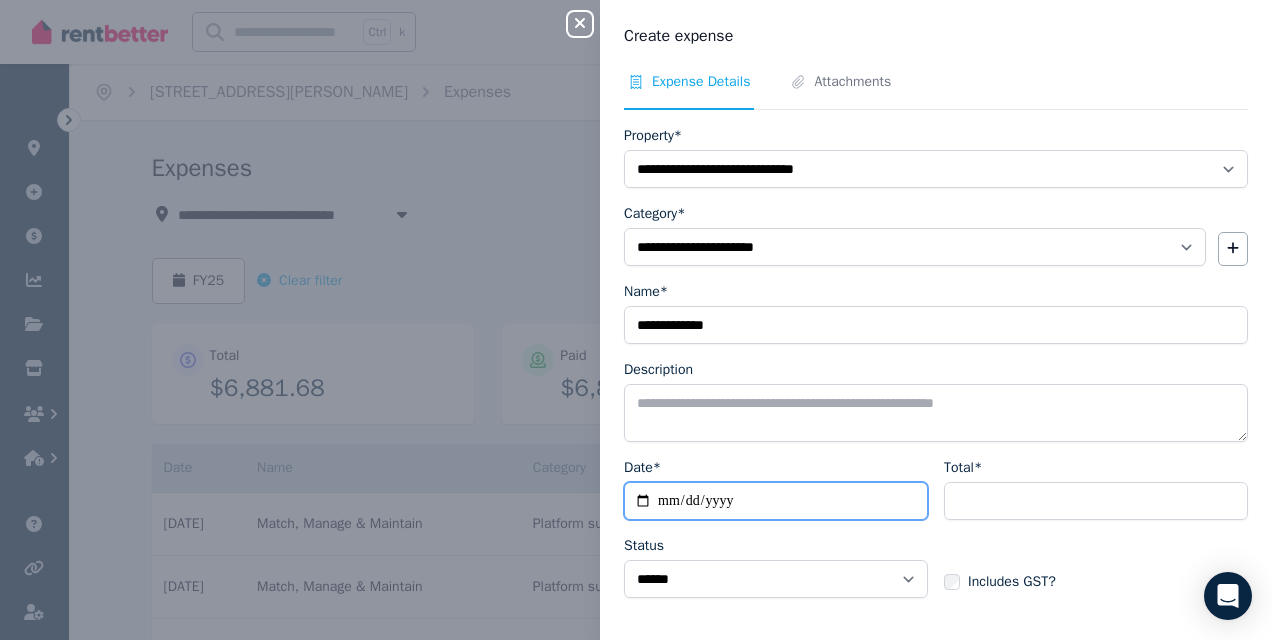type on "**********" 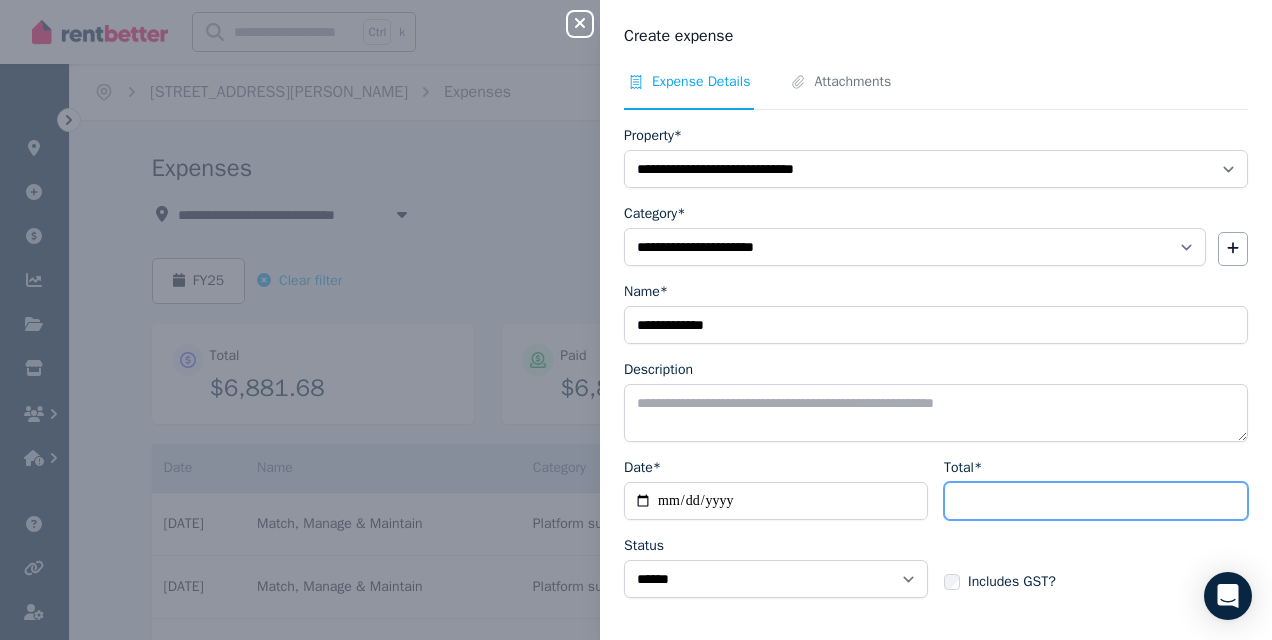 click on "Total*" at bounding box center (1096, 501) 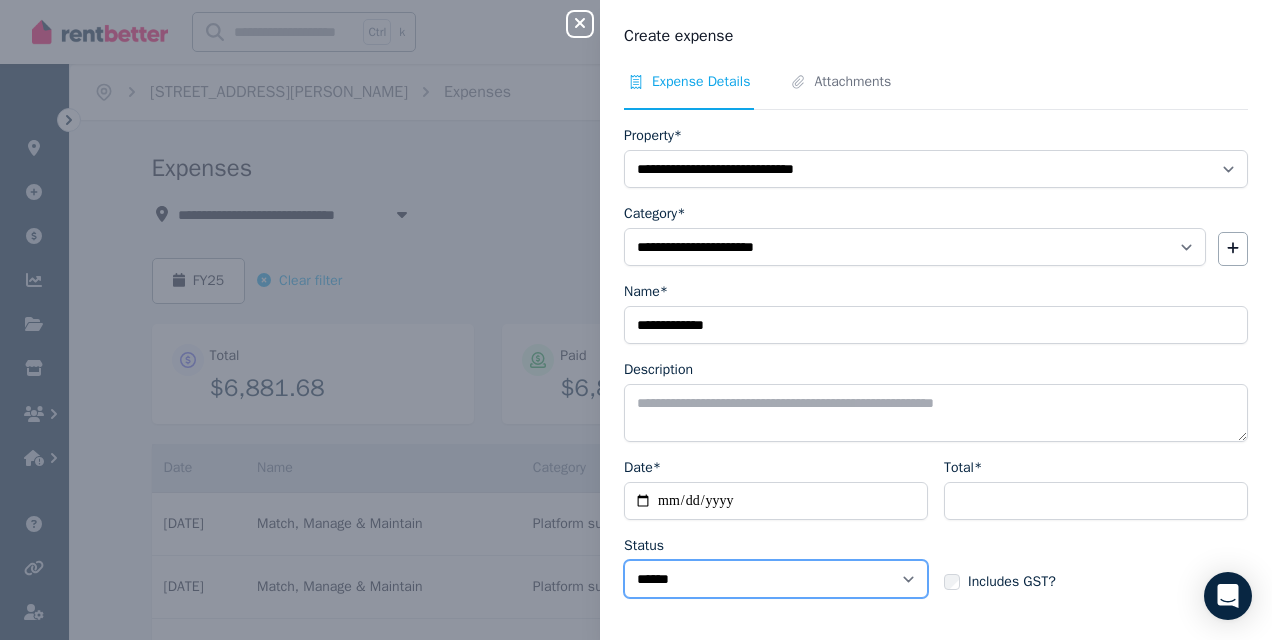 click on "****** ****" at bounding box center [776, 579] 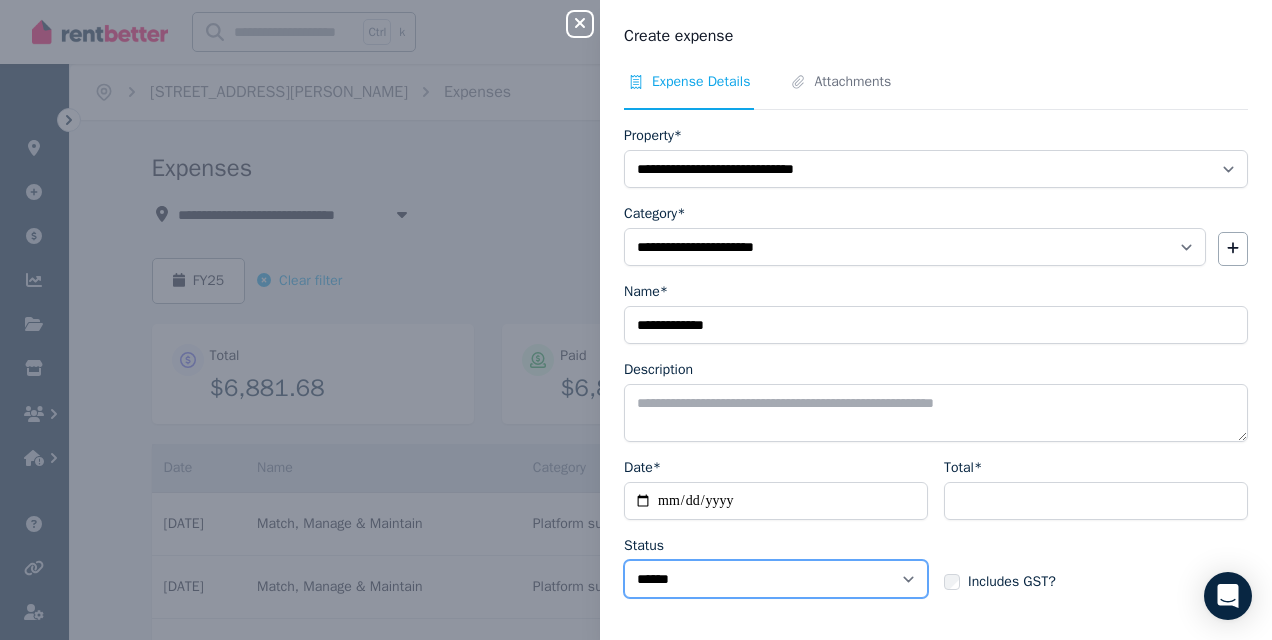 select on "**********" 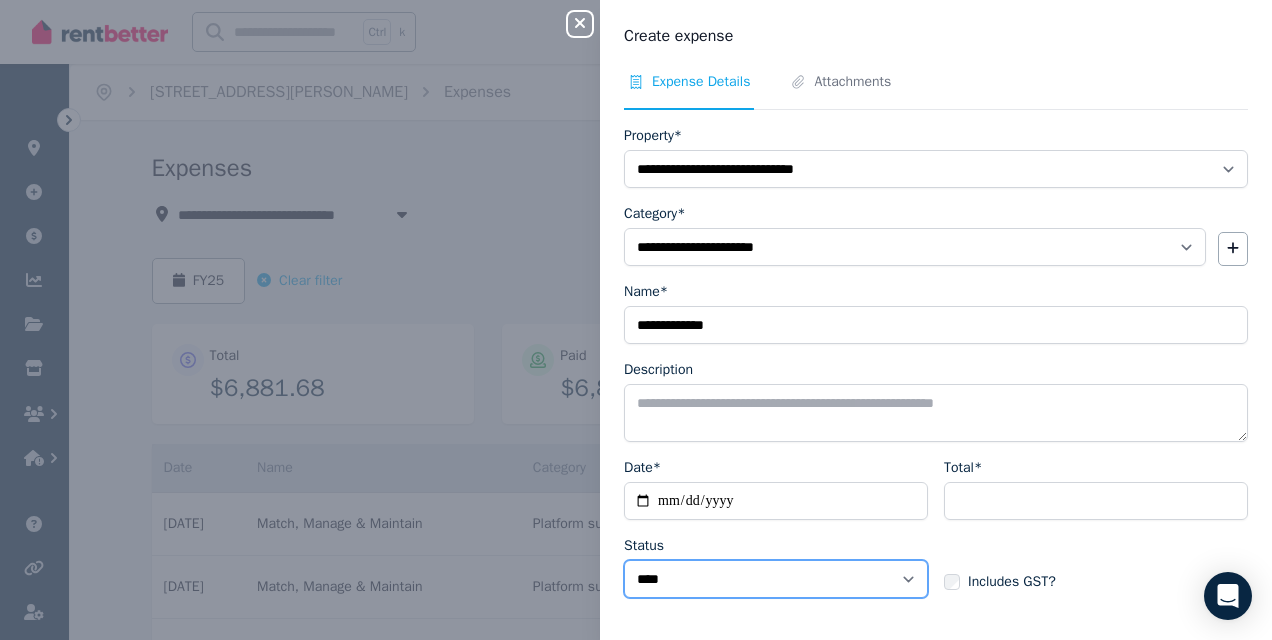 click on "****** ****" at bounding box center (776, 579) 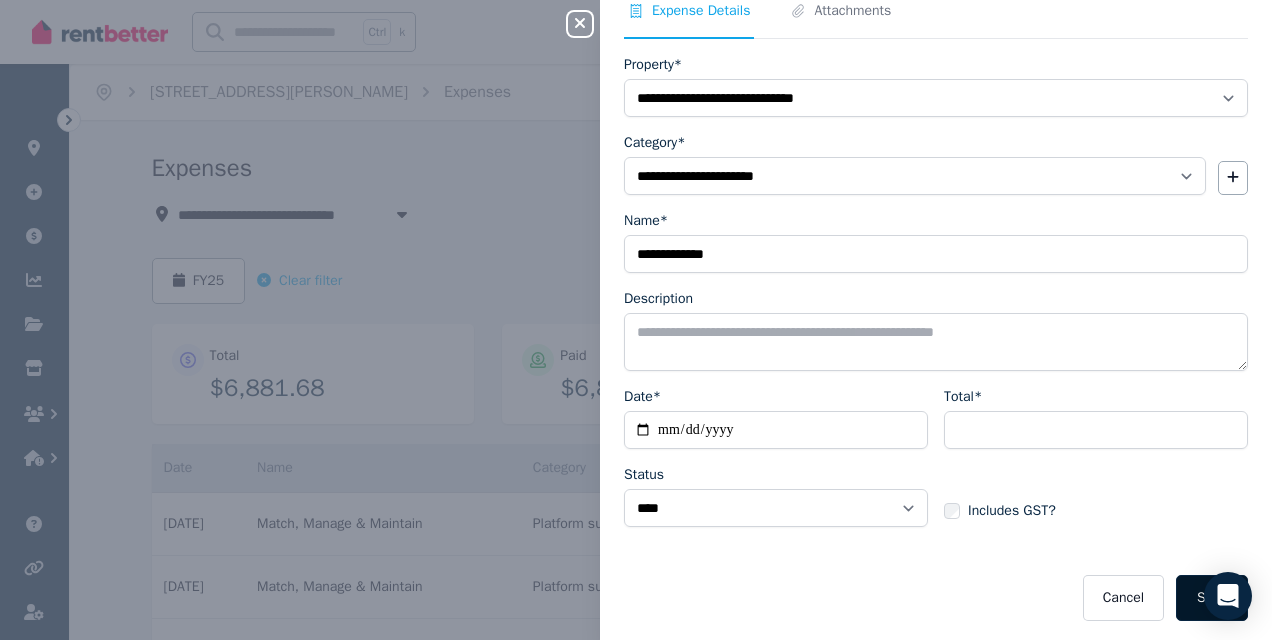click on "Save" at bounding box center (1212, 598) 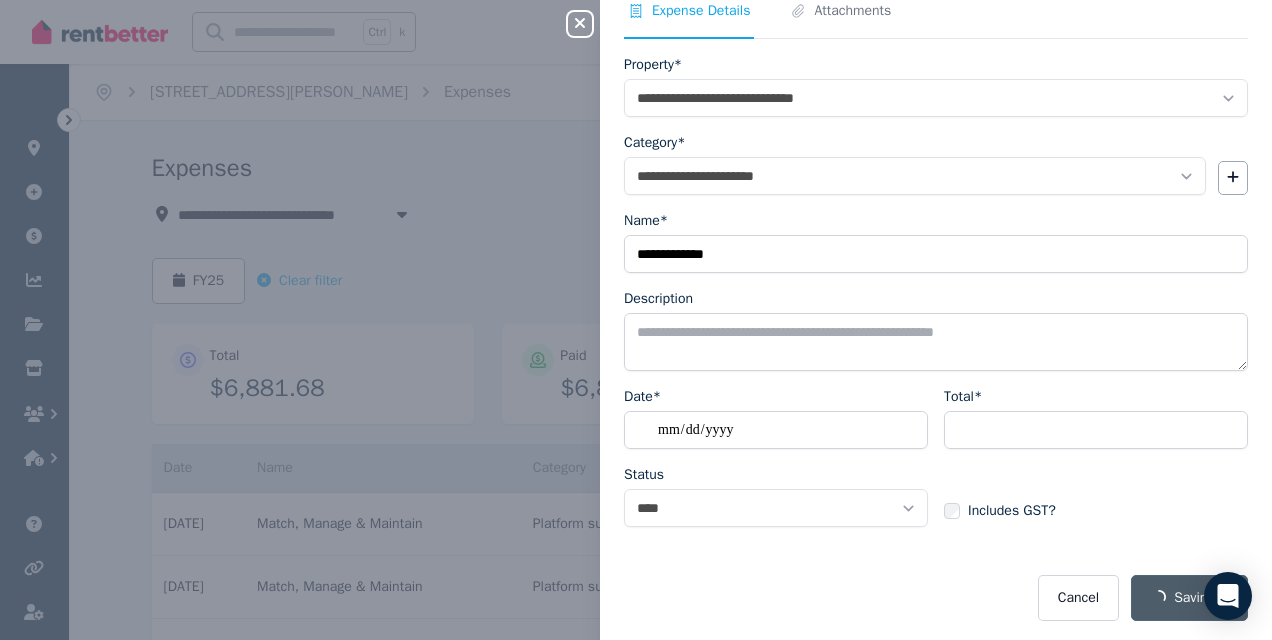 select on "**********" 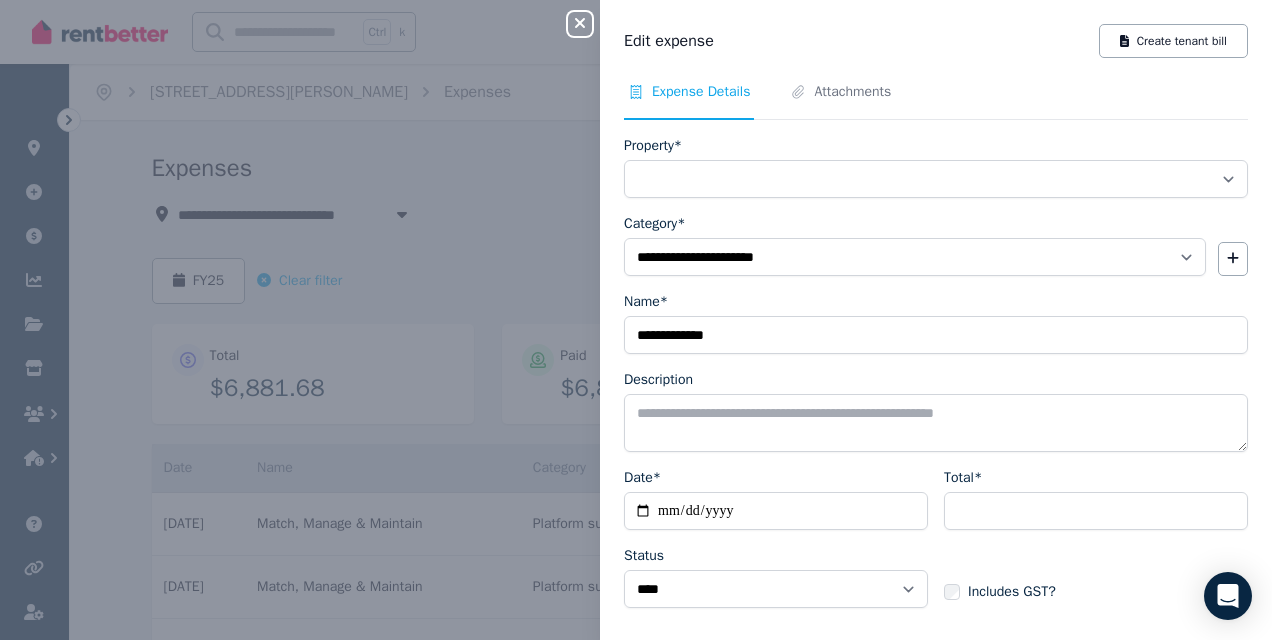 select on "**********" 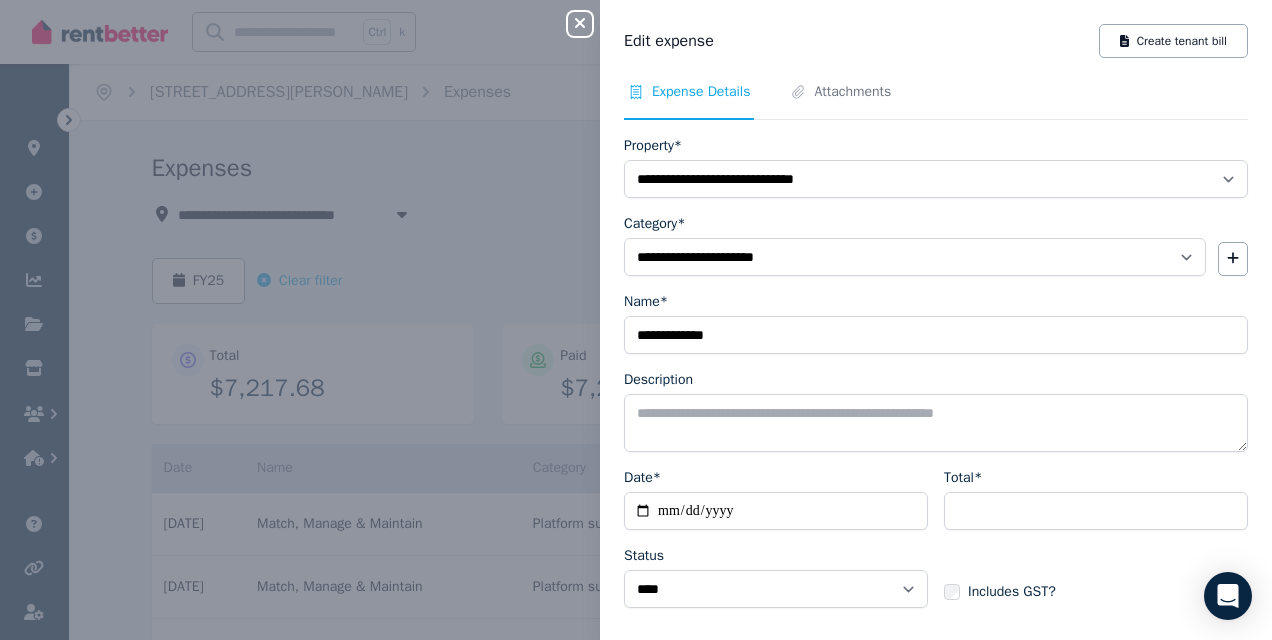 click 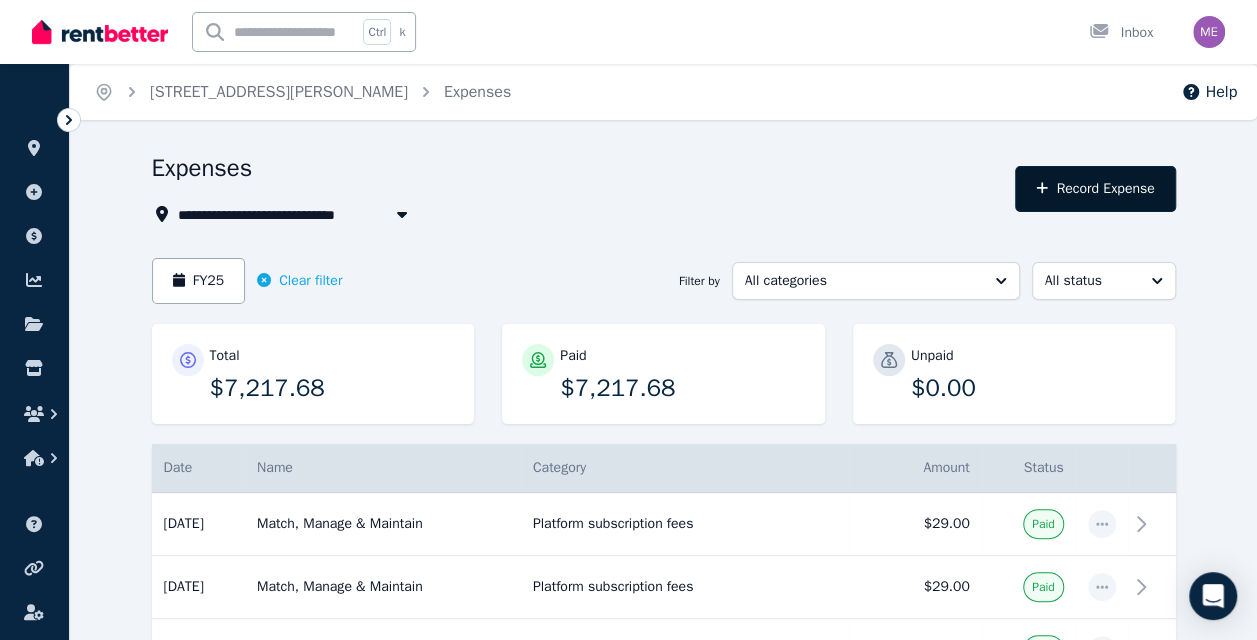 click on "Record Expense" at bounding box center [1095, 189] 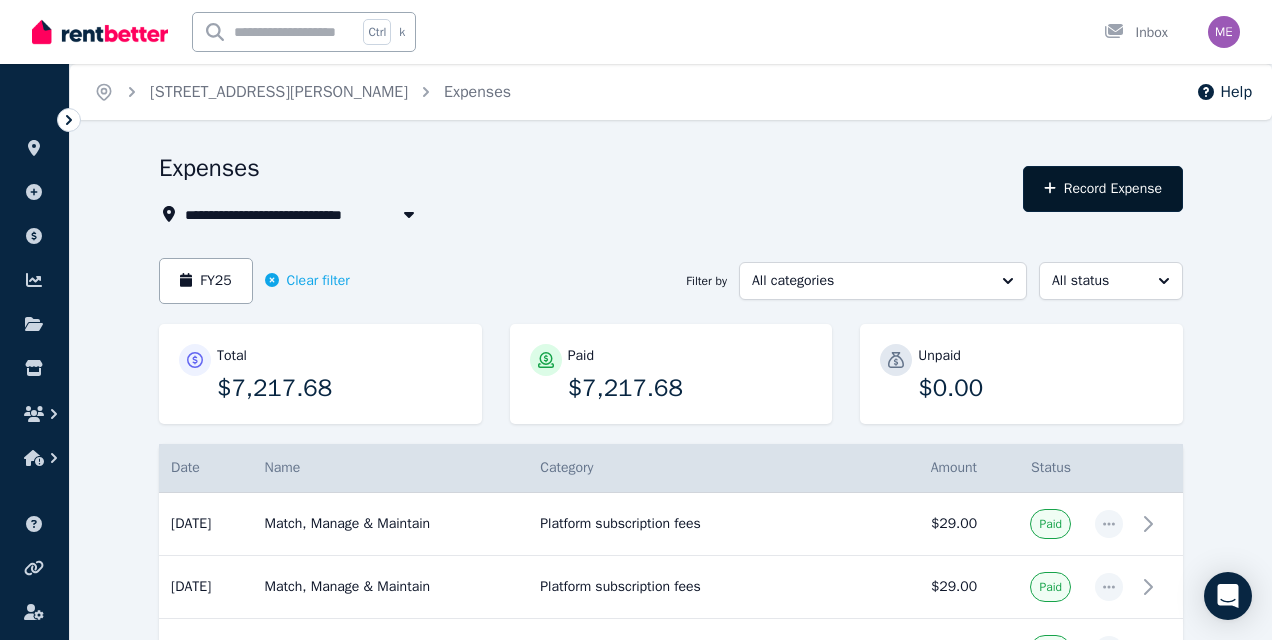 select on "**********" 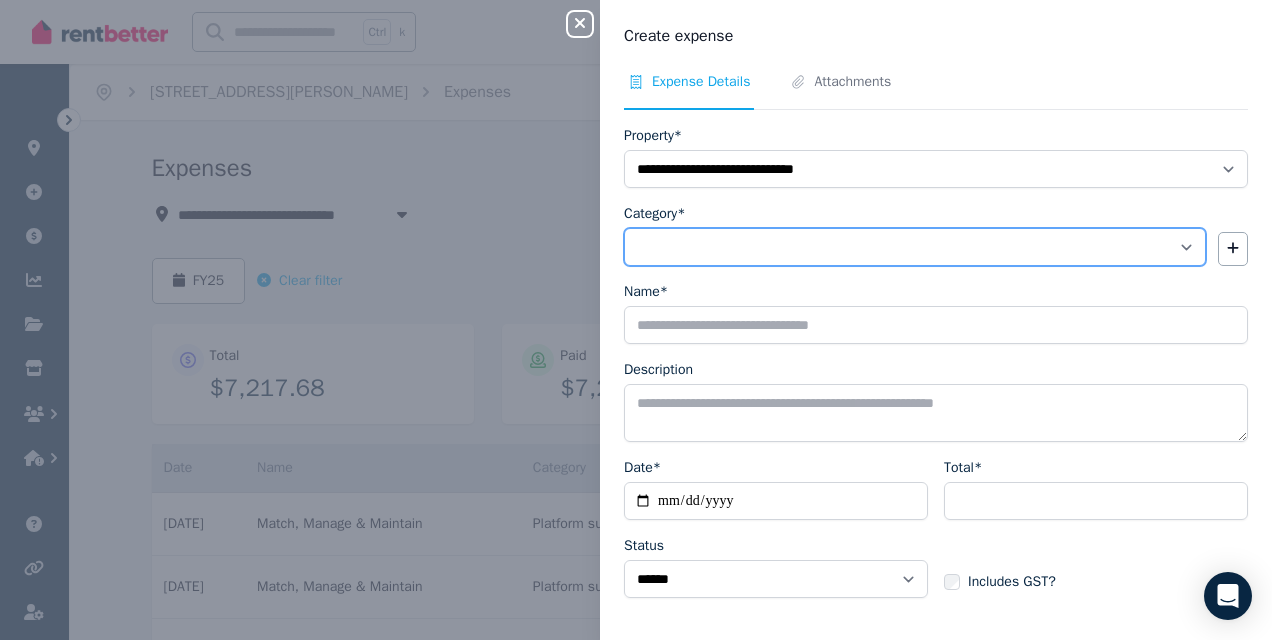 click on "**********" at bounding box center (915, 247) 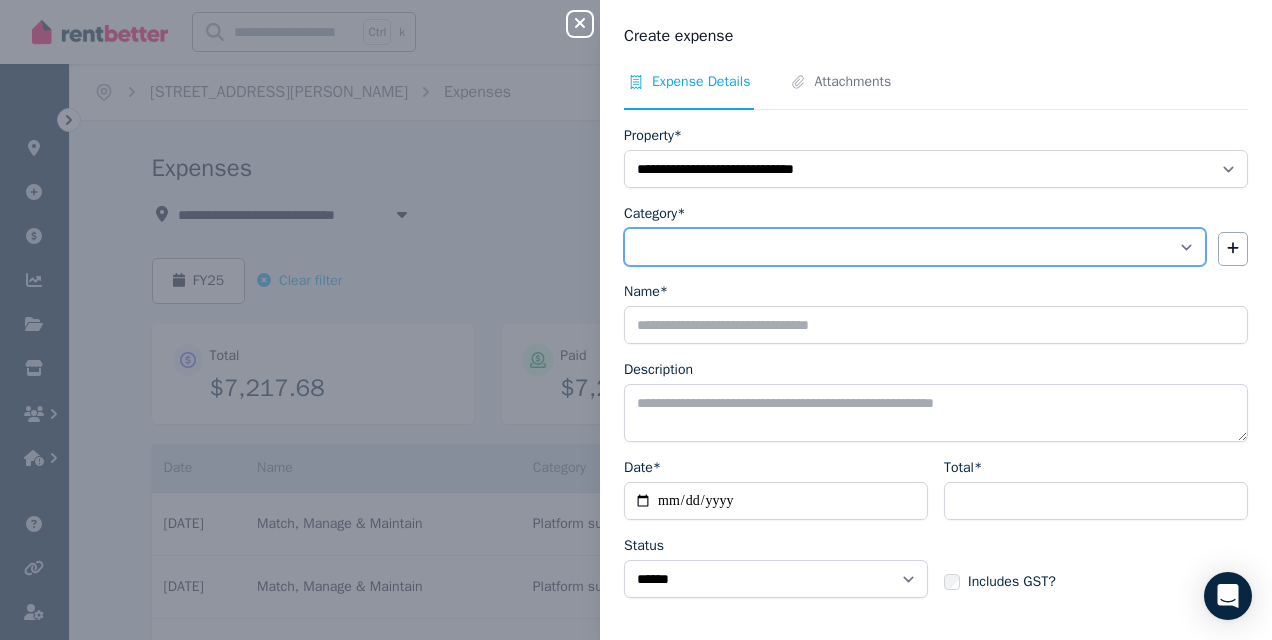select on "**********" 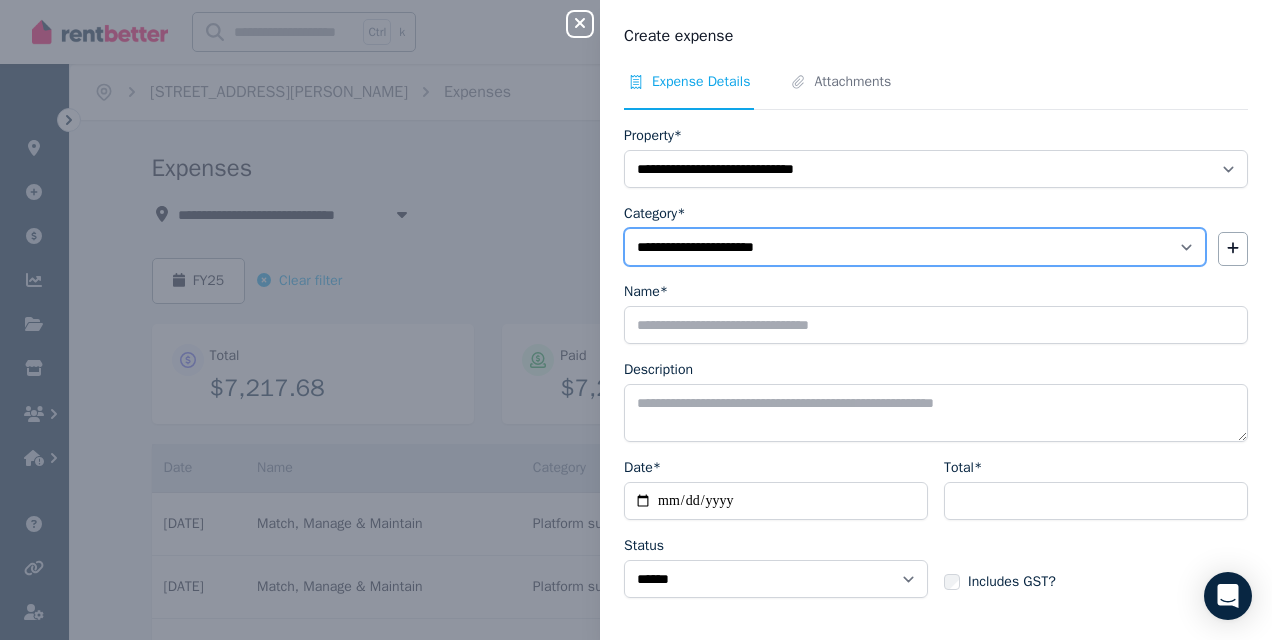 click on "**********" at bounding box center [915, 247] 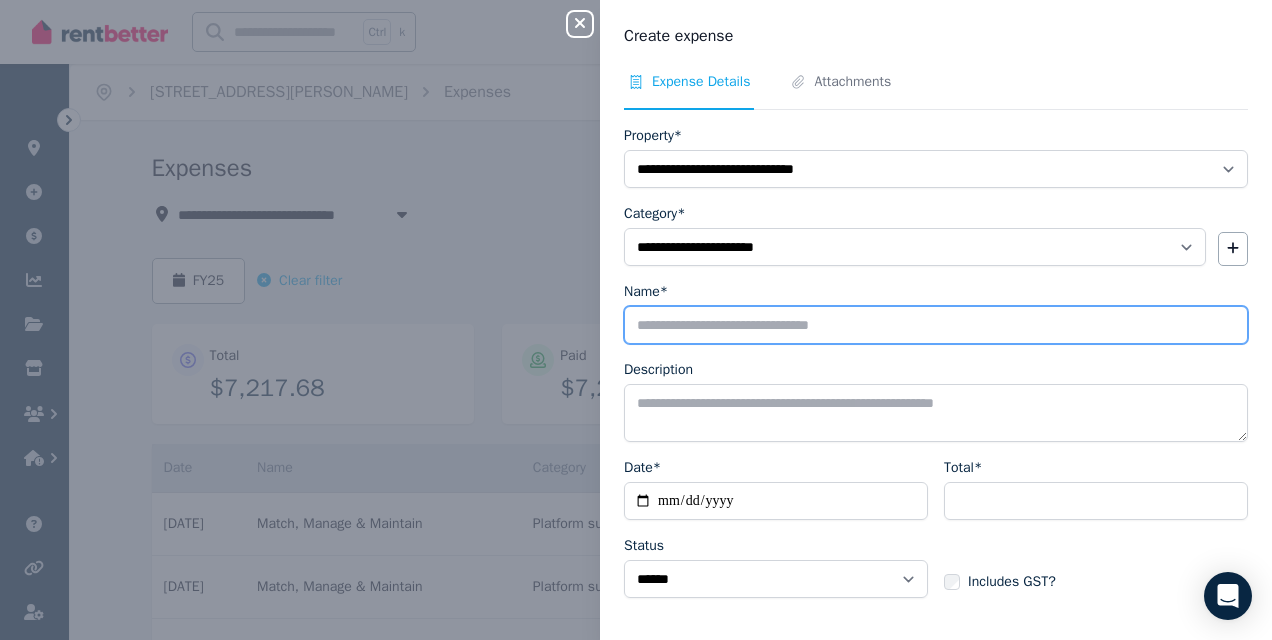 click on "Name*" at bounding box center (936, 325) 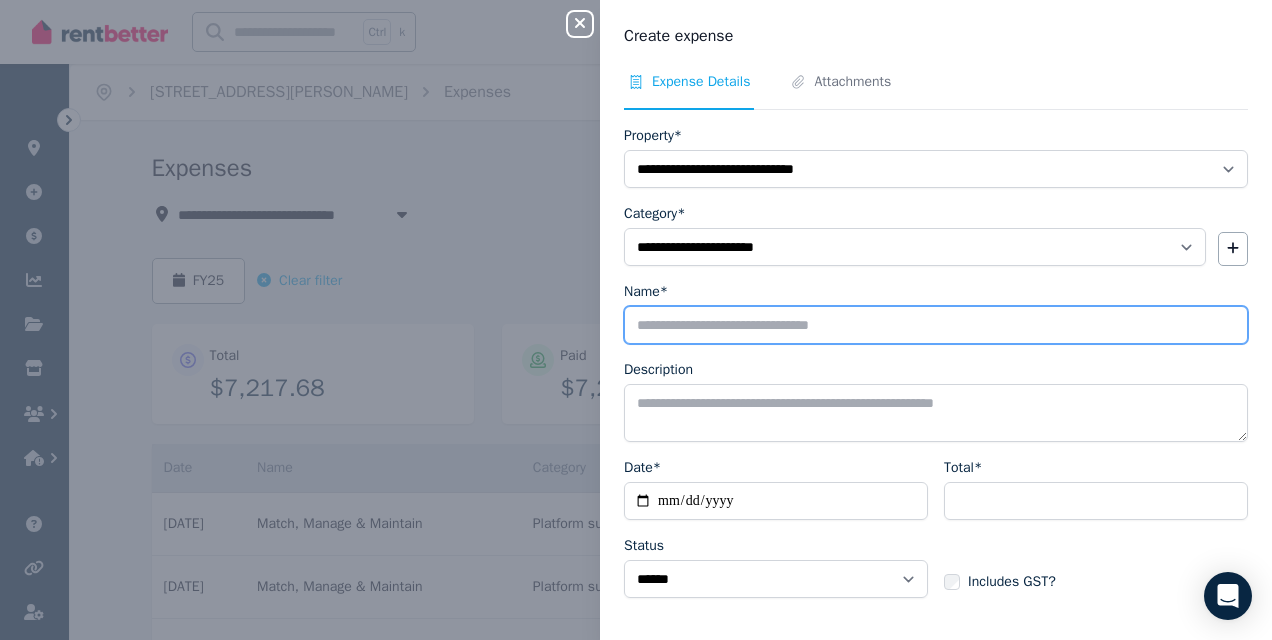 type on "**********" 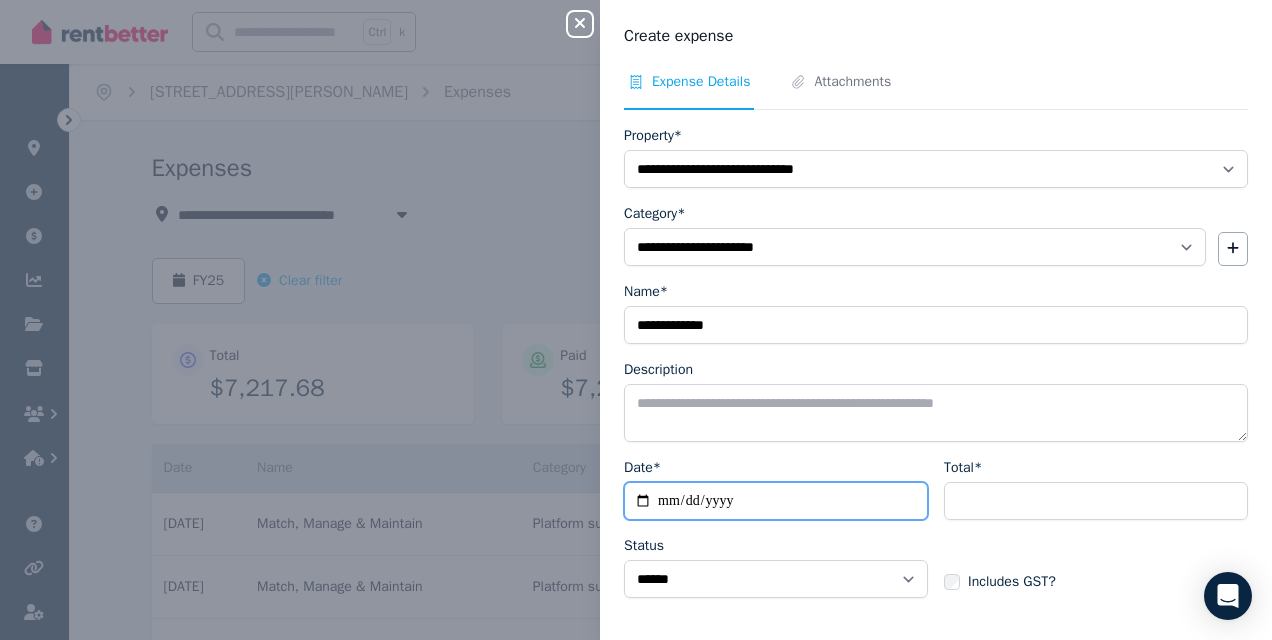 click on "Date*" at bounding box center [776, 501] 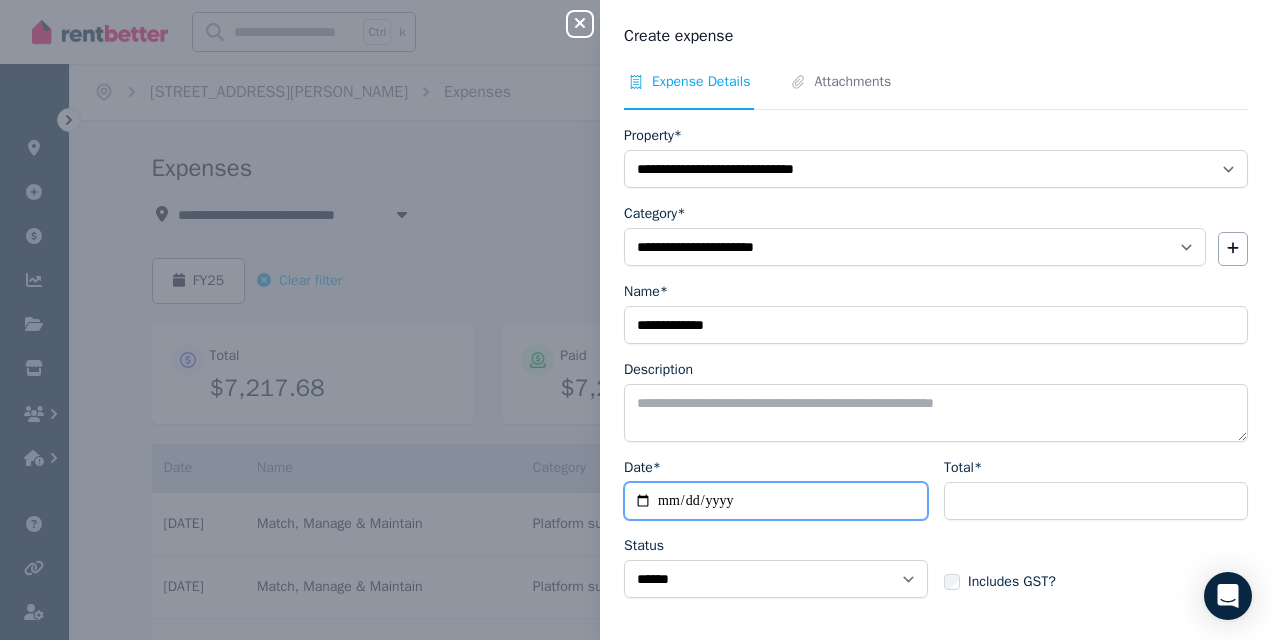 type on "**********" 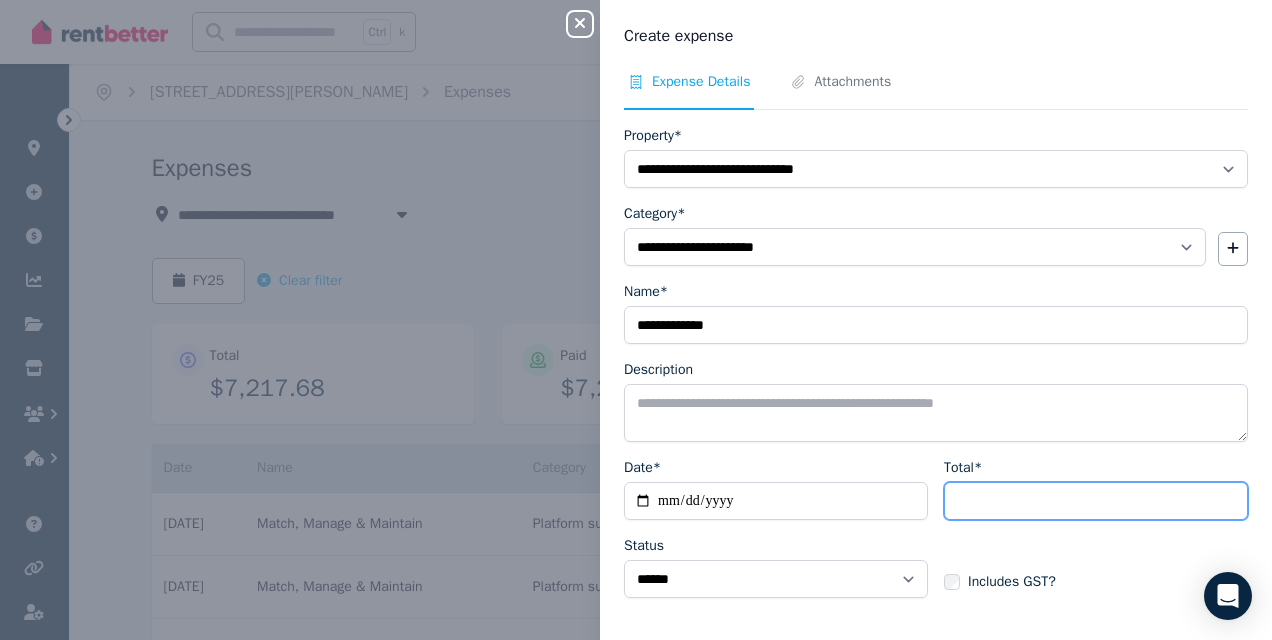 click on "Total*" at bounding box center (1096, 501) 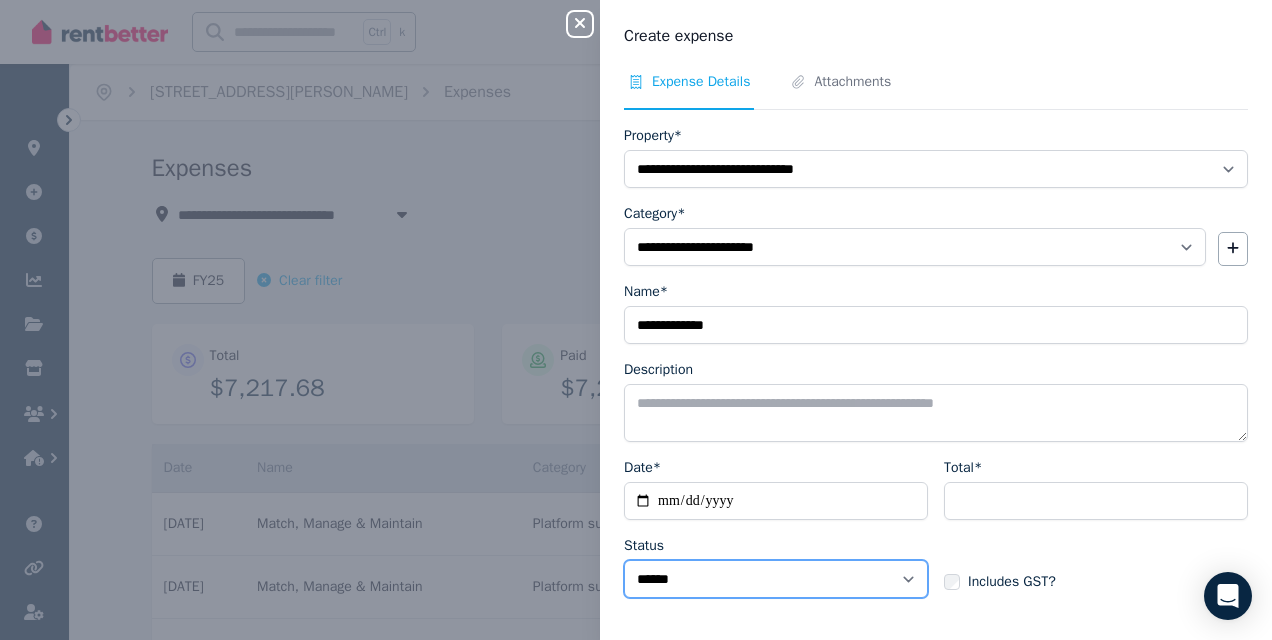 click on "****** ****" at bounding box center [776, 579] 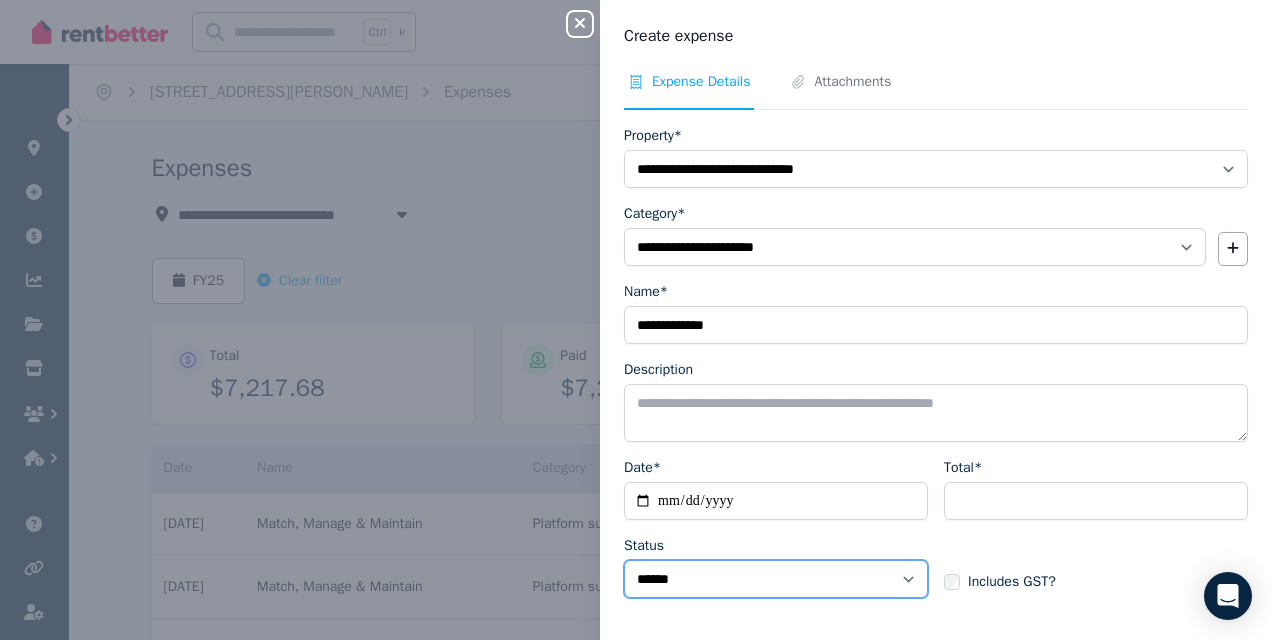 select on "**********" 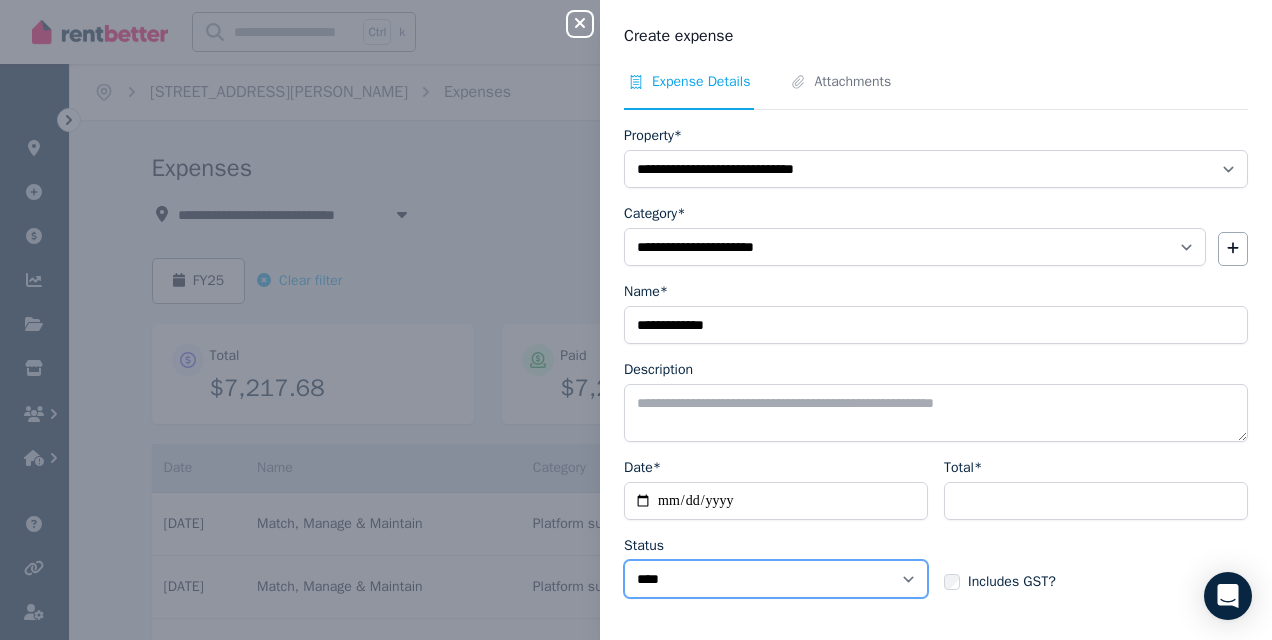 click on "****** ****" at bounding box center (776, 579) 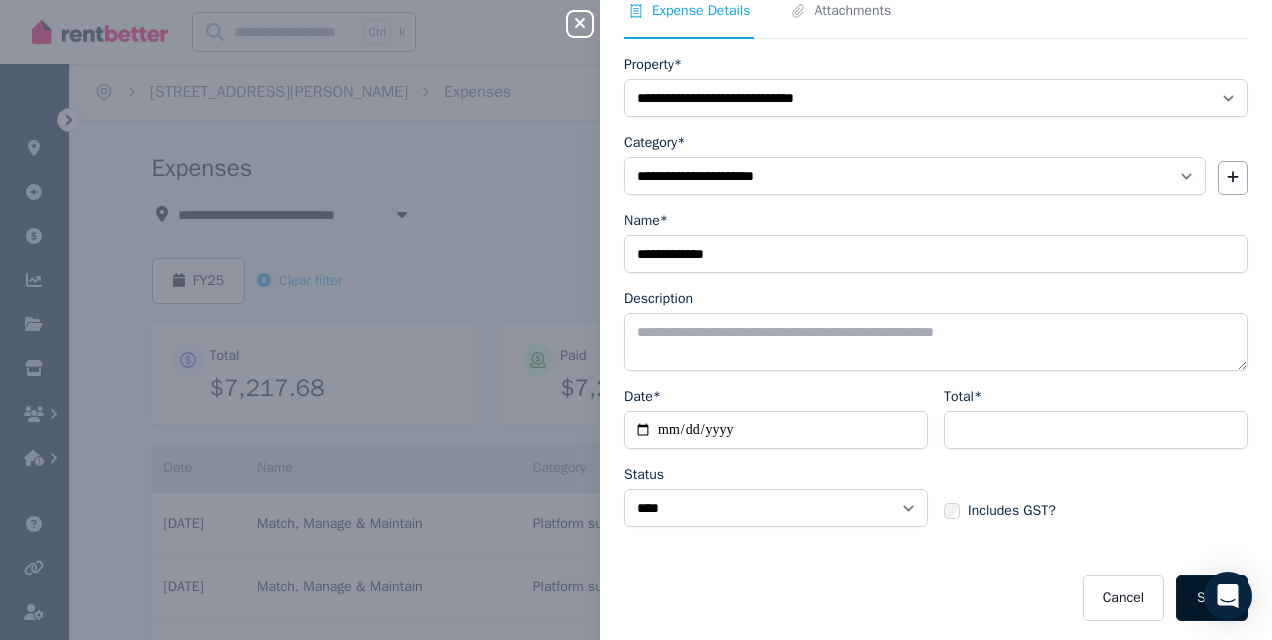 click on "Save" at bounding box center (1212, 598) 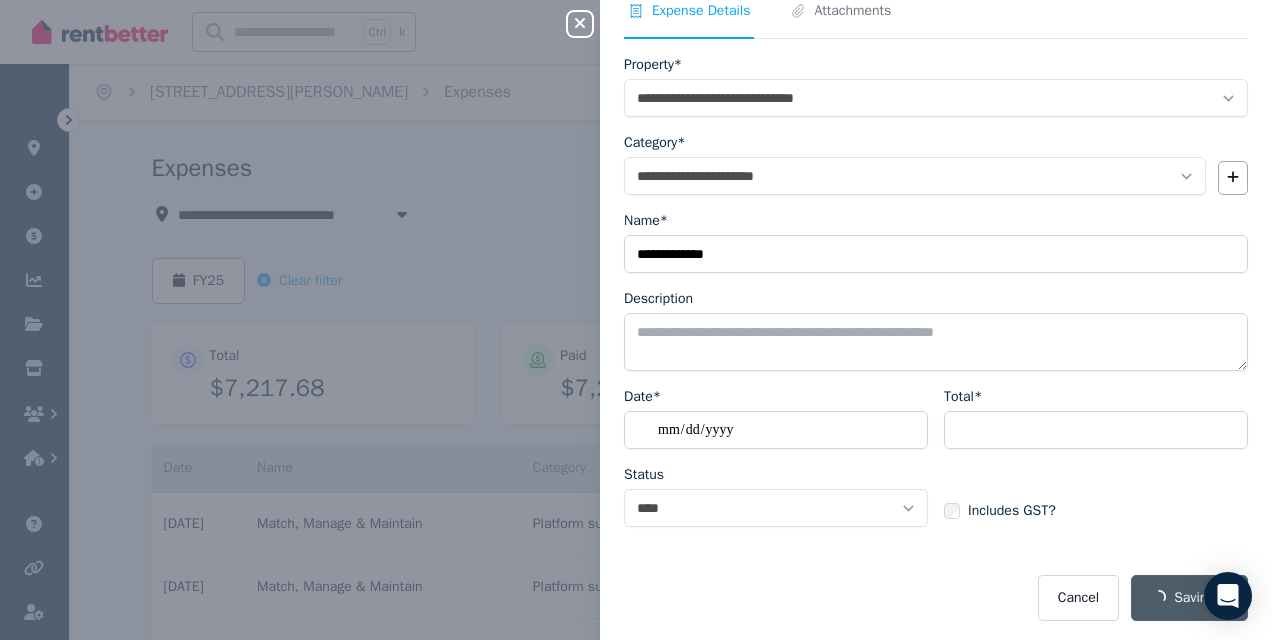 select on "**********" 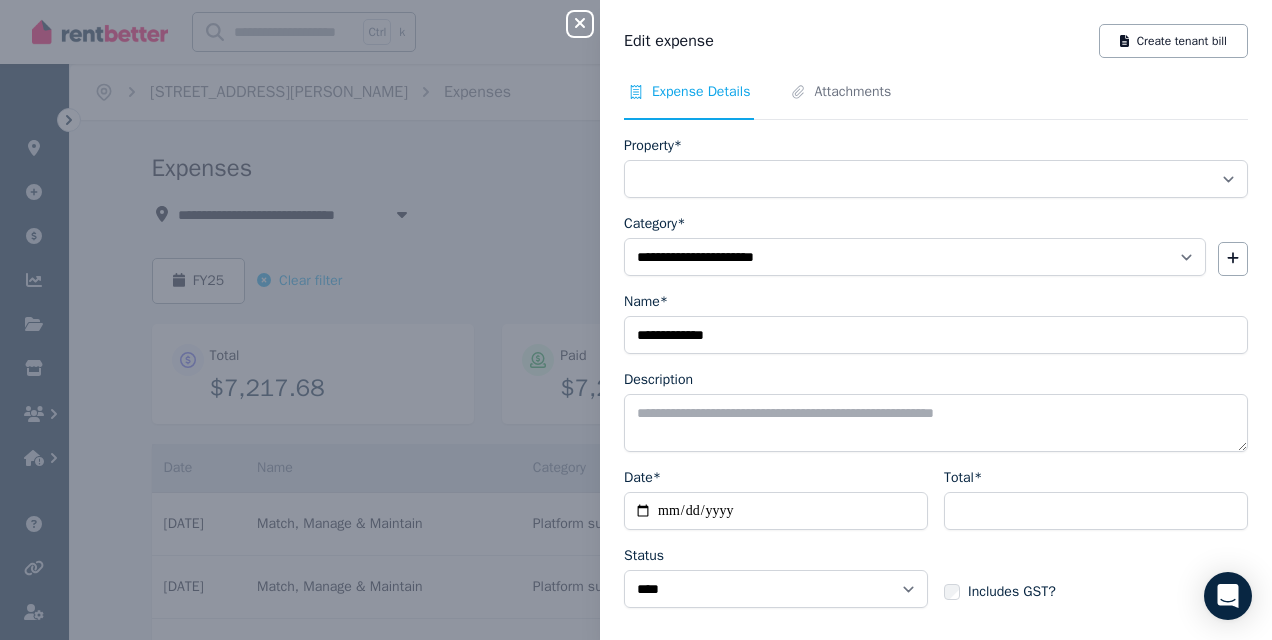 select on "**********" 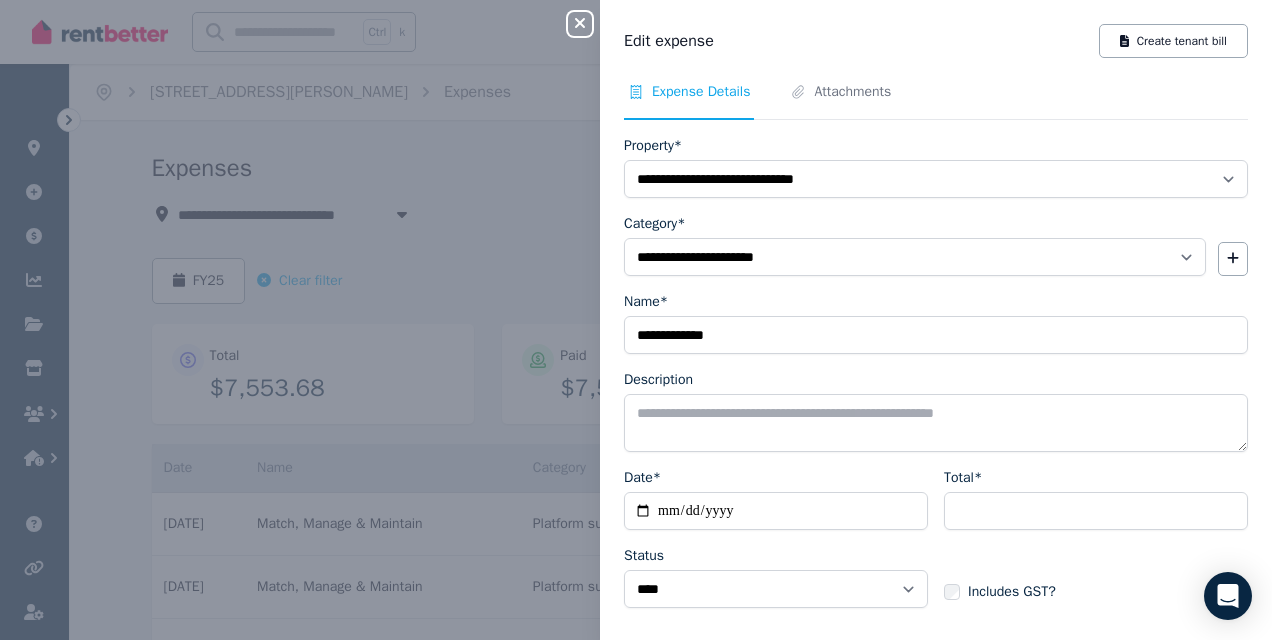 click 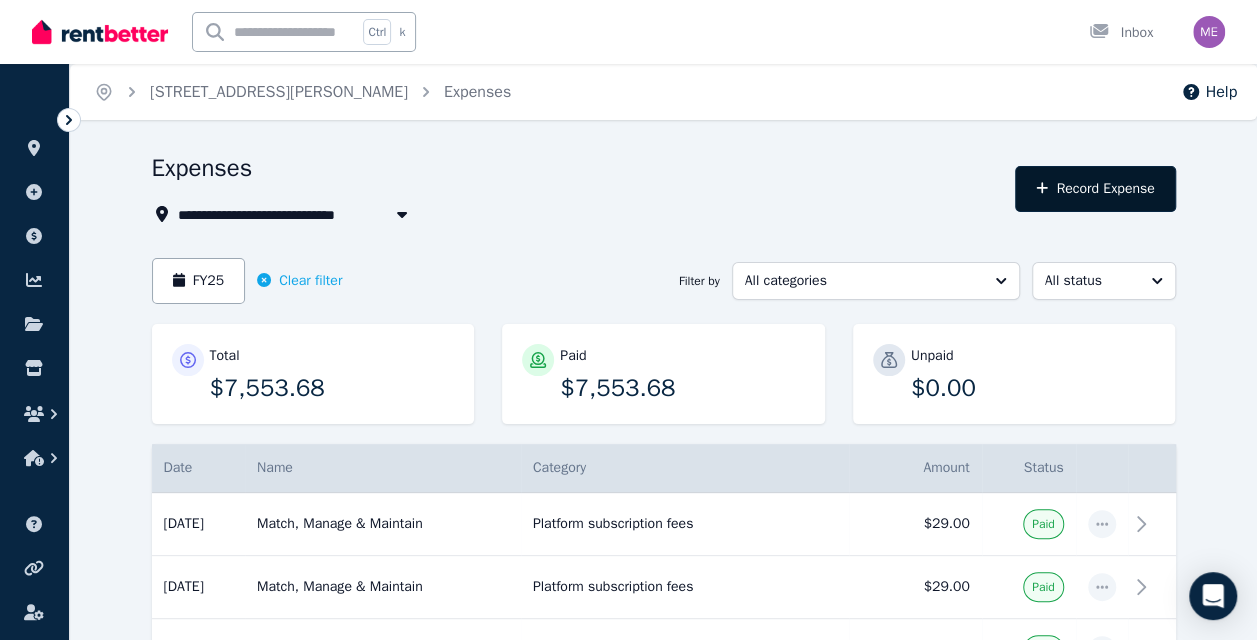 click on "Record Expense" at bounding box center (1095, 189) 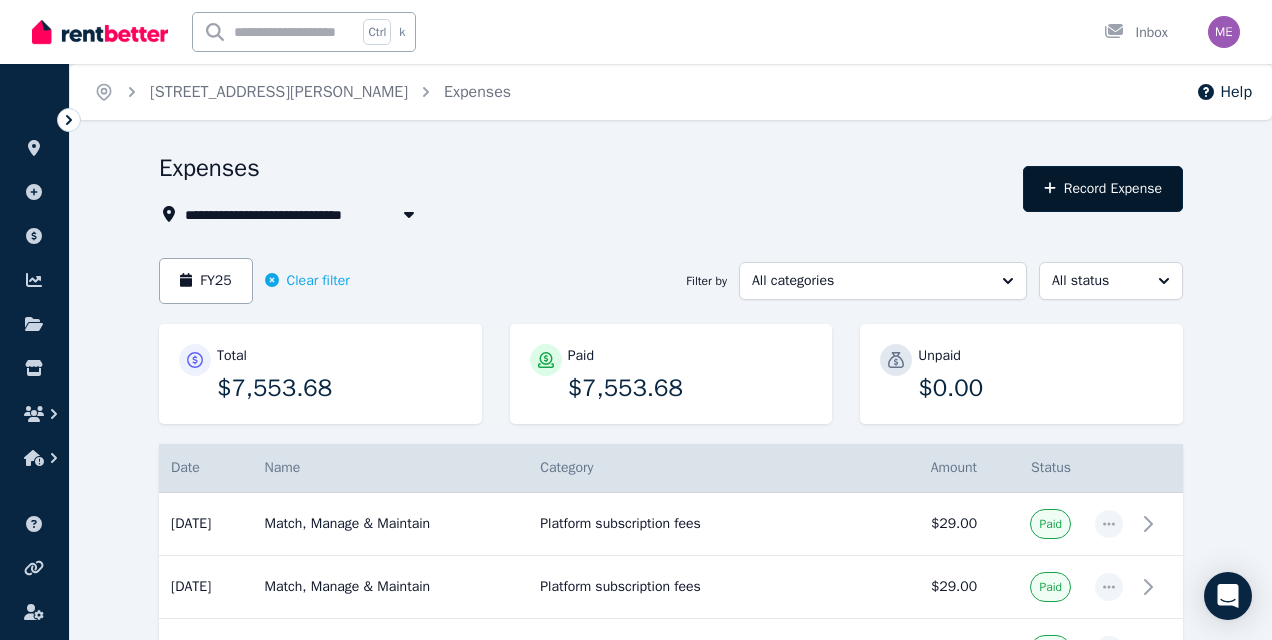 select on "**********" 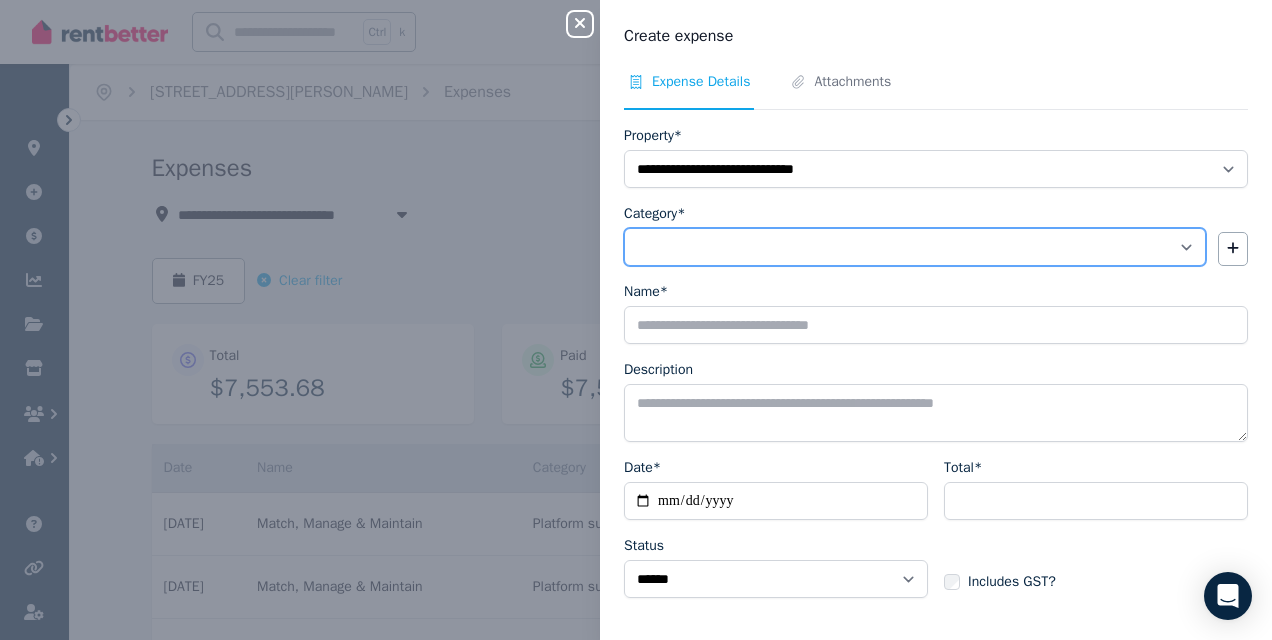 click on "**********" at bounding box center (915, 247) 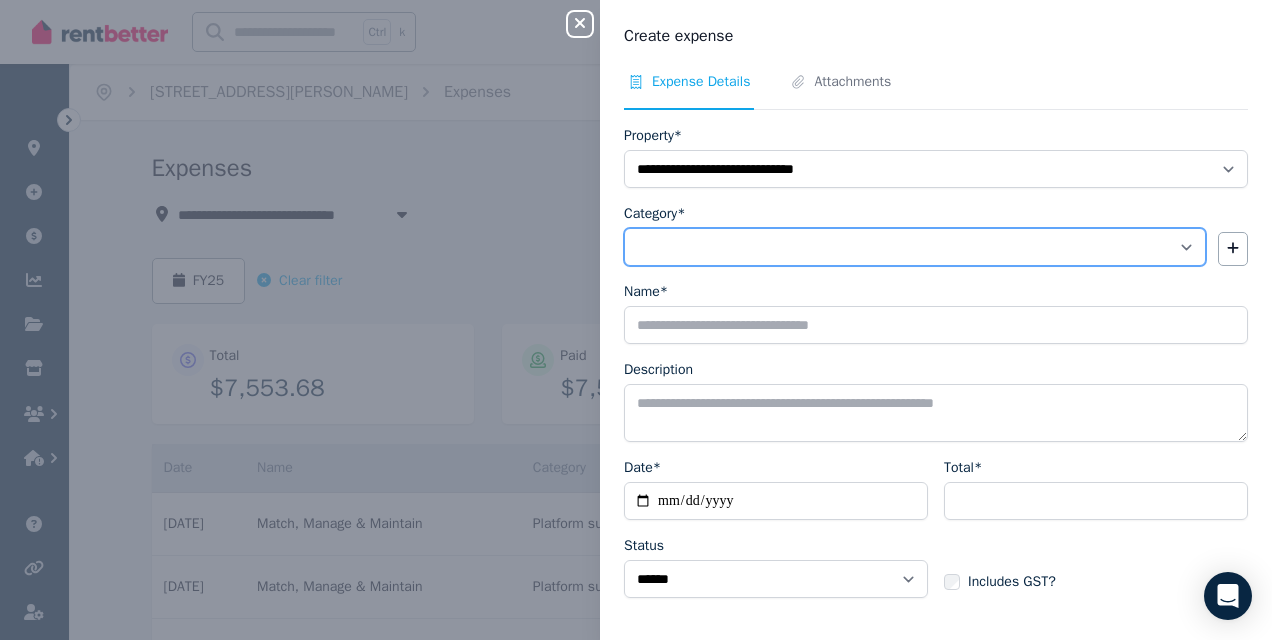 select on "**********" 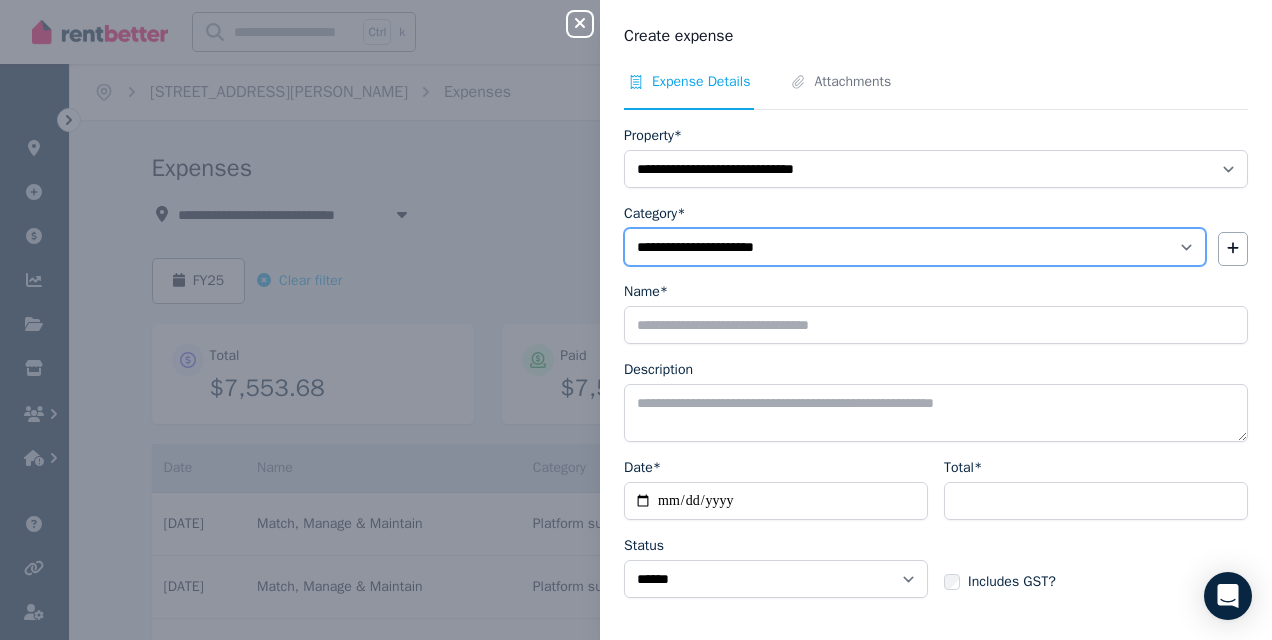 click on "**********" at bounding box center [915, 247] 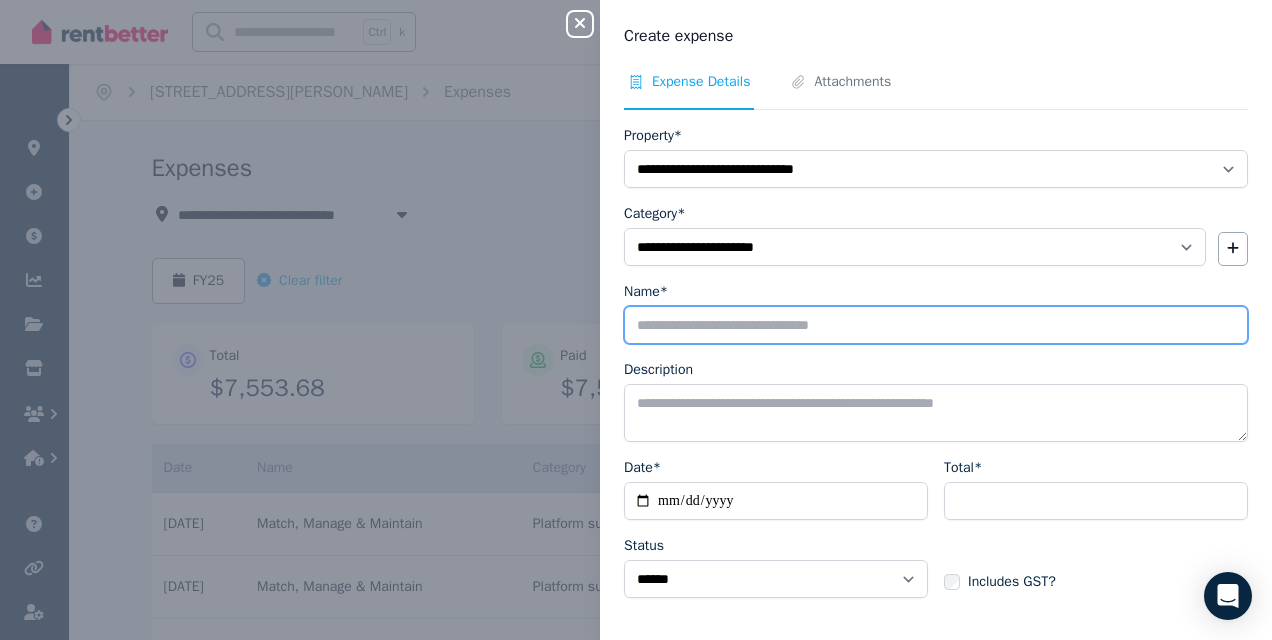 click on "Name*" at bounding box center [936, 325] 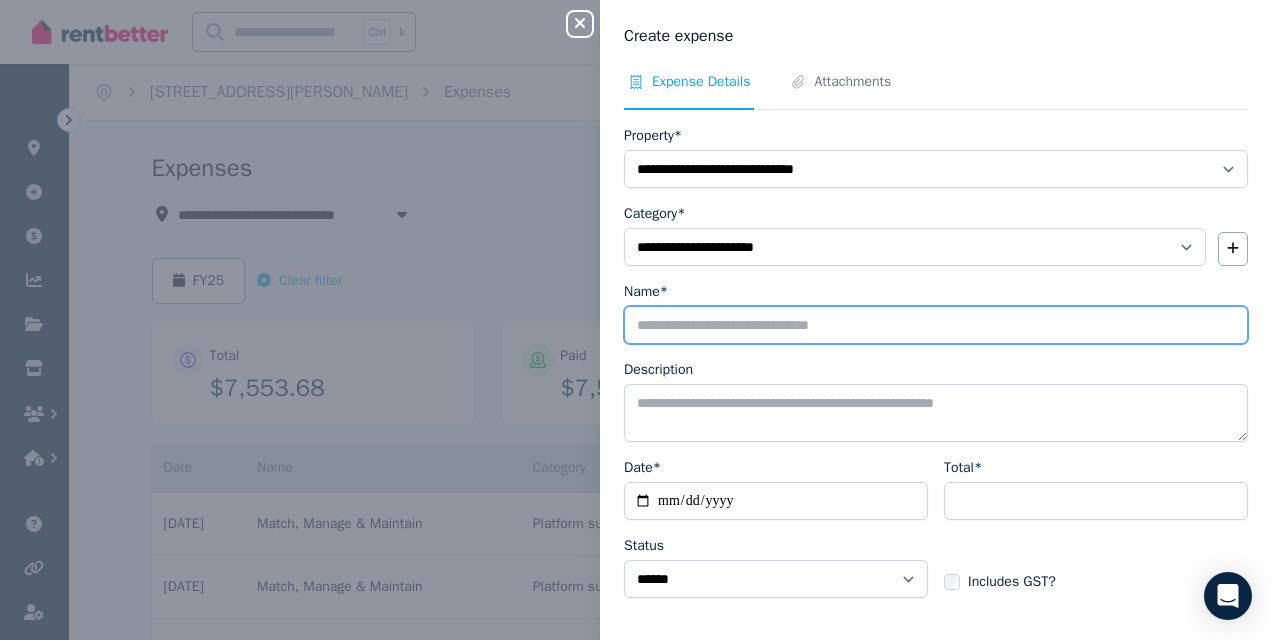 type on "**********" 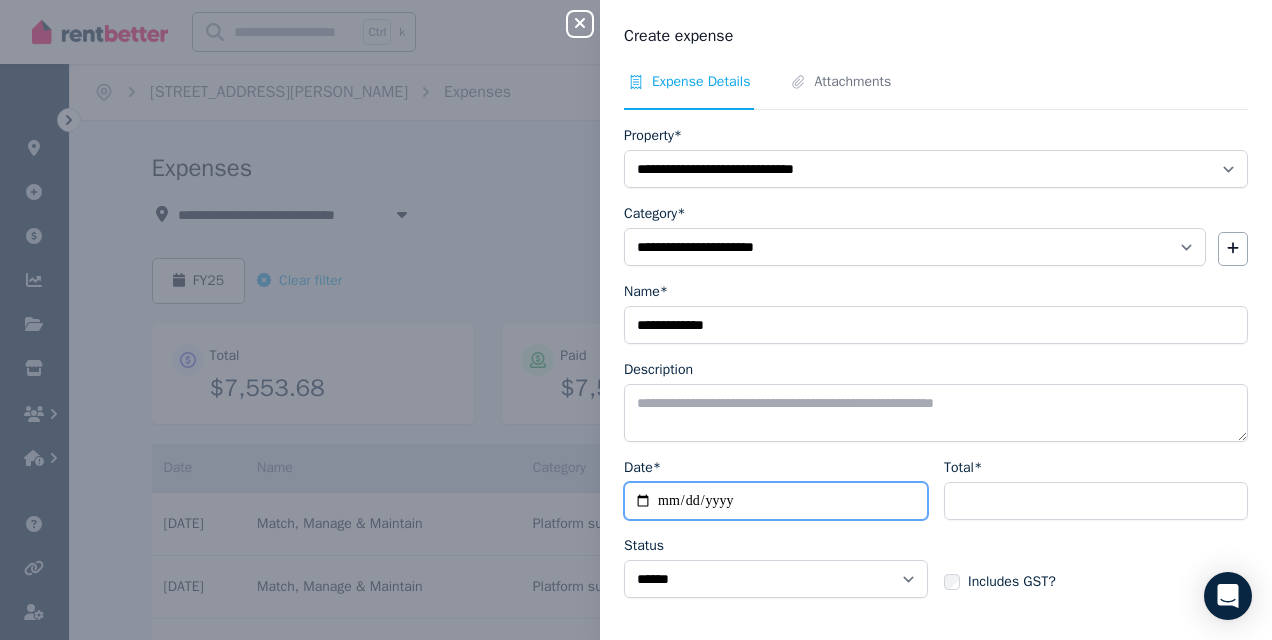 click on "Date*" at bounding box center [776, 501] 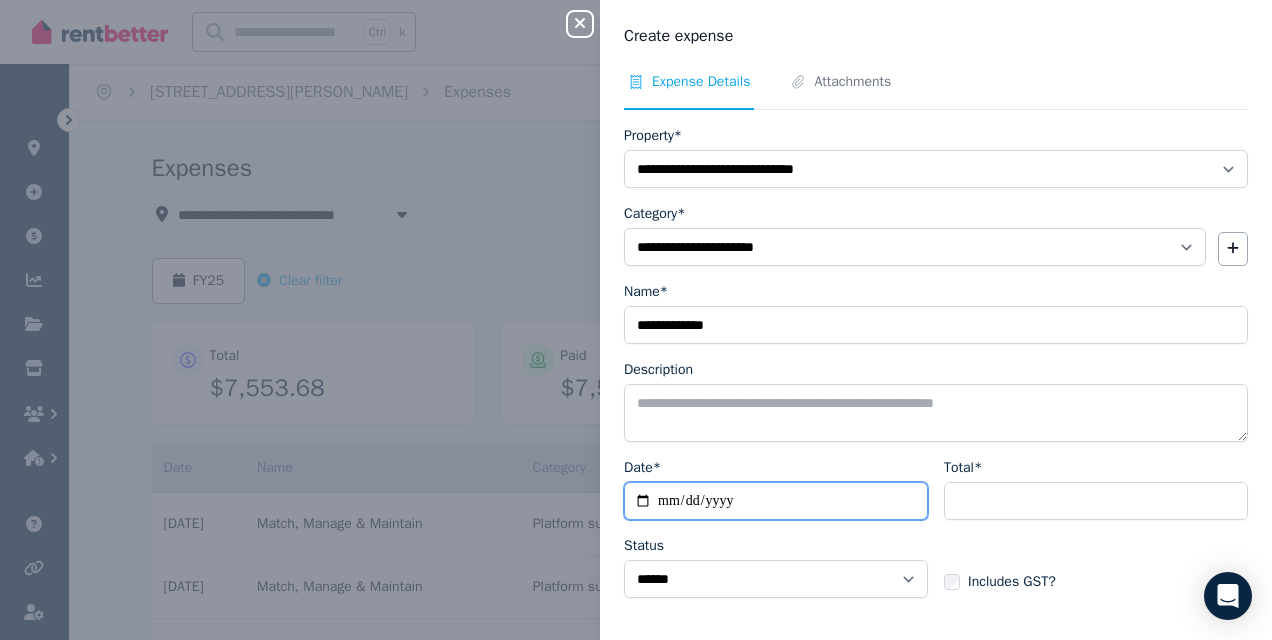 type on "**********" 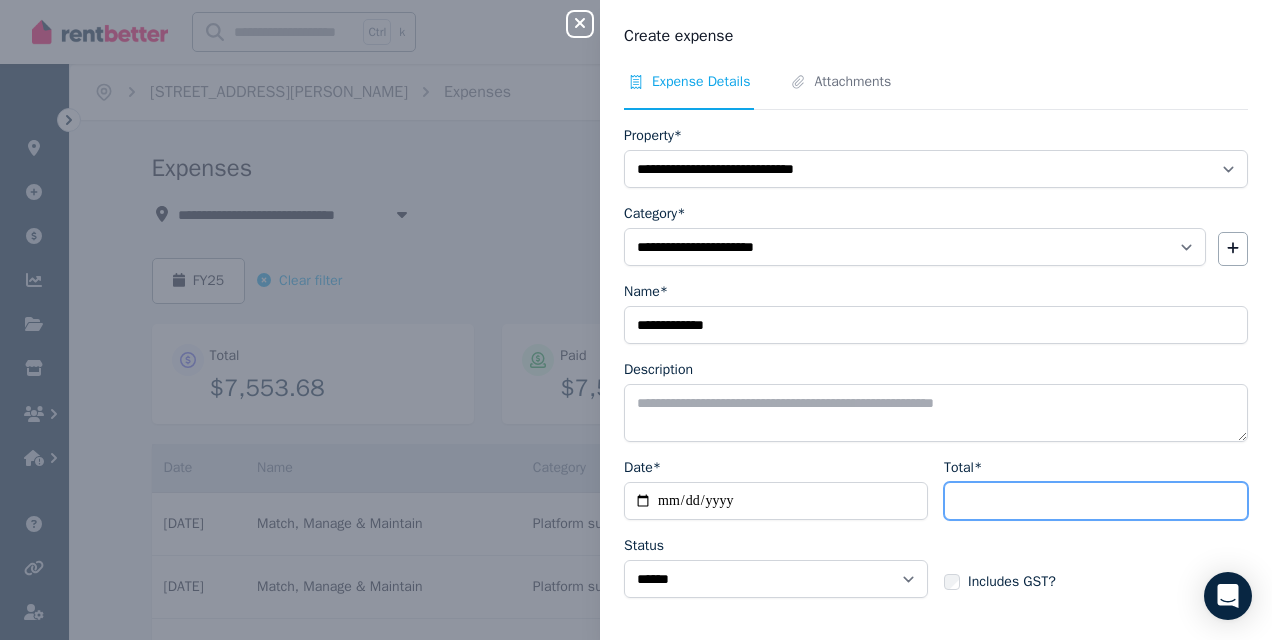 click on "Total*" at bounding box center [1096, 501] 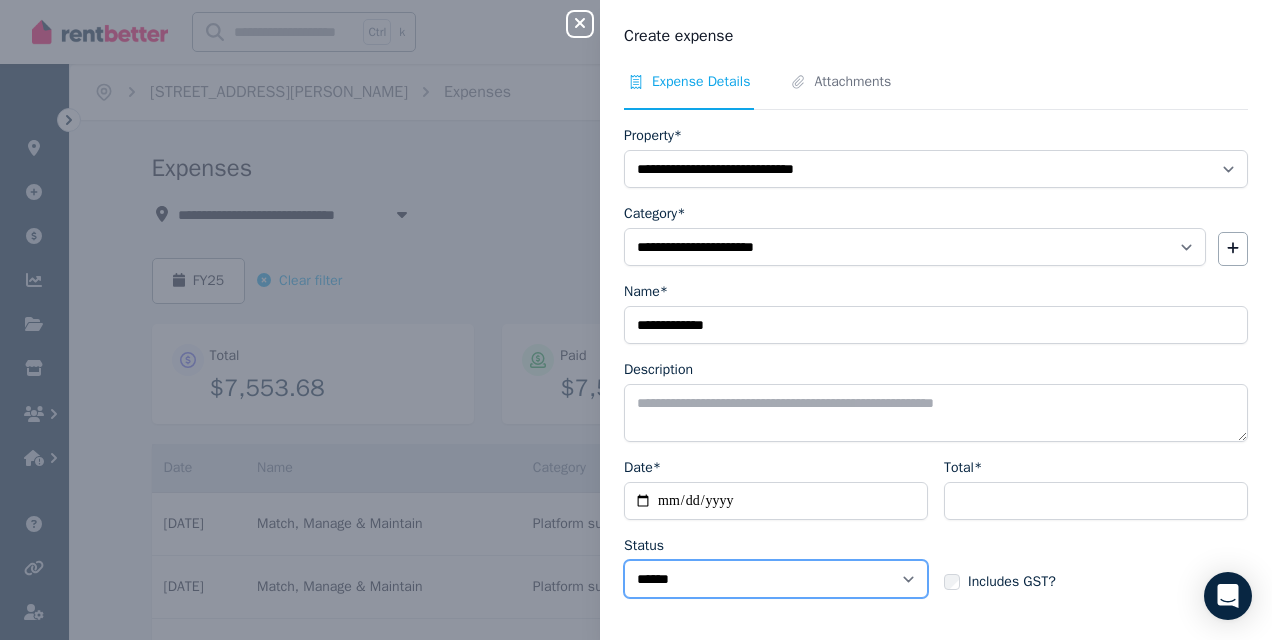 click on "****** ****" at bounding box center (776, 579) 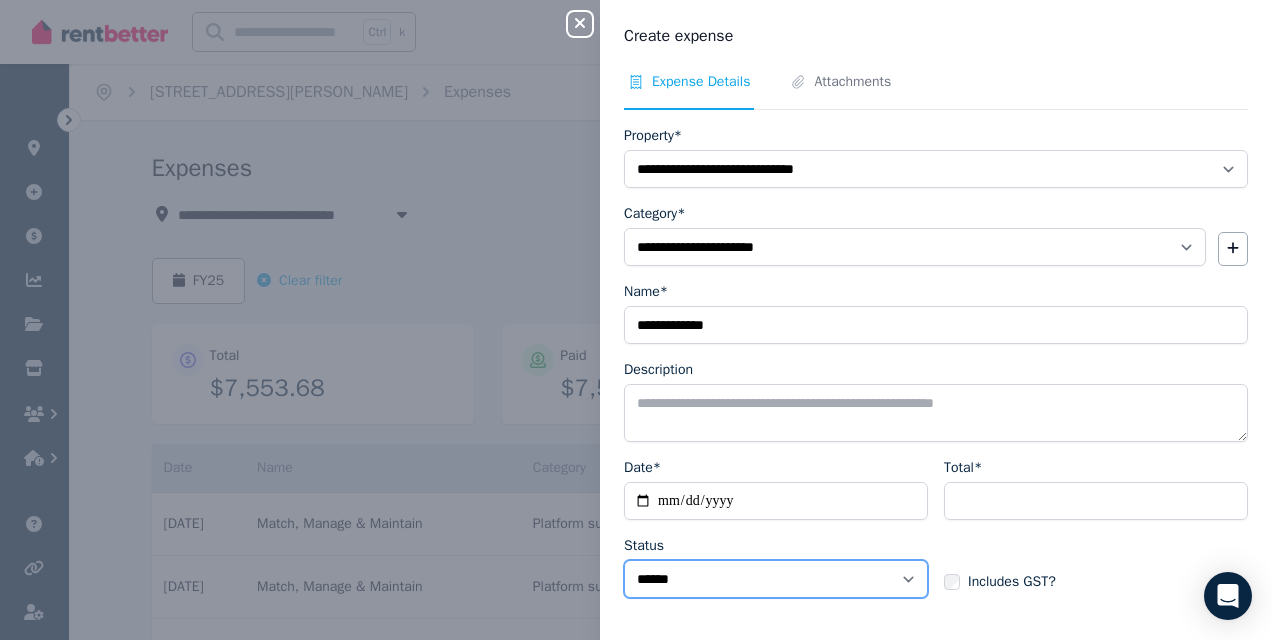 select on "**********" 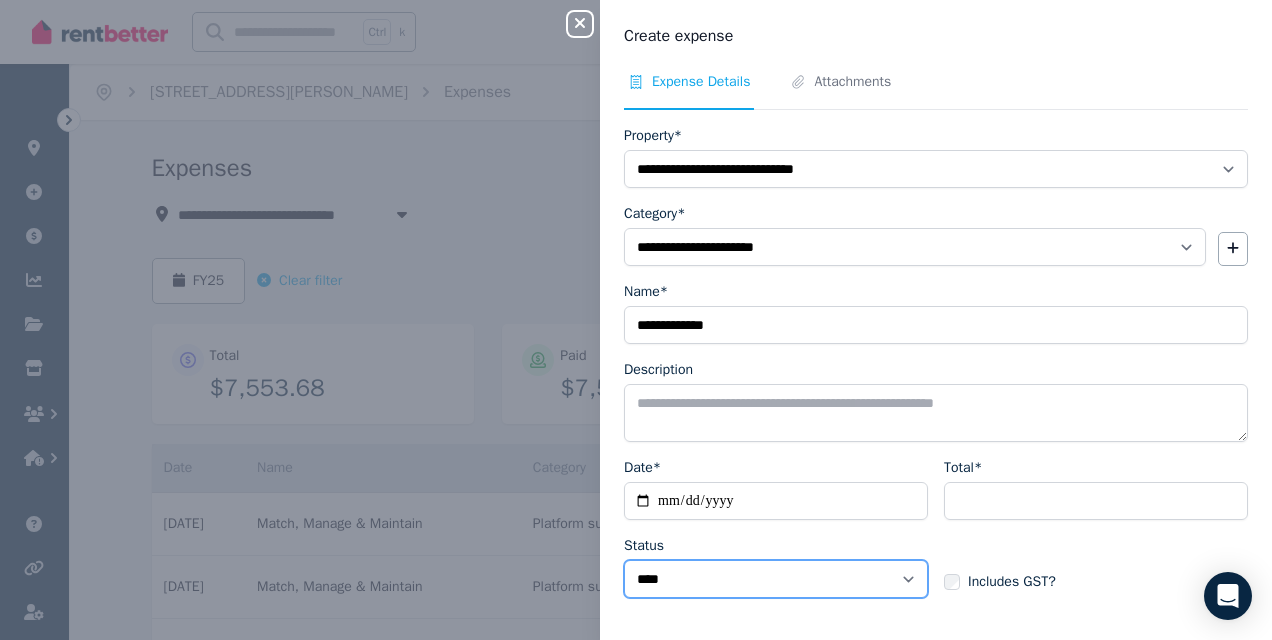 click on "****** ****" at bounding box center (776, 579) 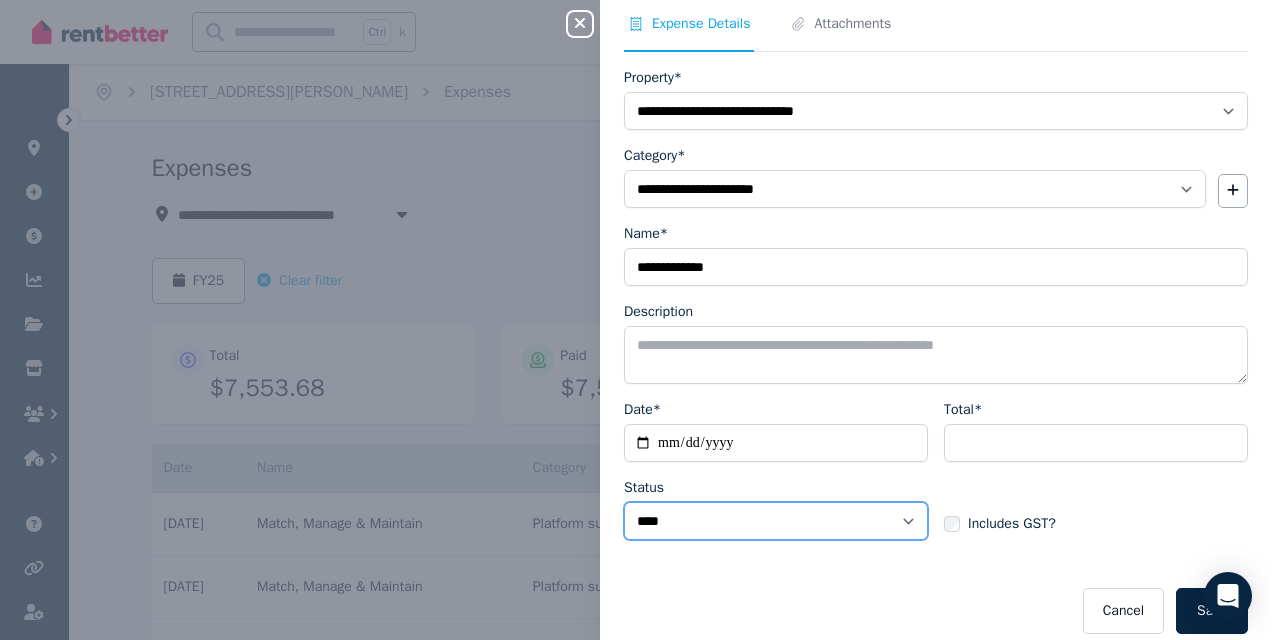 scroll, scrollTop: 71, scrollLeft: 0, axis: vertical 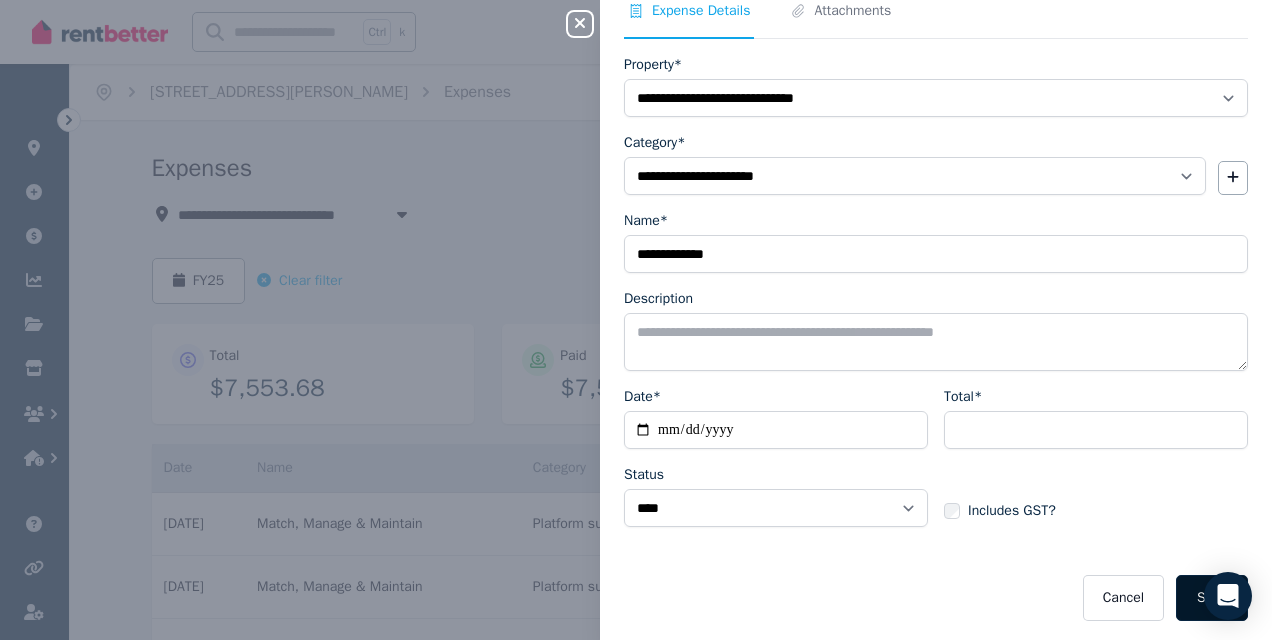 click on "Save" at bounding box center [1212, 598] 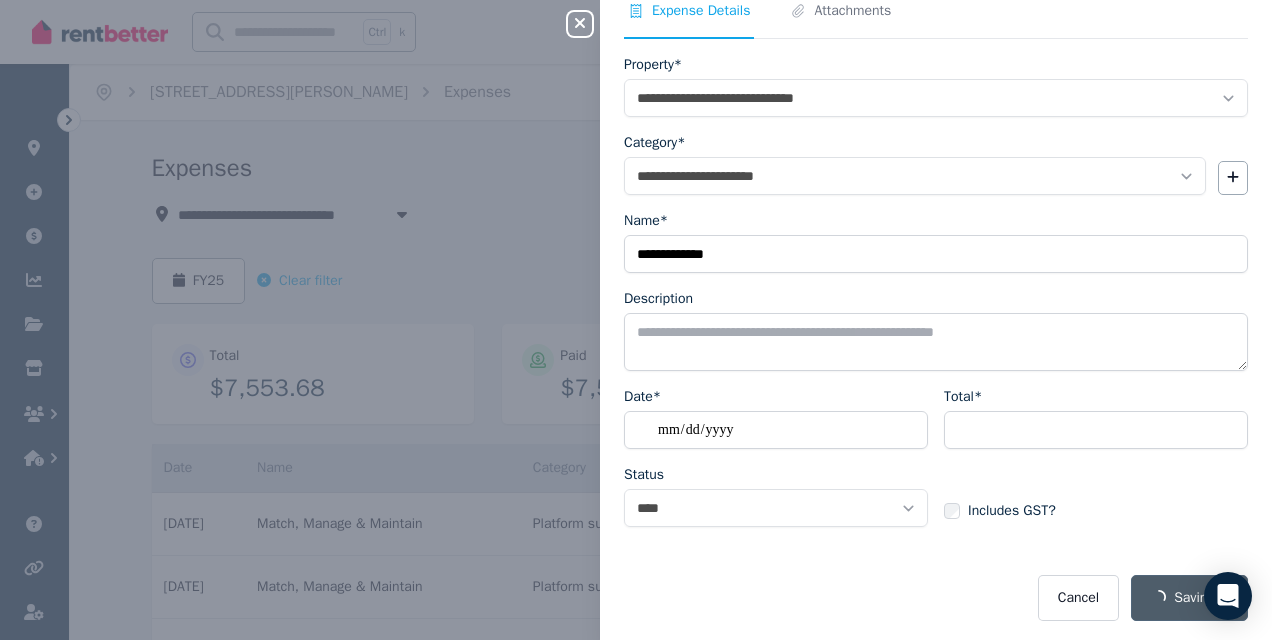 select on "**********" 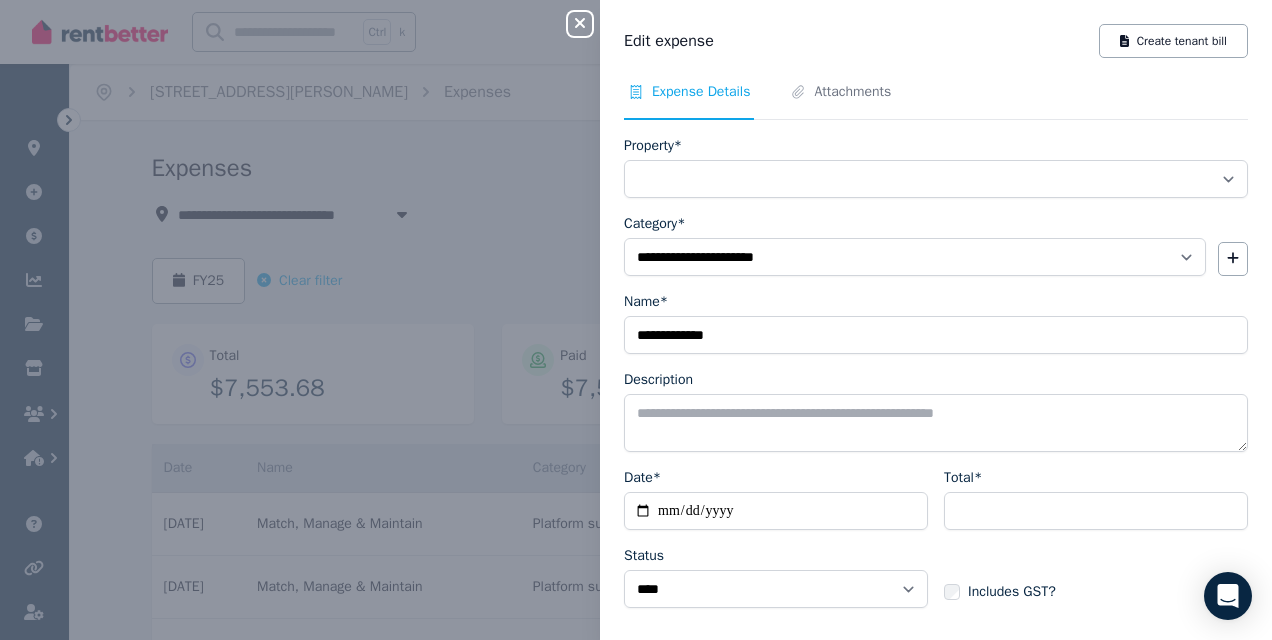 select on "**********" 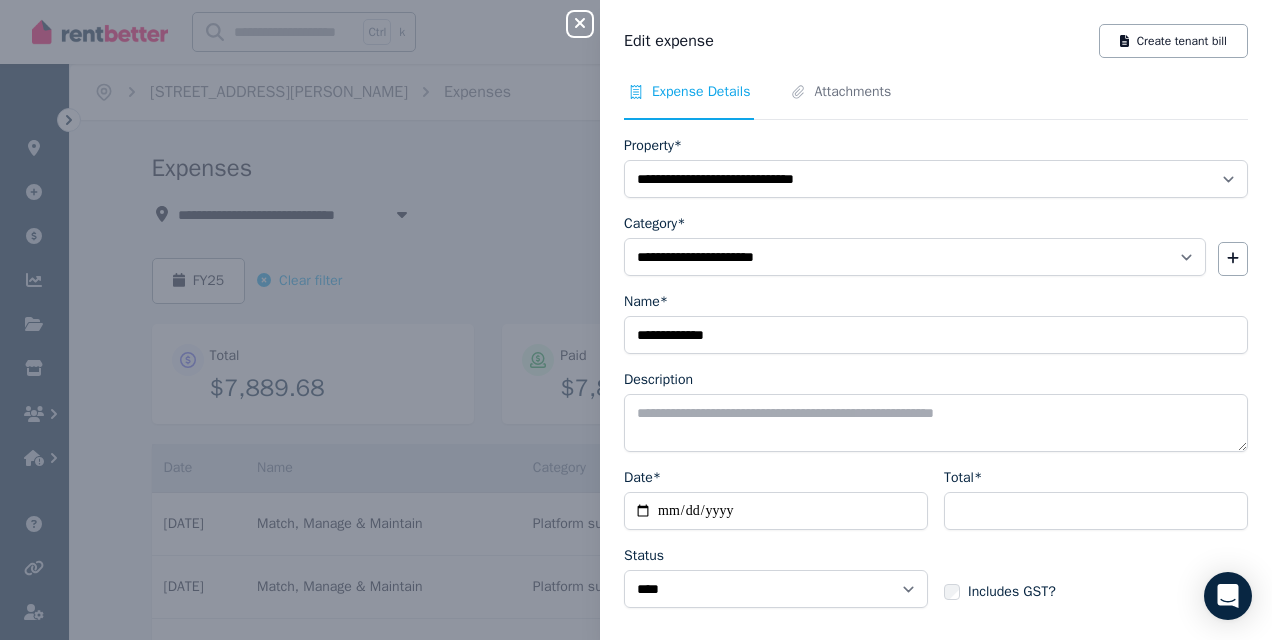 click 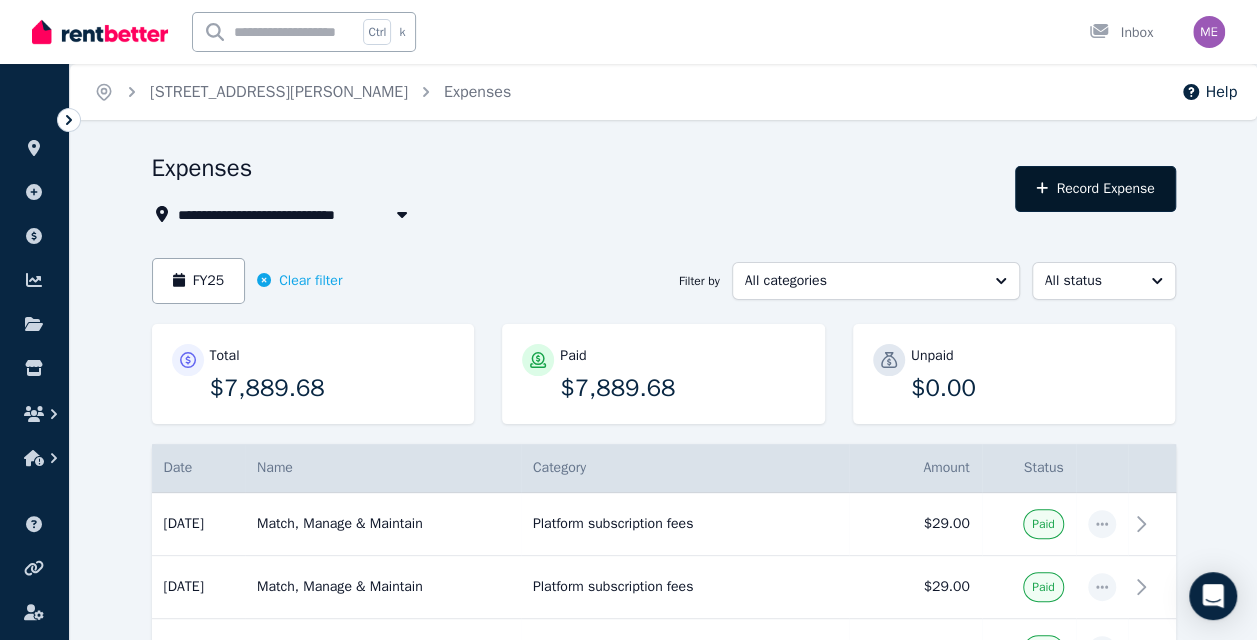 click on "Record Expense" at bounding box center [1095, 189] 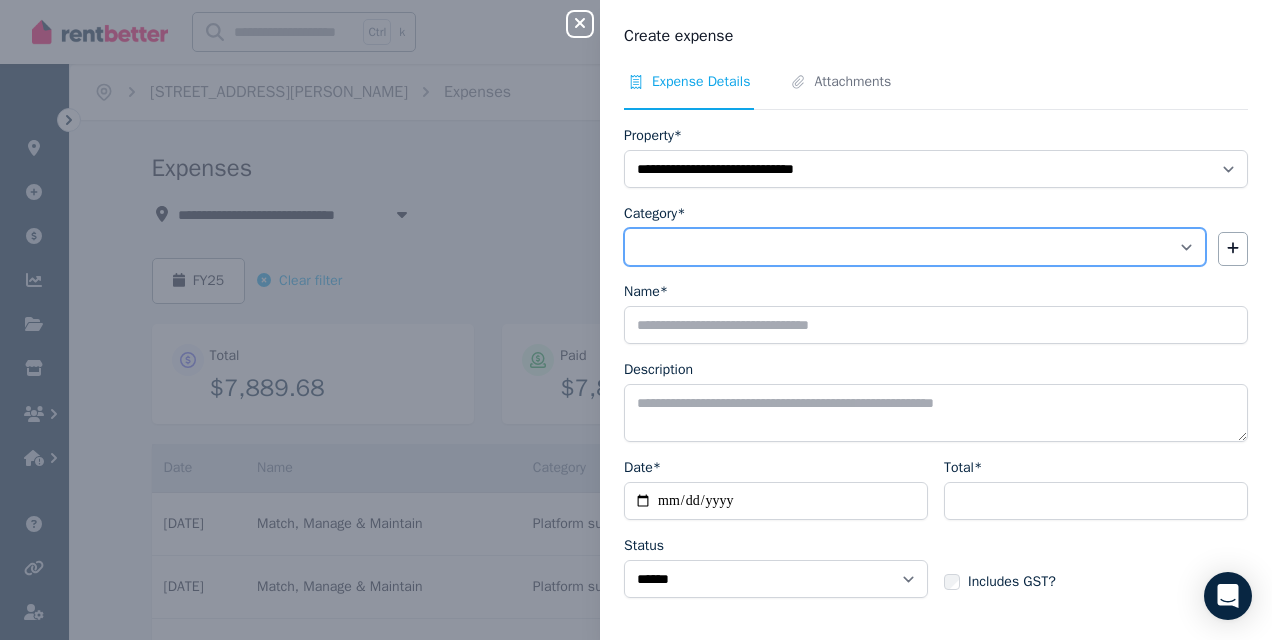 click on "**********" at bounding box center (915, 247) 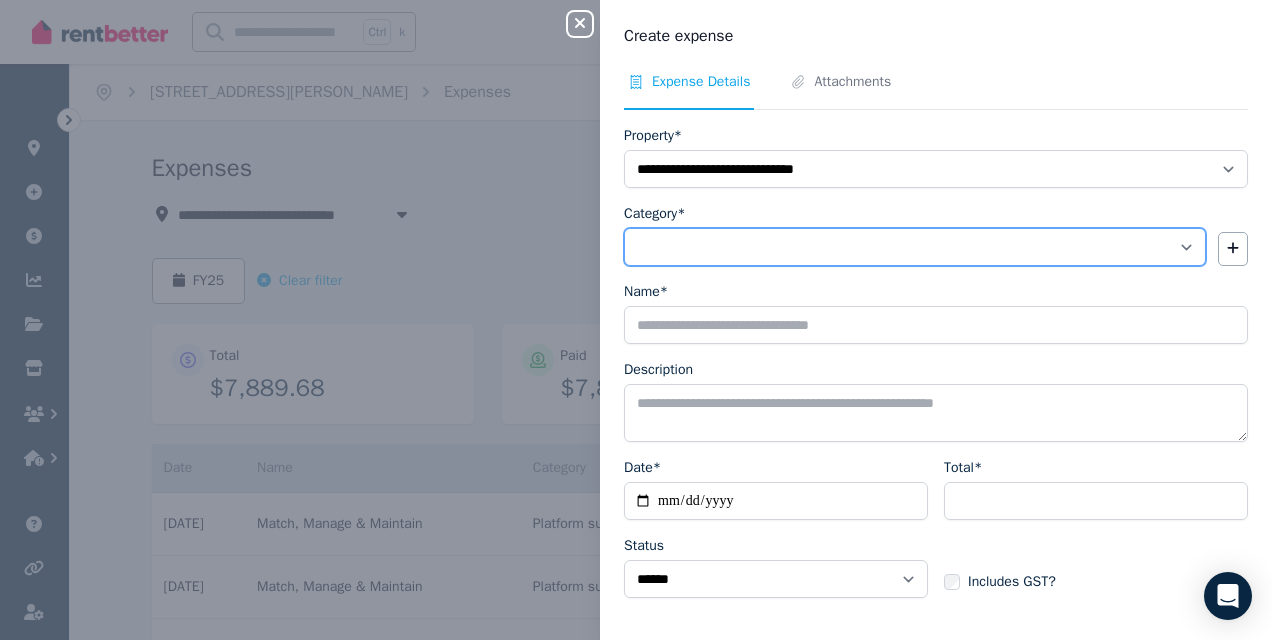 select on "**********" 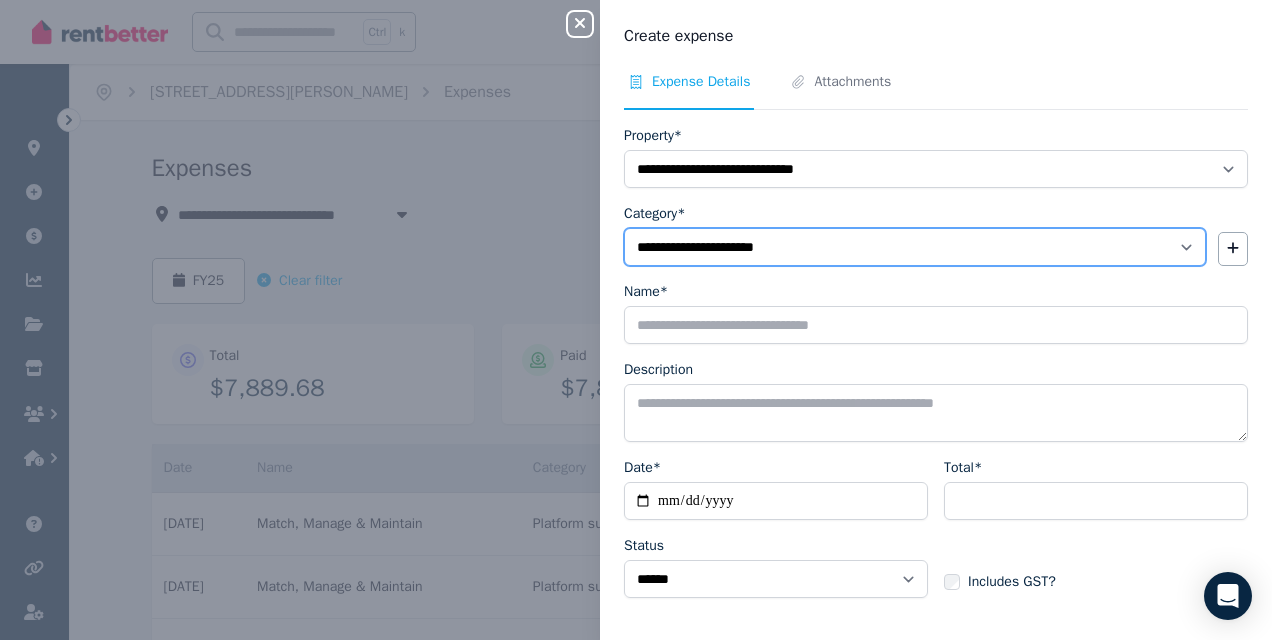click on "**********" at bounding box center [915, 247] 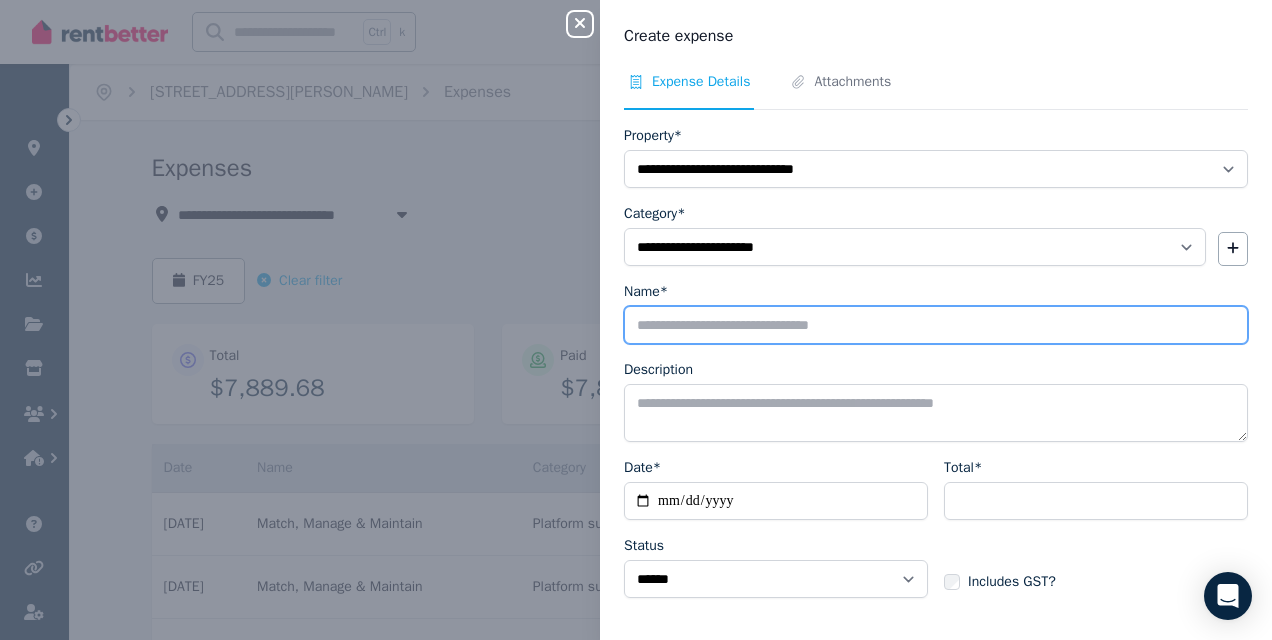 click on "Name*" at bounding box center [936, 325] 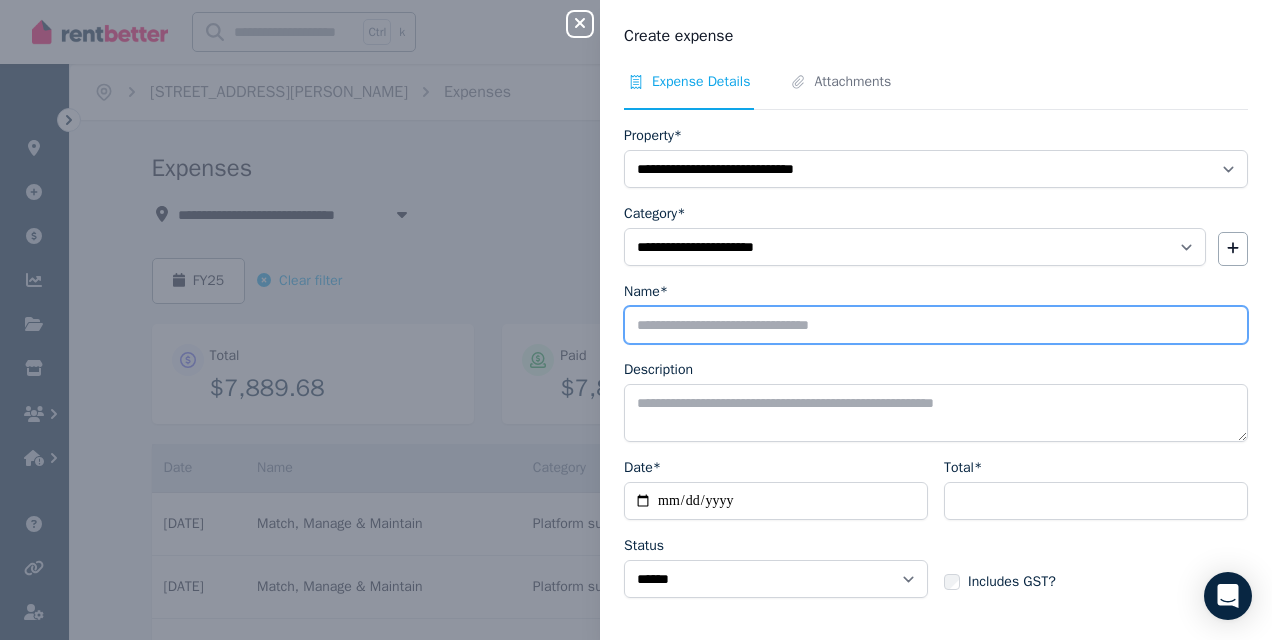 type on "*****" 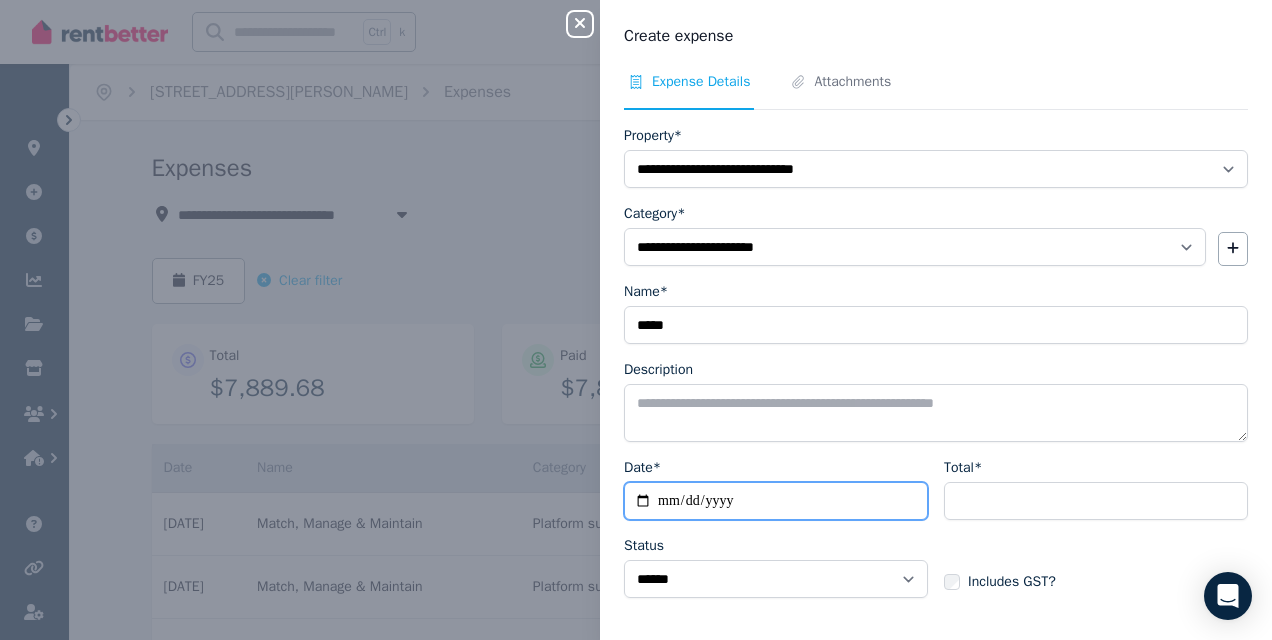 click on "Date*" at bounding box center (776, 501) 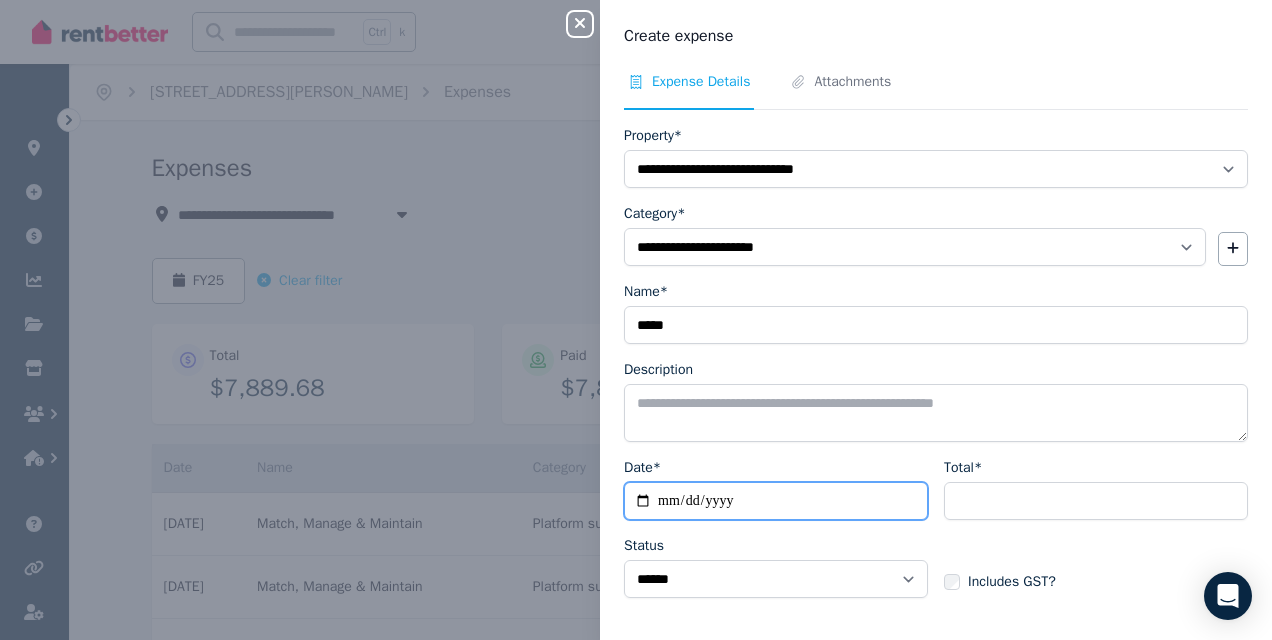 type on "**********" 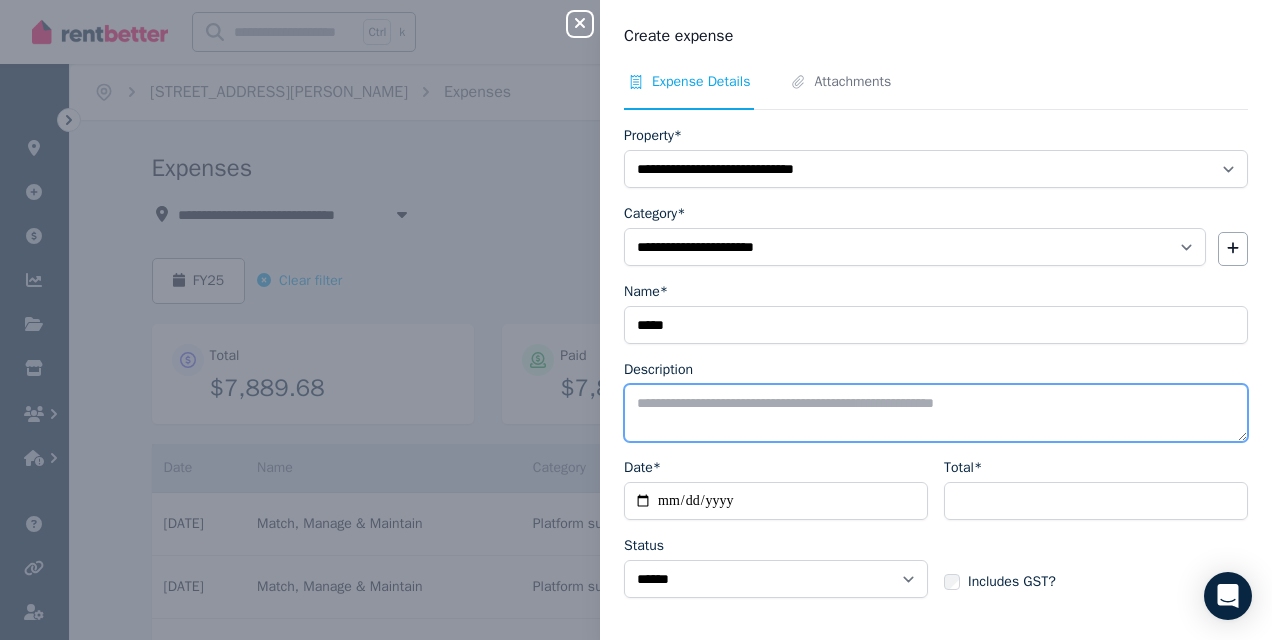 click on "Description" at bounding box center [936, 413] 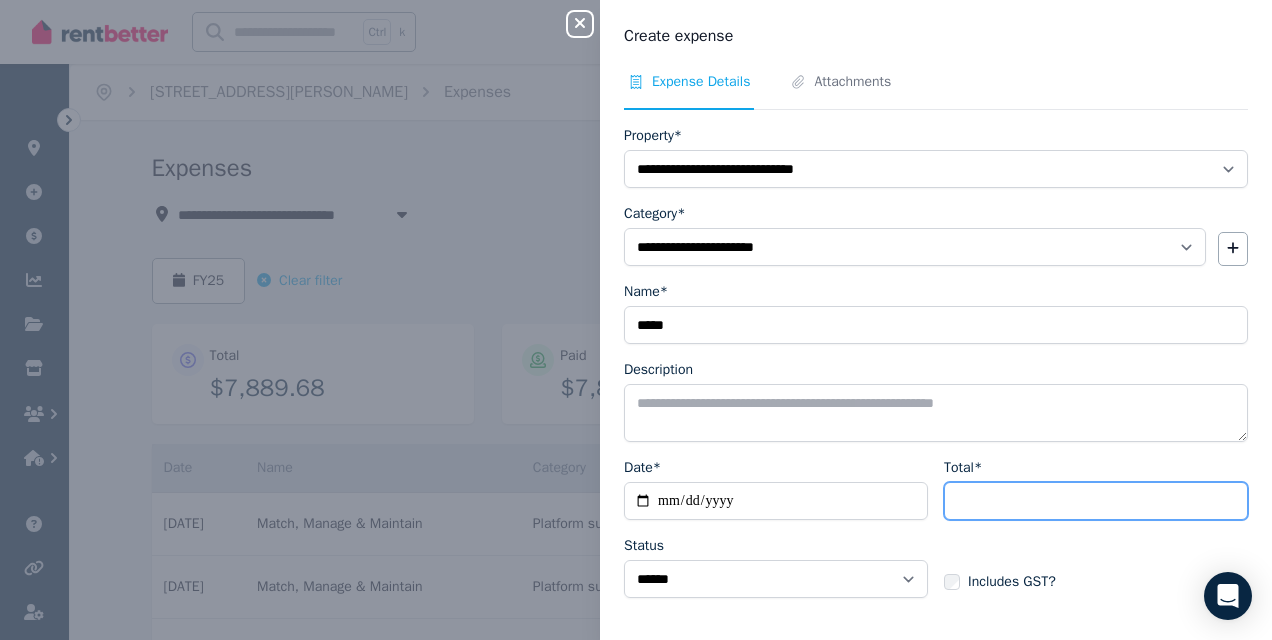 click on "Total*" at bounding box center [1096, 501] 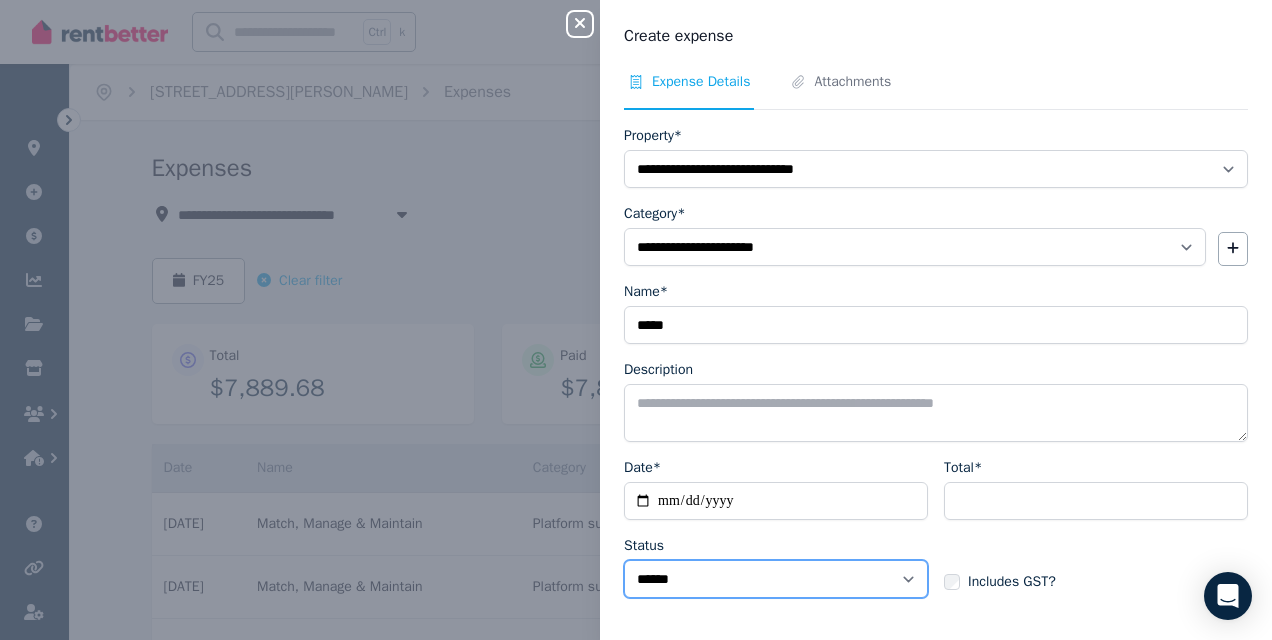 click on "****** ****" at bounding box center (776, 579) 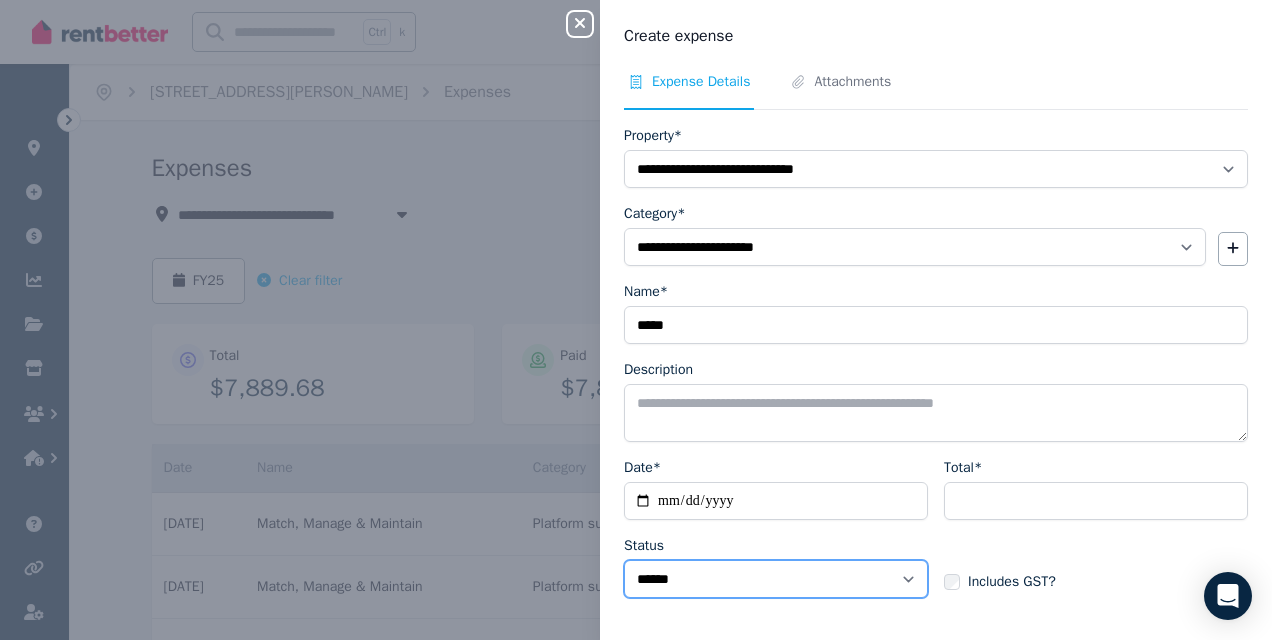 select on "**********" 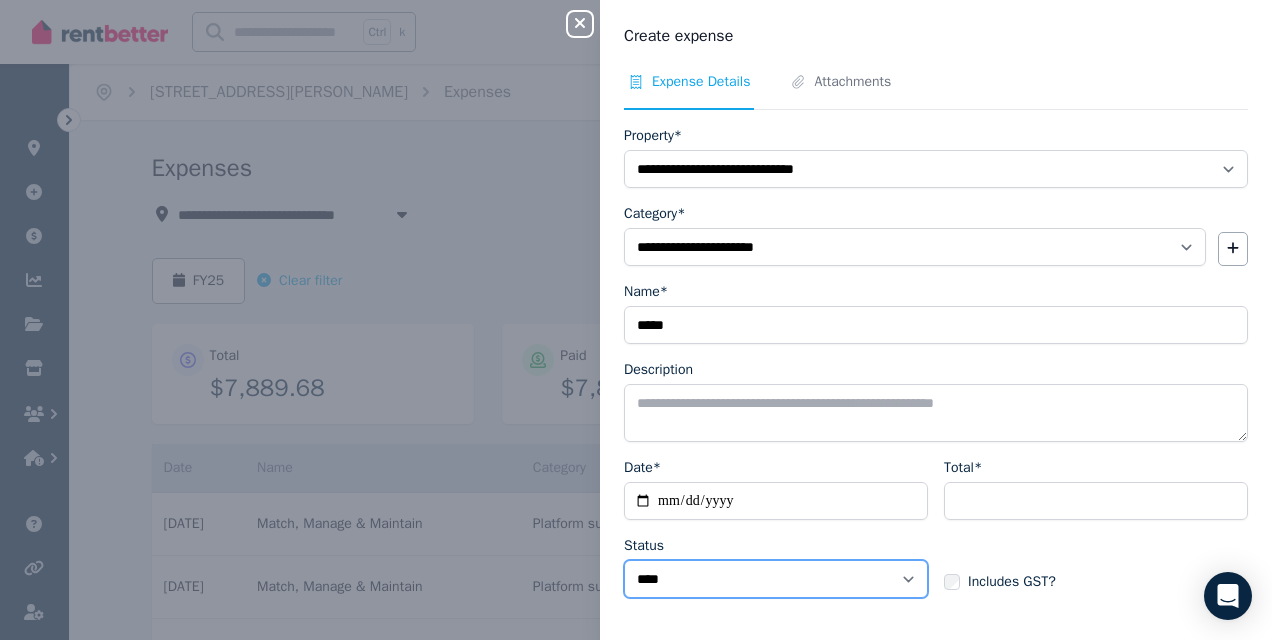 click on "****** ****" at bounding box center [776, 579] 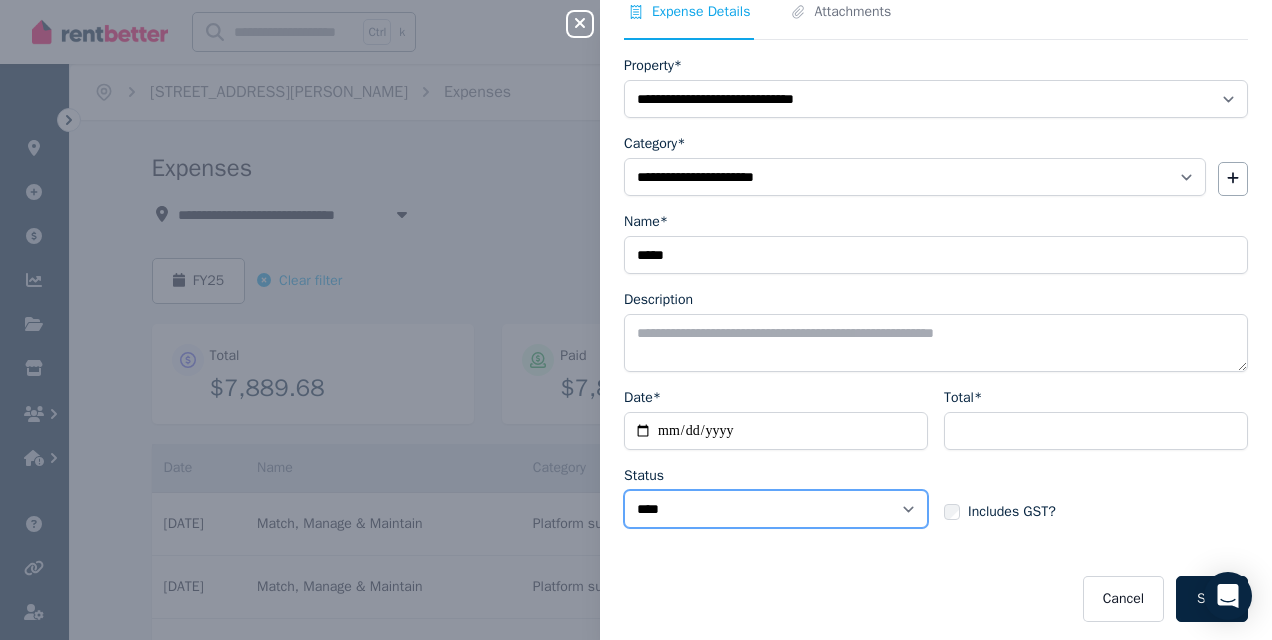 scroll, scrollTop: 71, scrollLeft: 0, axis: vertical 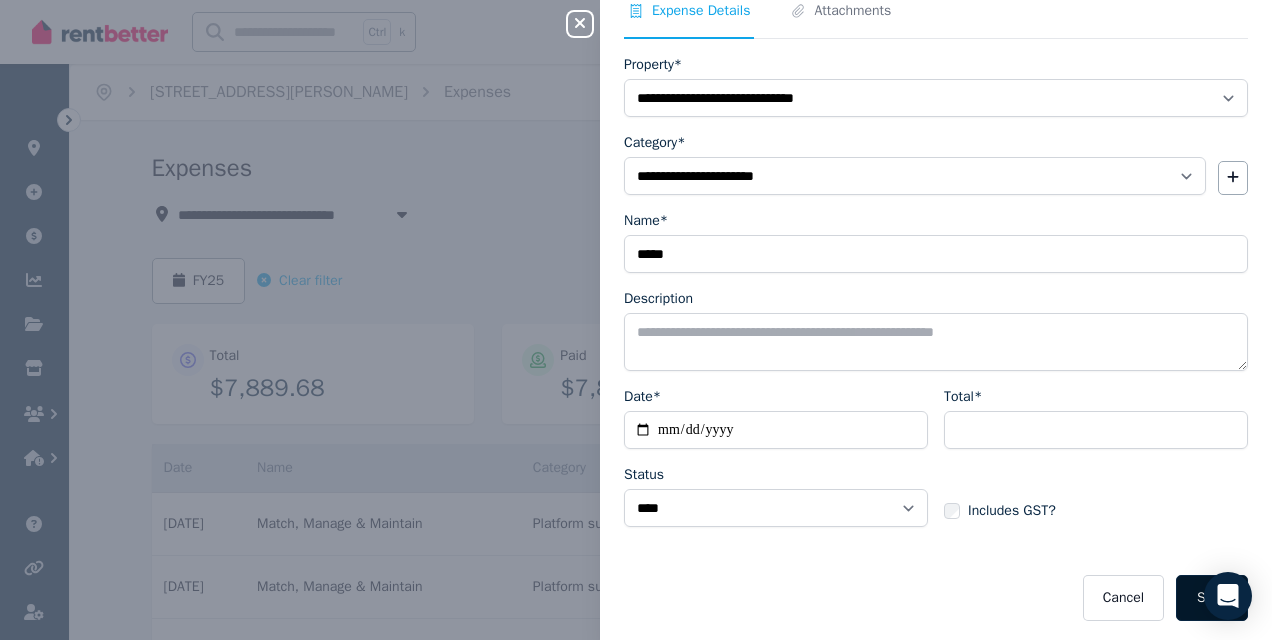 click on "Save" at bounding box center [1212, 598] 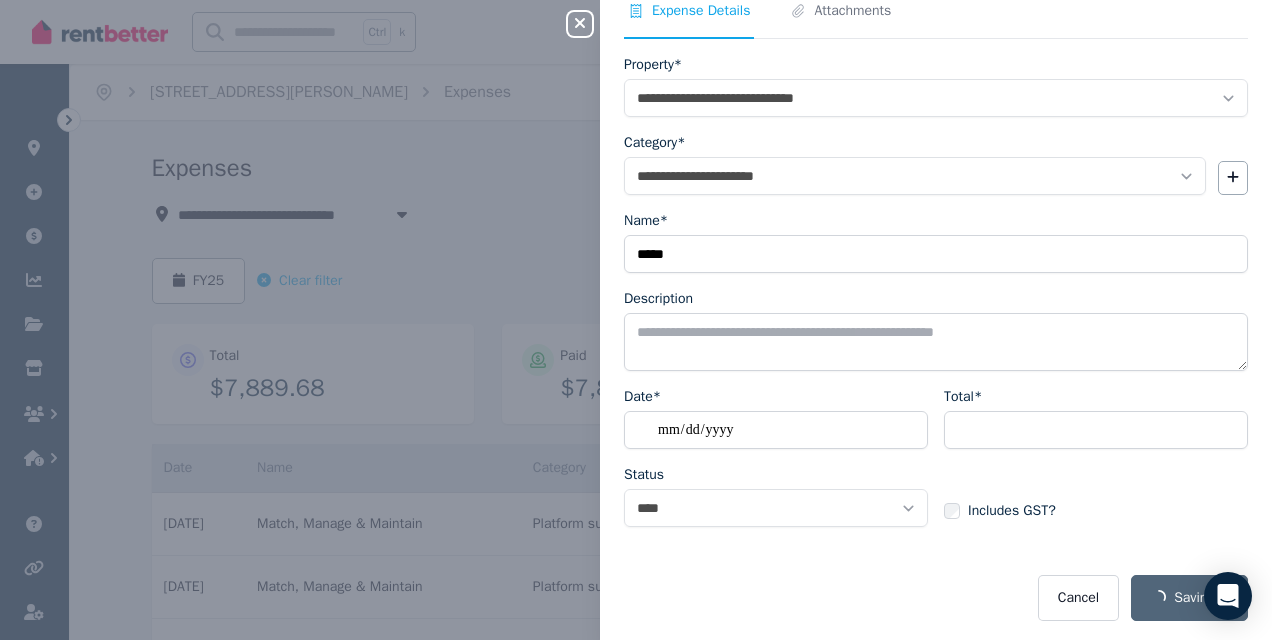 select on "**********" 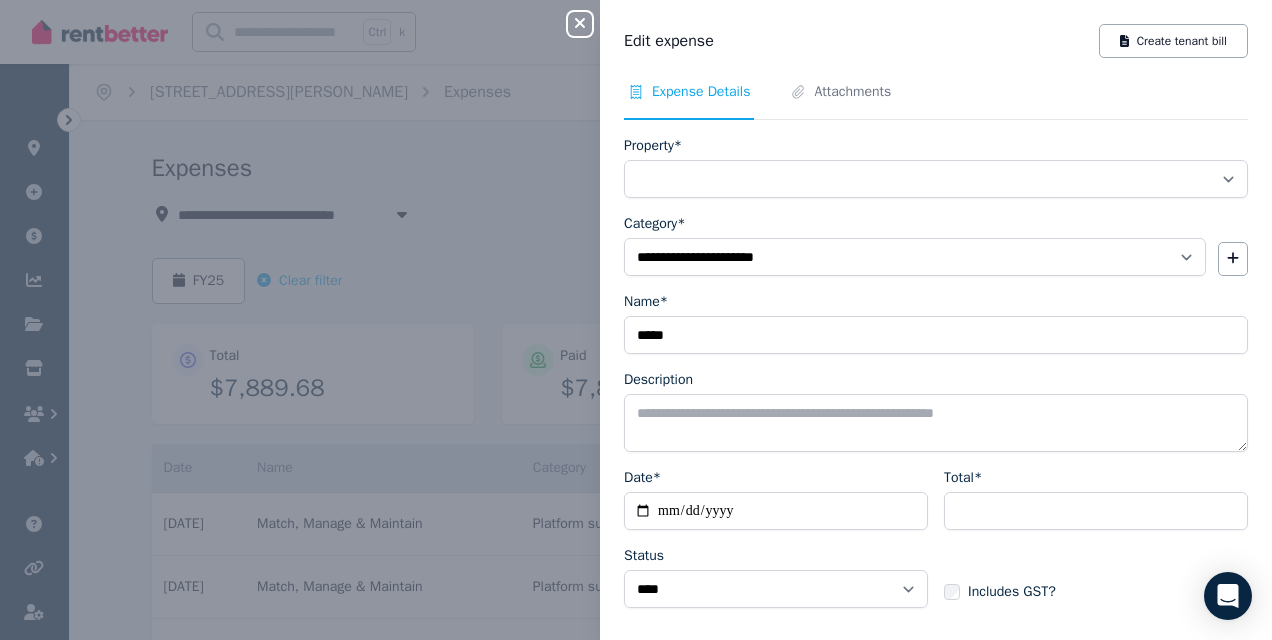select on "**********" 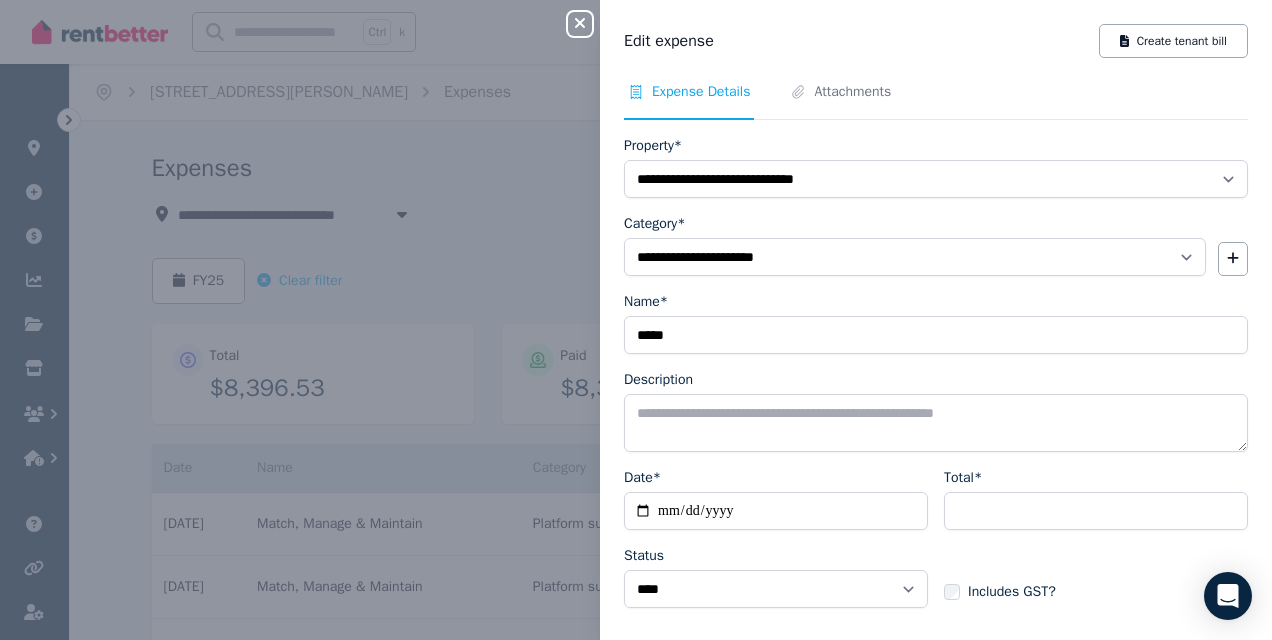 click 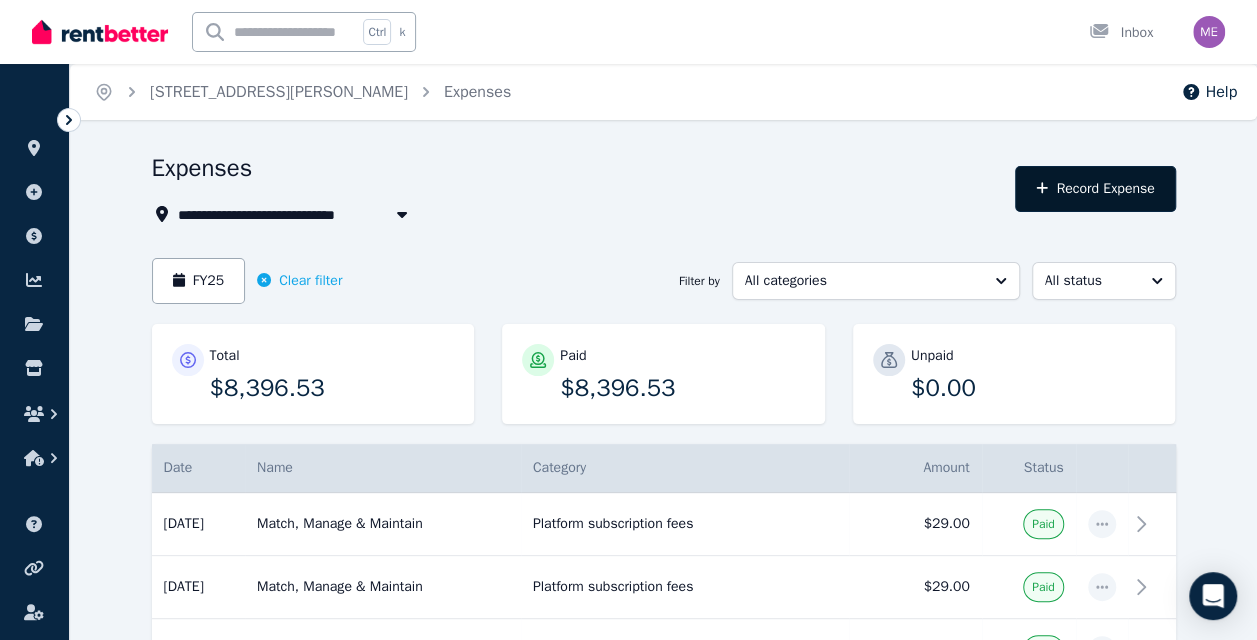 click on "Record Expense" at bounding box center [1095, 189] 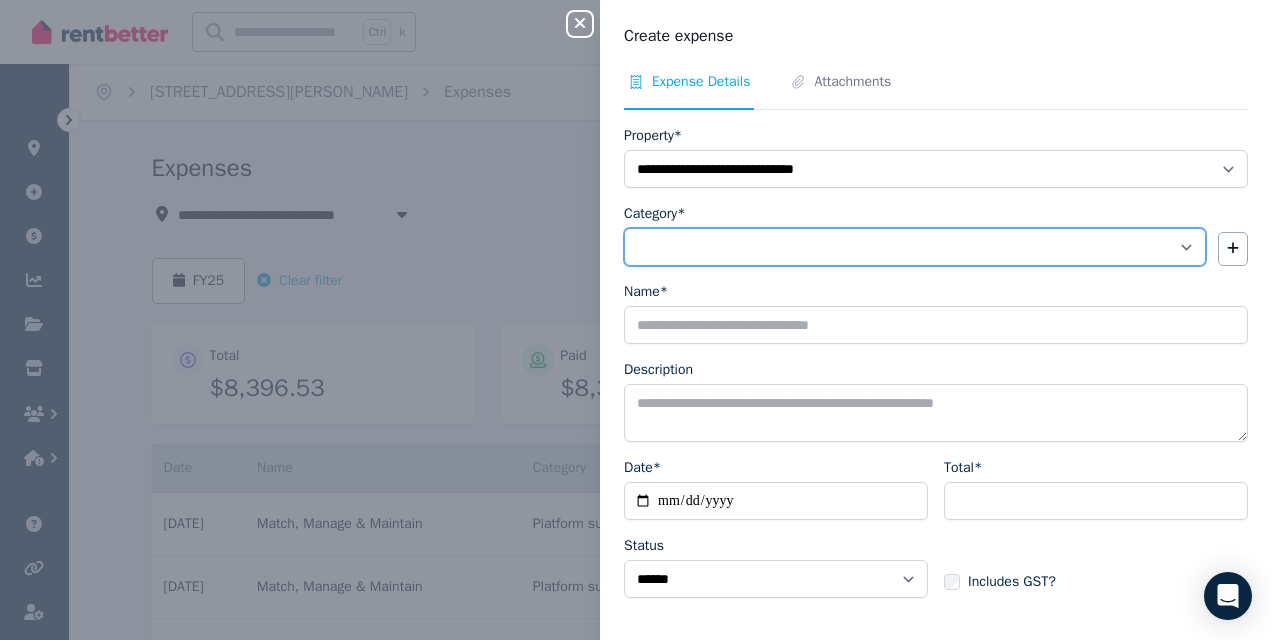 click on "**********" at bounding box center (915, 247) 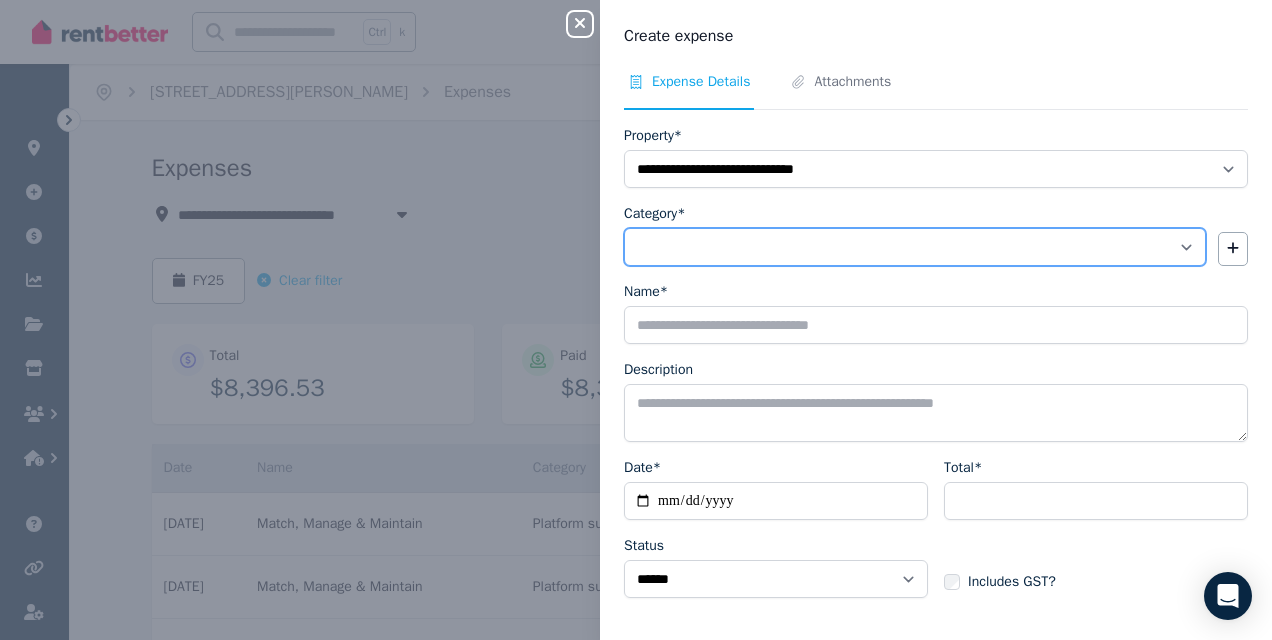 select on "**********" 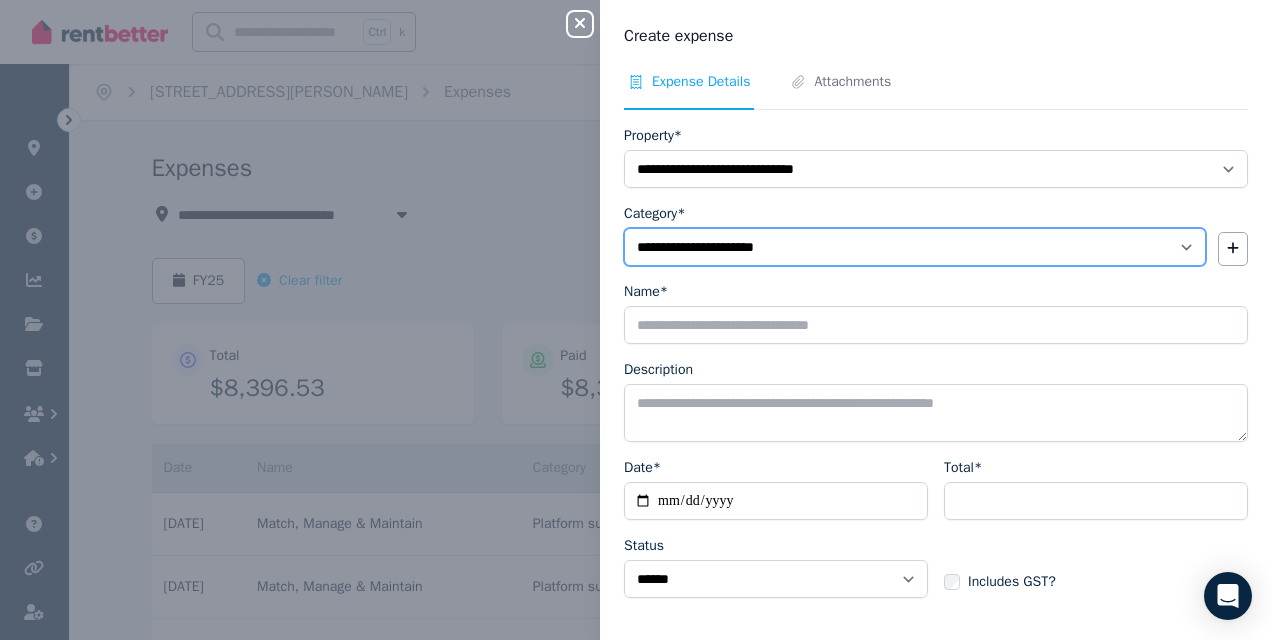 click on "**********" at bounding box center (915, 247) 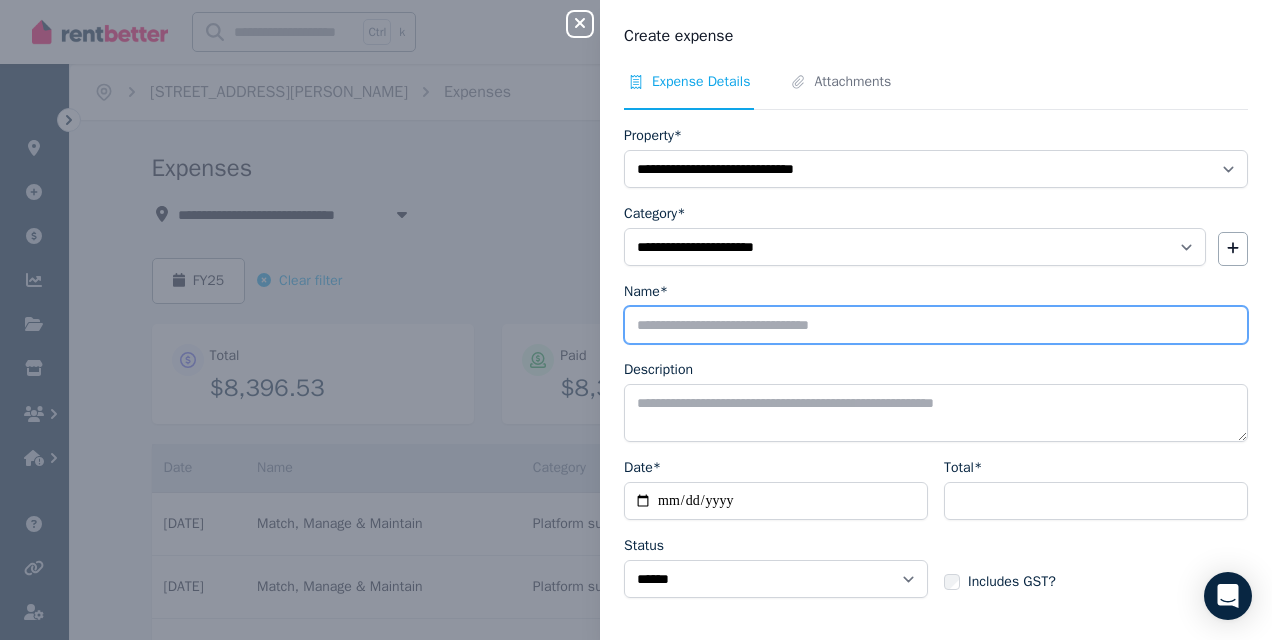 click on "Name*" at bounding box center [936, 325] 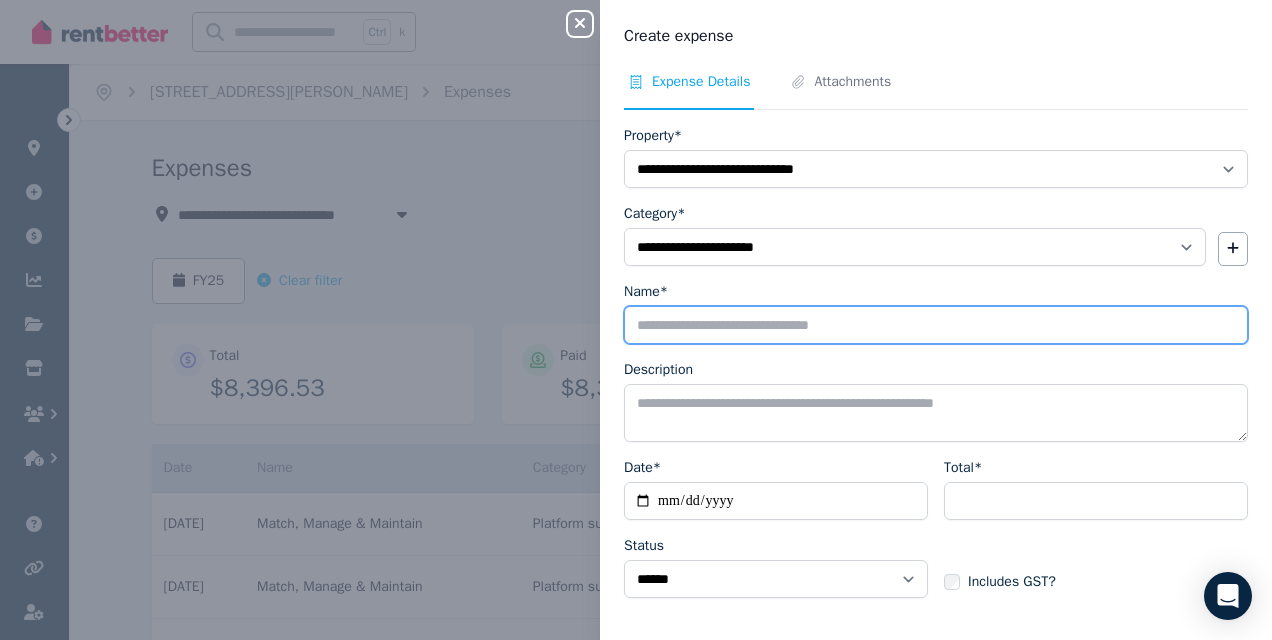 type on "**********" 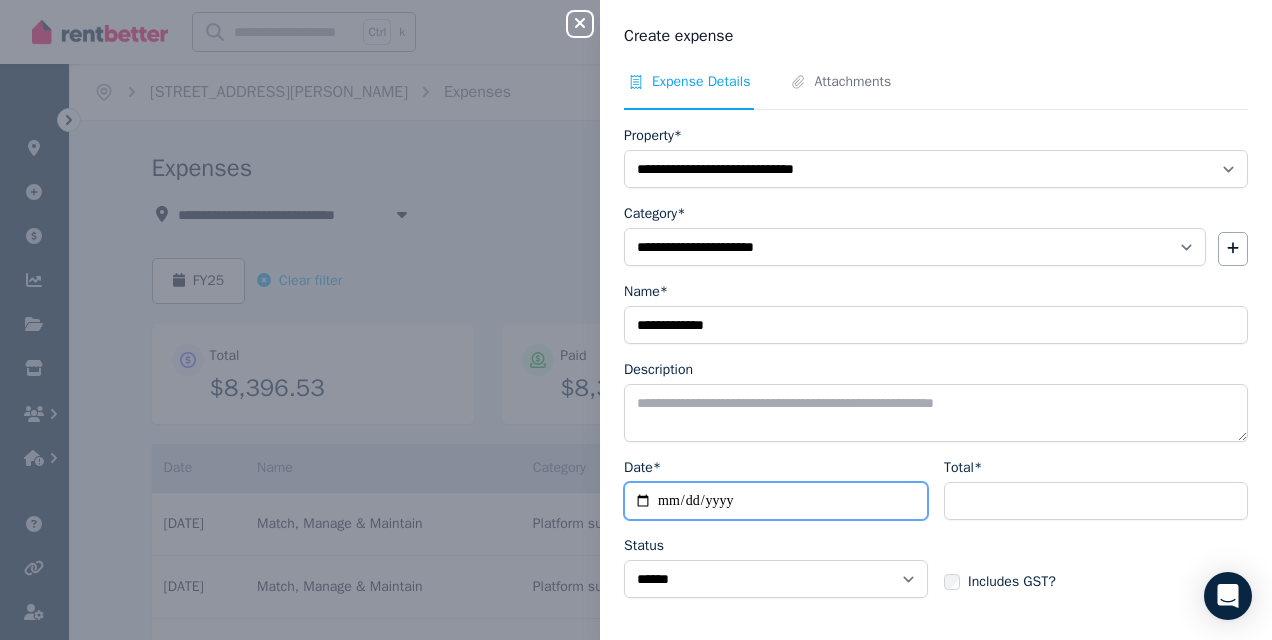click on "Date*" at bounding box center (776, 501) 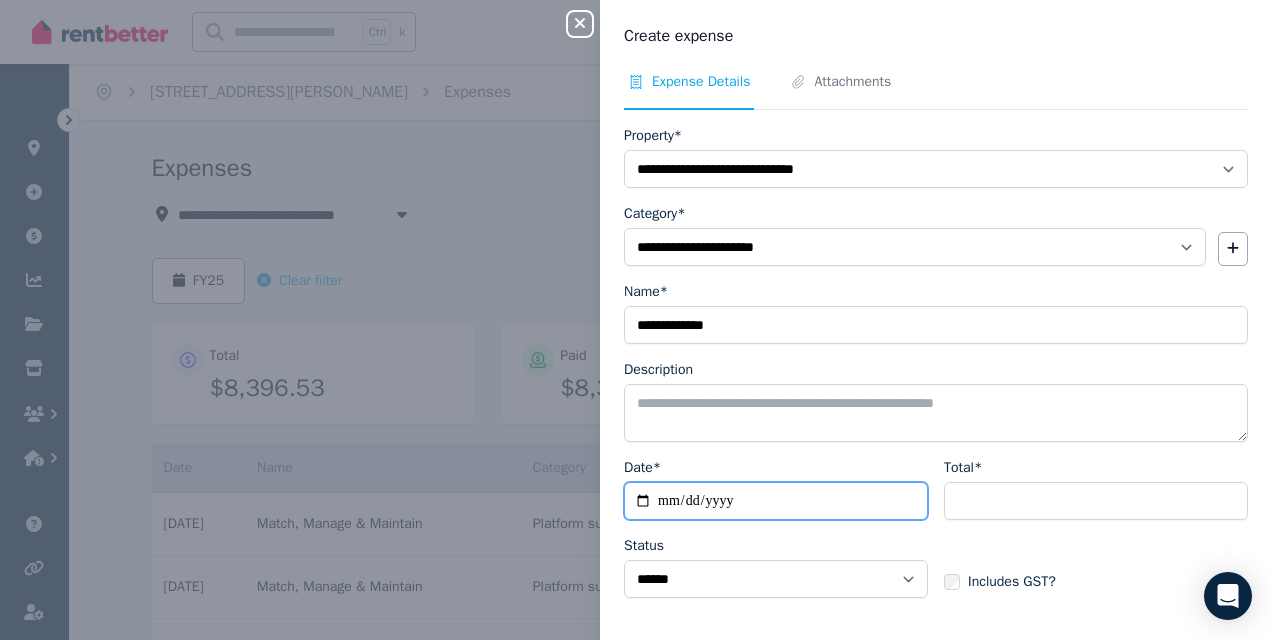 type on "**********" 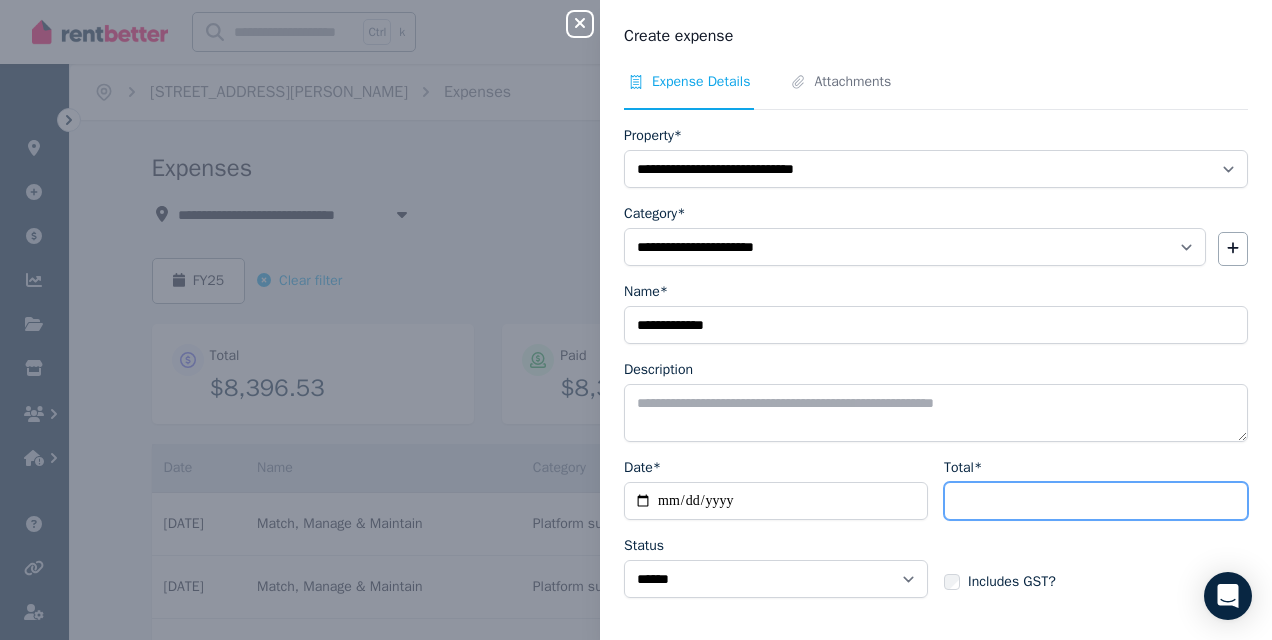 click on "Total*" at bounding box center [1096, 501] 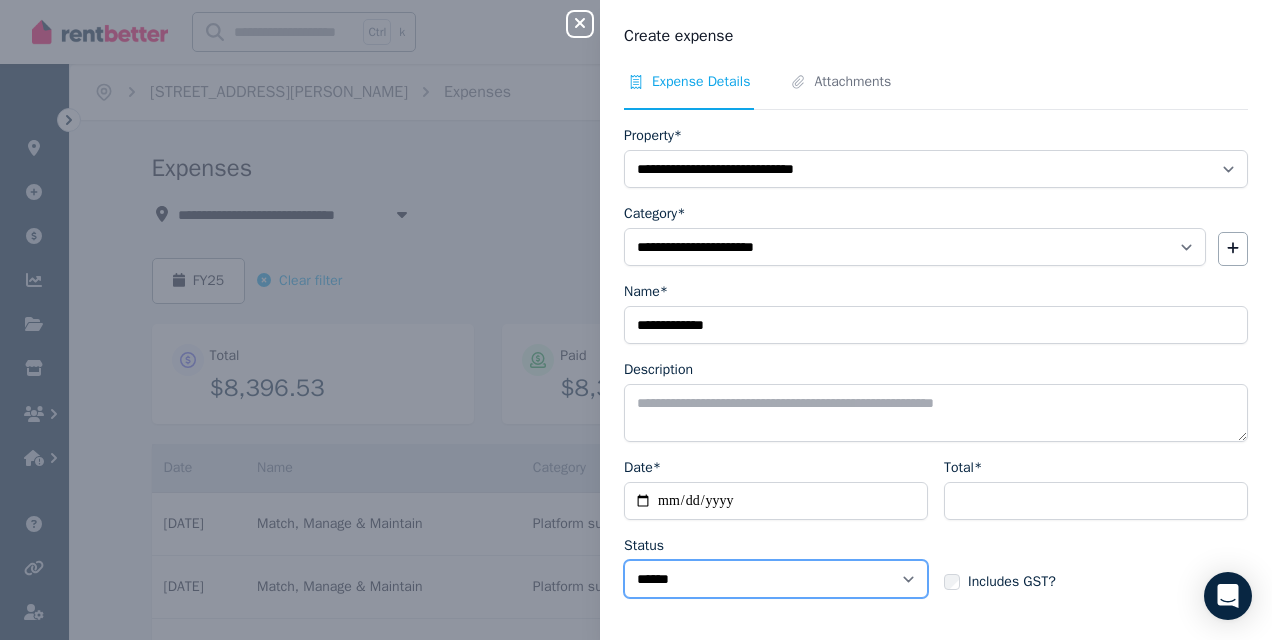click on "****** ****" at bounding box center (776, 579) 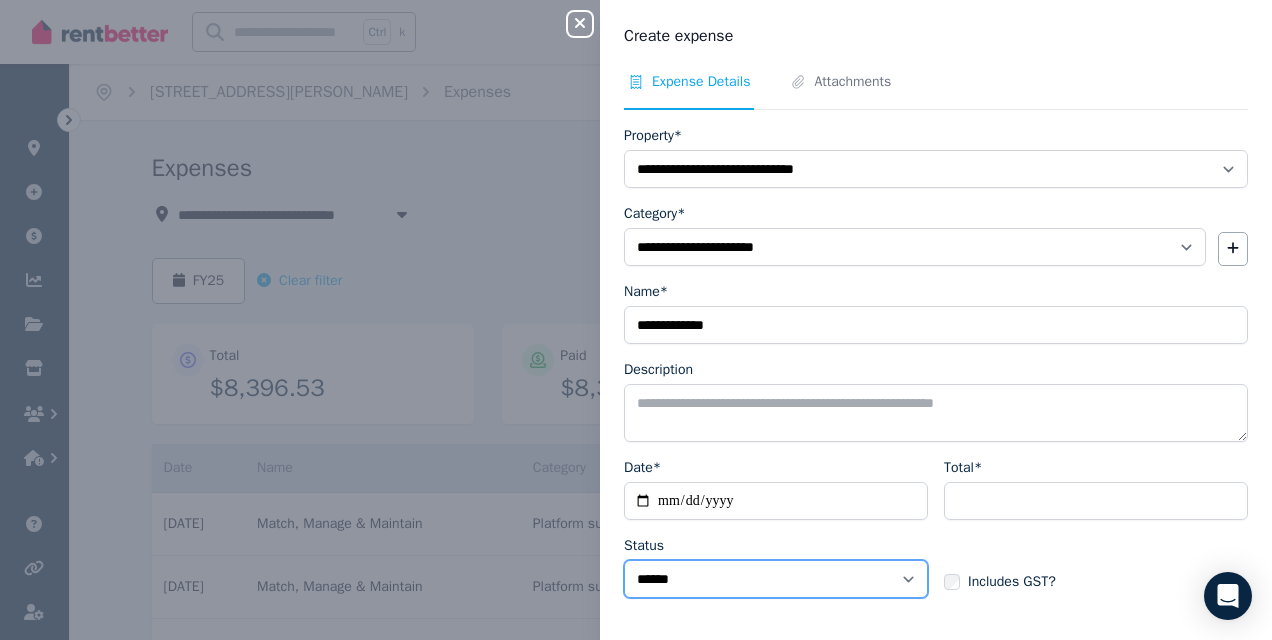 select on "**********" 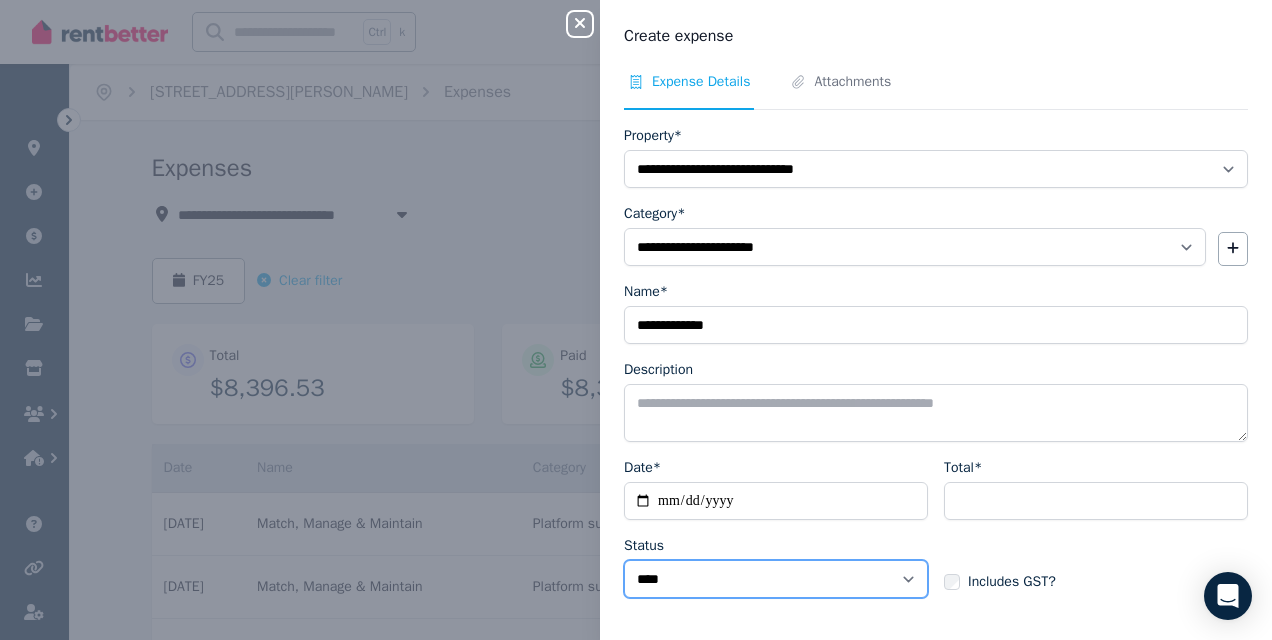 click on "****** ****" at bounding box center [776, 579] 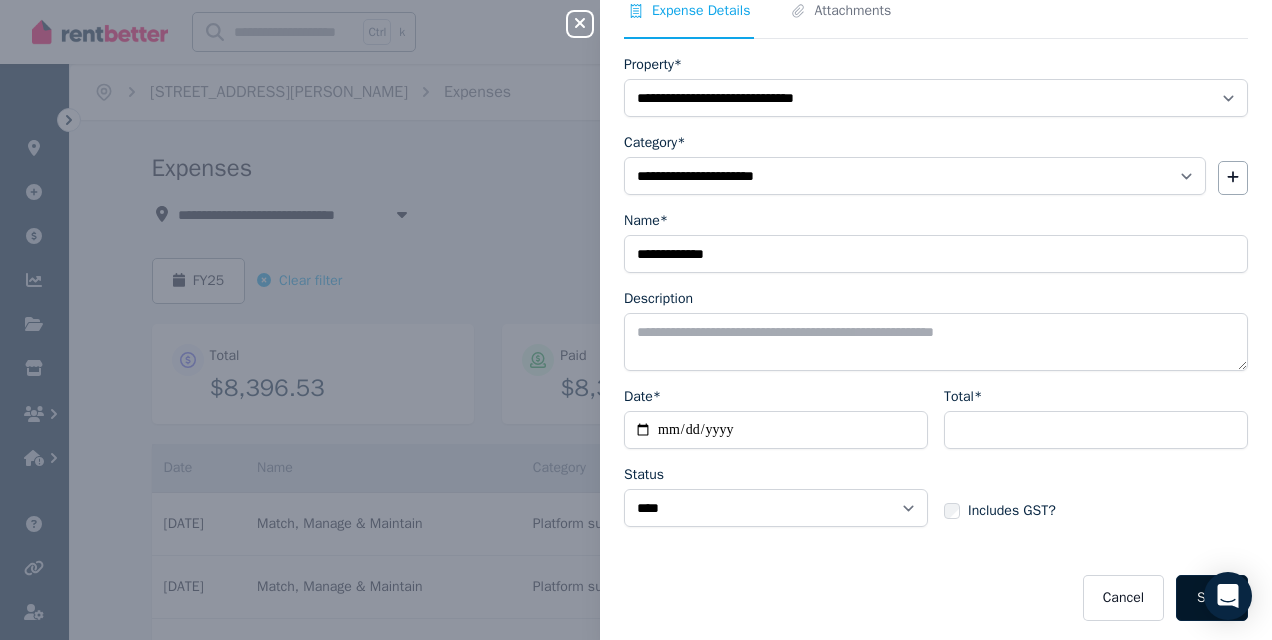click on "Save" at bounding box center (1212, 598) 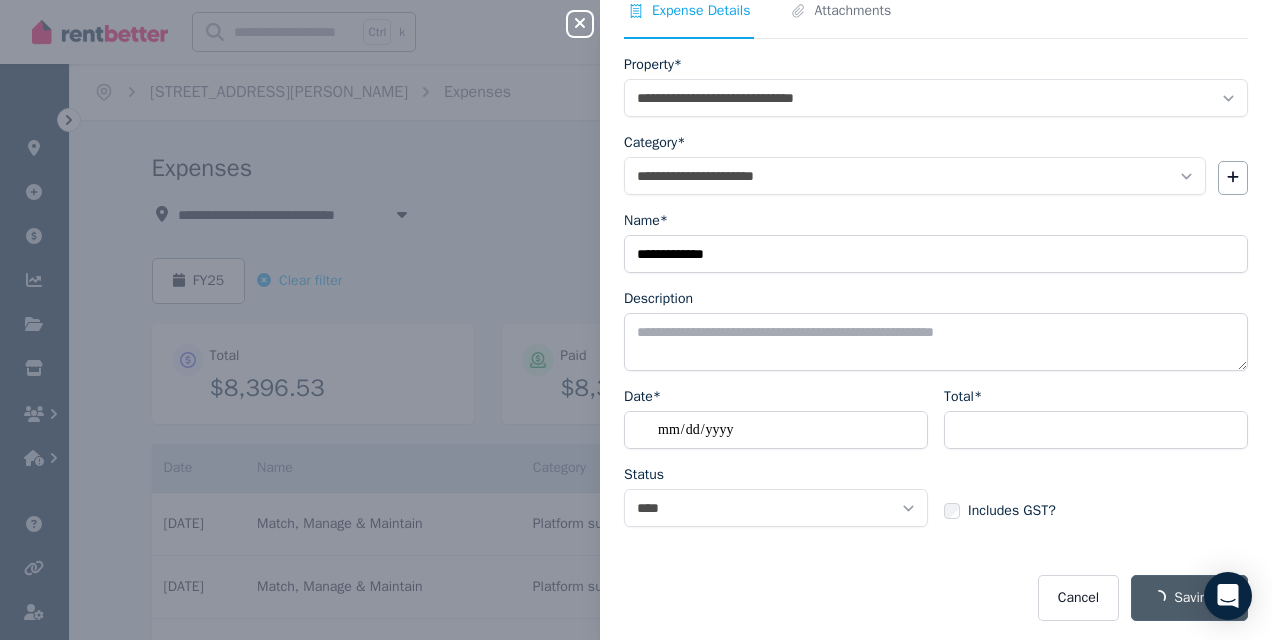 select on "**********" 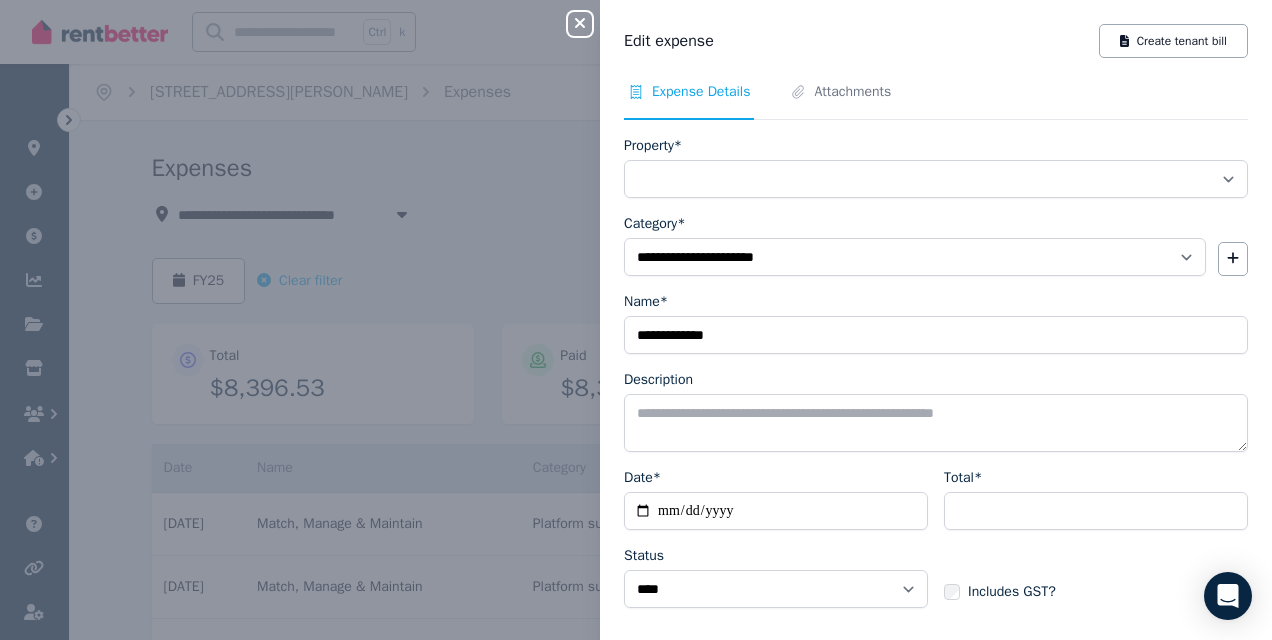 select on "**********" 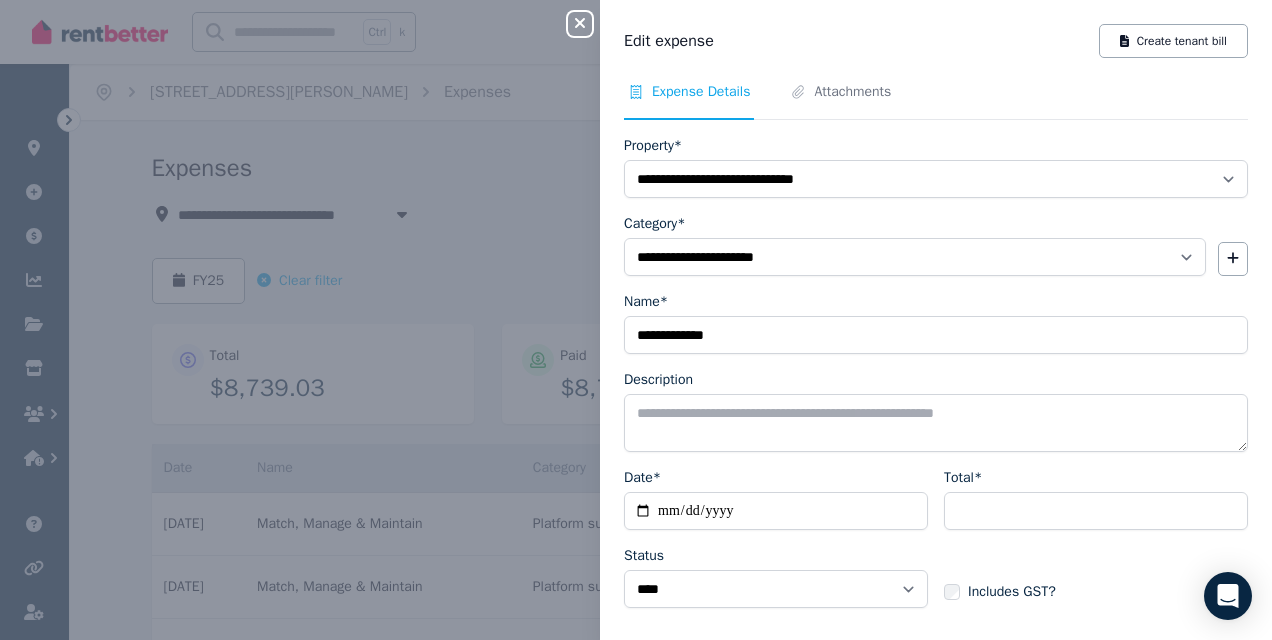 click 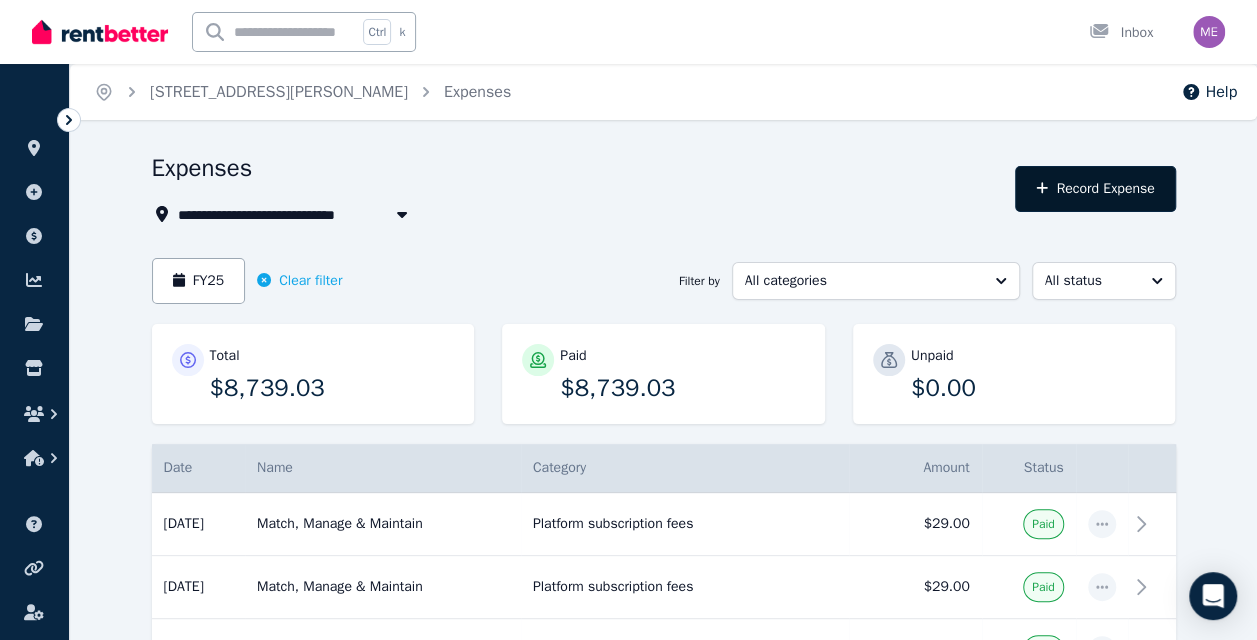click on "Record Expense" at bounding box center (1095, 189) 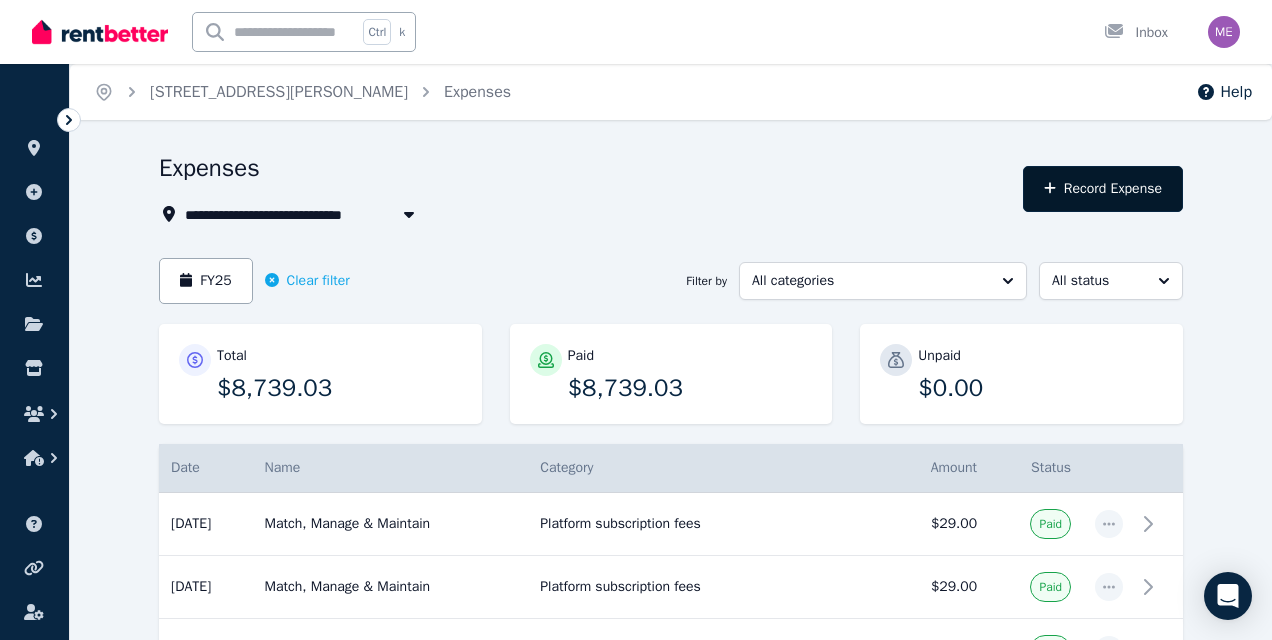 select on "**********" 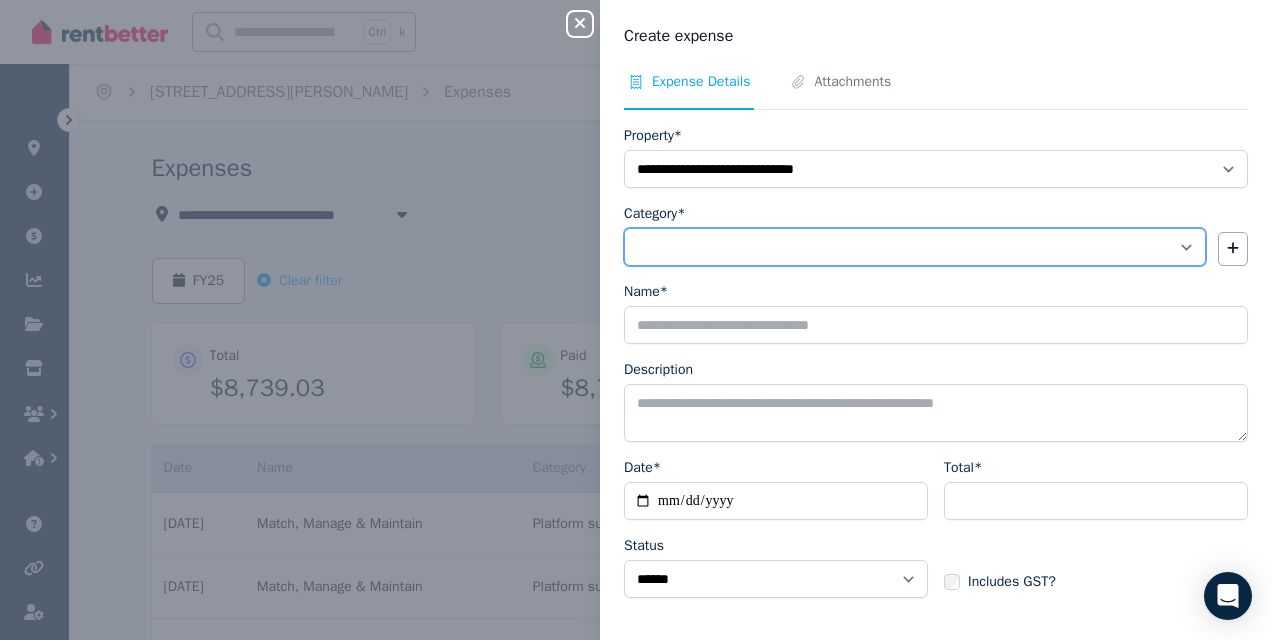 click on "**********" at bounding box center (915, 247) 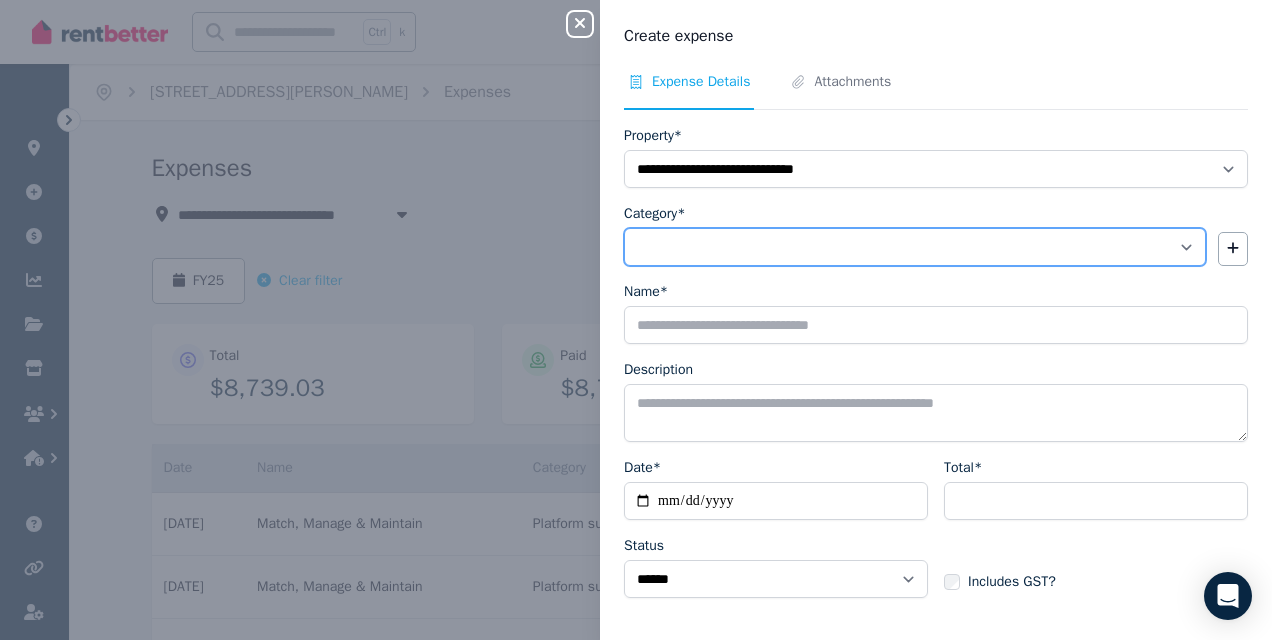 select on "**********" 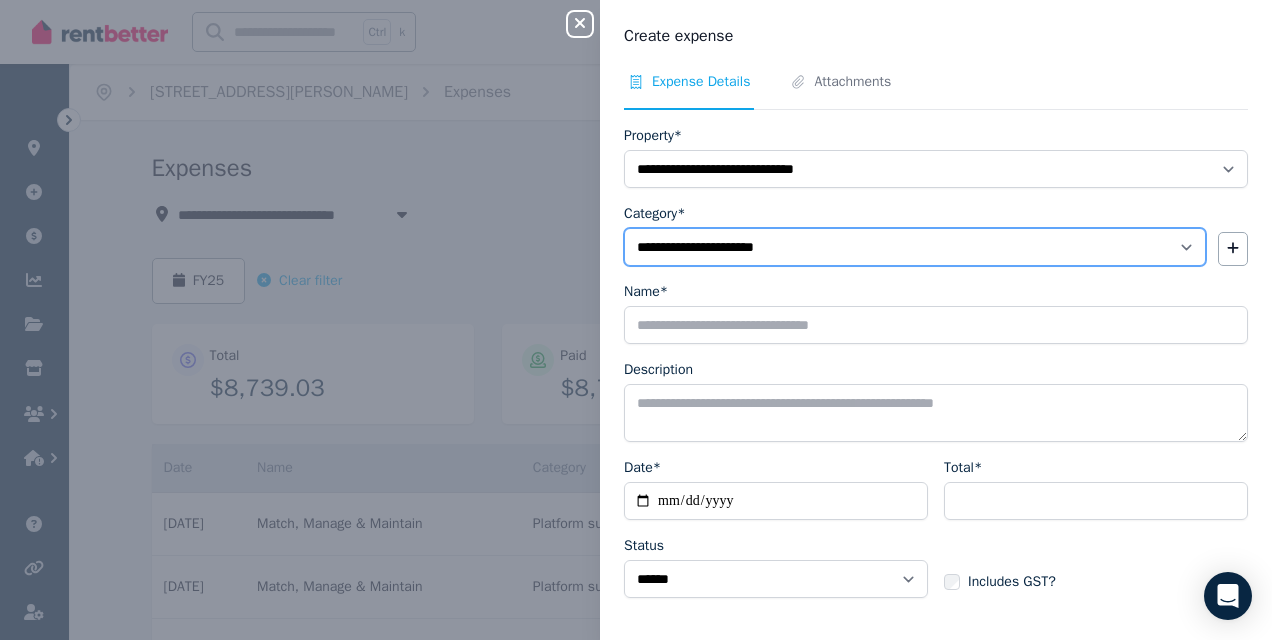 click on "**********" at bounding box center (915, 247) 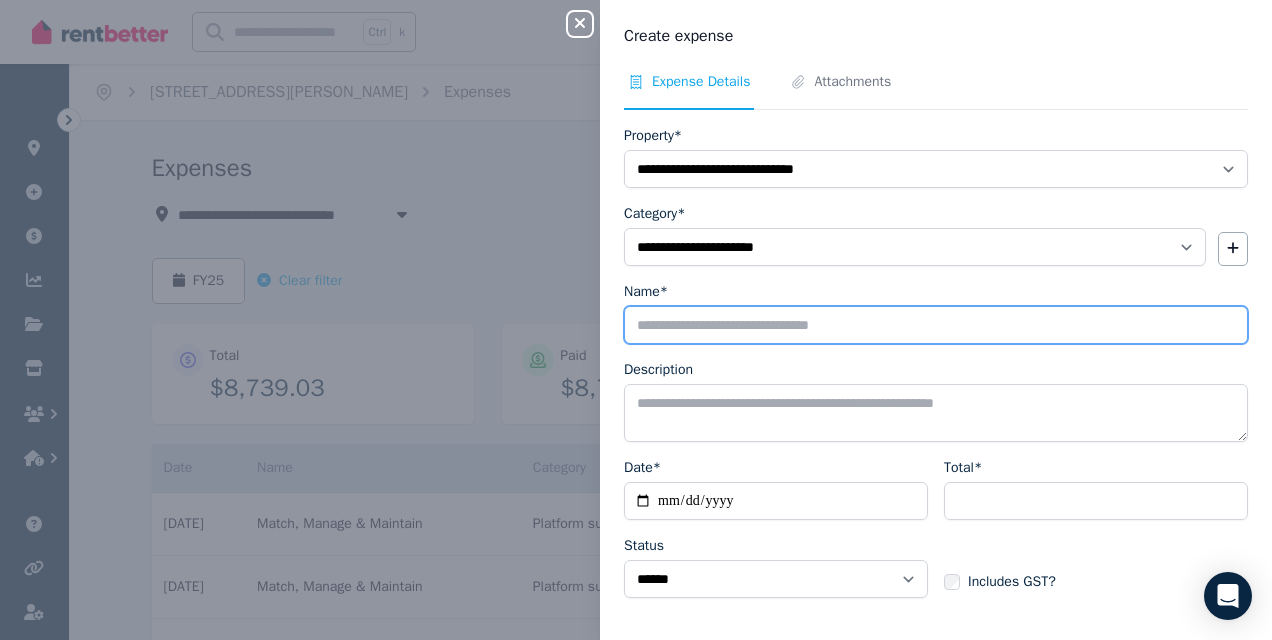 click on "Name*" at bounding box center (936, 325) 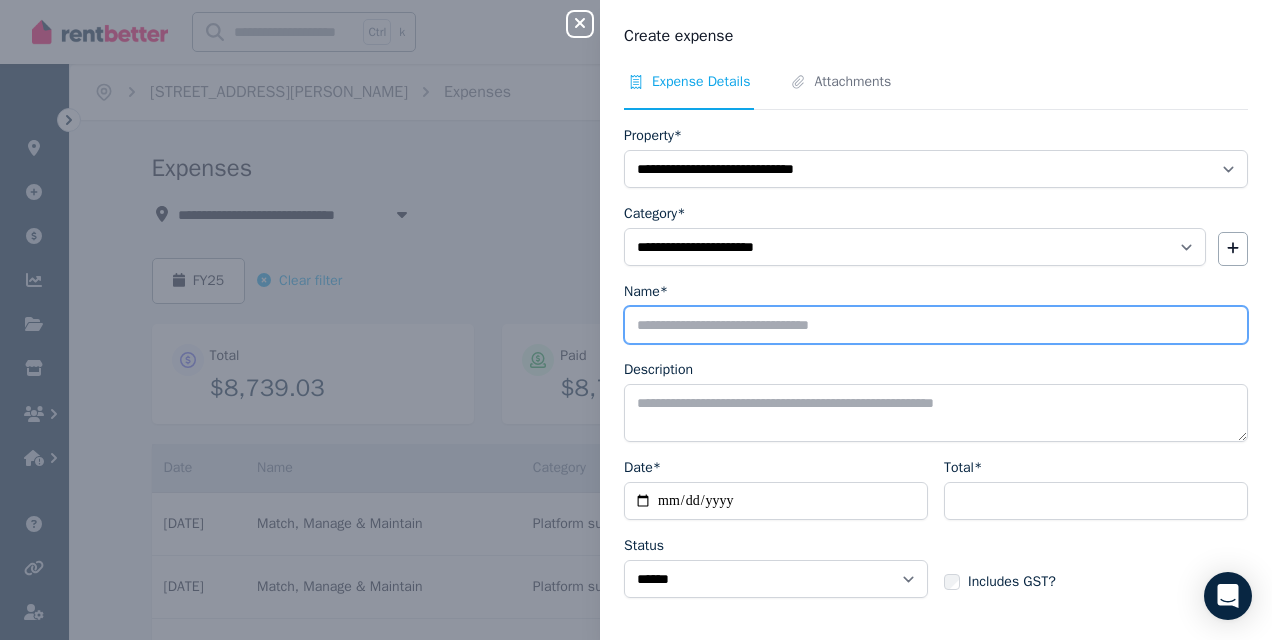 type on "**********" 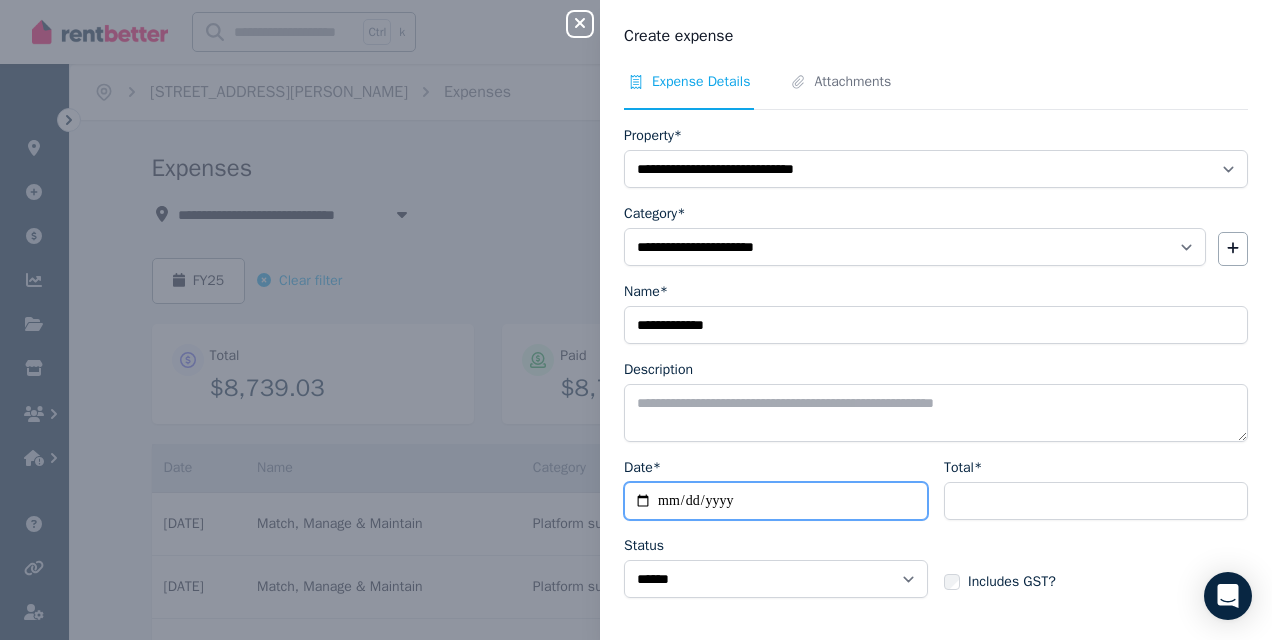 click on "Date*" at bounding box center (776, 501) 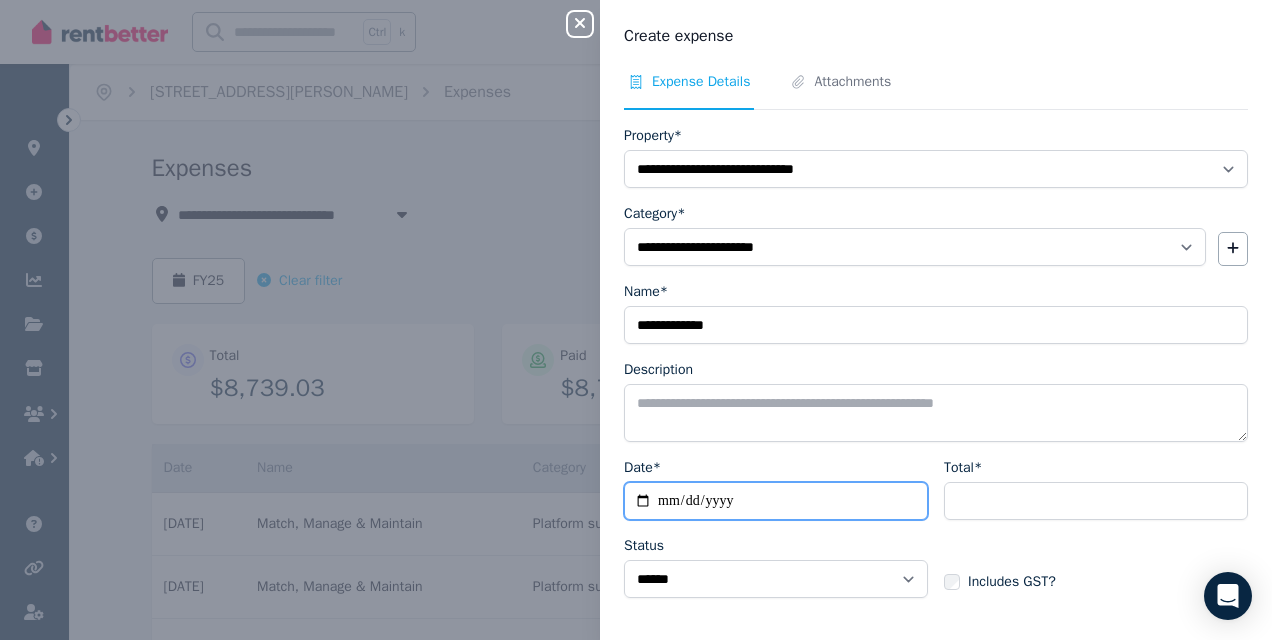 type on "**********" 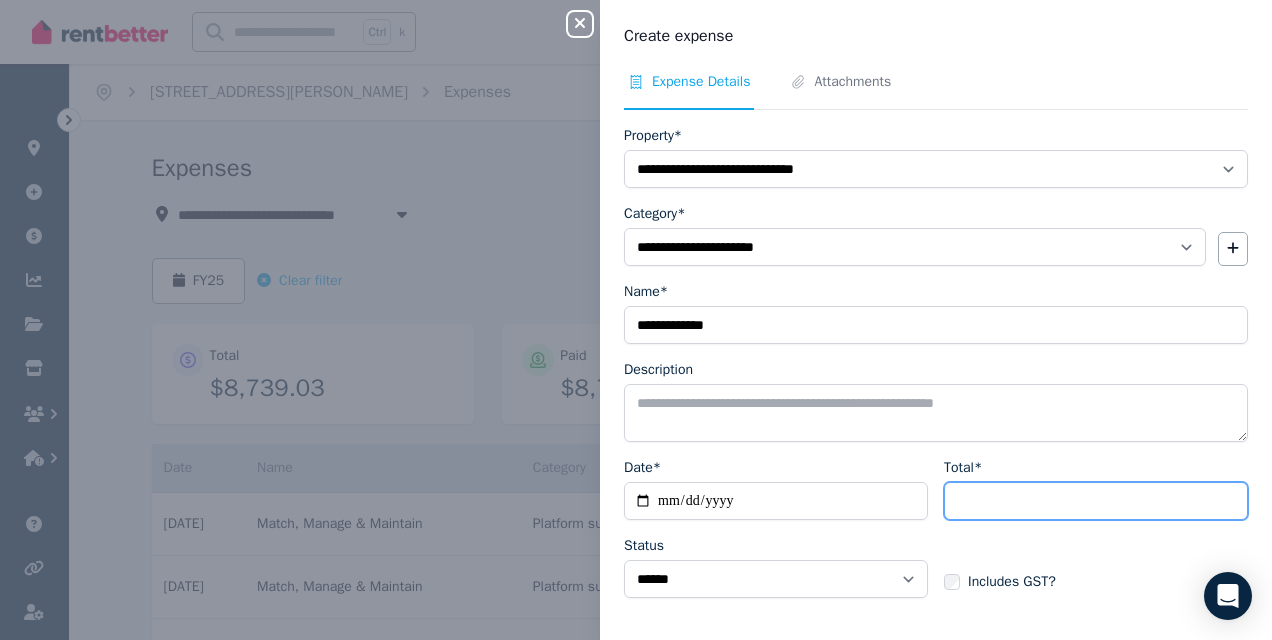 click on "Total*" at bounding box center (1096, 501) 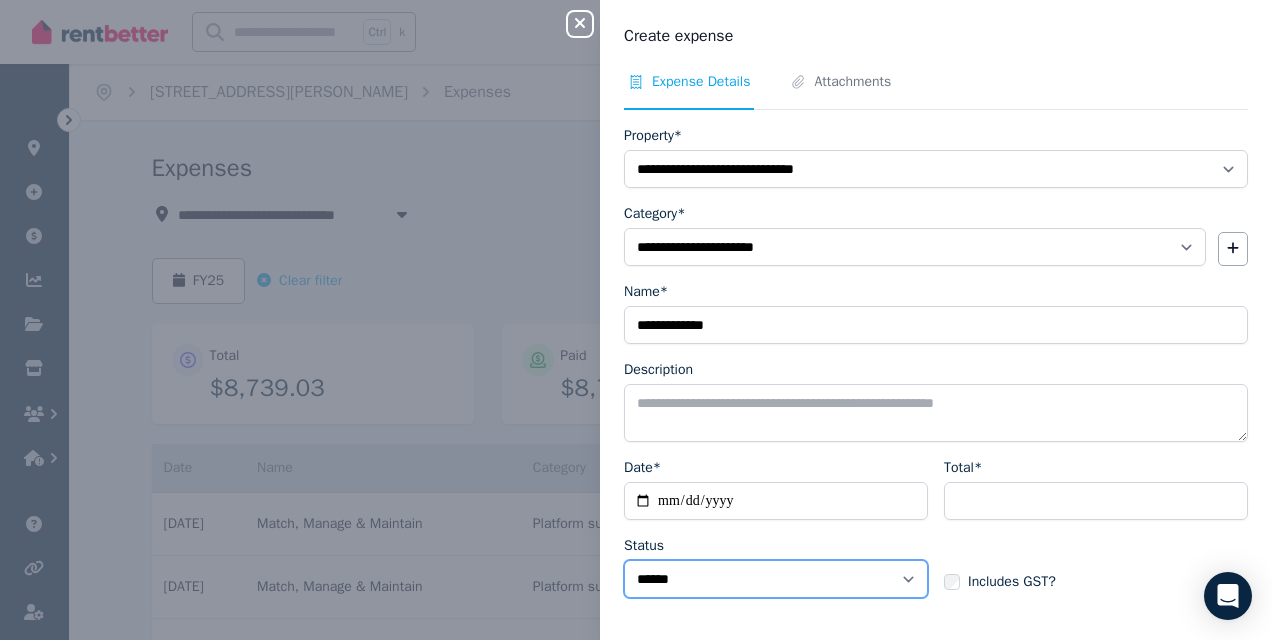 click on "****** ****" at bounding box center [776, 579] 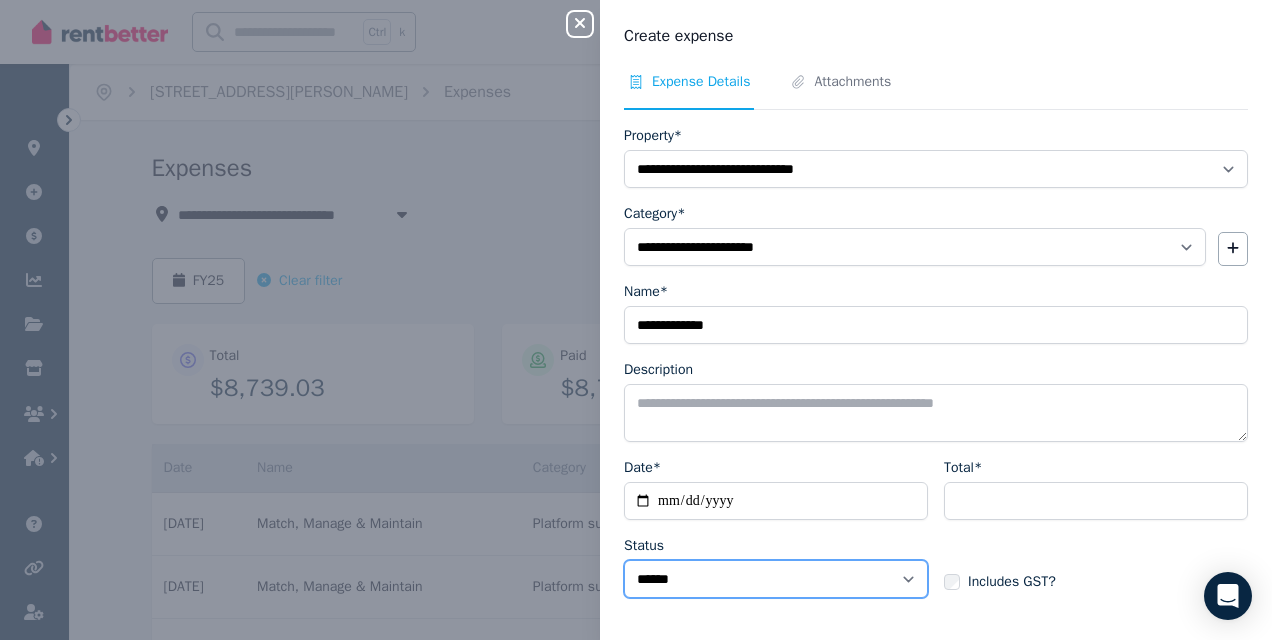select on "**********" 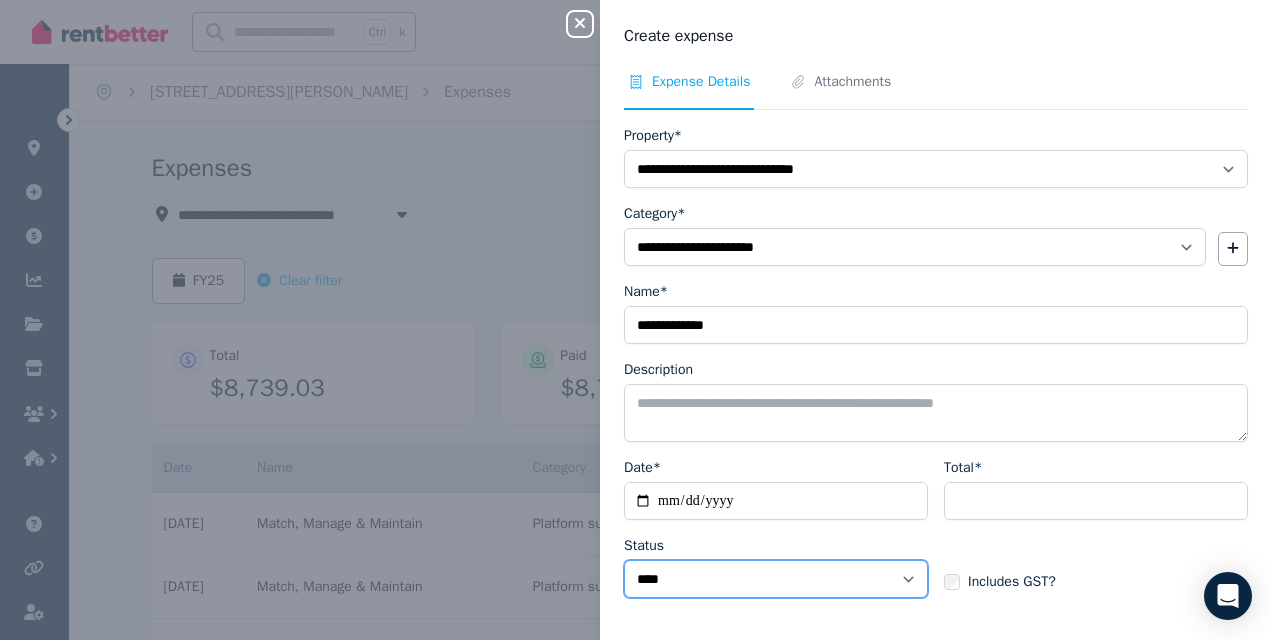 click on "****** ****" at bounding box center (776, 579) 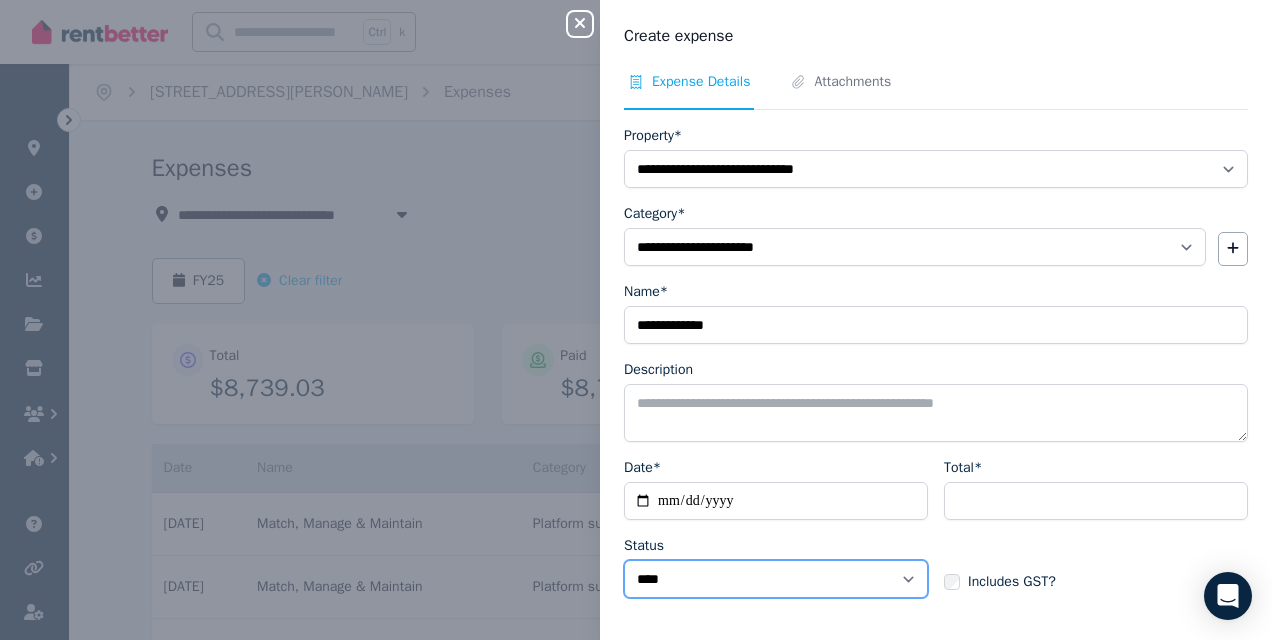 scroll, scrollTop: 71, scrollLeft: 0, axis: vertical 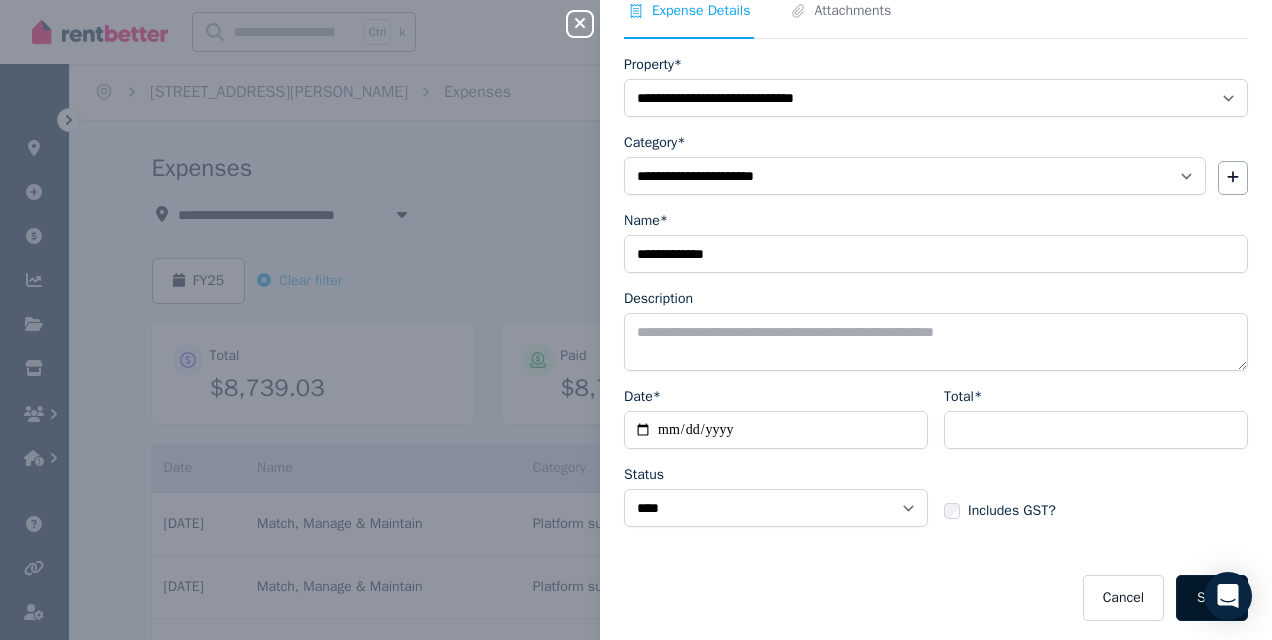 click on "Save" at bounding box center [1212, 598] 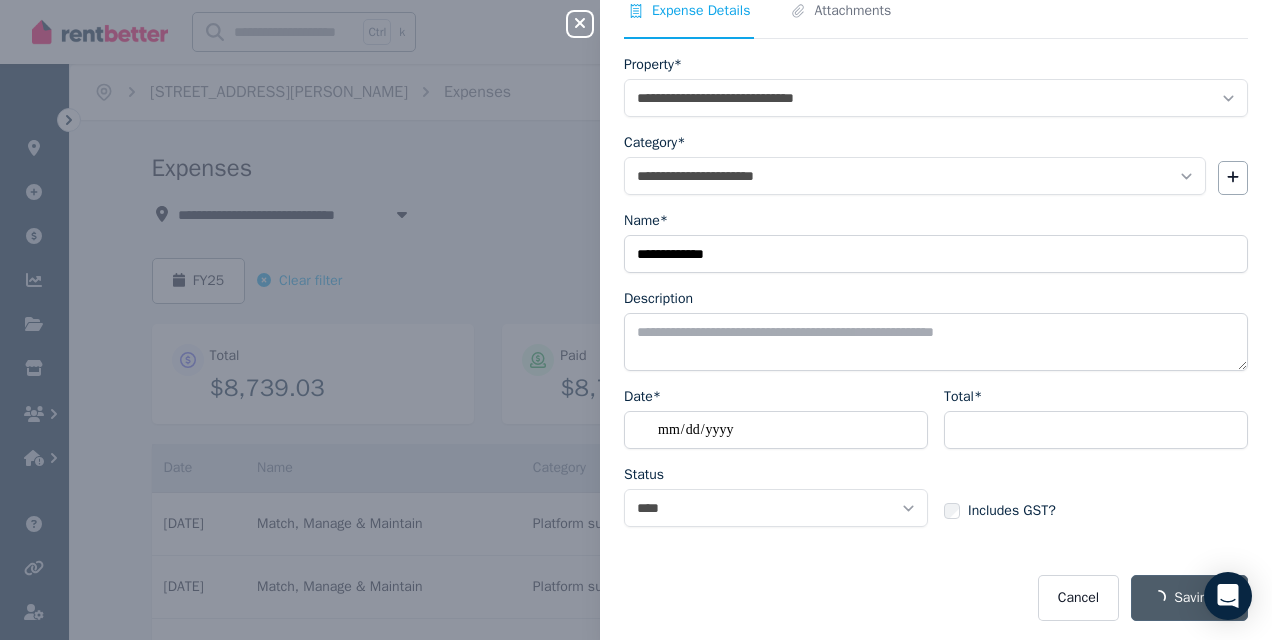 select on "**********" 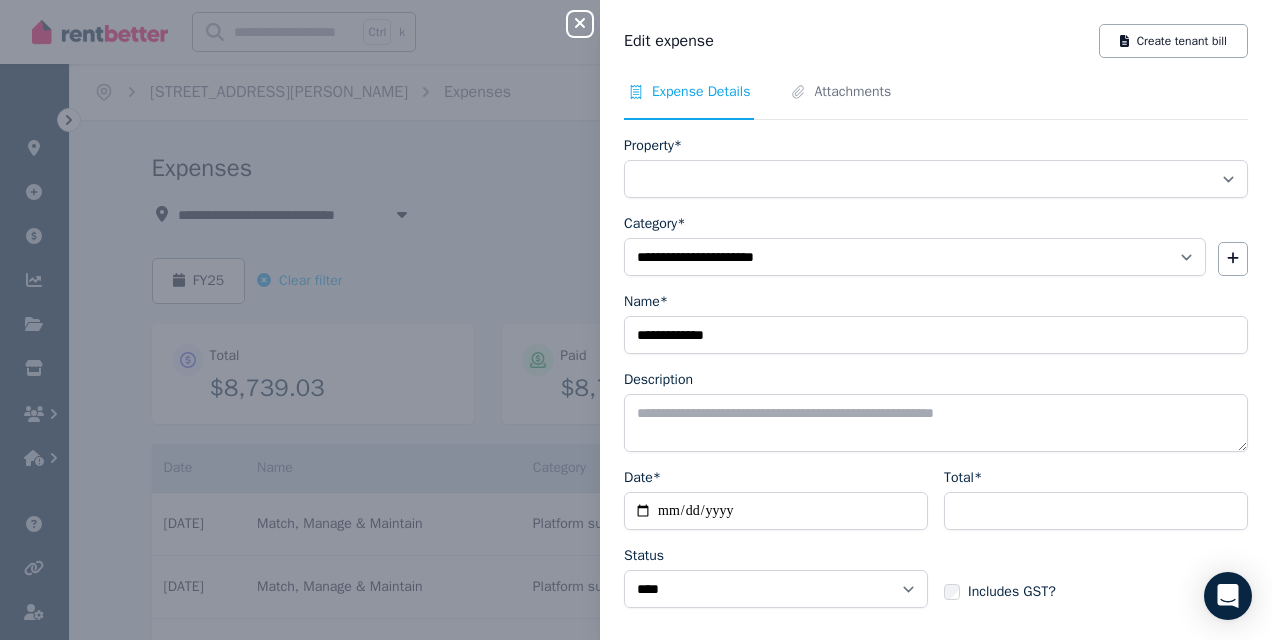 select on "**********" 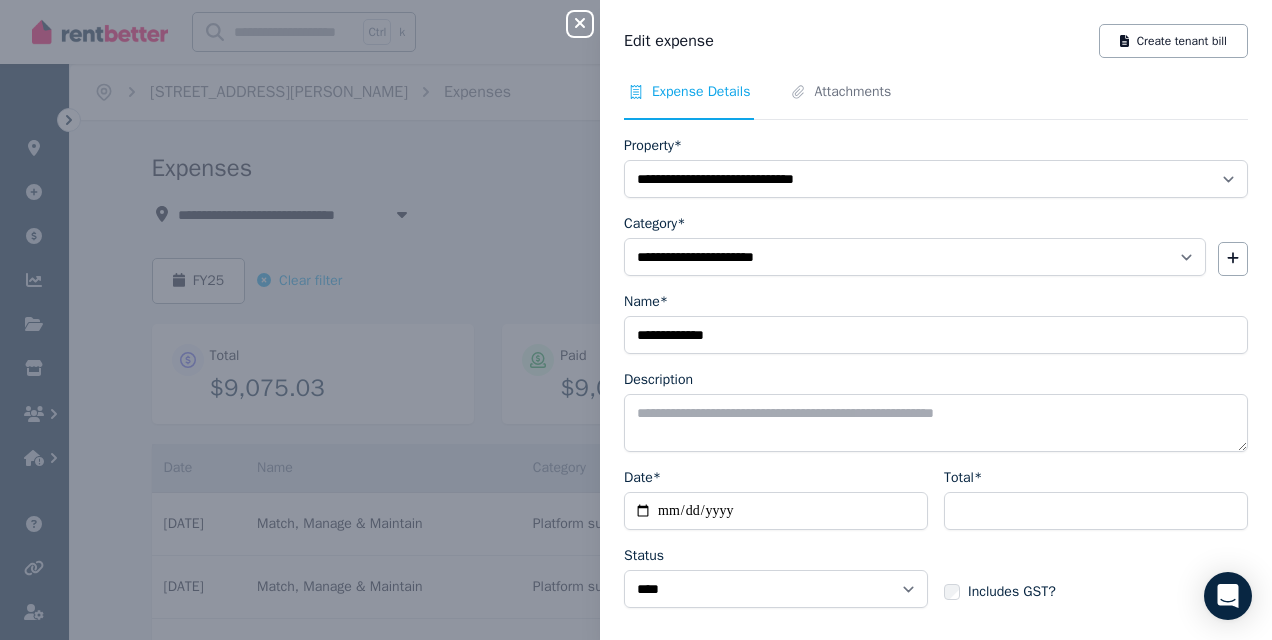 click 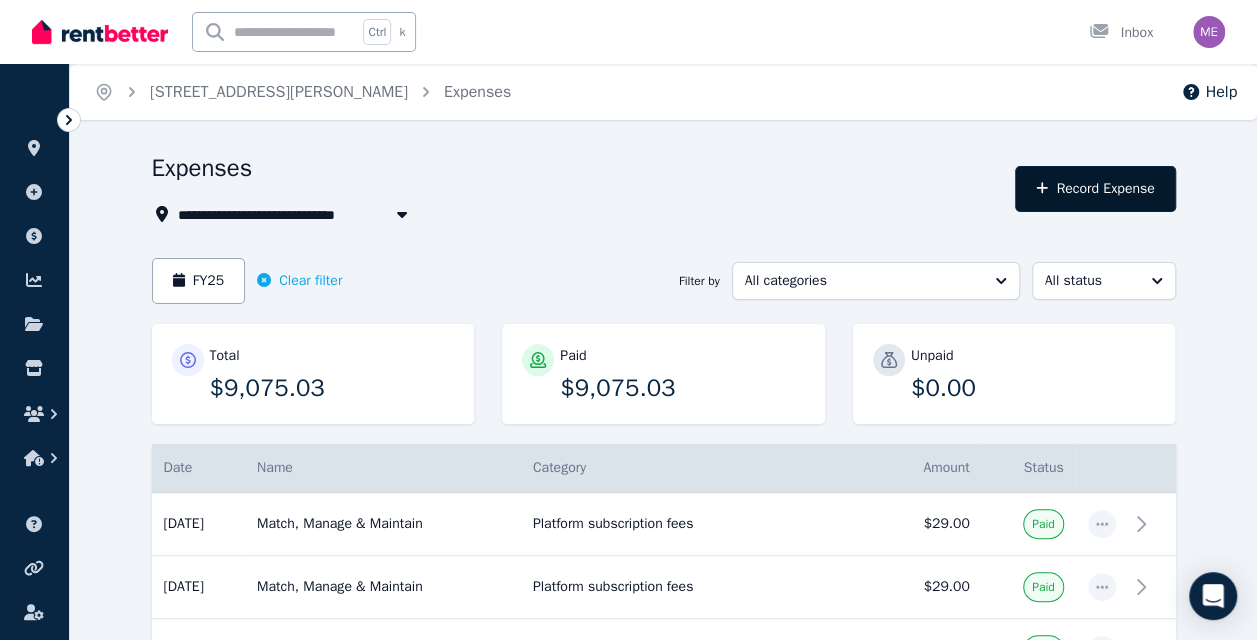 click on "Record Expense" at bounding box center (1095, 189) 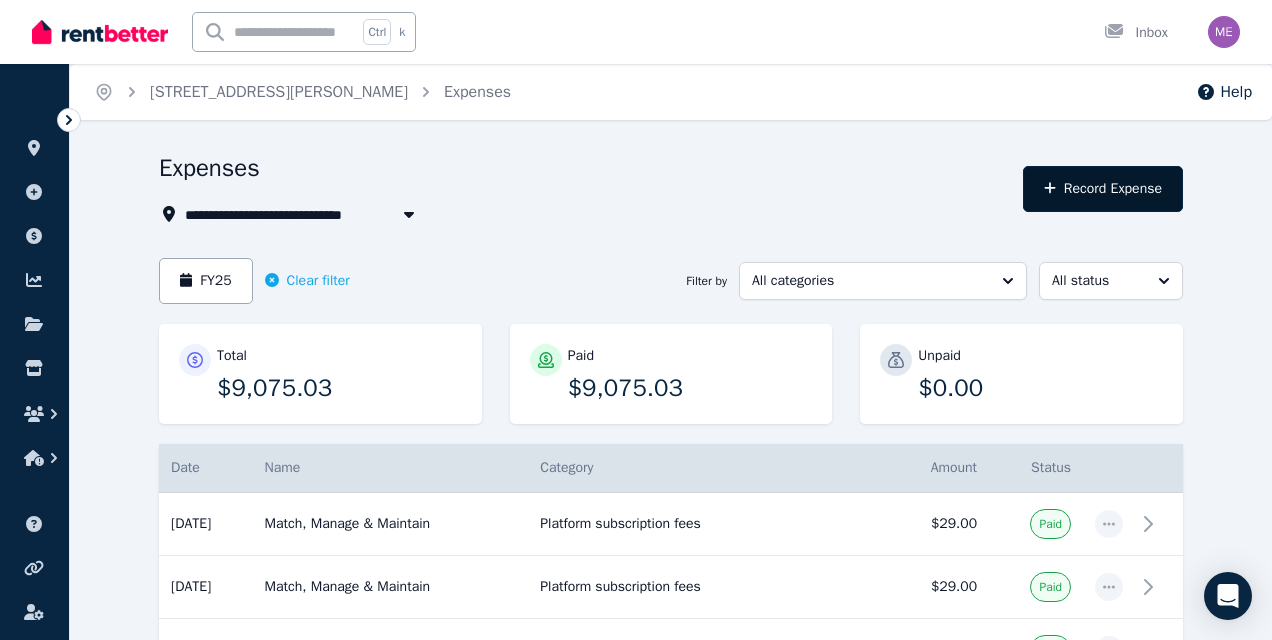 select on "**********" 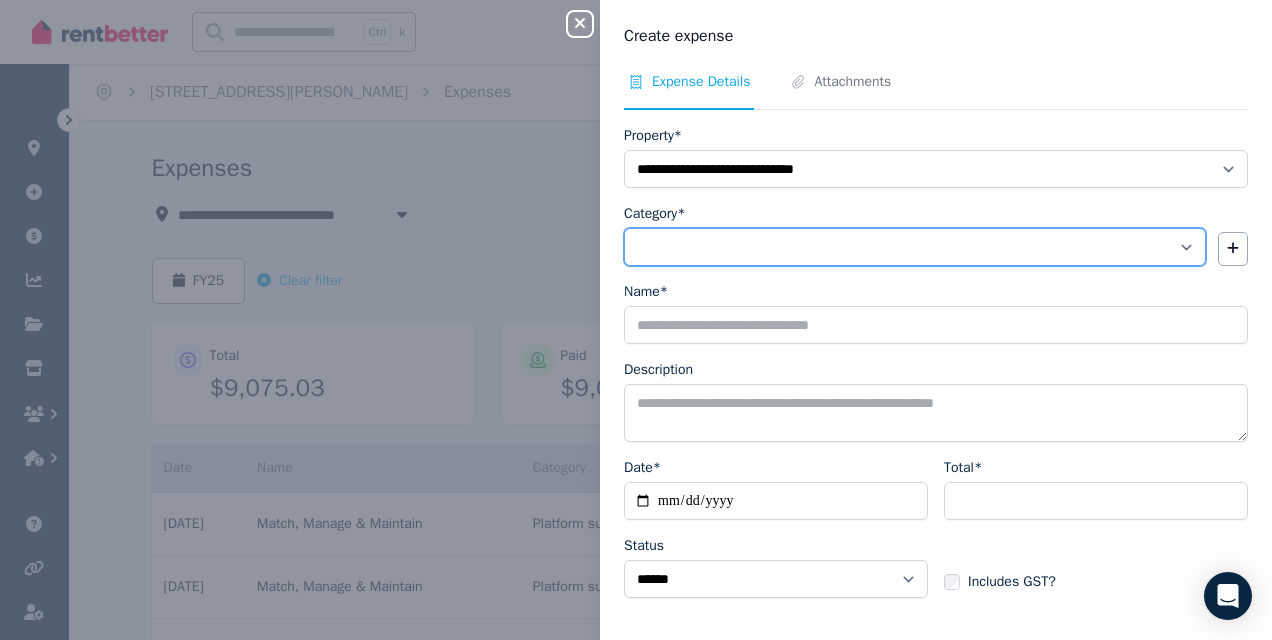 click on "**********" at bounding box center [915, 247] 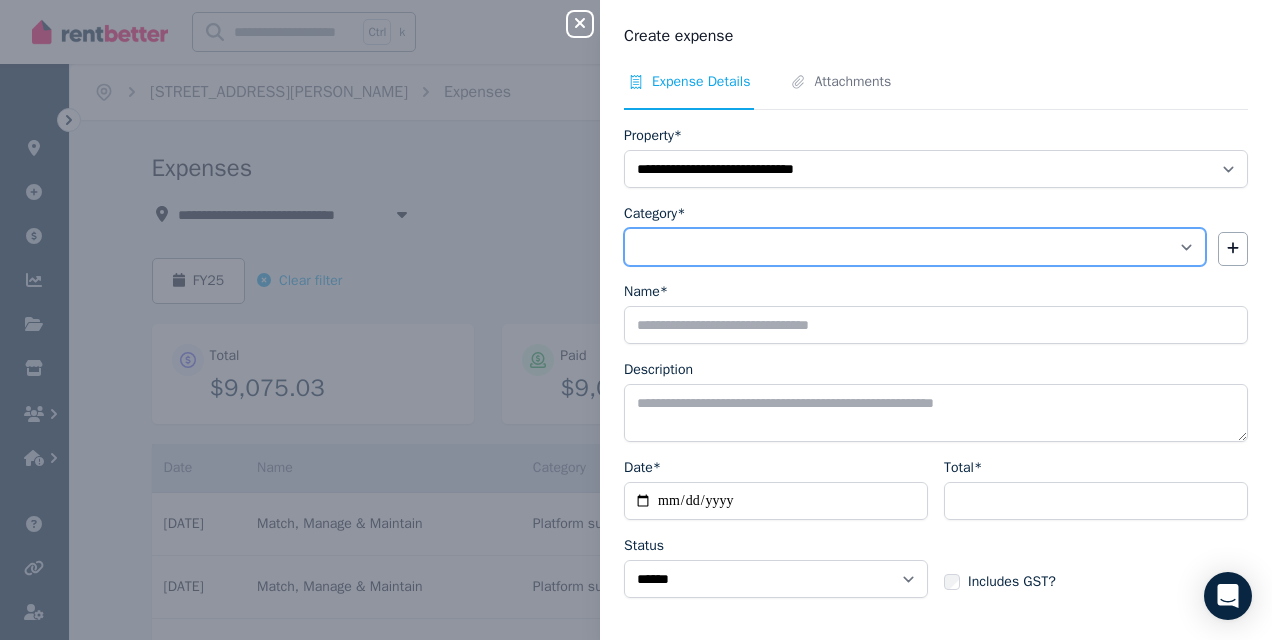 select on "**********" 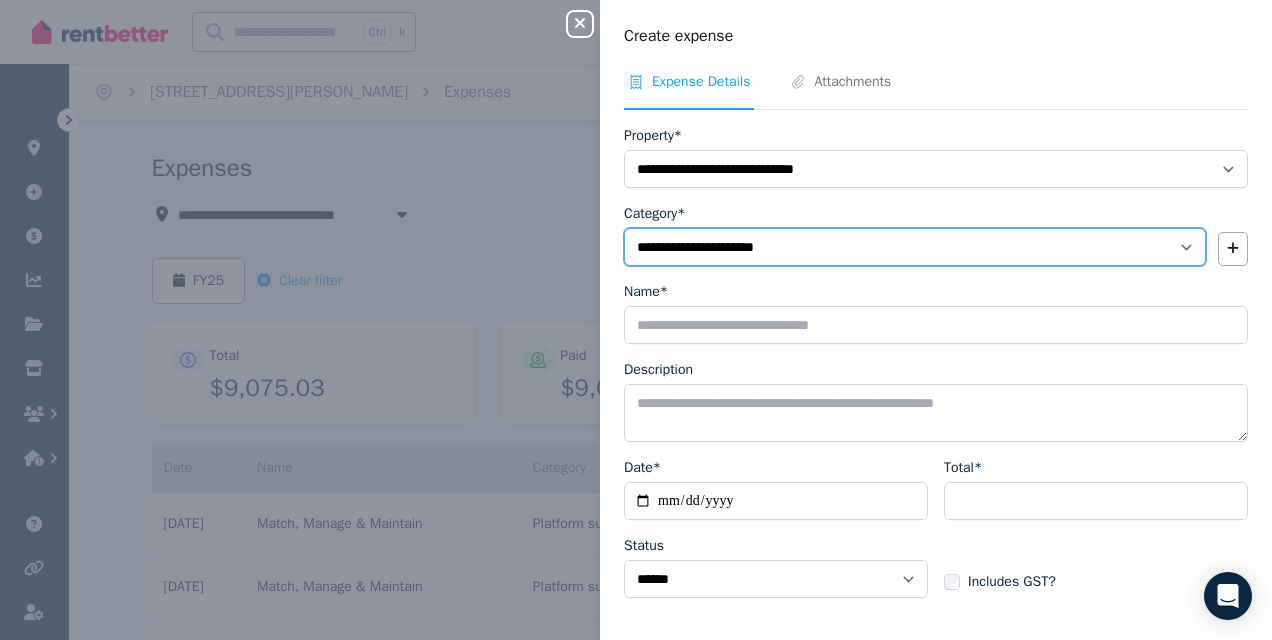 click on "**********" at bounding box center [915, 247] 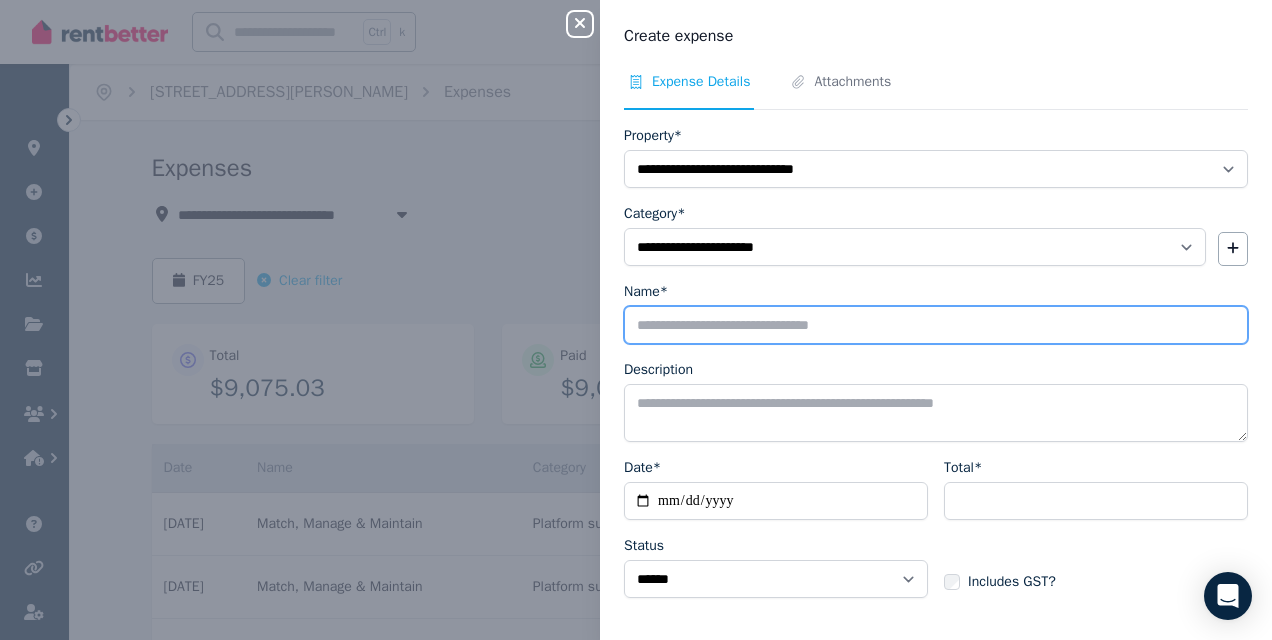 click on "Name*" at bounding box center [936, 325] 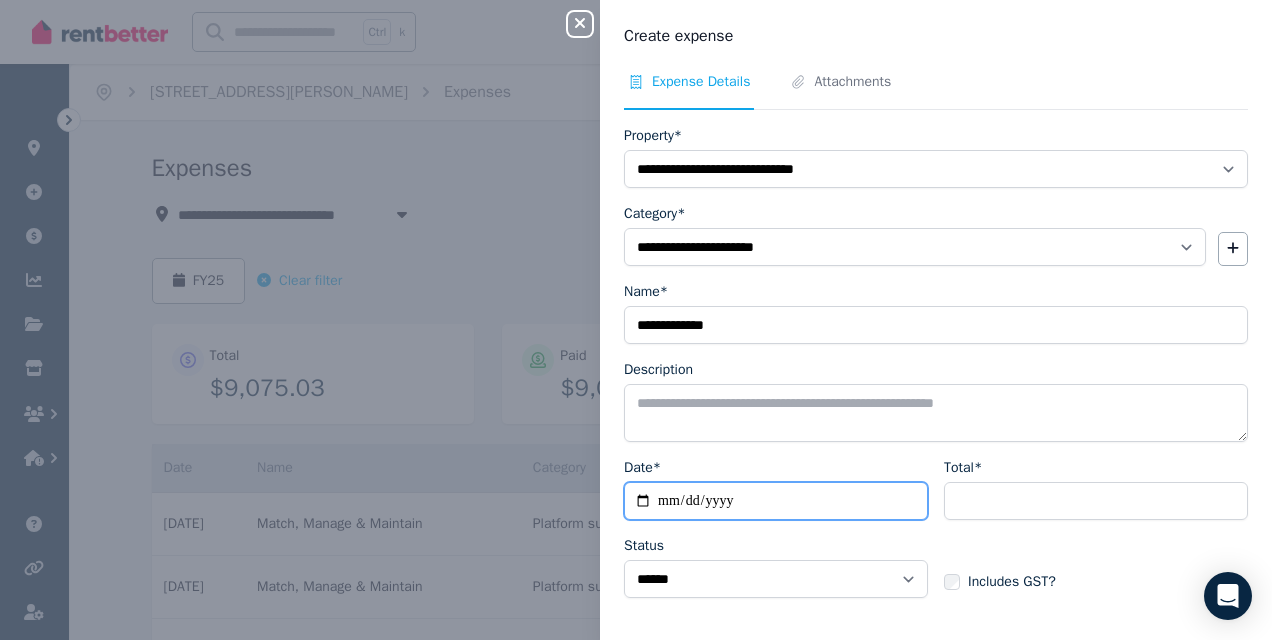 click on "Date*" at bounding box center [776, 501] 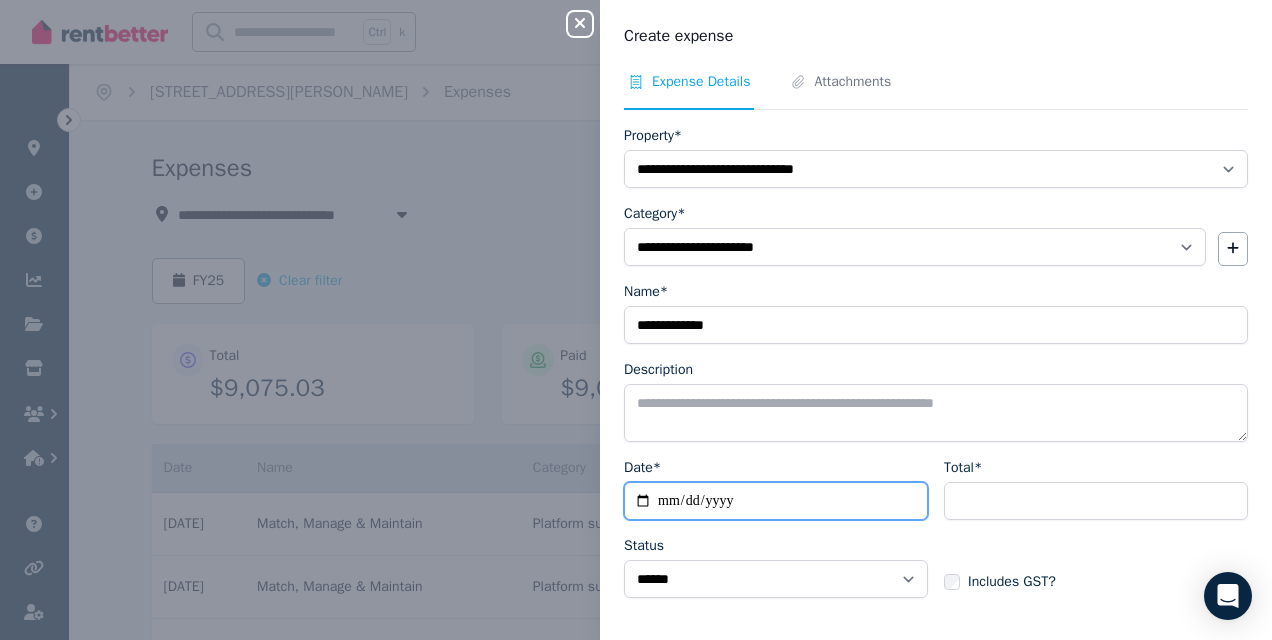 type on "**********" 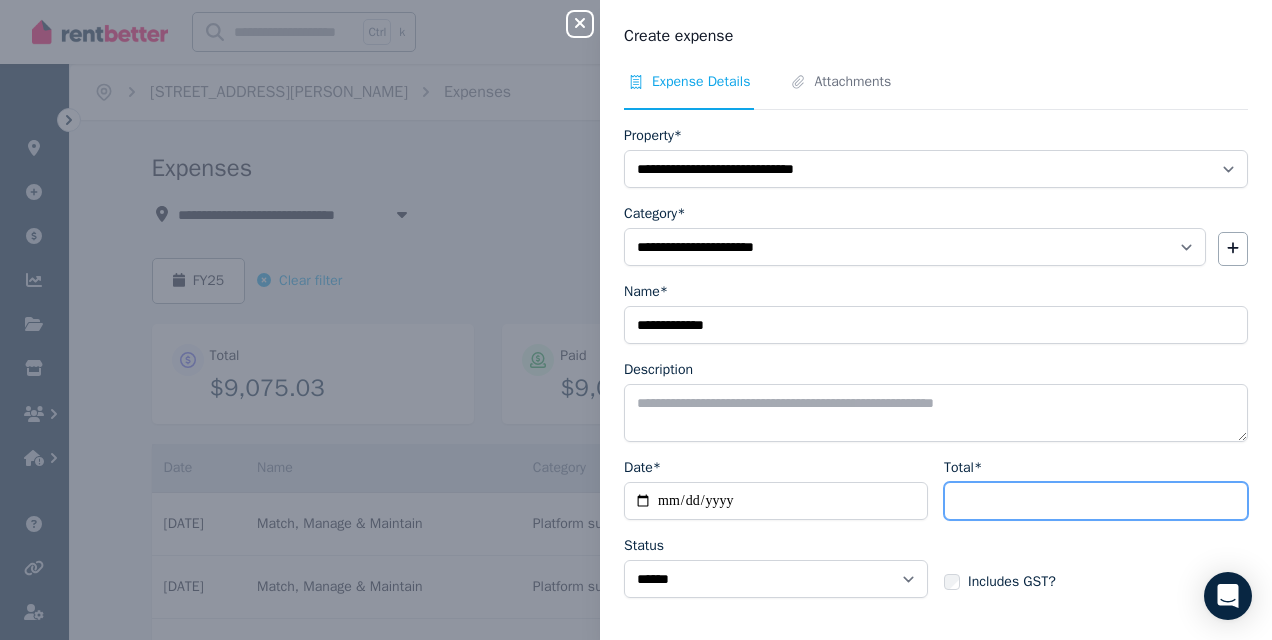 click on "Total*" at bounding box center (1096, 501) 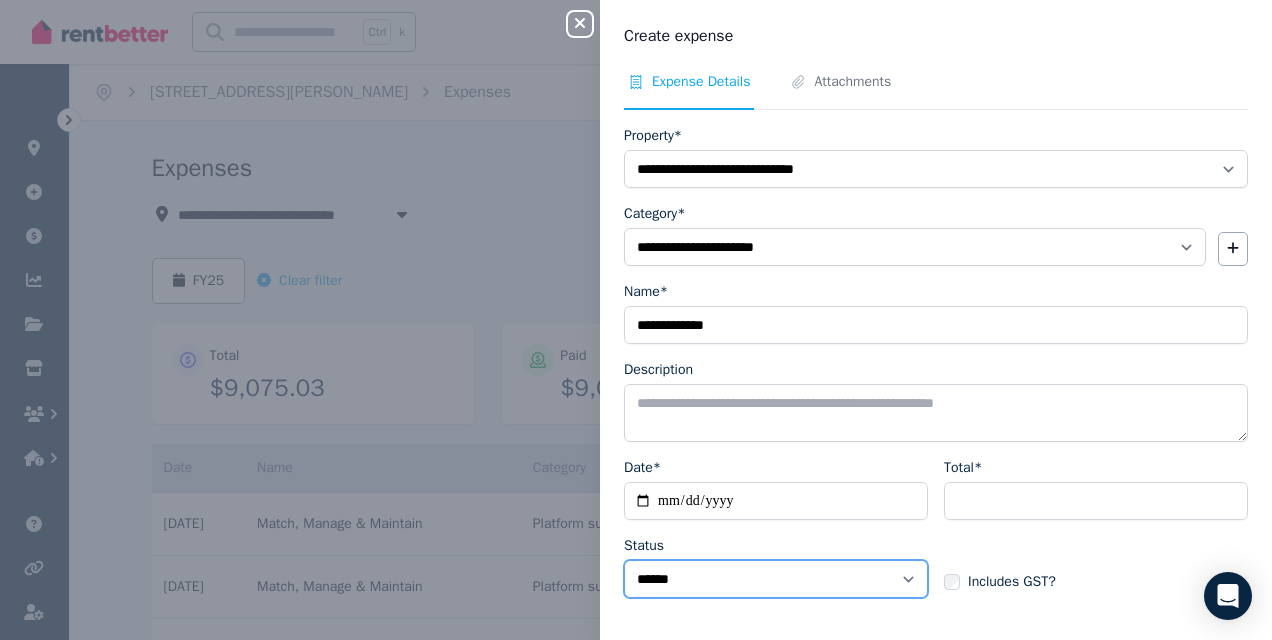click on "****** ****" at bounding box center (776, 579) 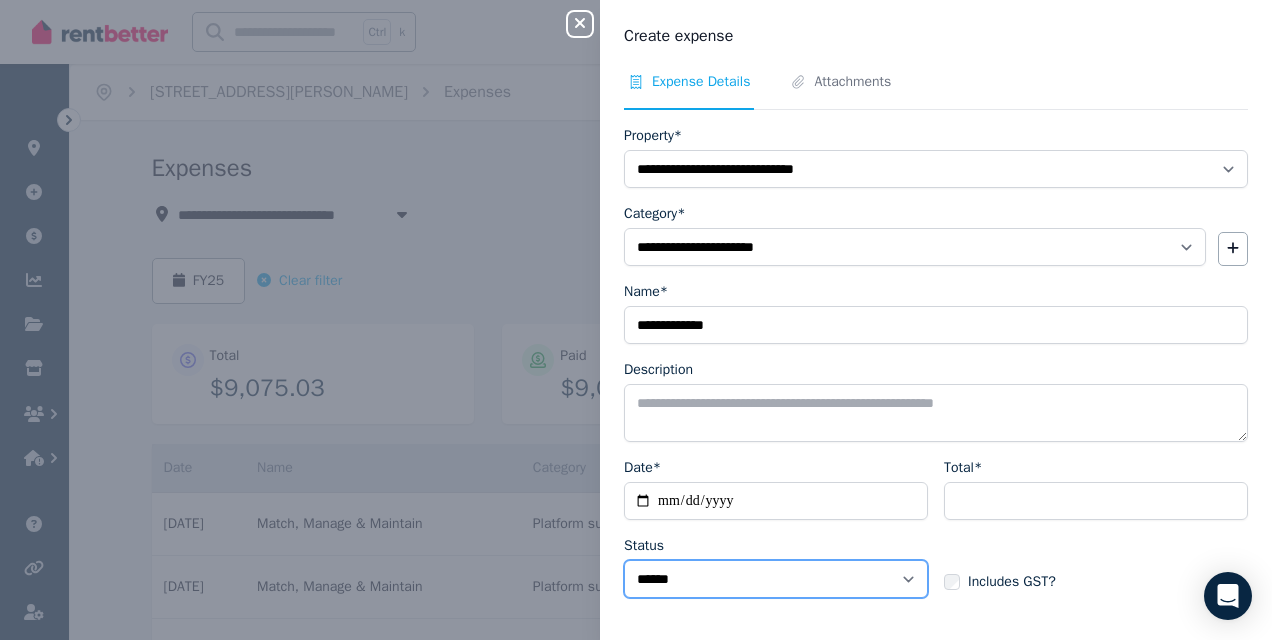 select on "**********" 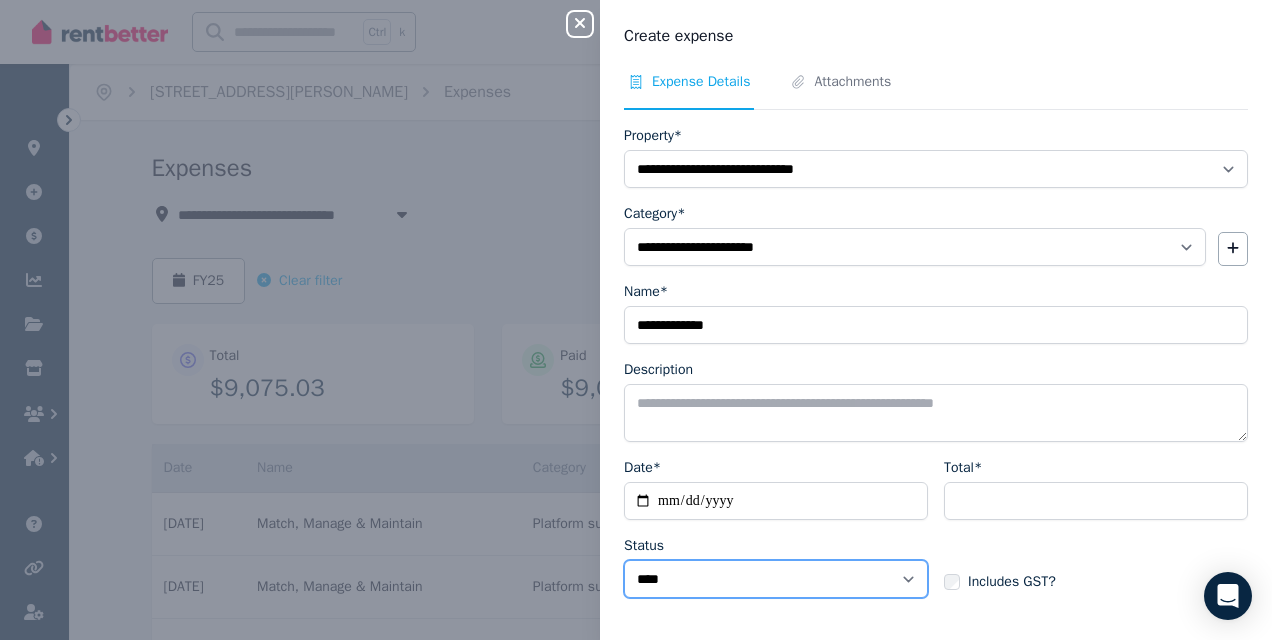 click on "****** ****" at bounding box center (776, 579) 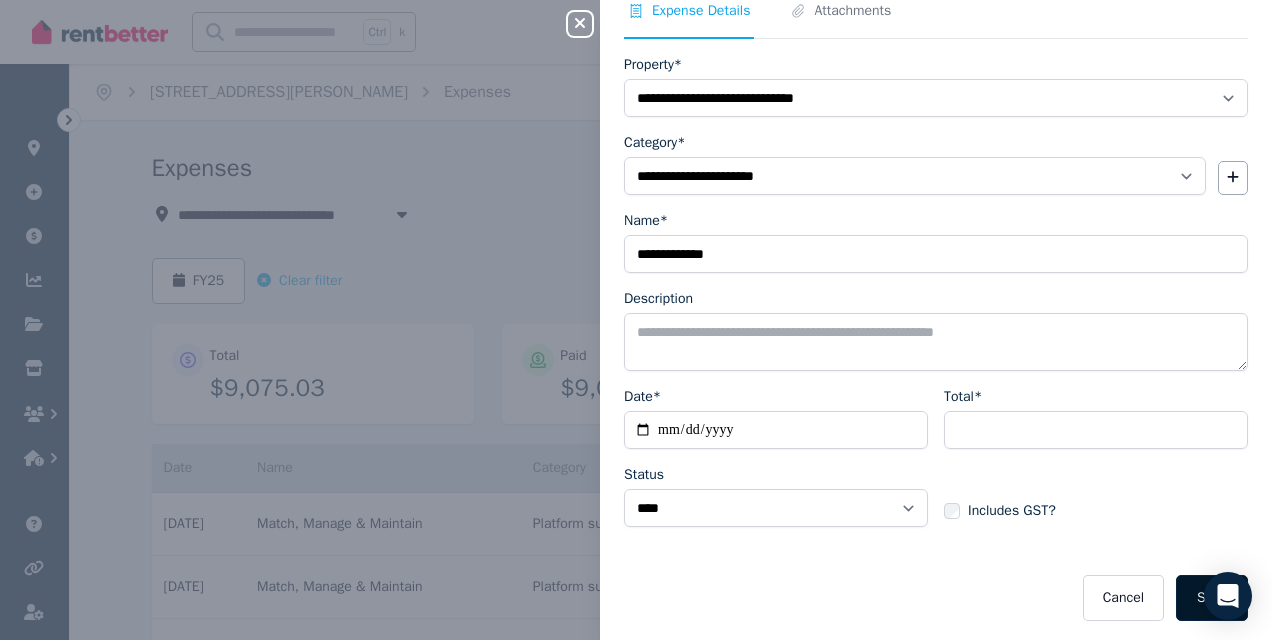click on "Save" at bounding box center [1212, 598] 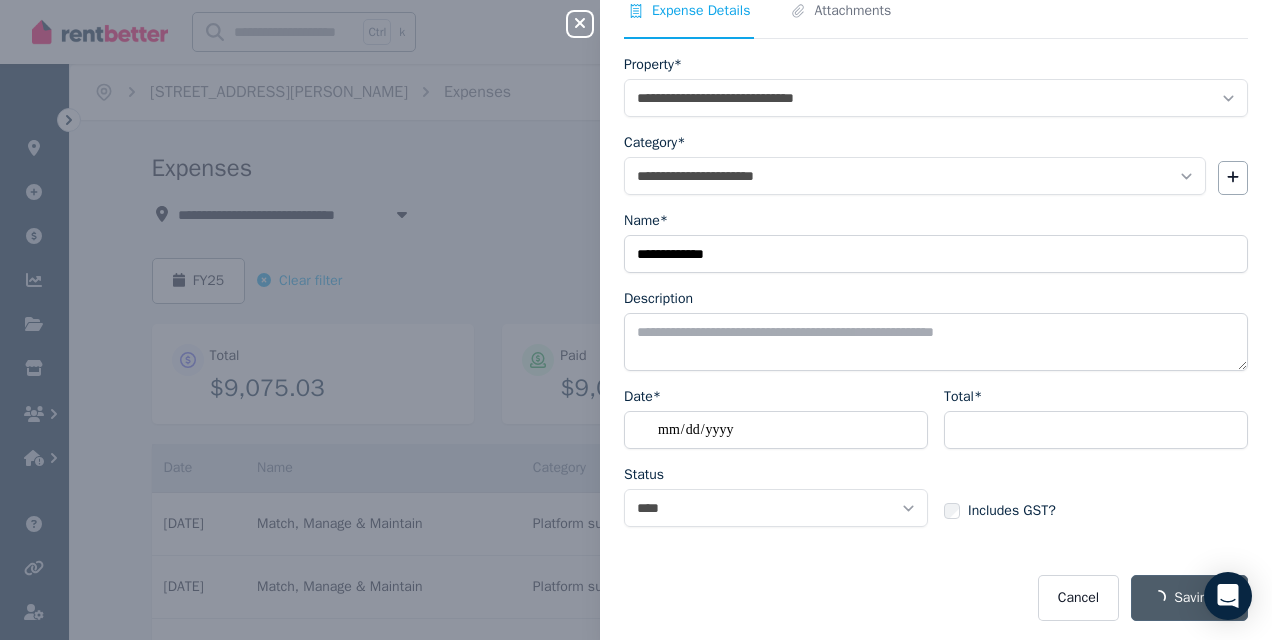 select on "**********" 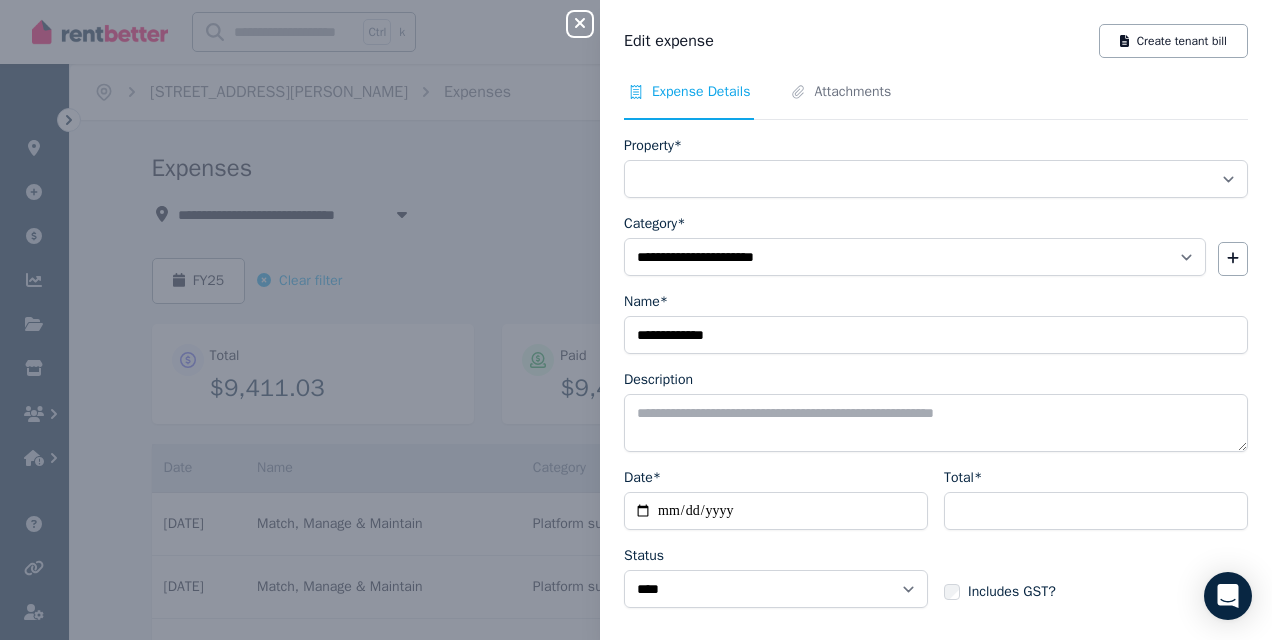 select on "**********" 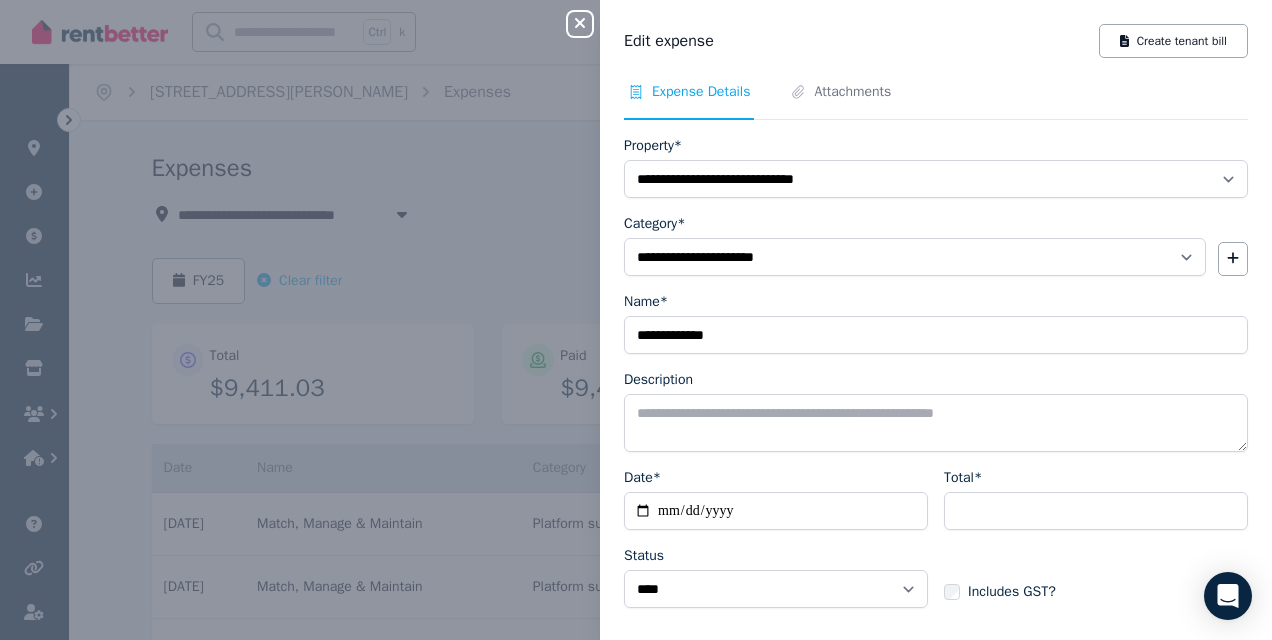 click 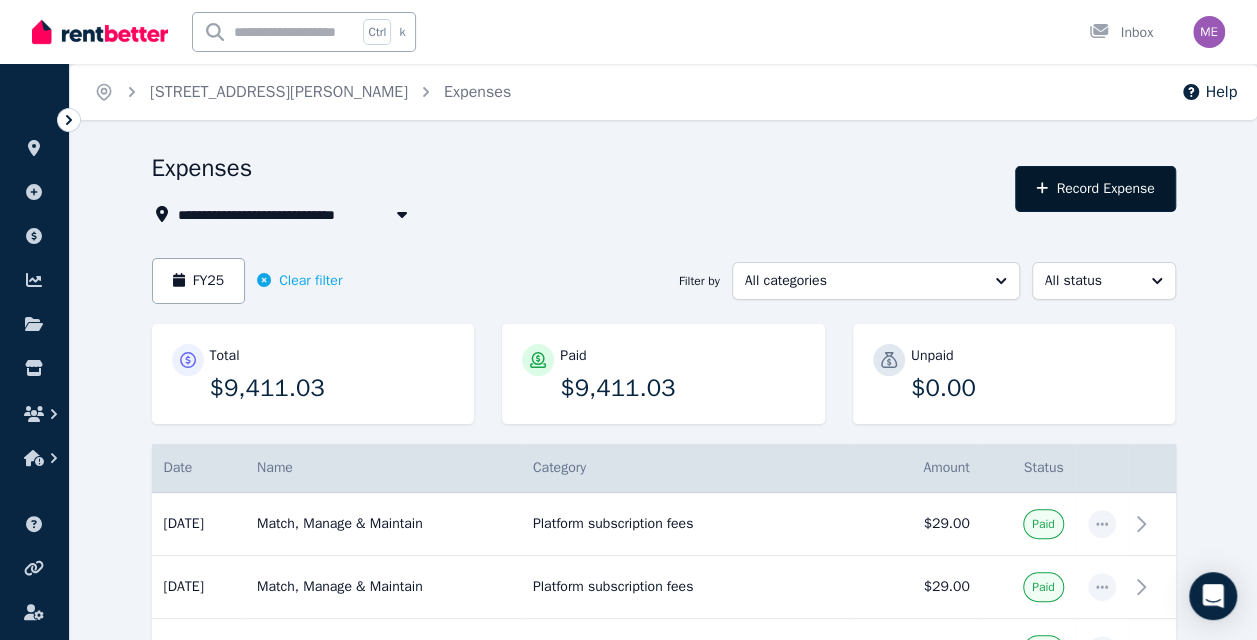click on "Record Expense" at bounding box center [1095, 189] 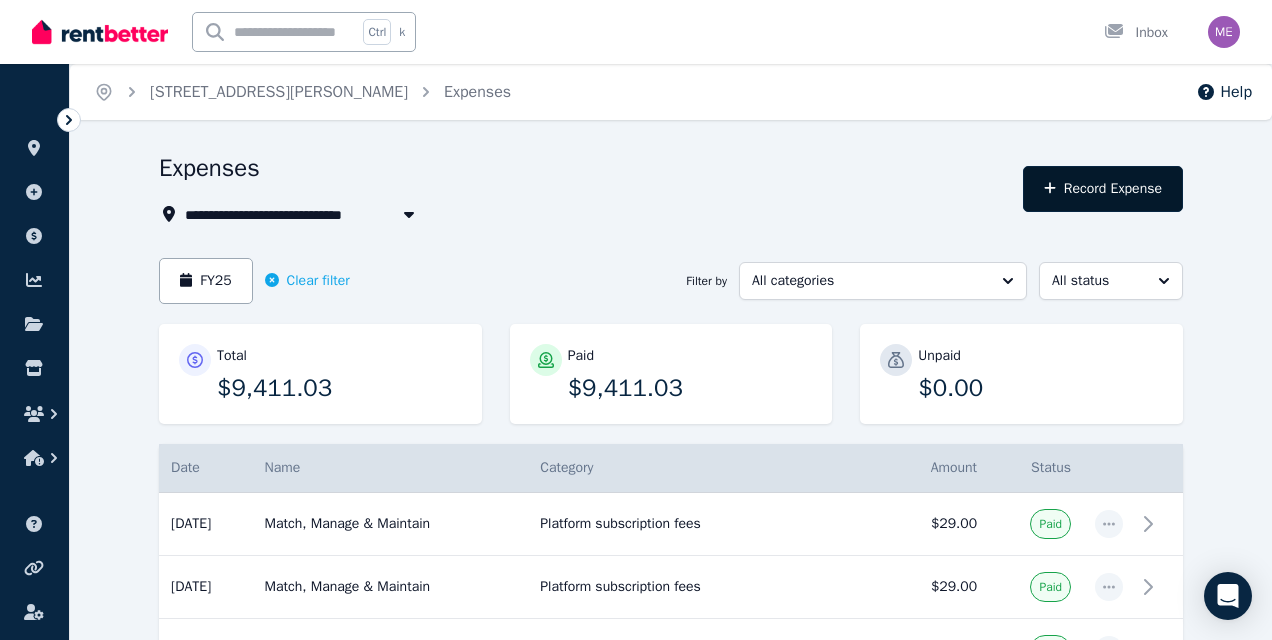 select on "**********" 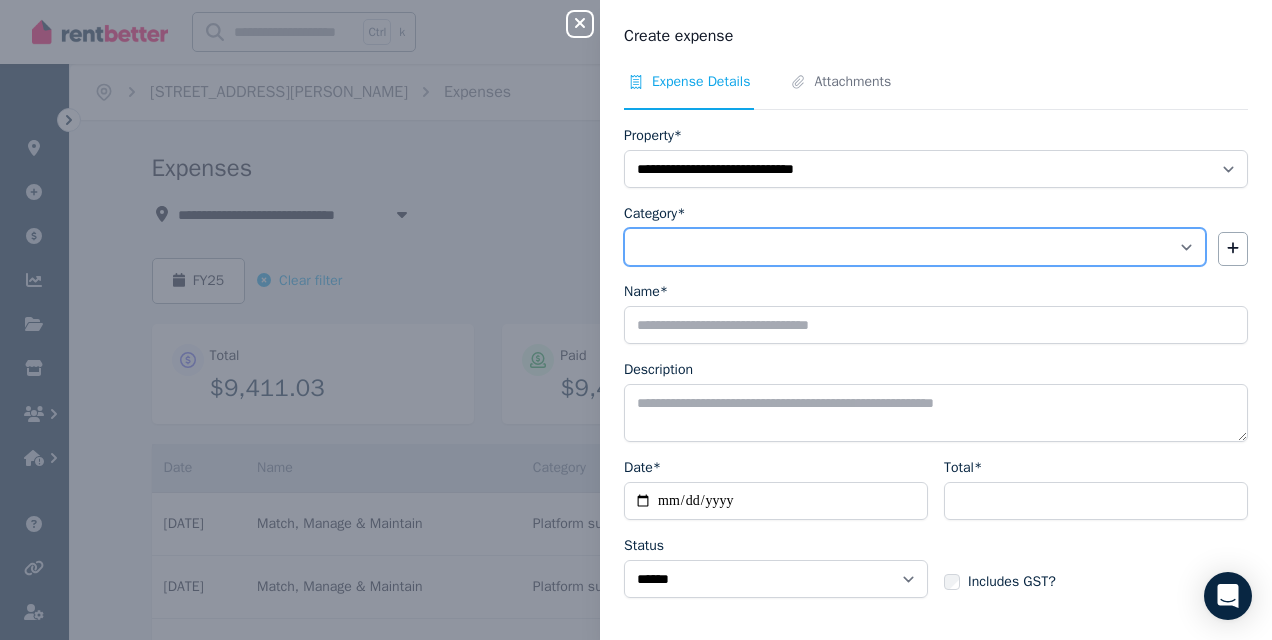 click on "**********" at bounding box center [915, 247] 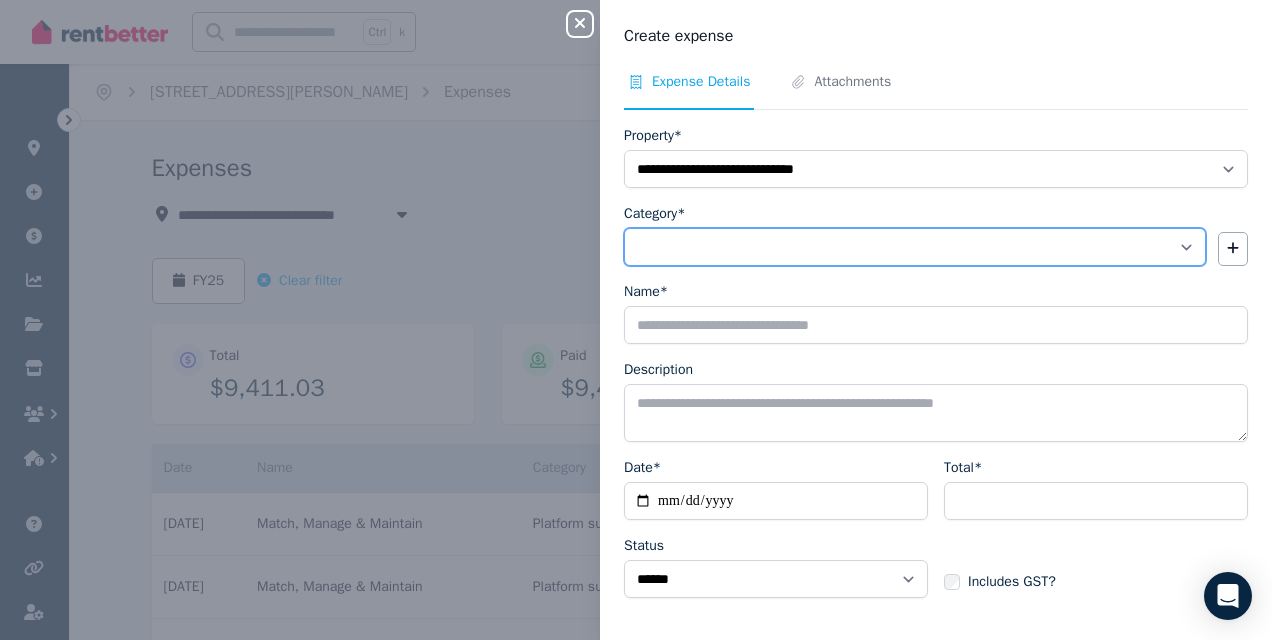select on "**********" 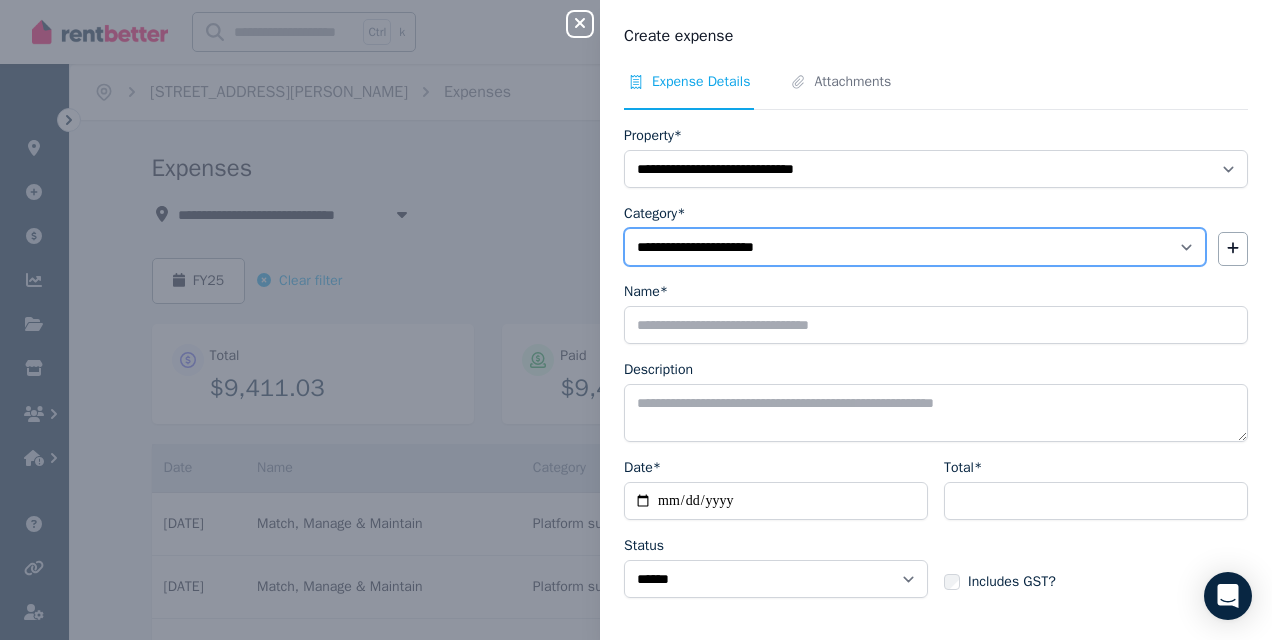 click on "**********" at bounding box center (915, 247) 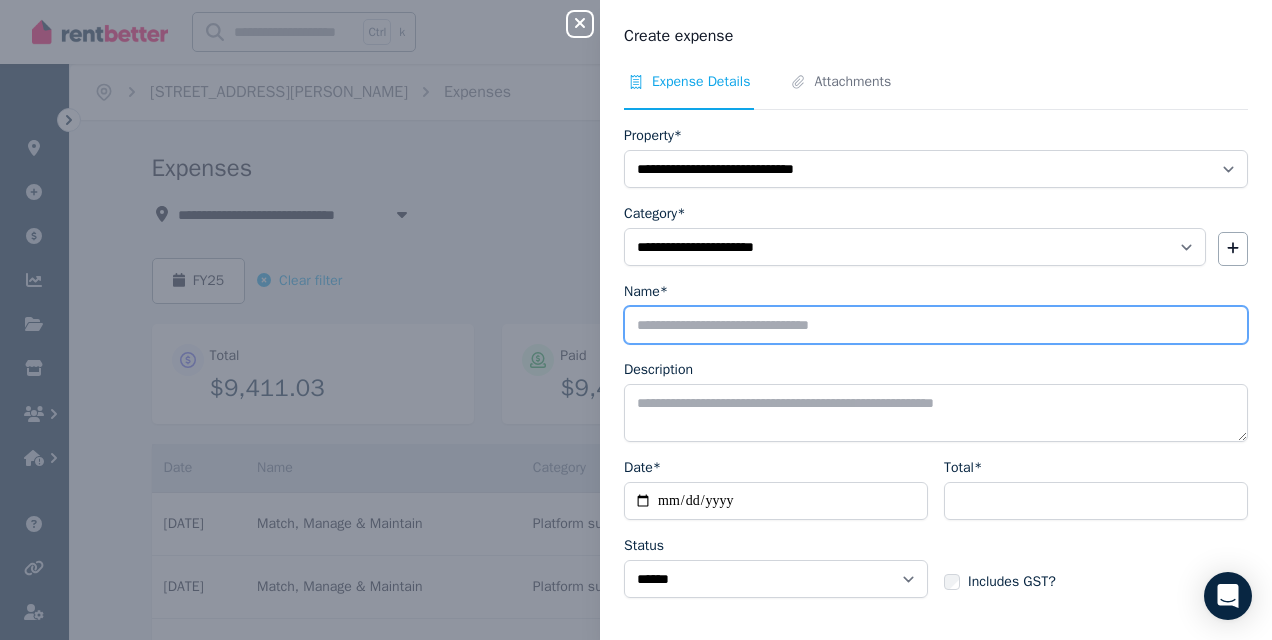 click on "Name*" at bounding box center [936, 325] 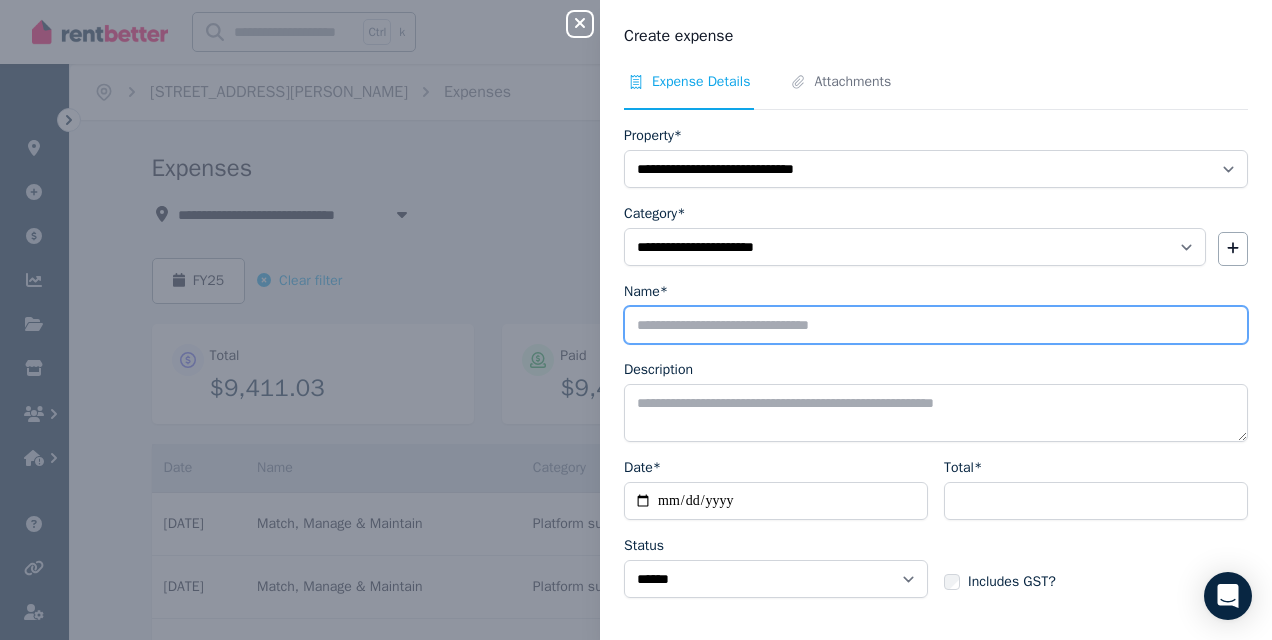 type on "**********" 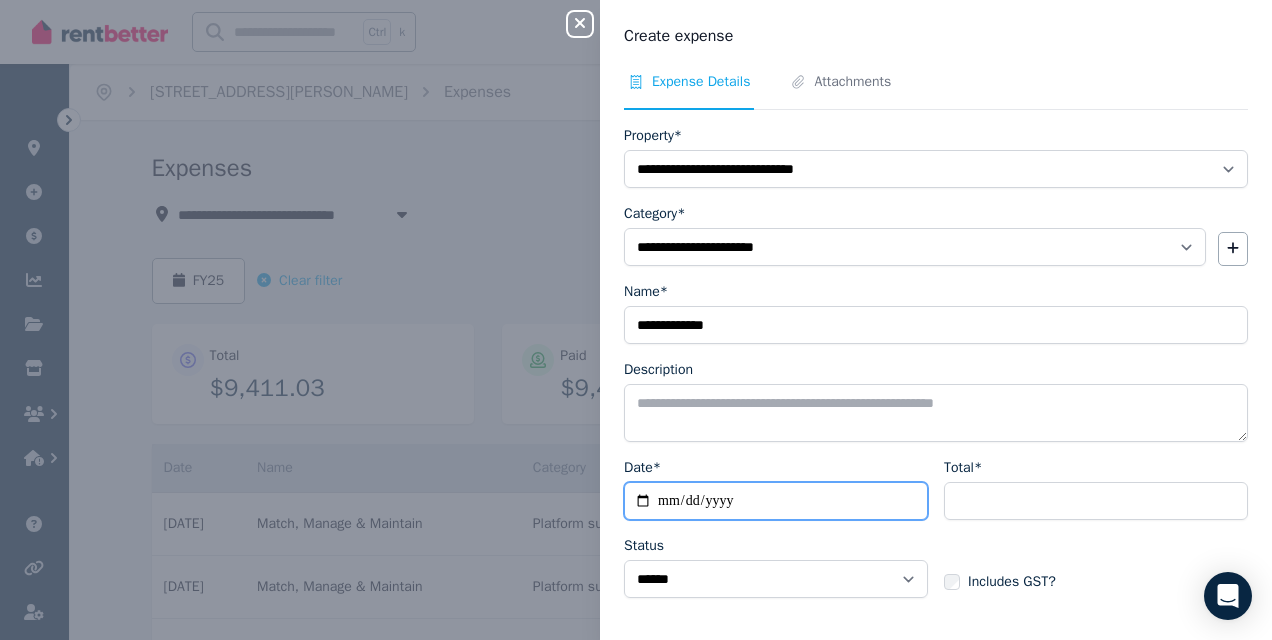 click on "Date*" at bounding box center (776, 501) 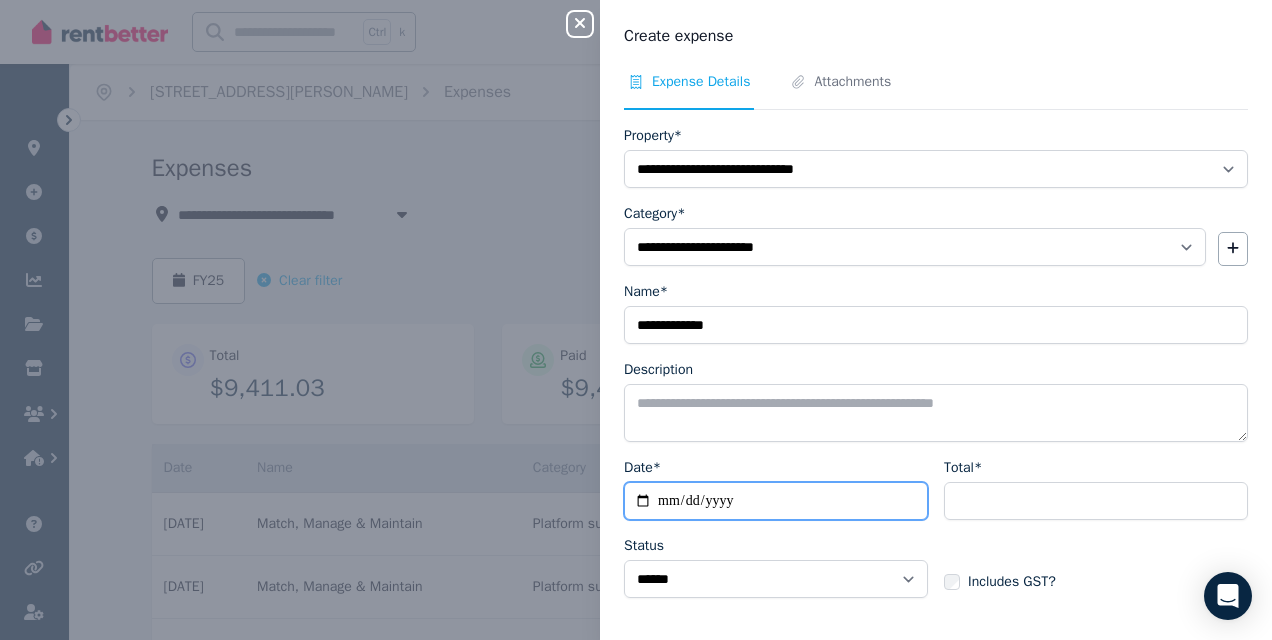 type on "**********" 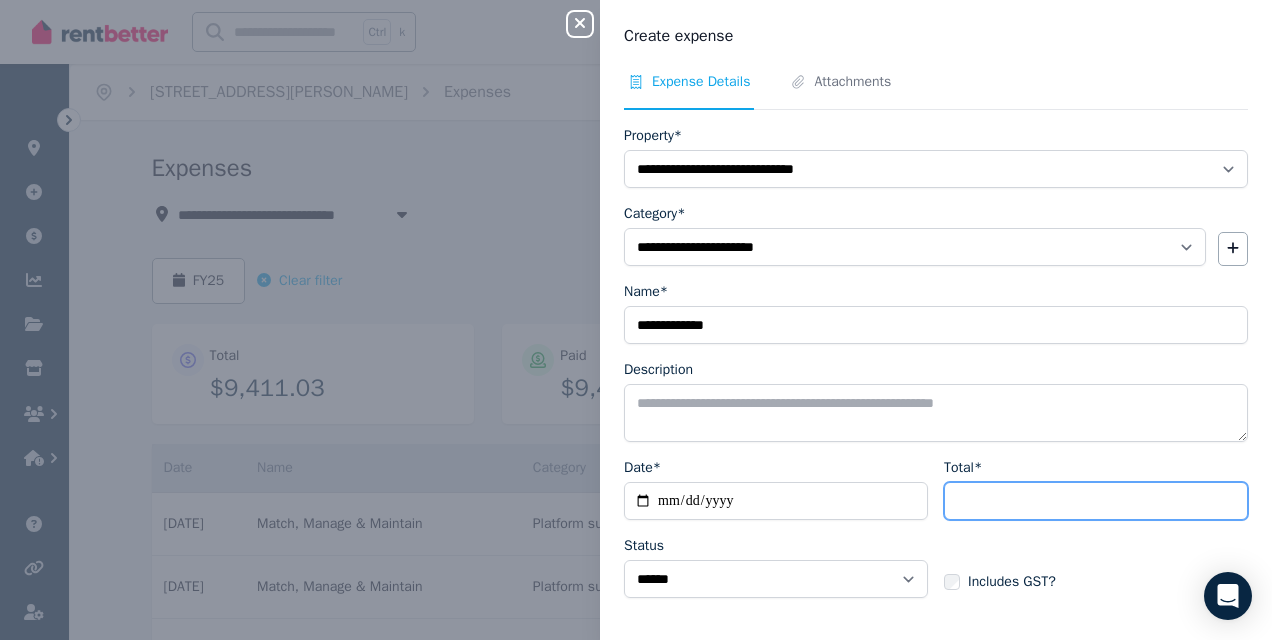 click on "Total*" at bounding box center (1096, 501) 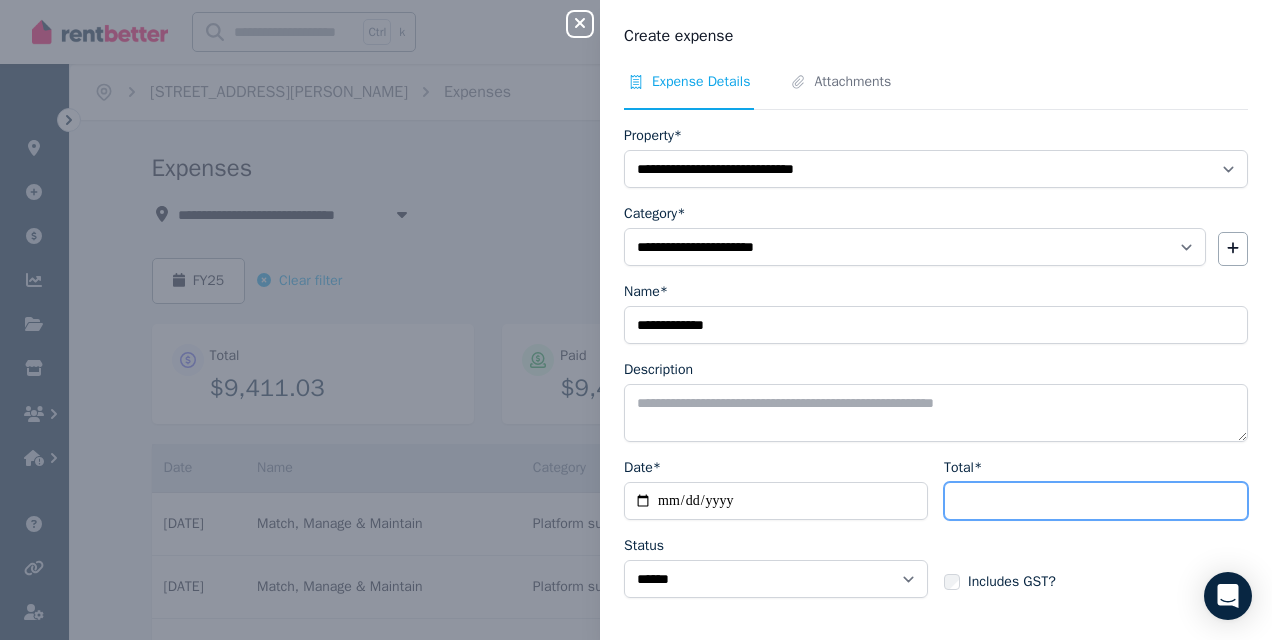 type on "******" 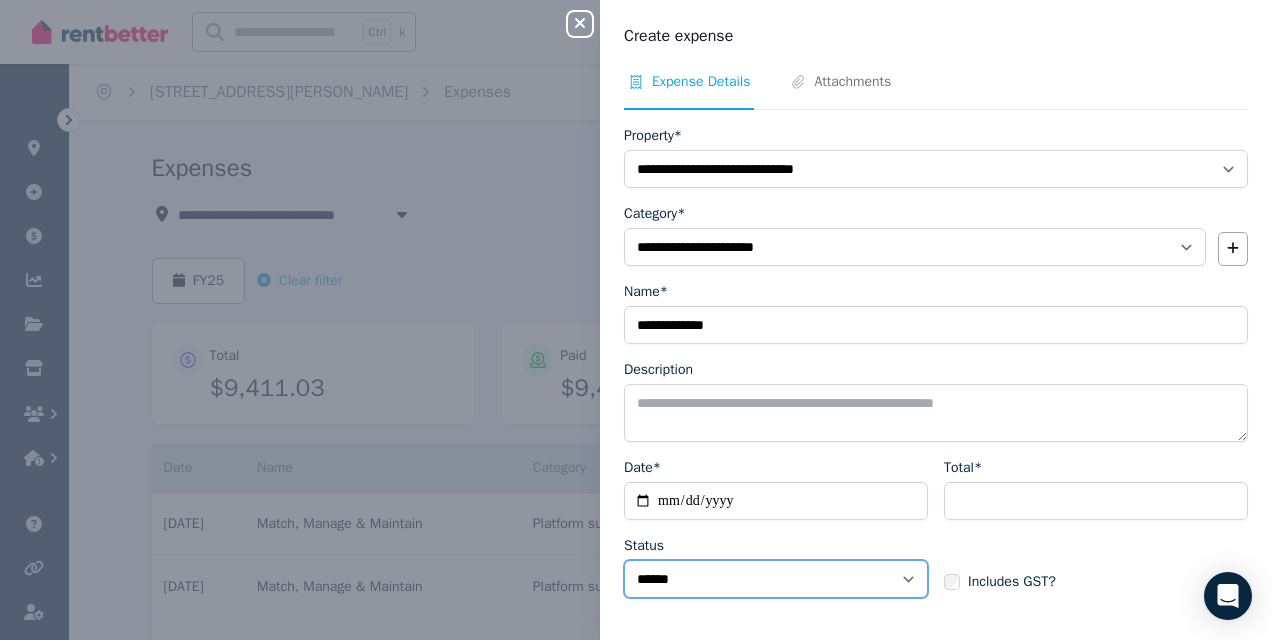 click on "****** ****" at bounding box center (776, 579) 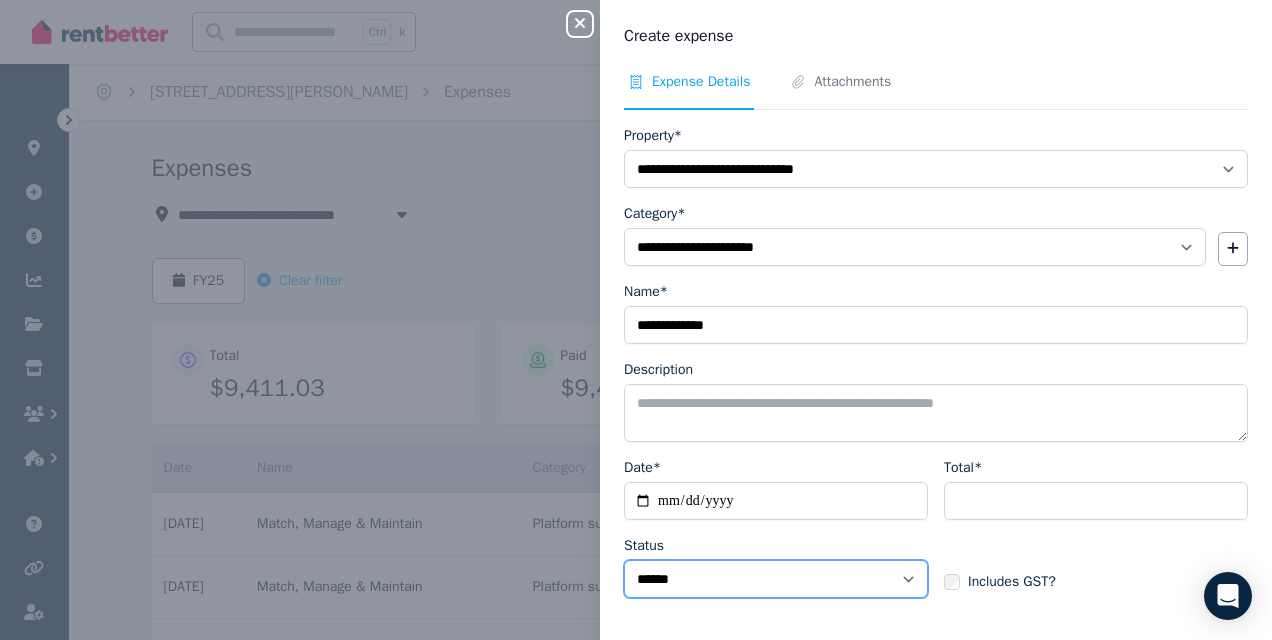 select on "**********" 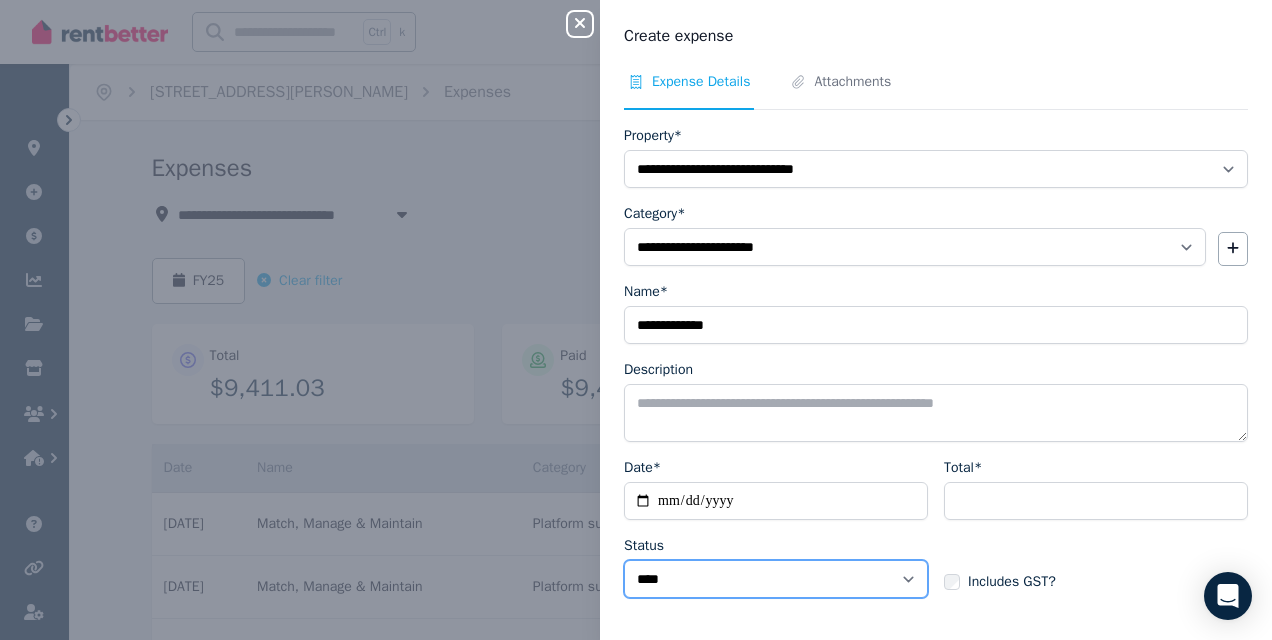 click on "****** ****" at bounding box center (776, 579) 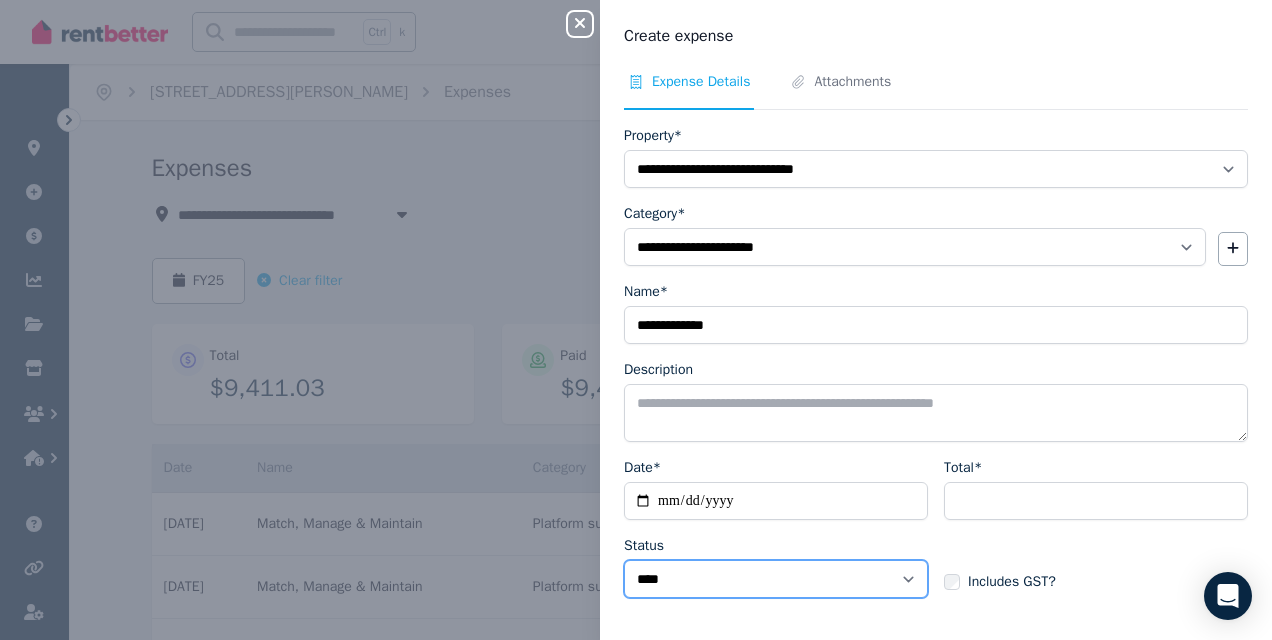 scroll, scrollTop: 71, scrollLeft: 0, axis: vertical 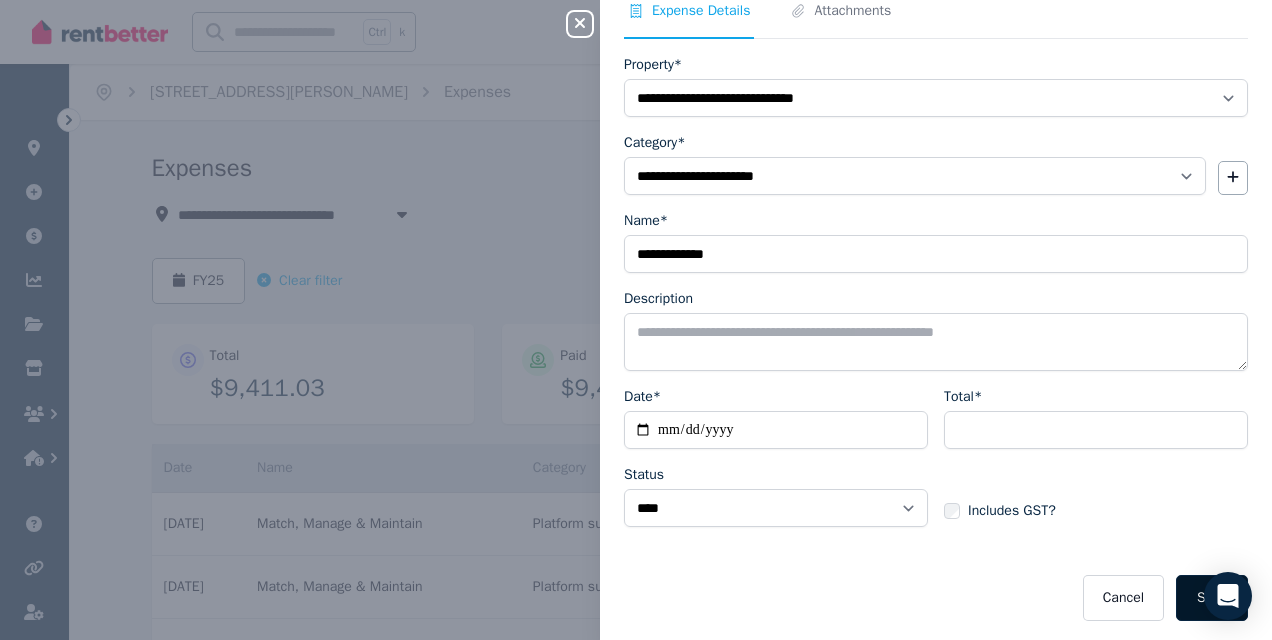 click on "Save" at bounding box center (1212, 598) 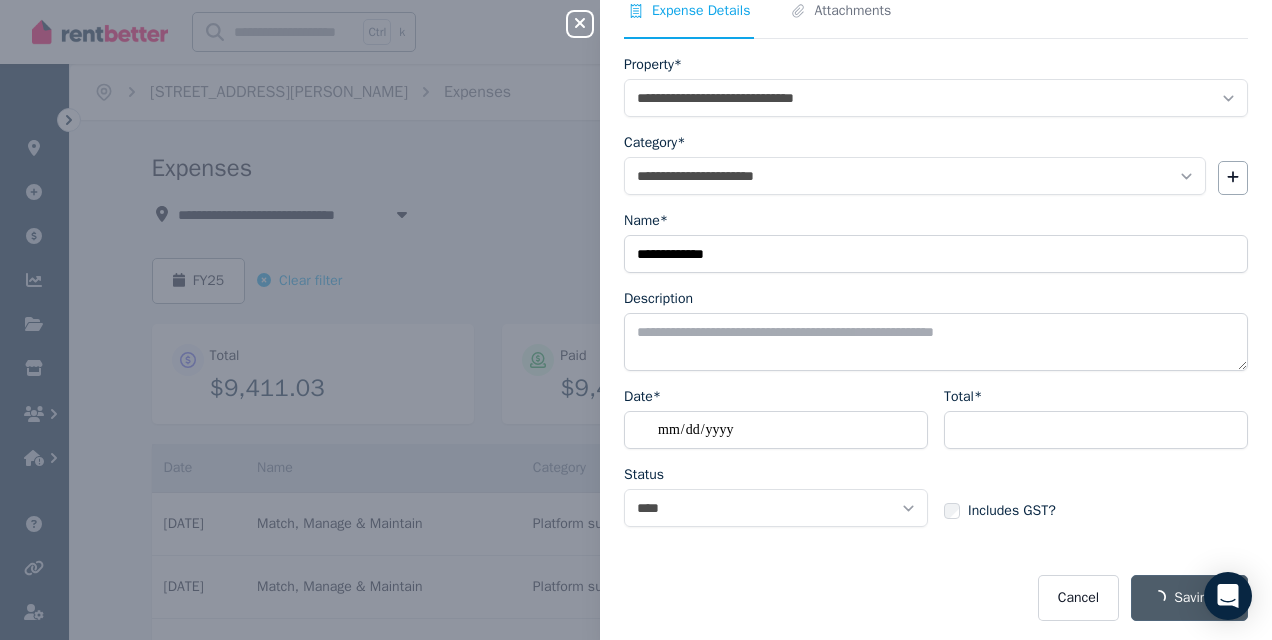 select on "**********" 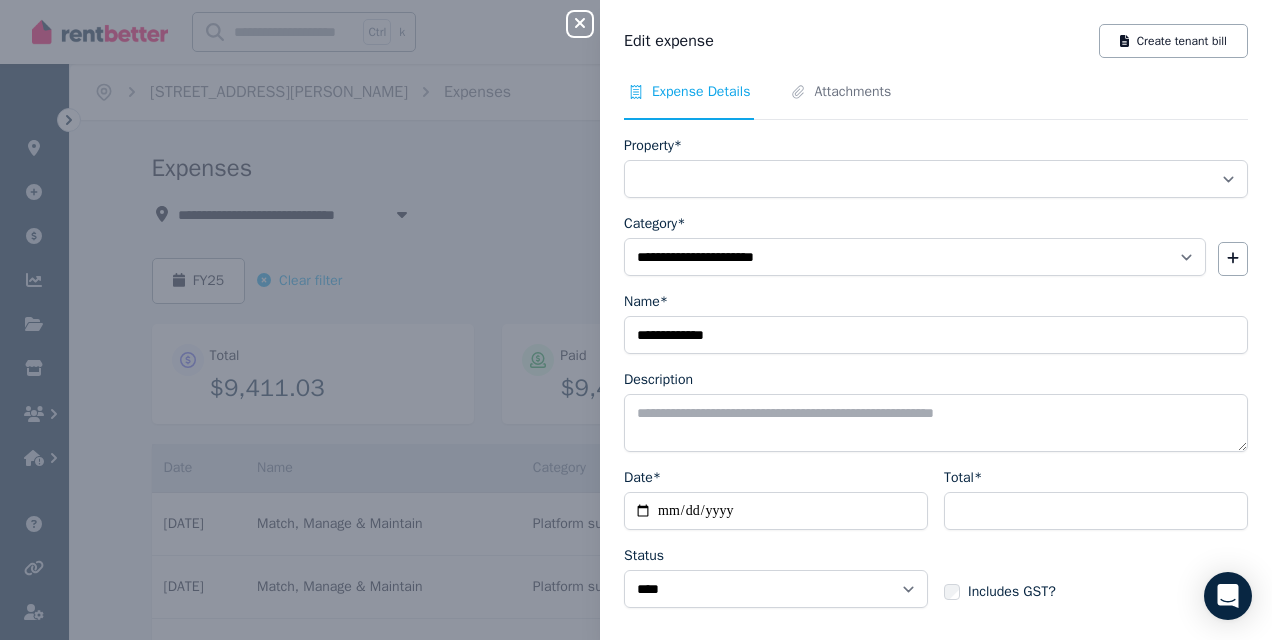 select on "**********" 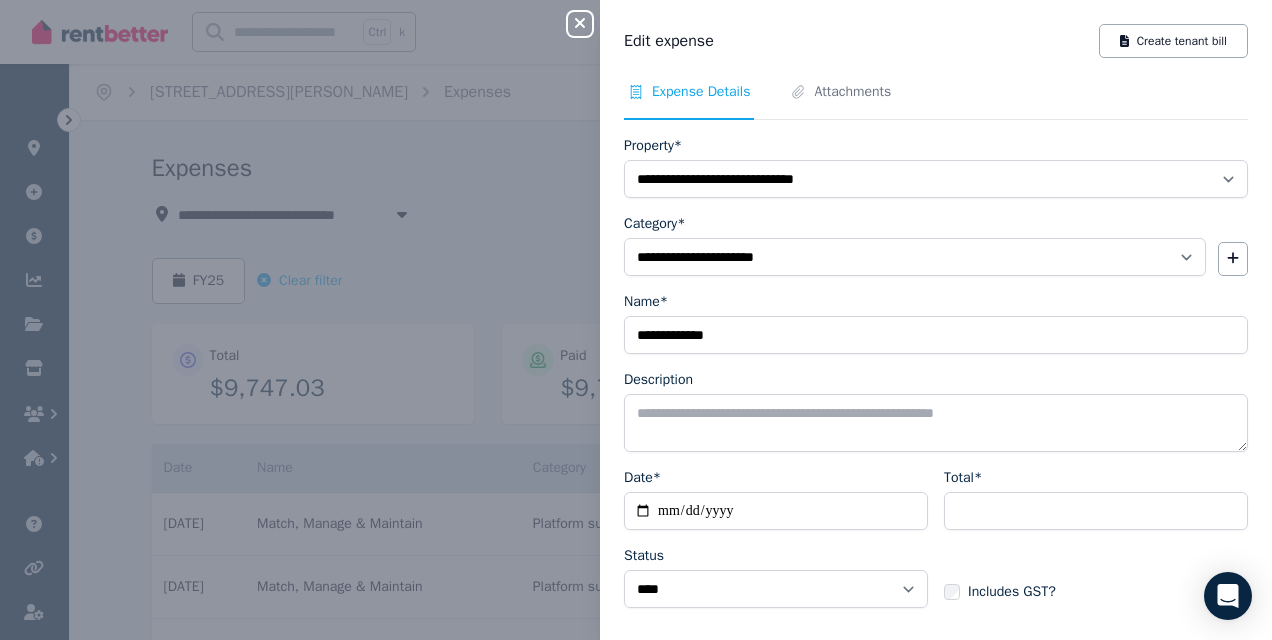 click on "Close panel" at bounding box center (580, 24) 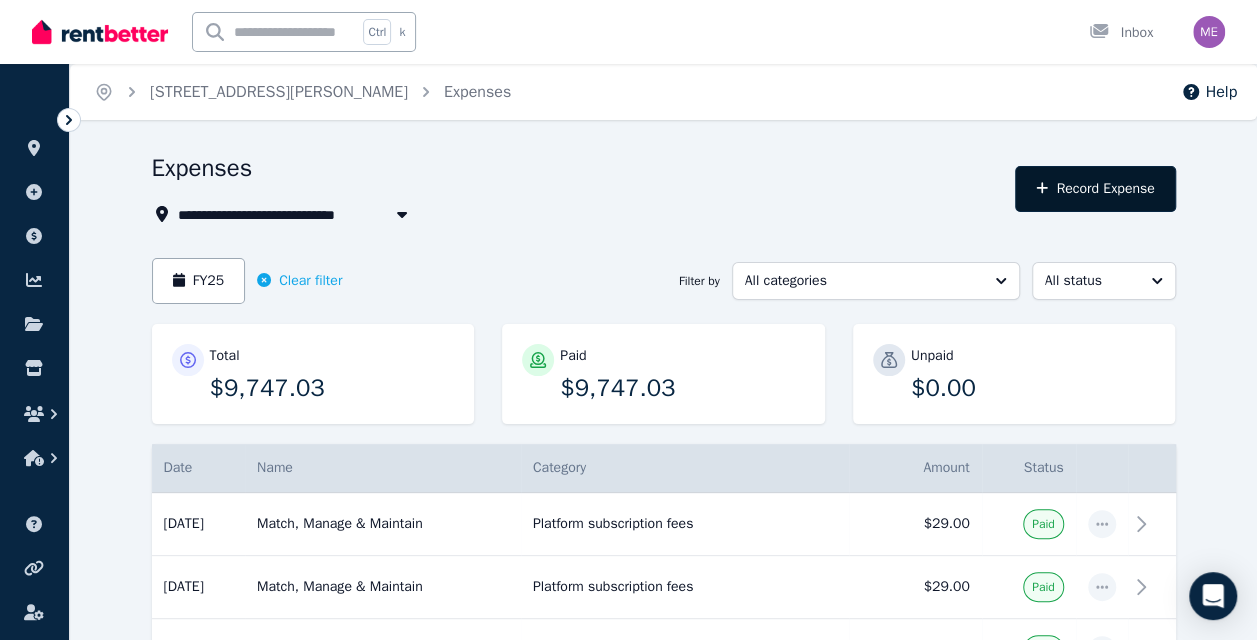 click on "Record Expense" at bounding box center [1095, 189] 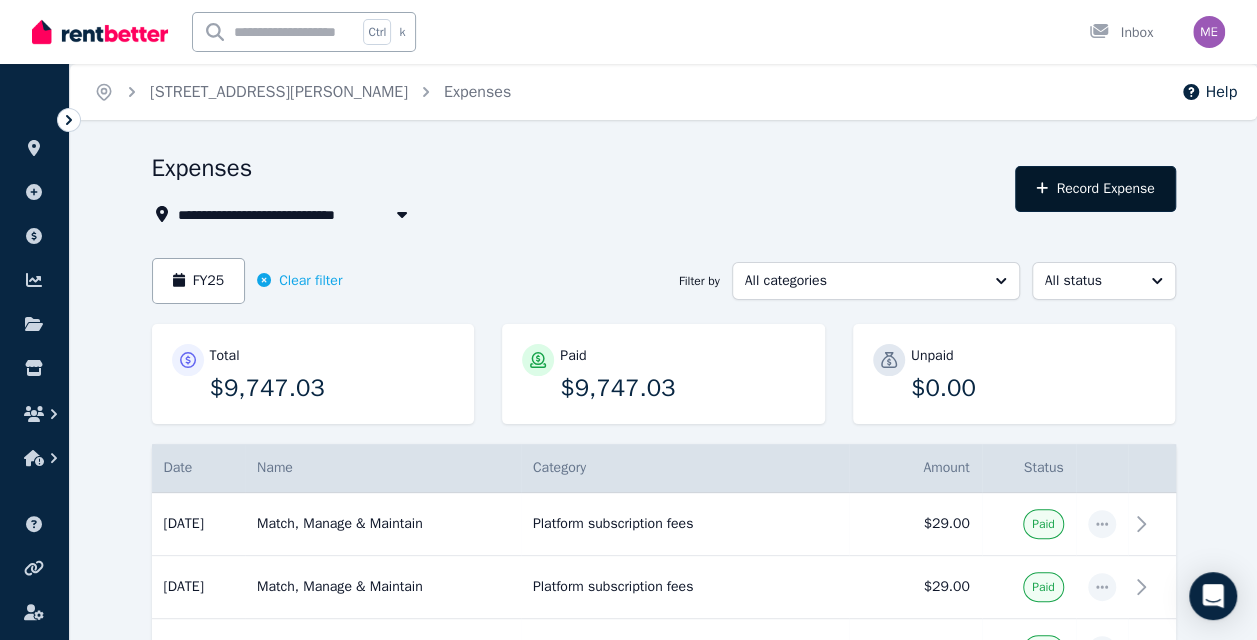 select on "**********" 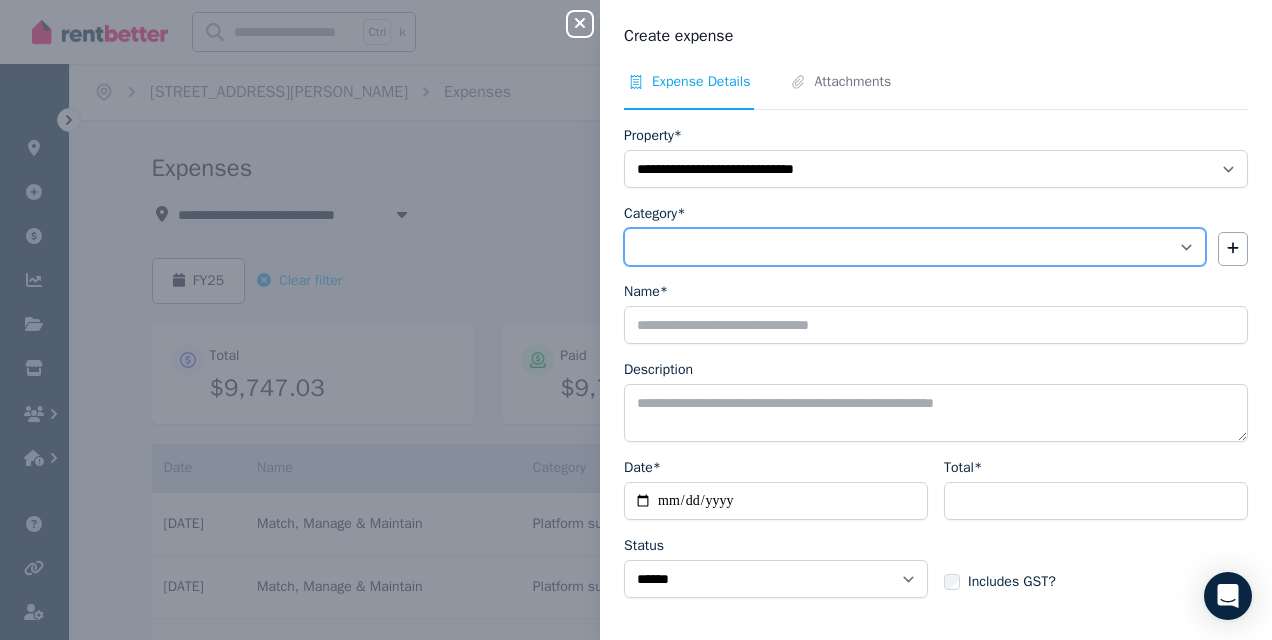click on "**********" at bounding box center (915, 247) 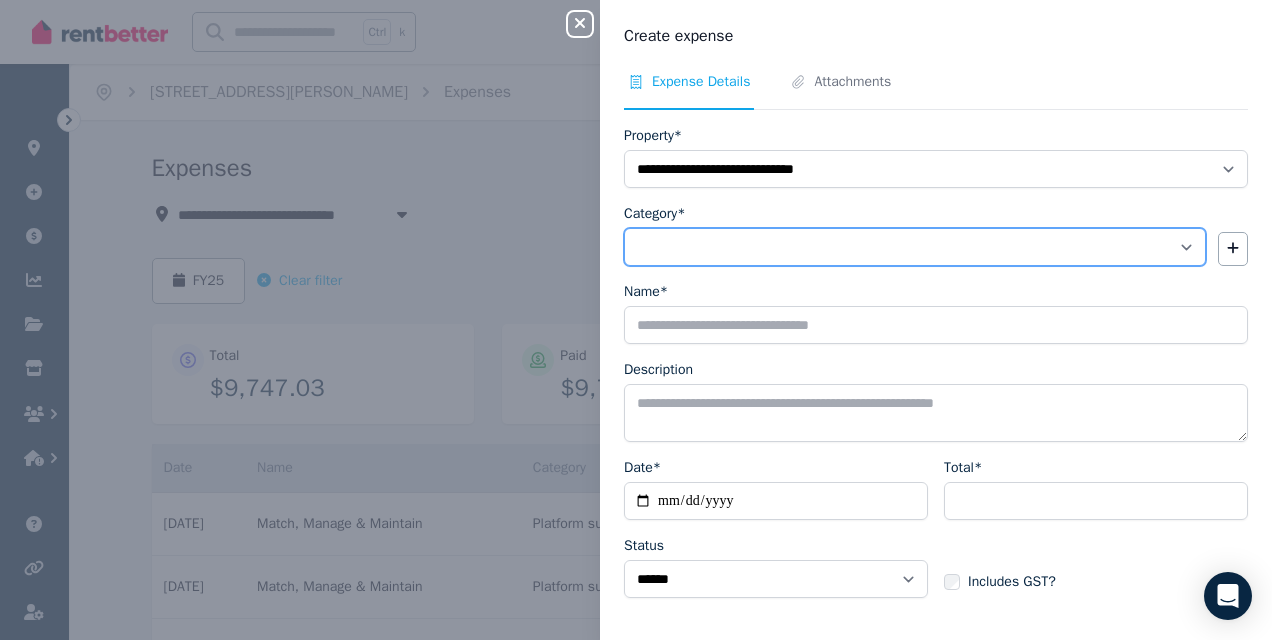 select on "**********" 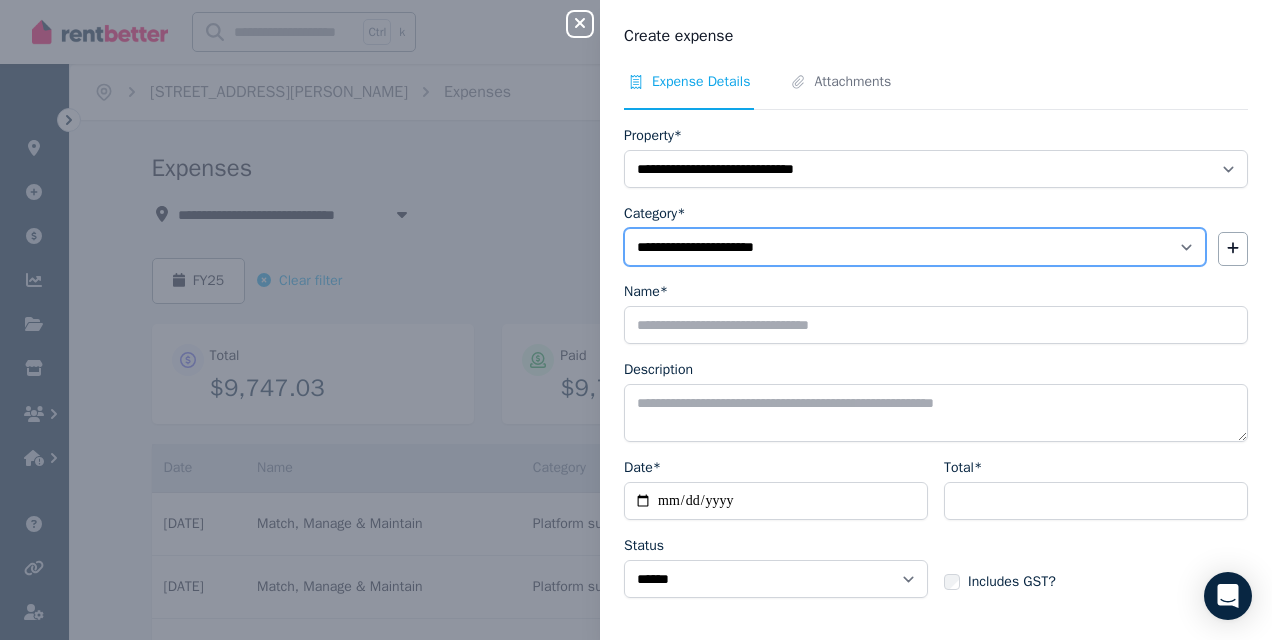 click on "**********" at bounding box center [915, 247] 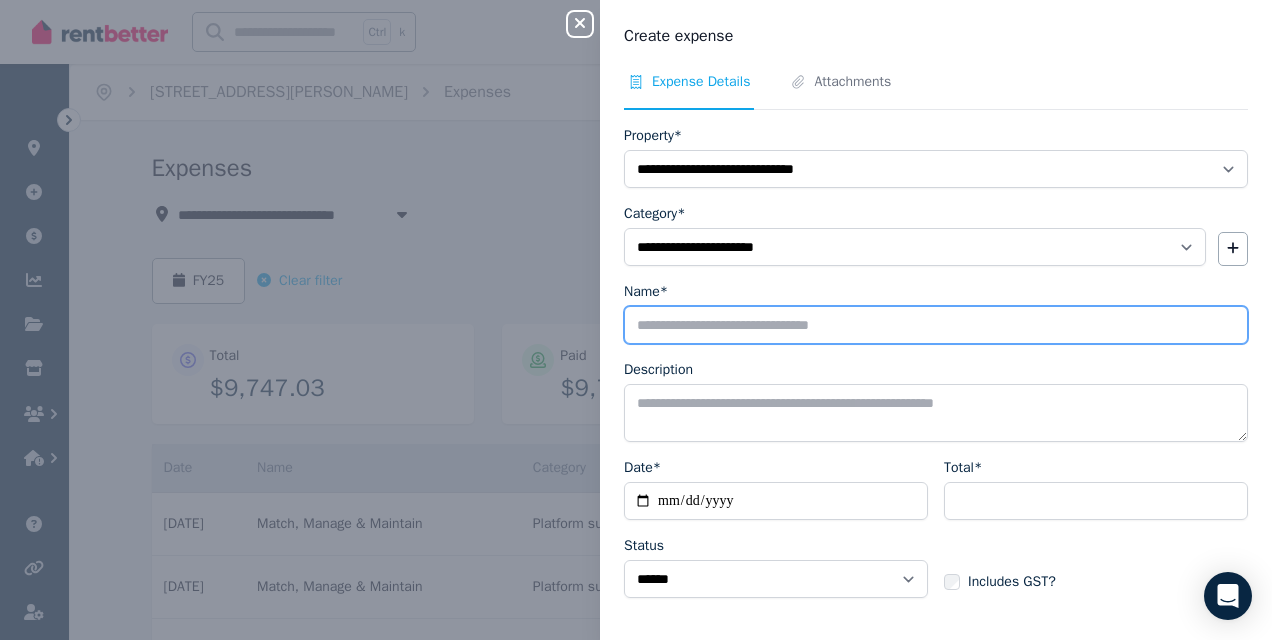 click on "Name*" at bounding box center (936, 325) 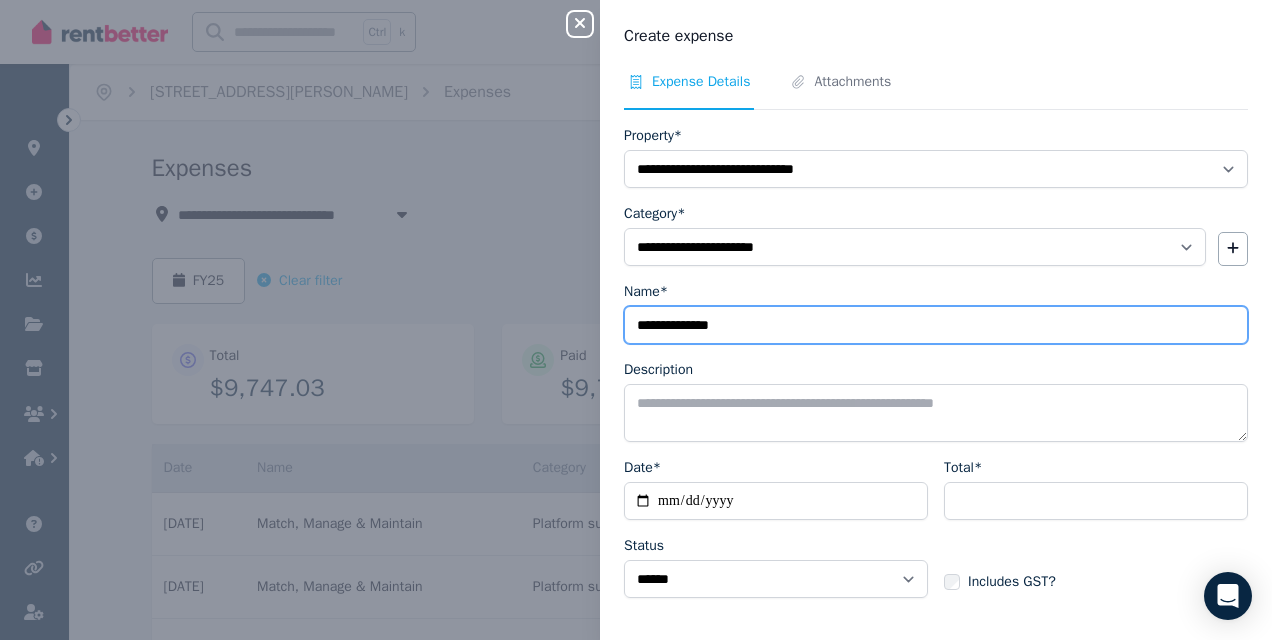 type on "**********" 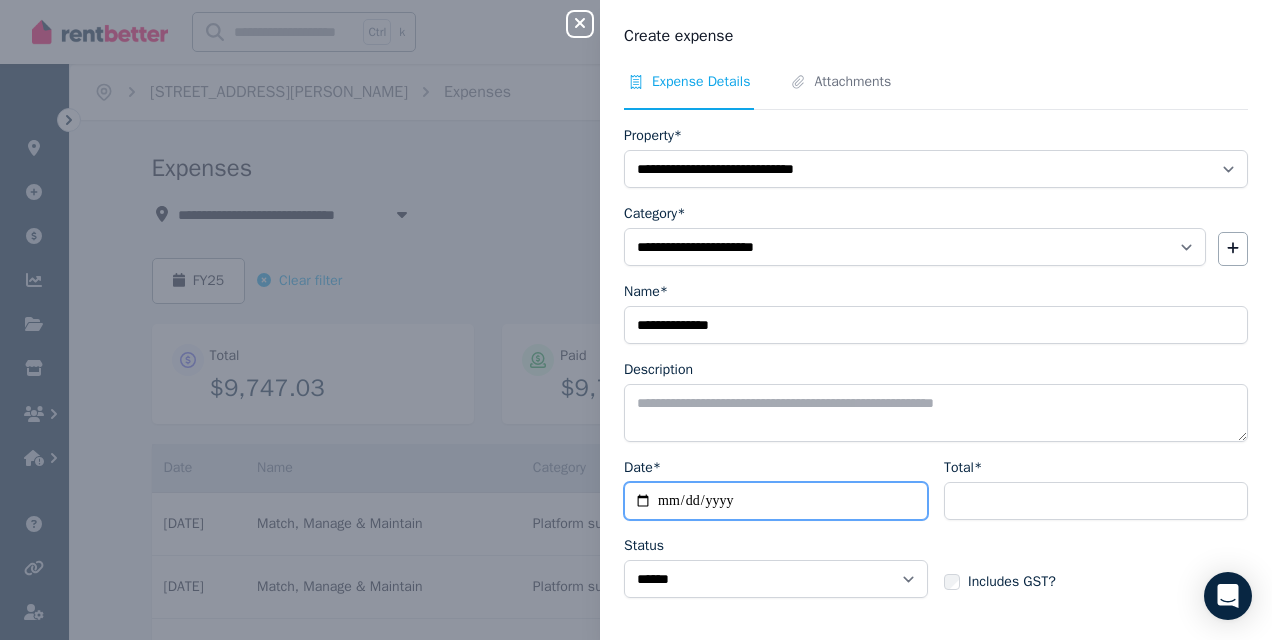 click on "Date*" at bounding box center [776, 501] 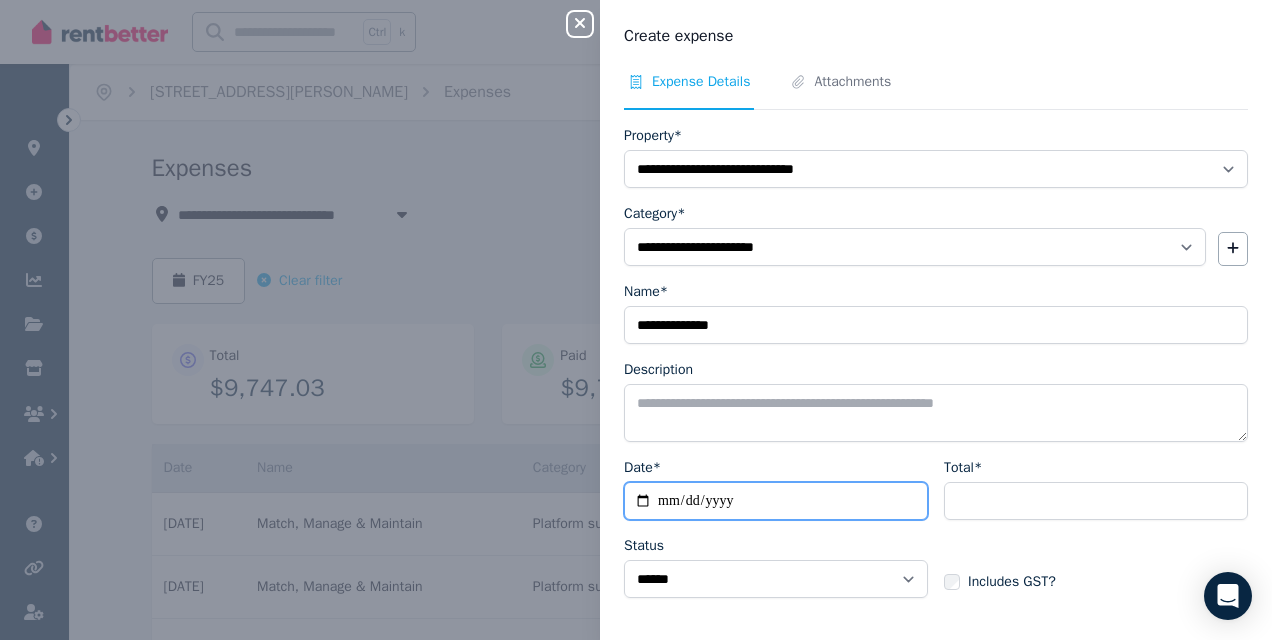 type on "**********" 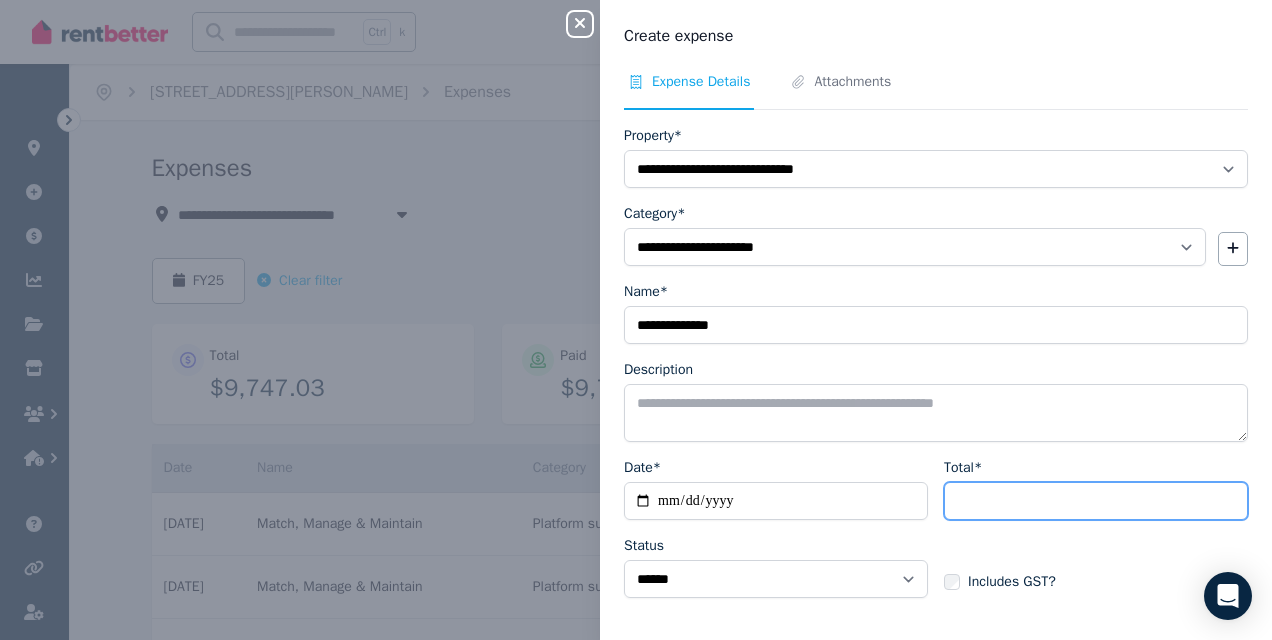 click on "Total*" at bounding box center (1096, 501) 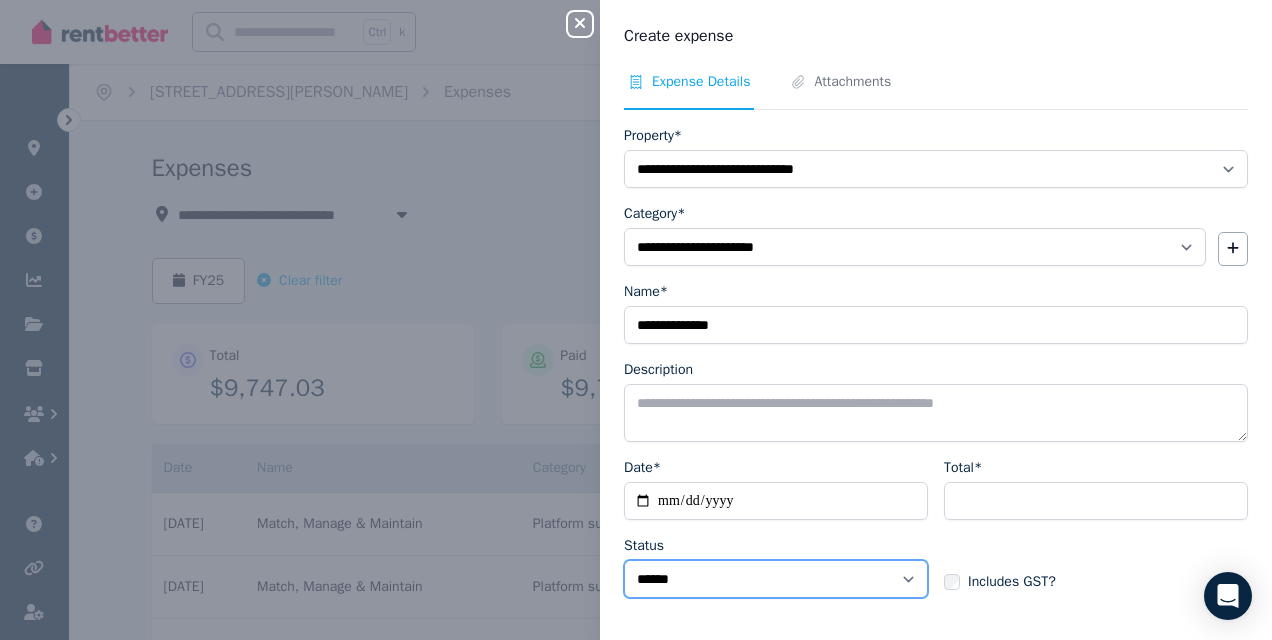 click on "****** ****" at bounding box center [776, 579] 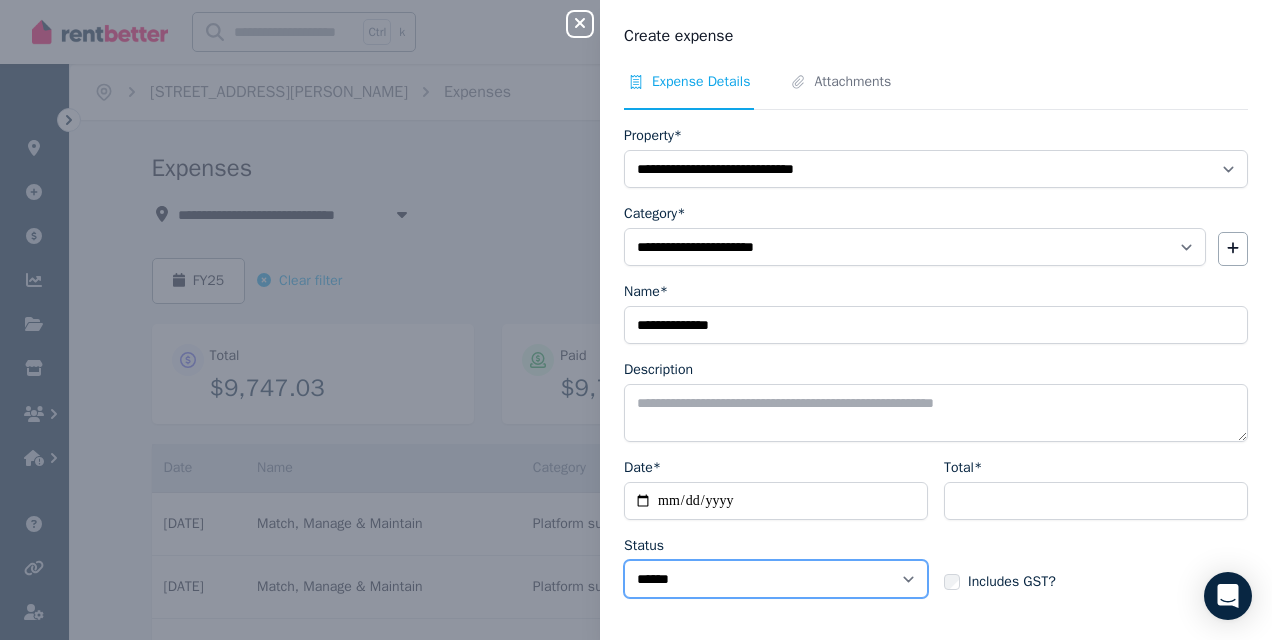 select on "**********" 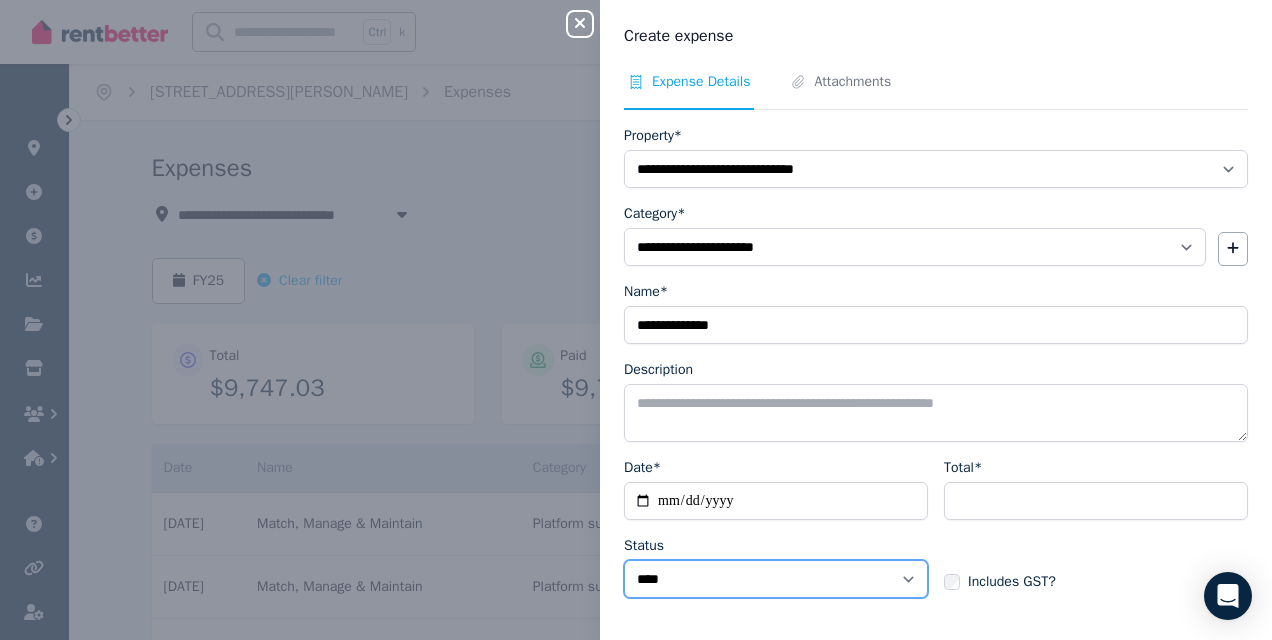 click on "****** ****" at bounding box center [776, 579] 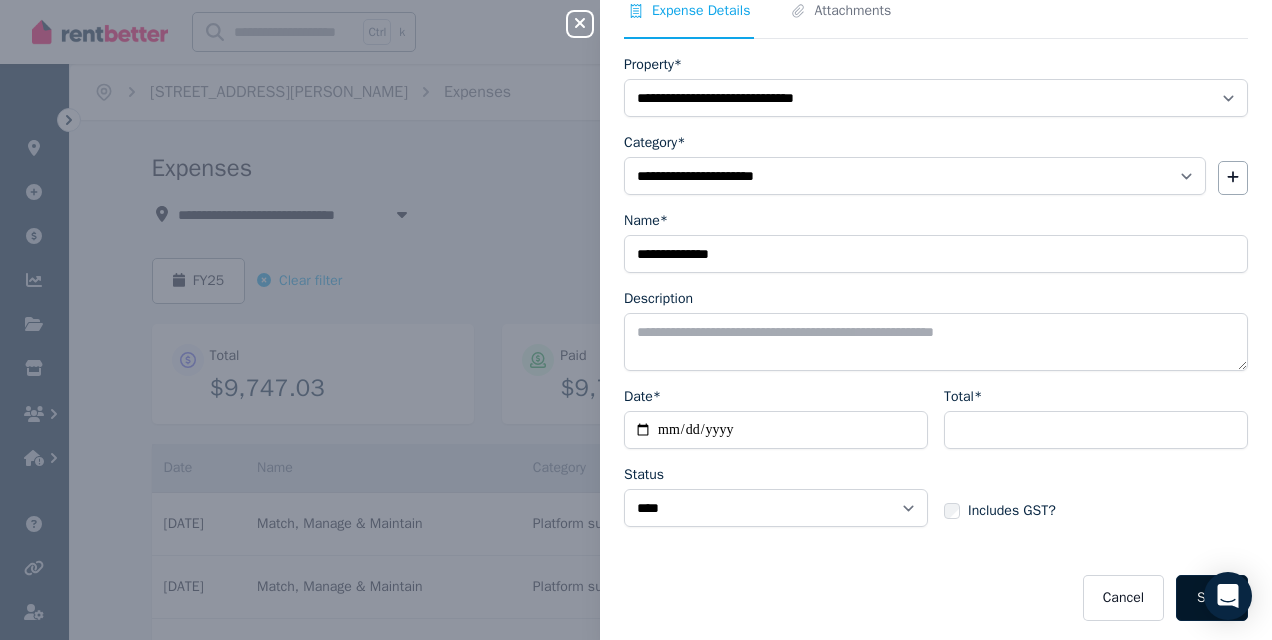 click on "Save" at bounding box center (1212, 598) 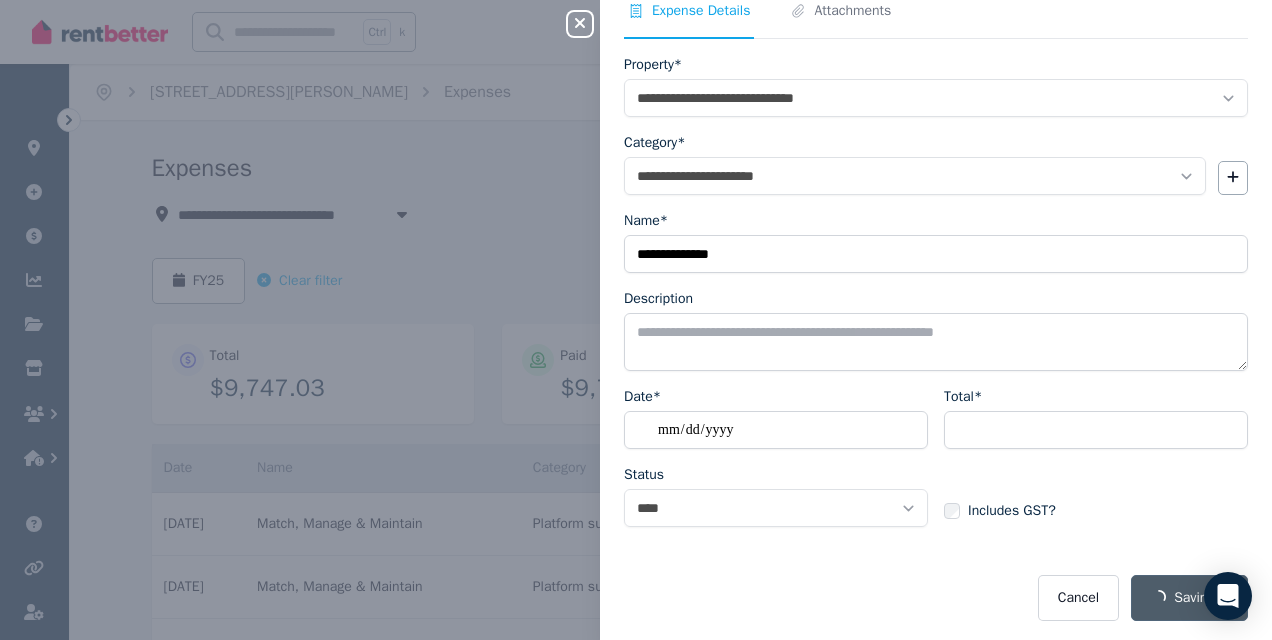 select on "**********" 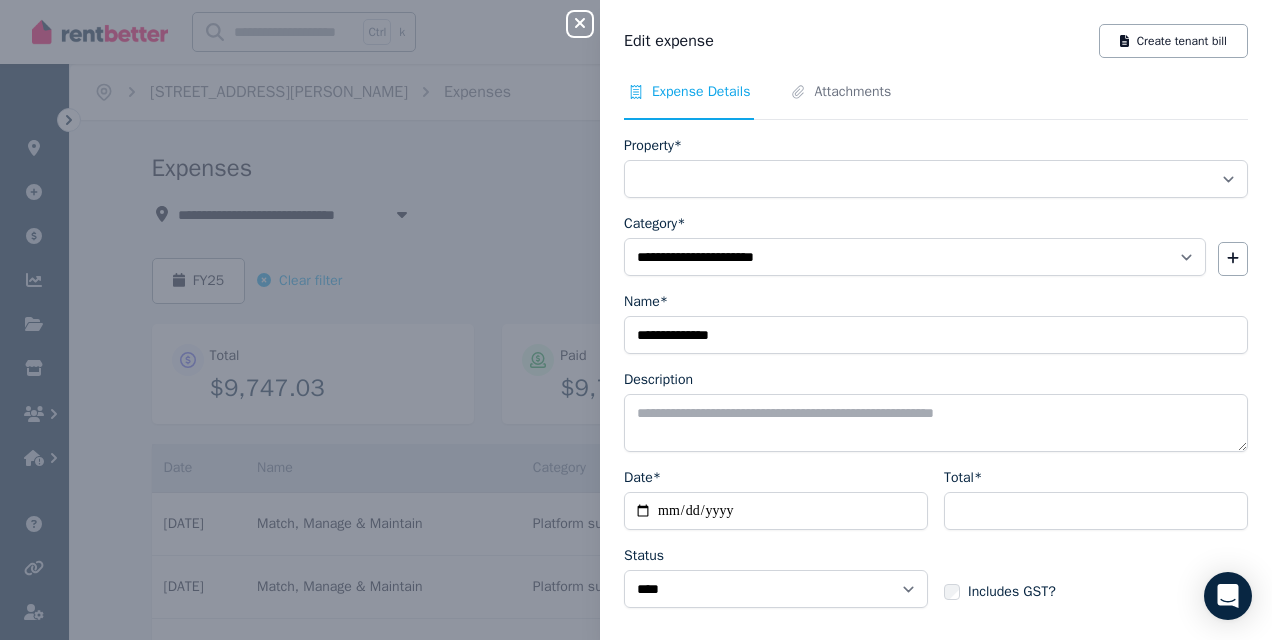 select on "**********" 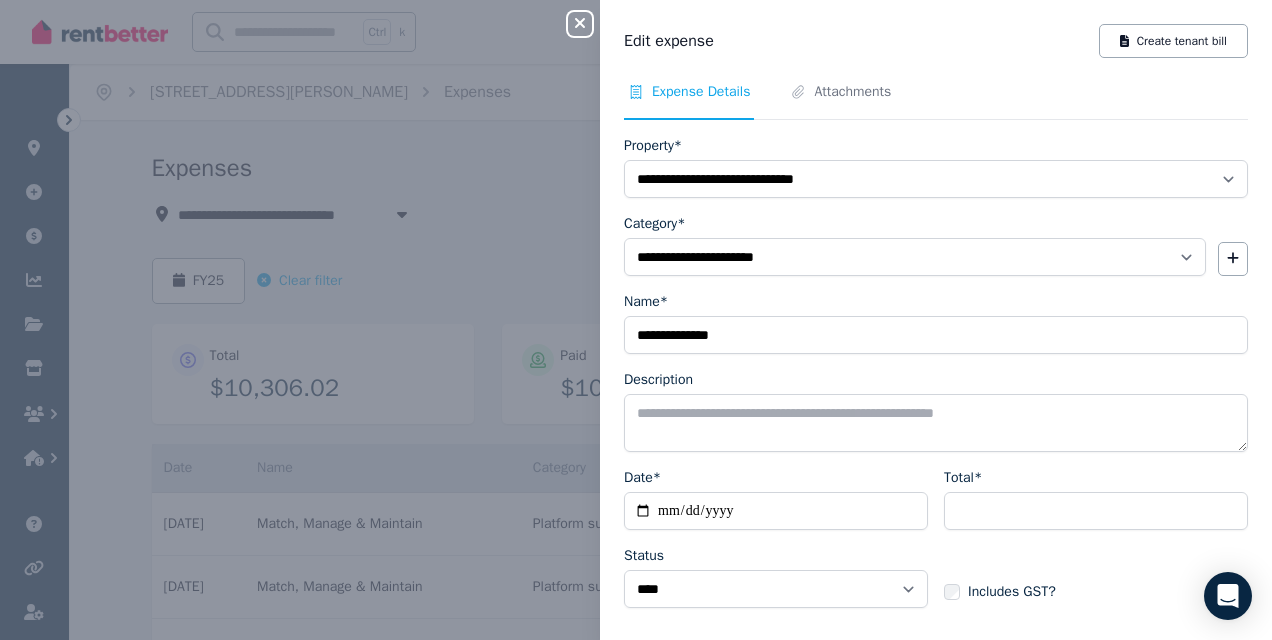 click 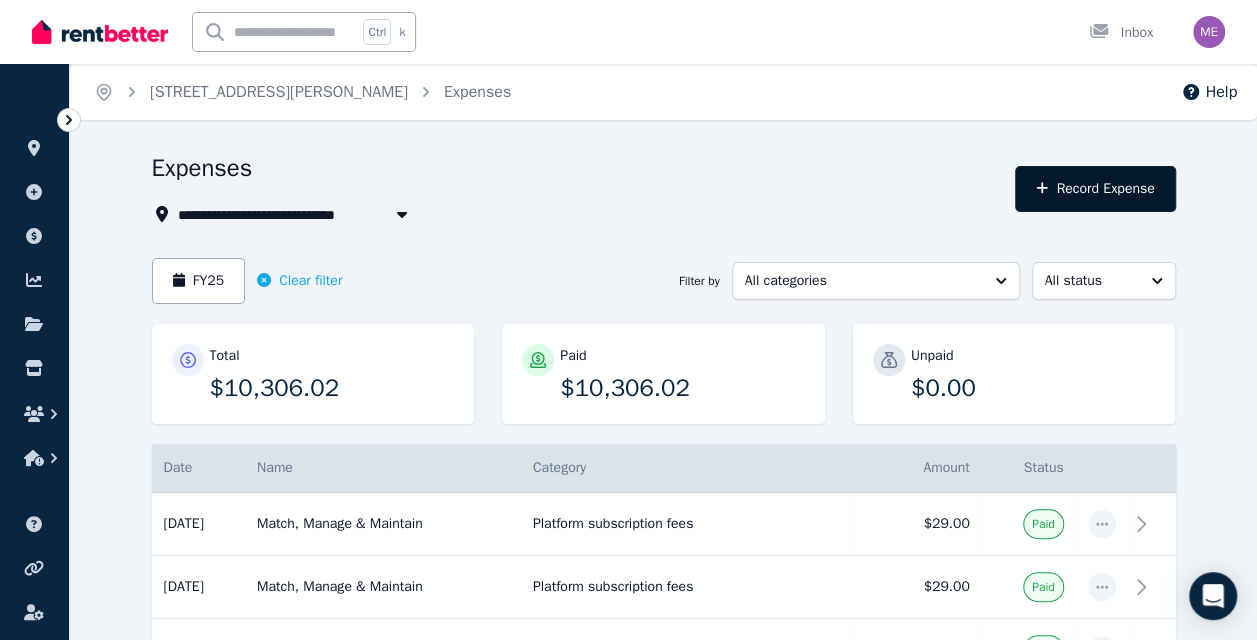 click on "Record Expense" at bounding box center (1095, 189) 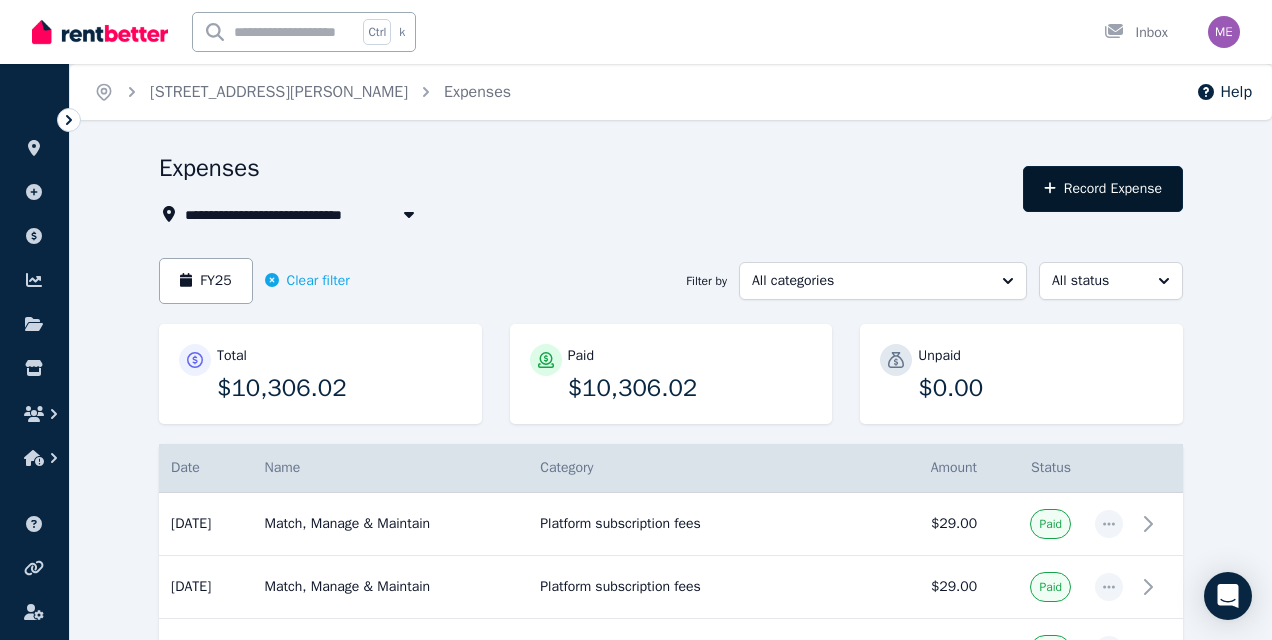 select on "**********" 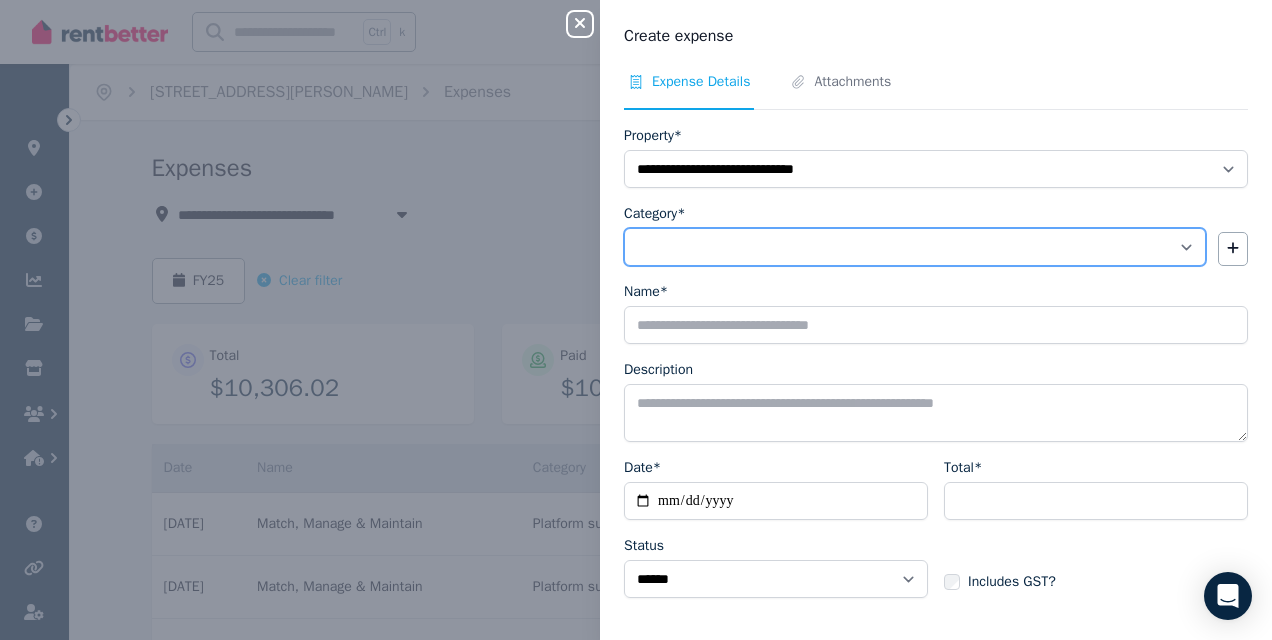 click on "**********" at bounding box center (915, 247) 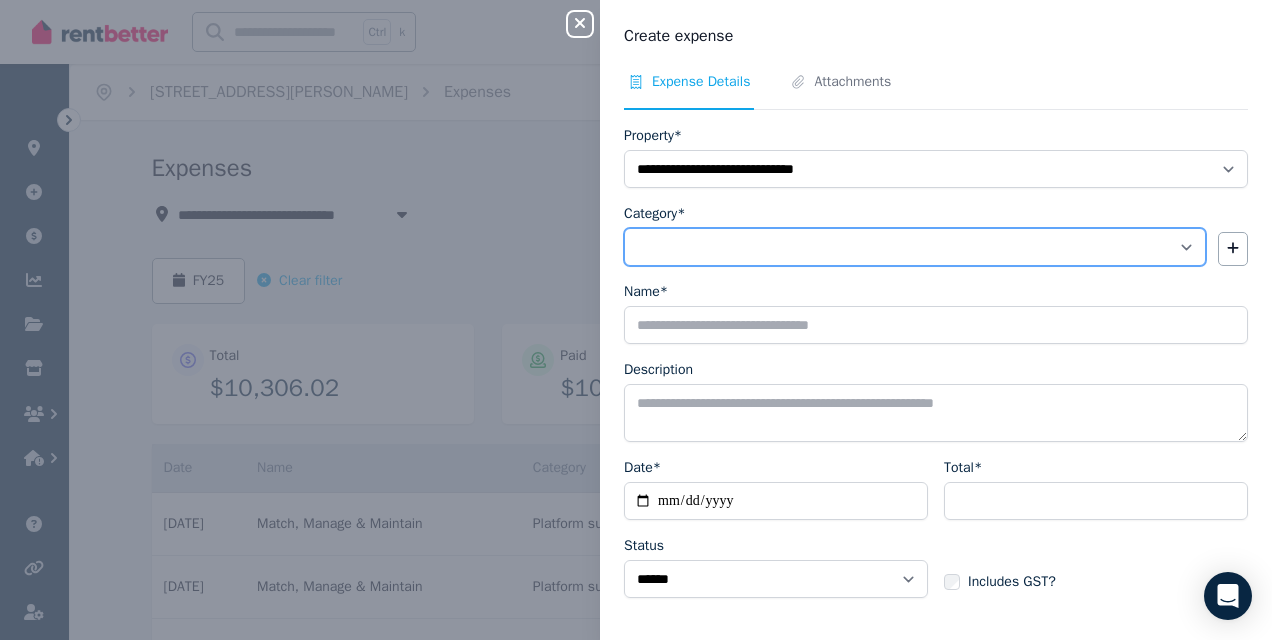select on "**********" 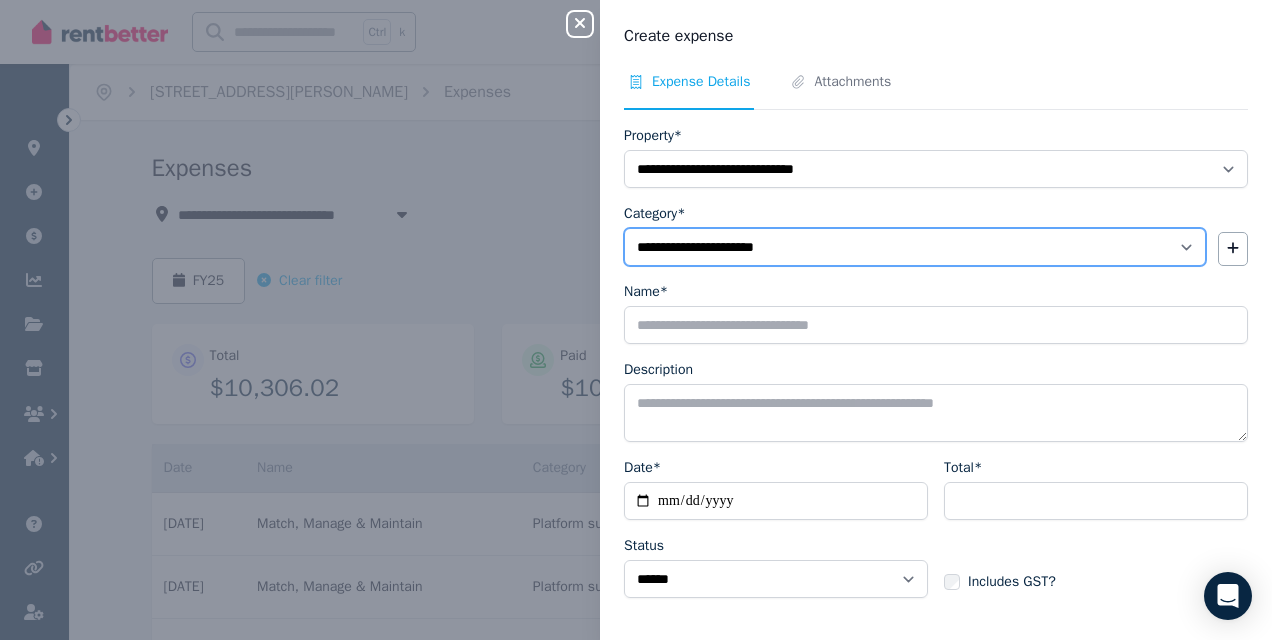 click on "**********" at bounding box center (915, 247) 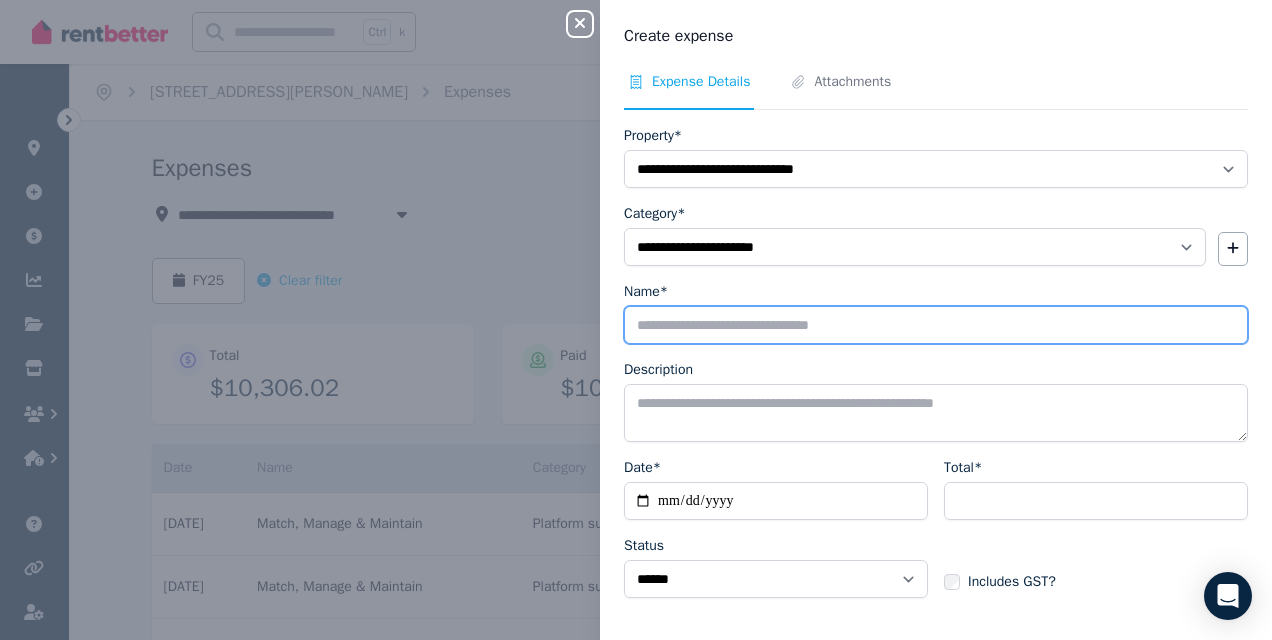 click on "Name*" at bounding box center [936, 325] 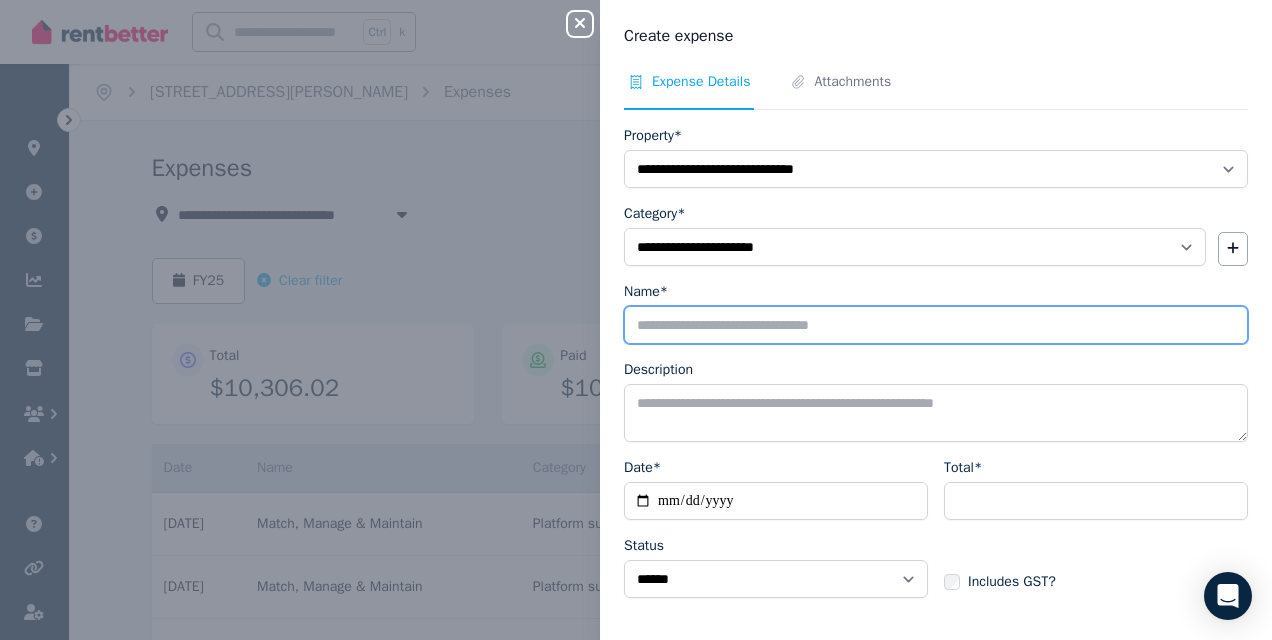 type on "**********" 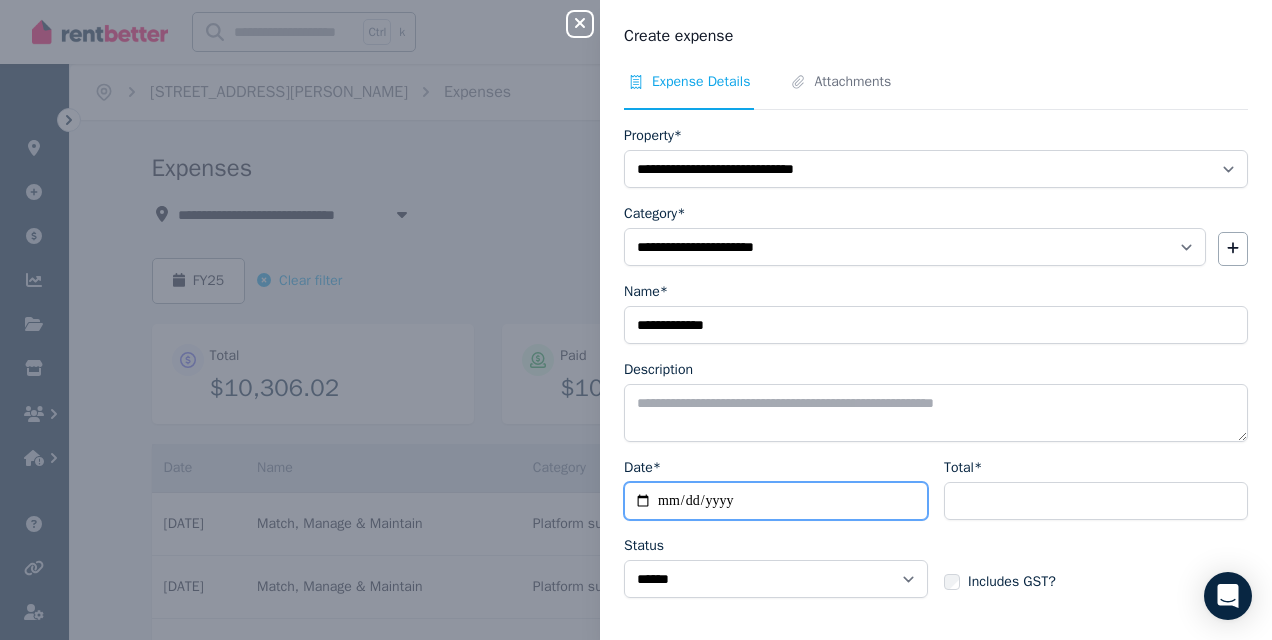 click on "Date*" at bounding box center (776, 501) 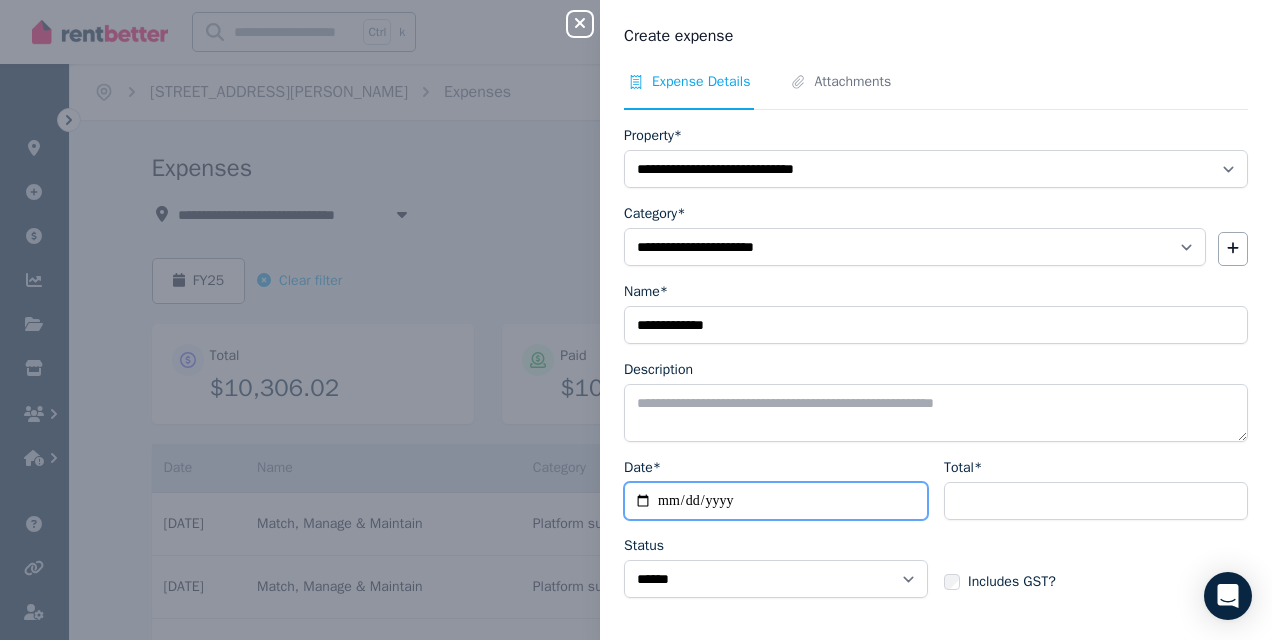 type on "**********" 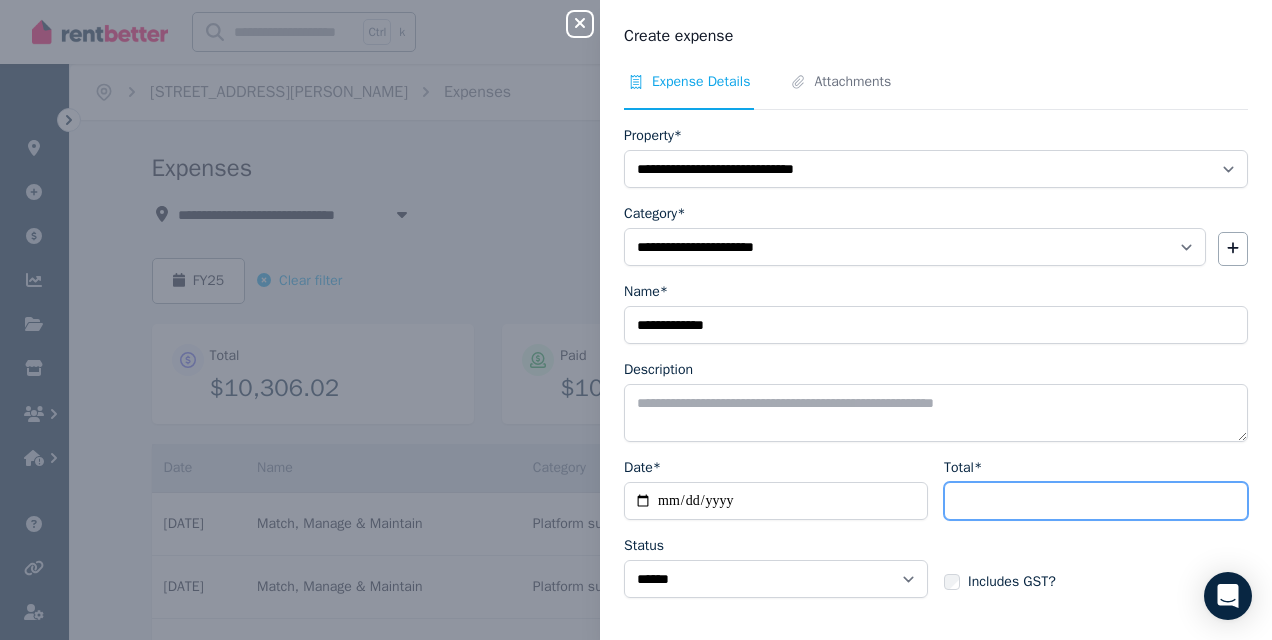 click on "Total*" at bounding box center (1096, 501) 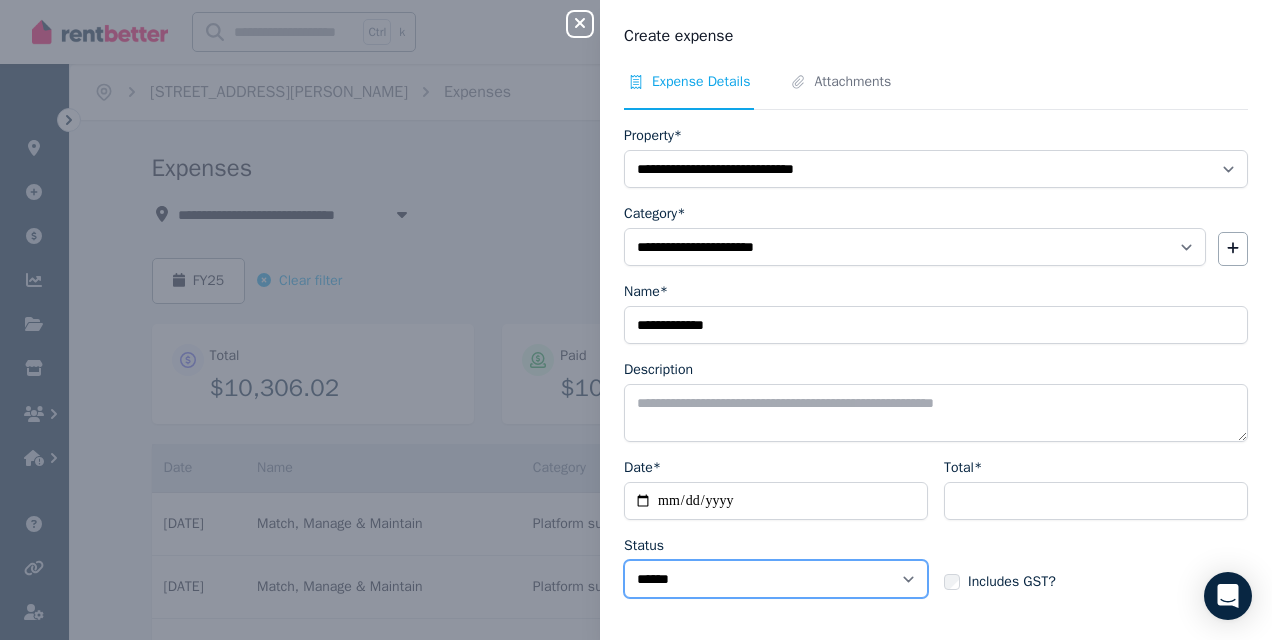 click on "****** ****" at bounding box center [776, 579] 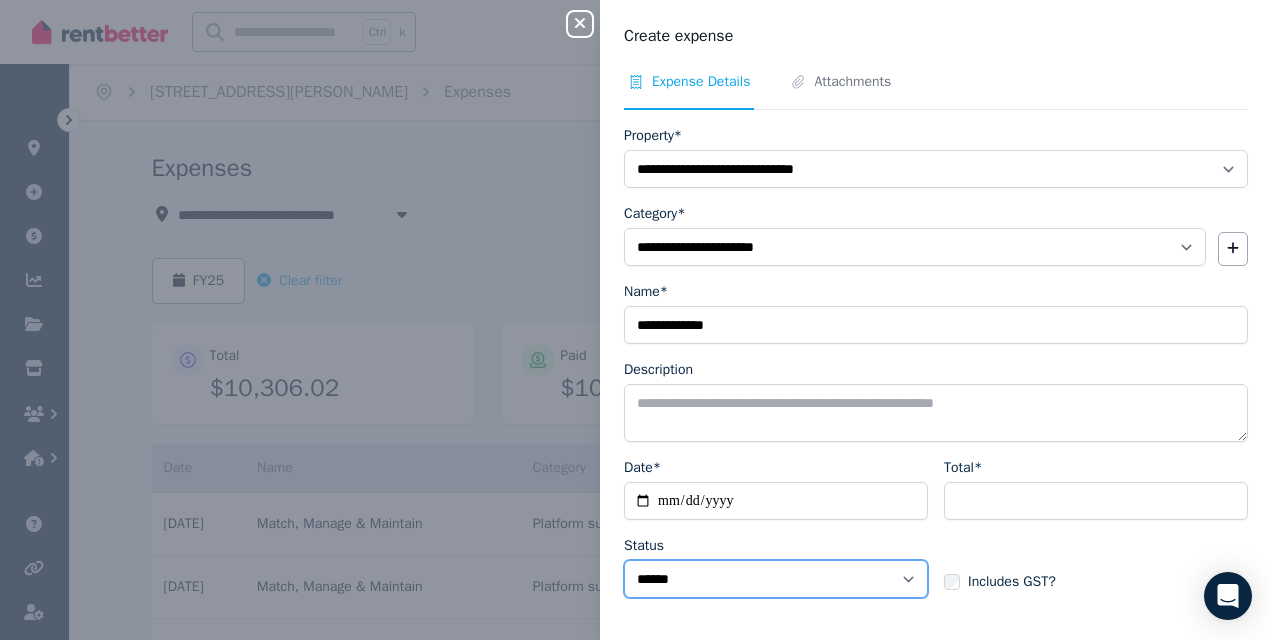 select on "**********" 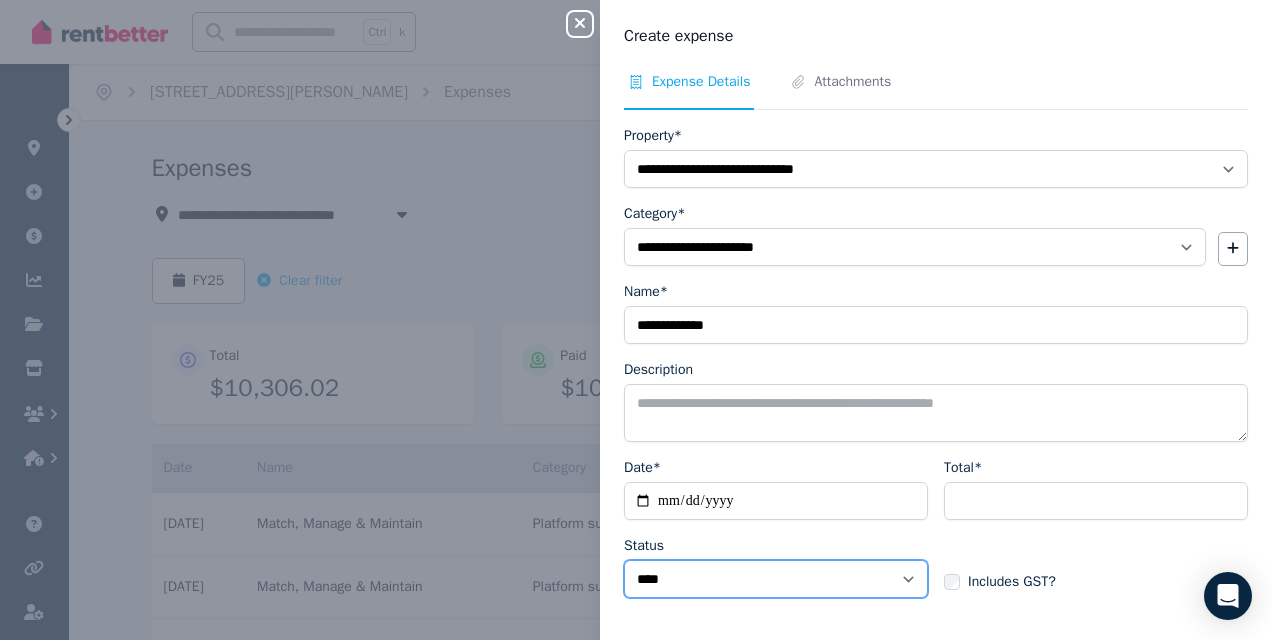 click on "****** ****" at bounding box center [776, 579] 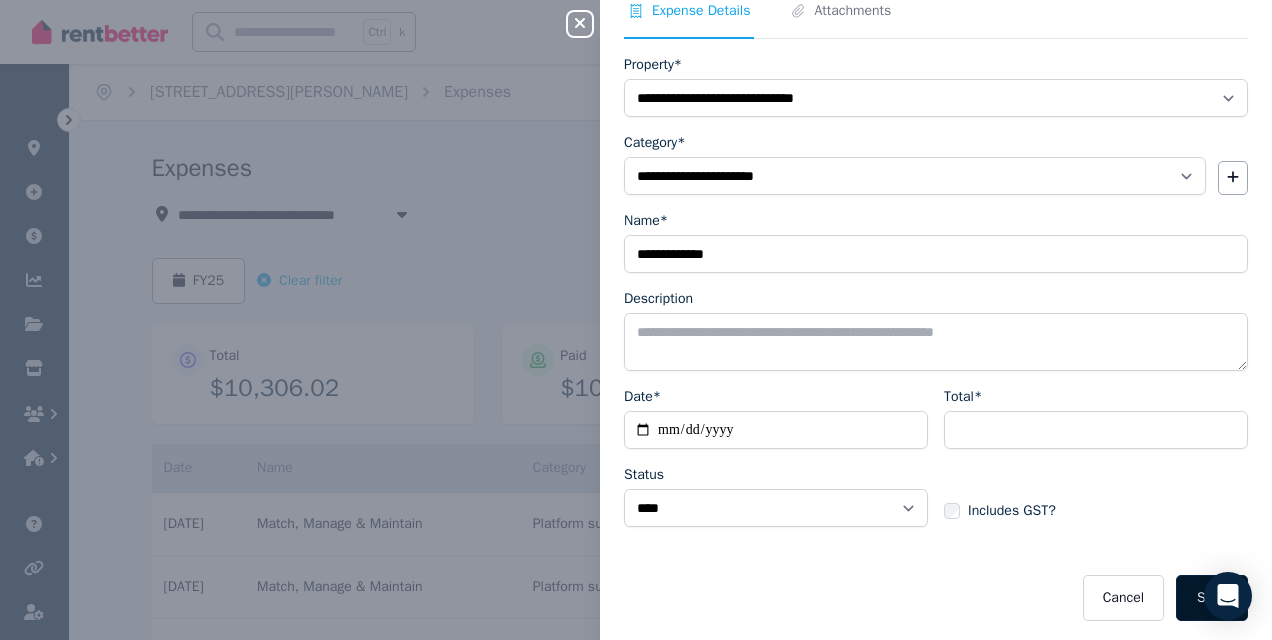 click on "Save" at bounding box center [1212, 598] 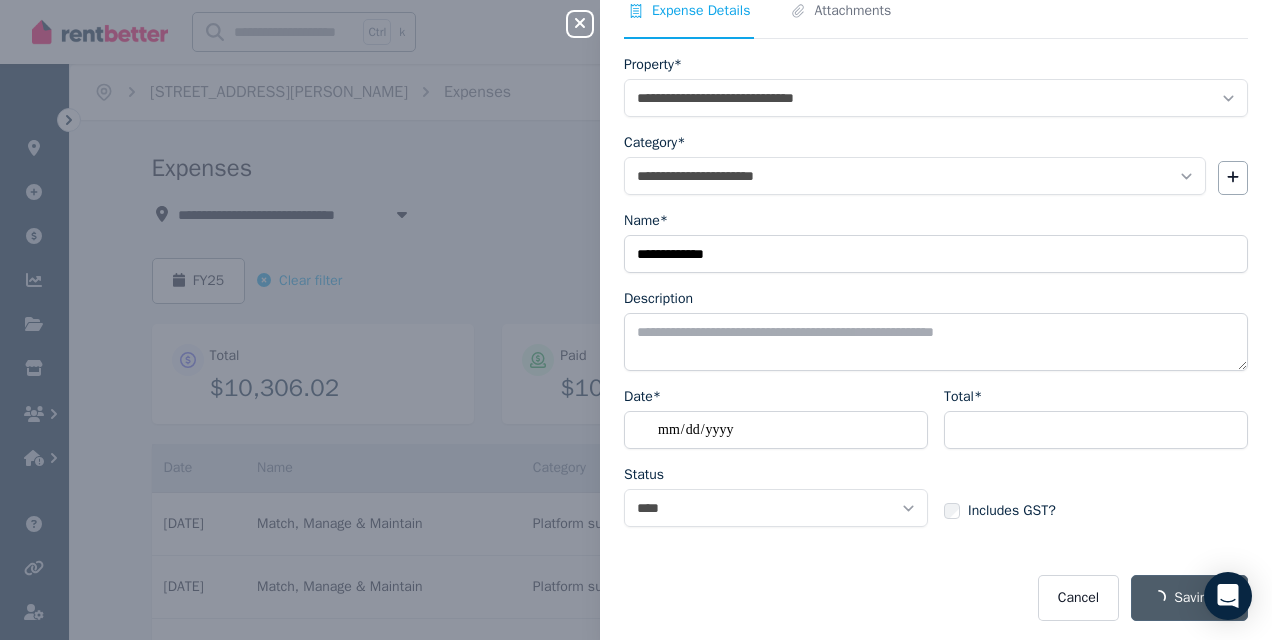 select on "**********" 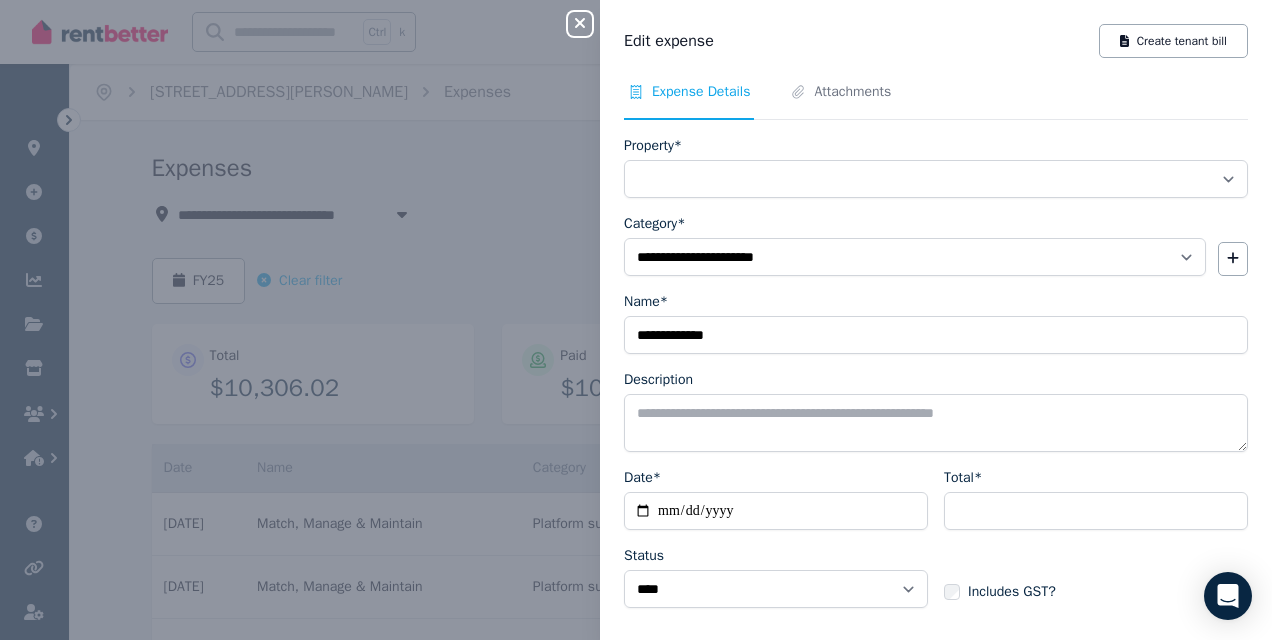 select on "**********" 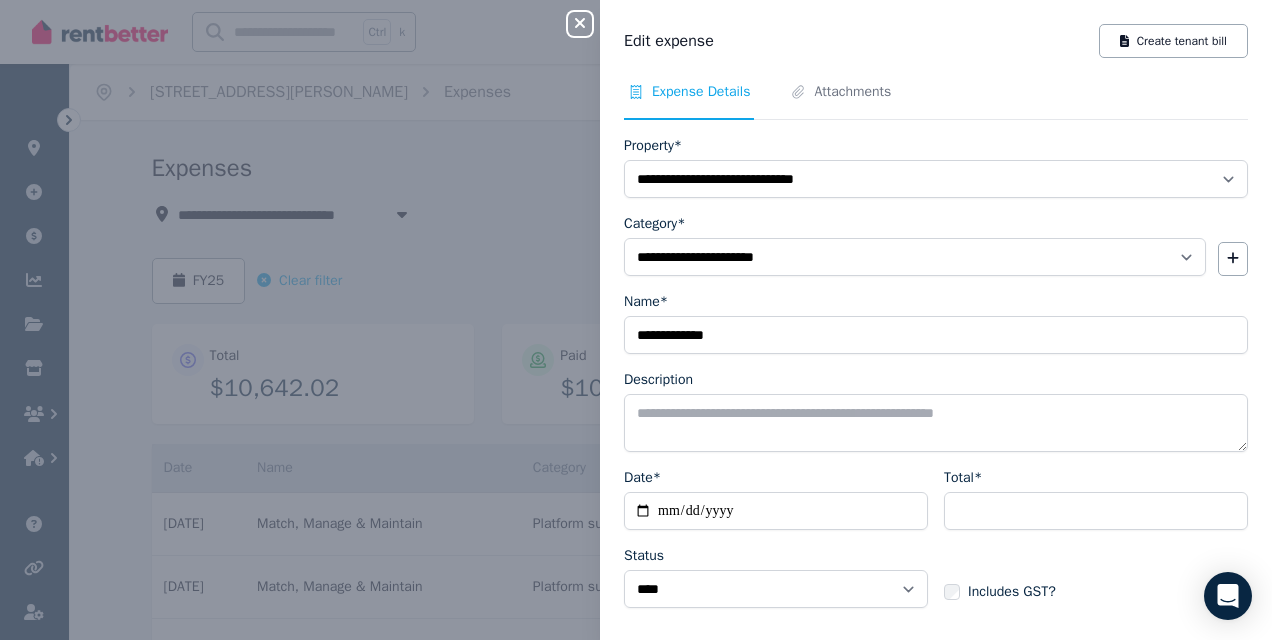click 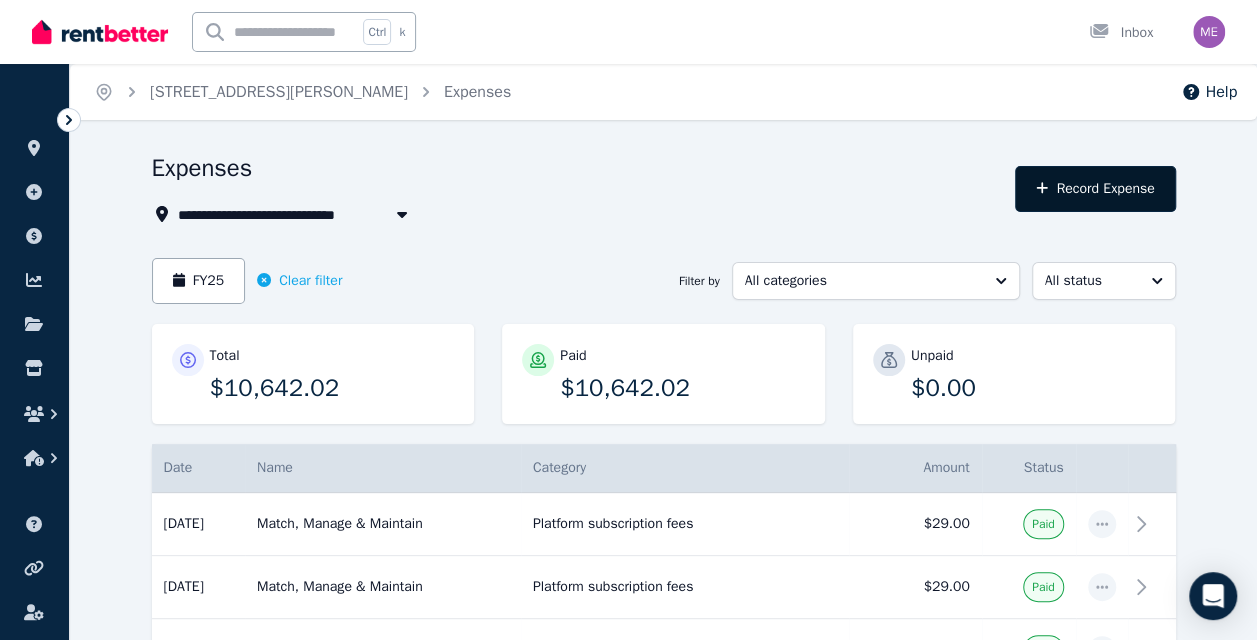 click on "Record Expense" at bounding box center (1095, 189) 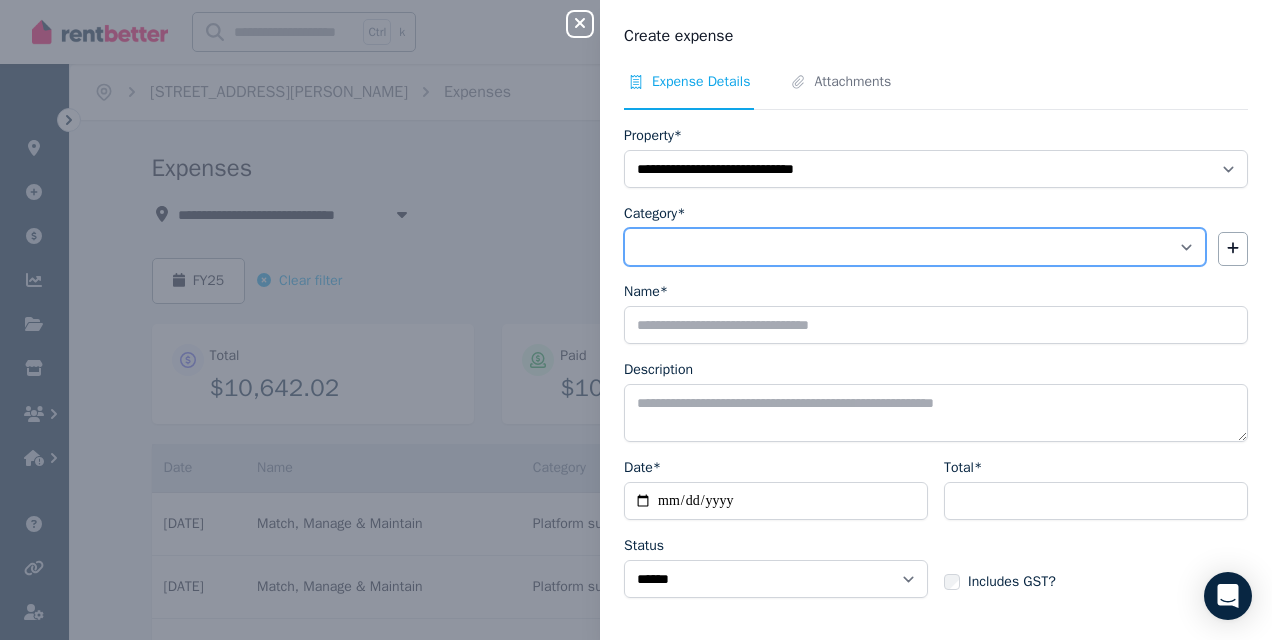 click on "**********" at bounding box center (915, 247) 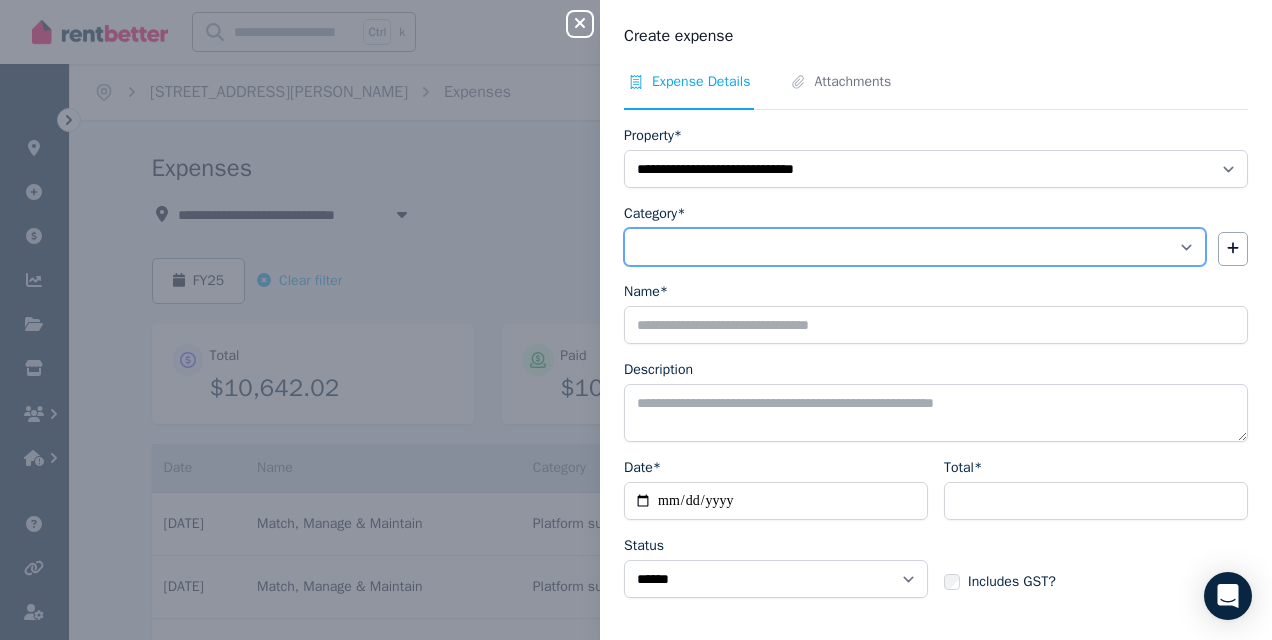 select on "**********" 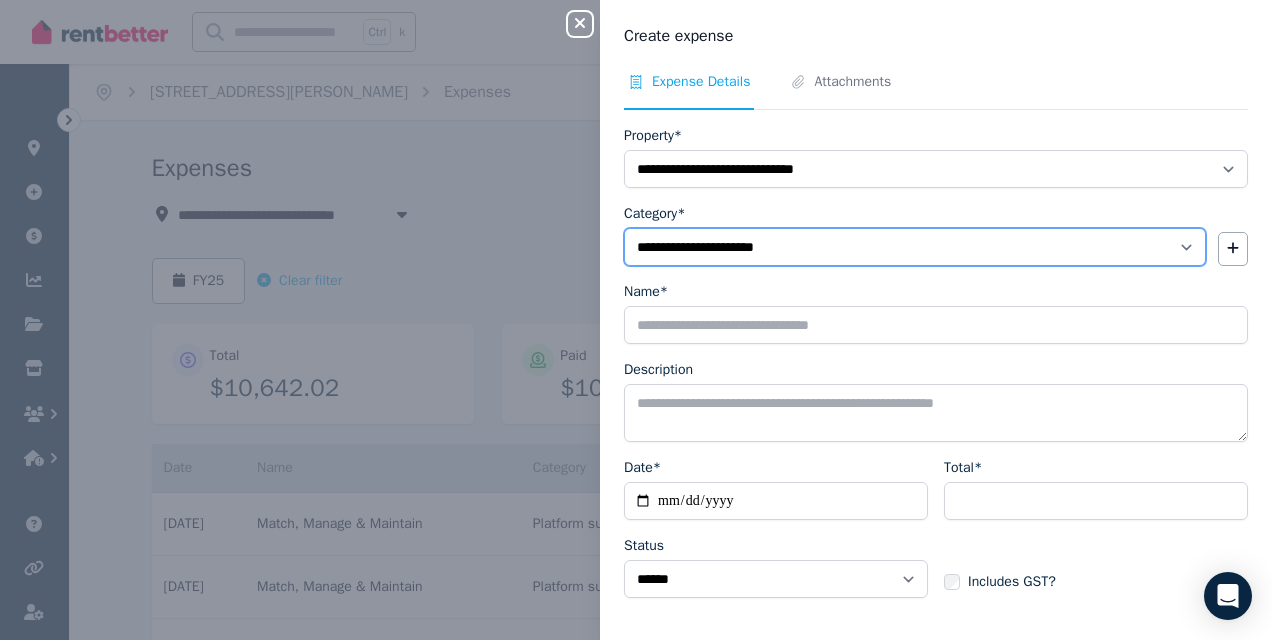 click on "**********" at bounding box center (915, 247) 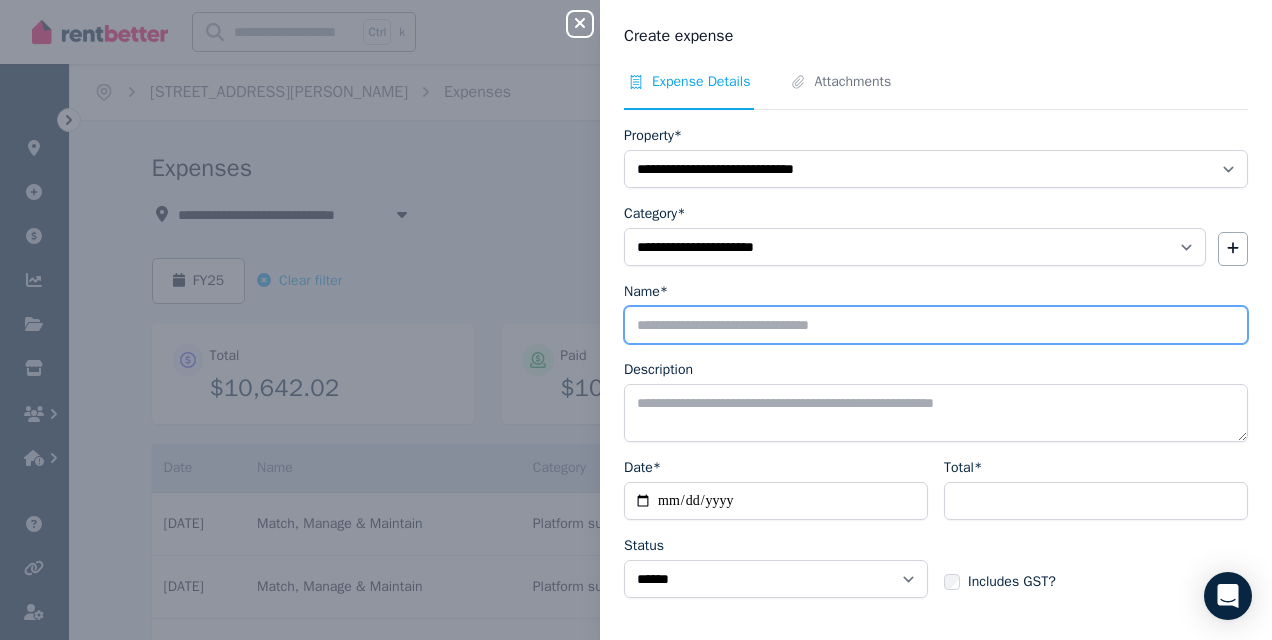 click on "Name*" at bounding box center (936, 325) 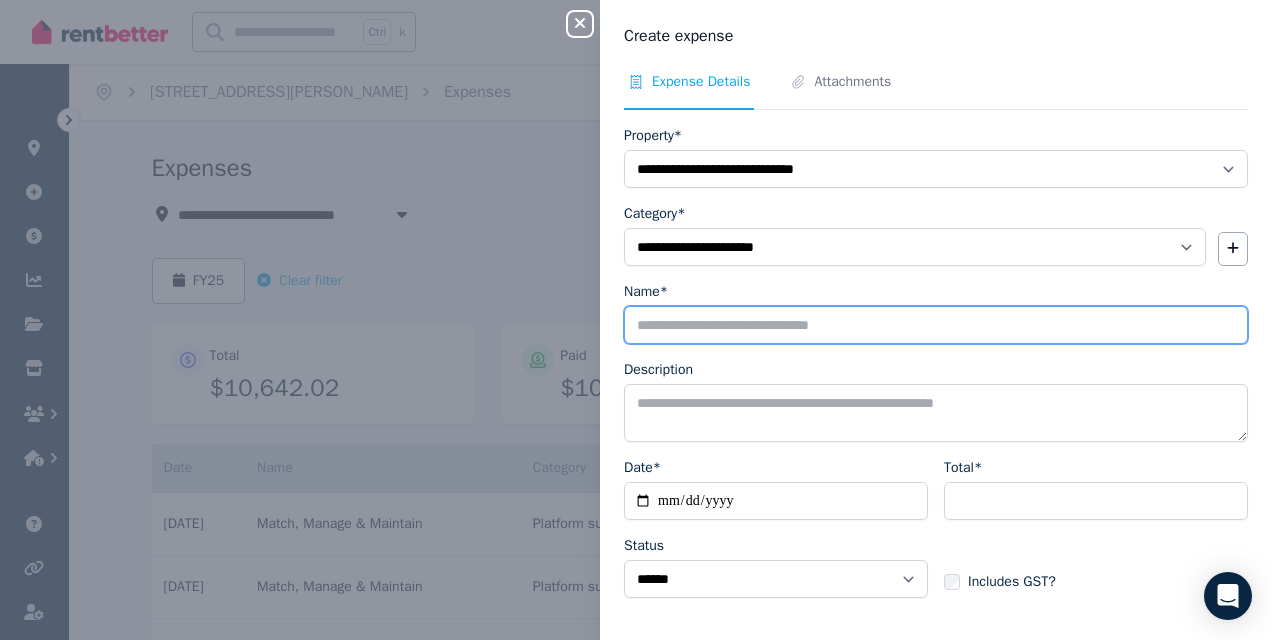 type on "**********" 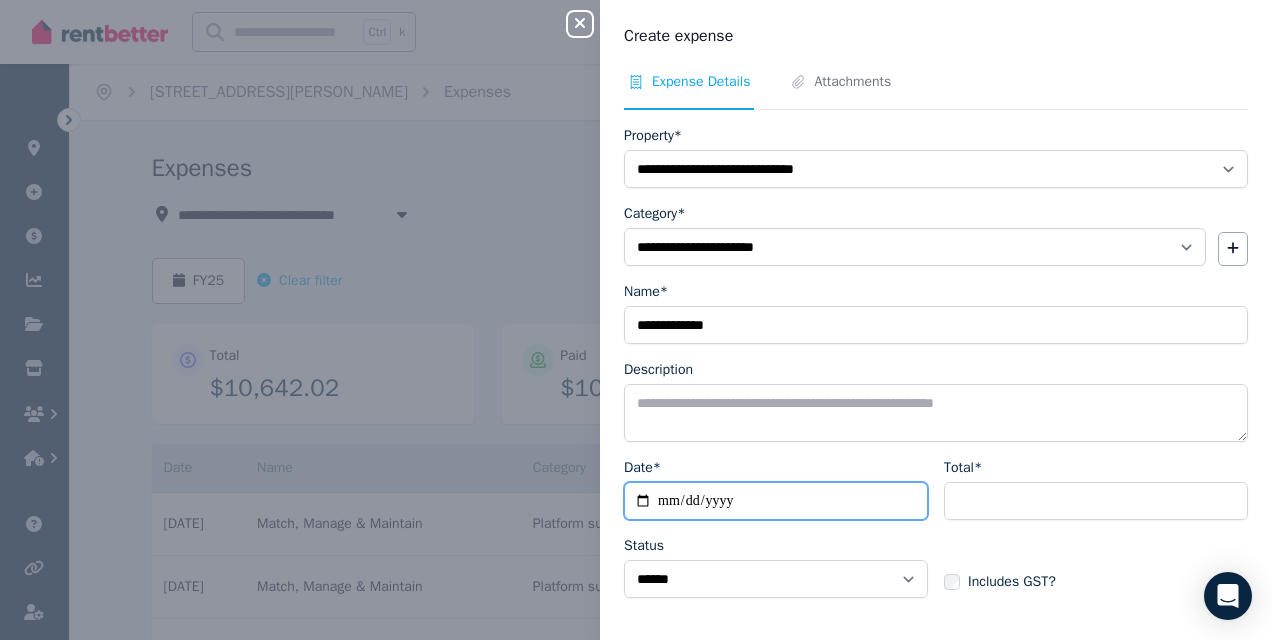 click on "Date*" at bounding box center (776, 501) 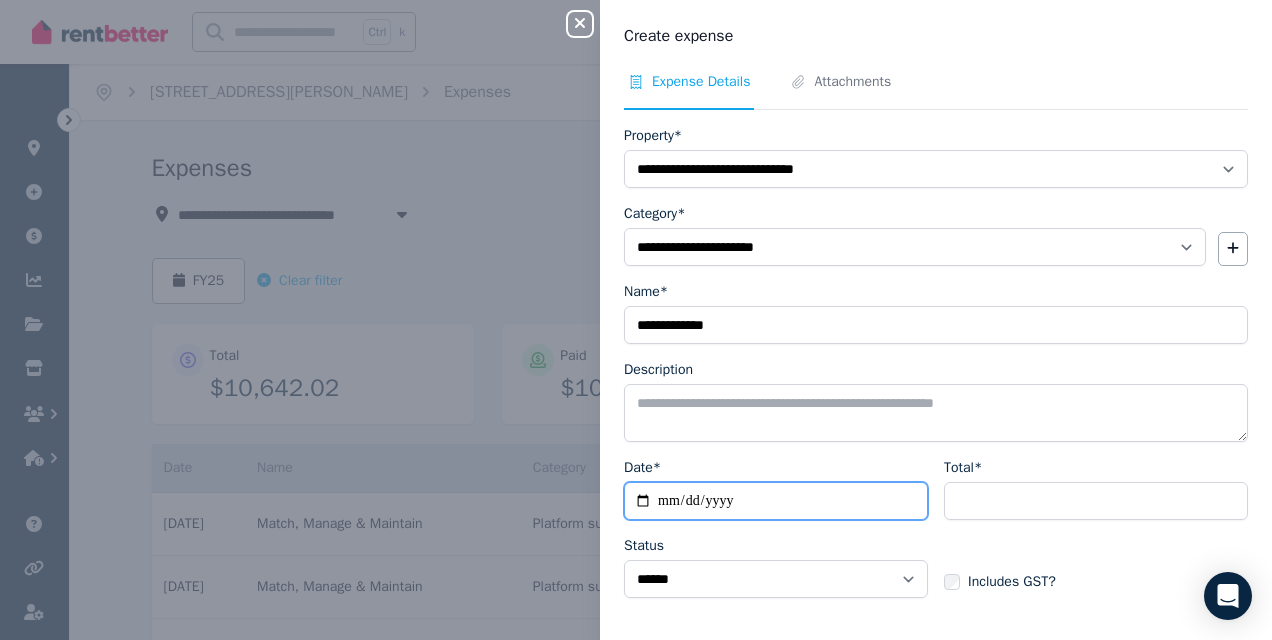 type on "**********" 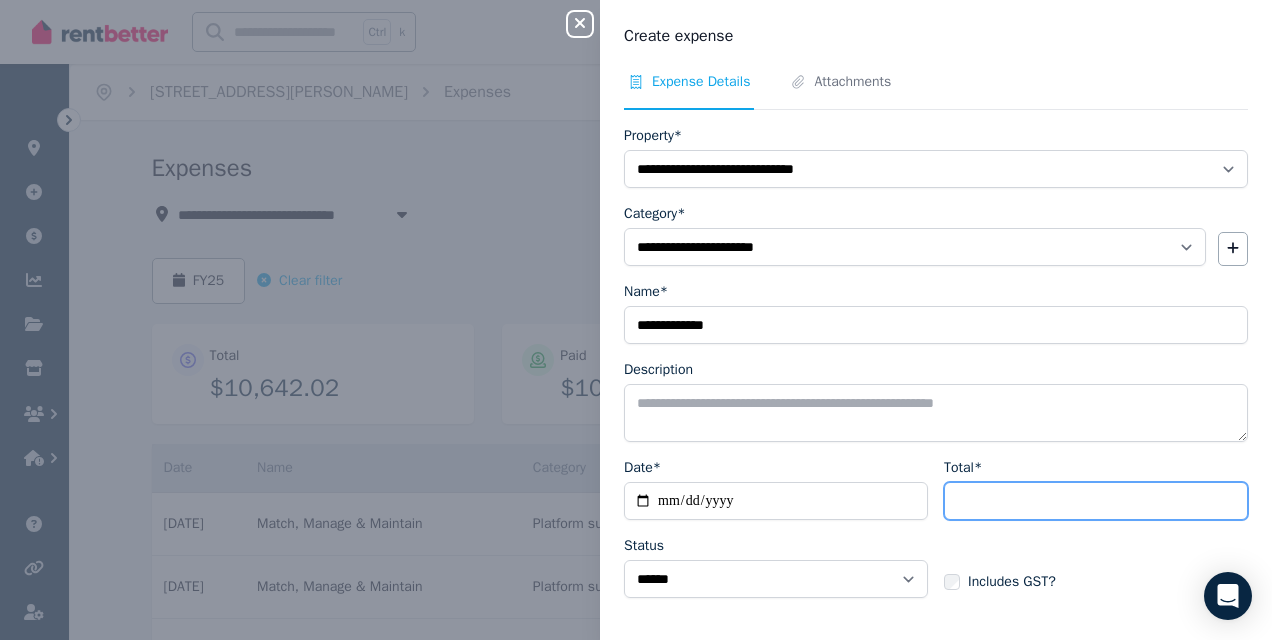 click on "Total*" at bounding box center [1096, 501] 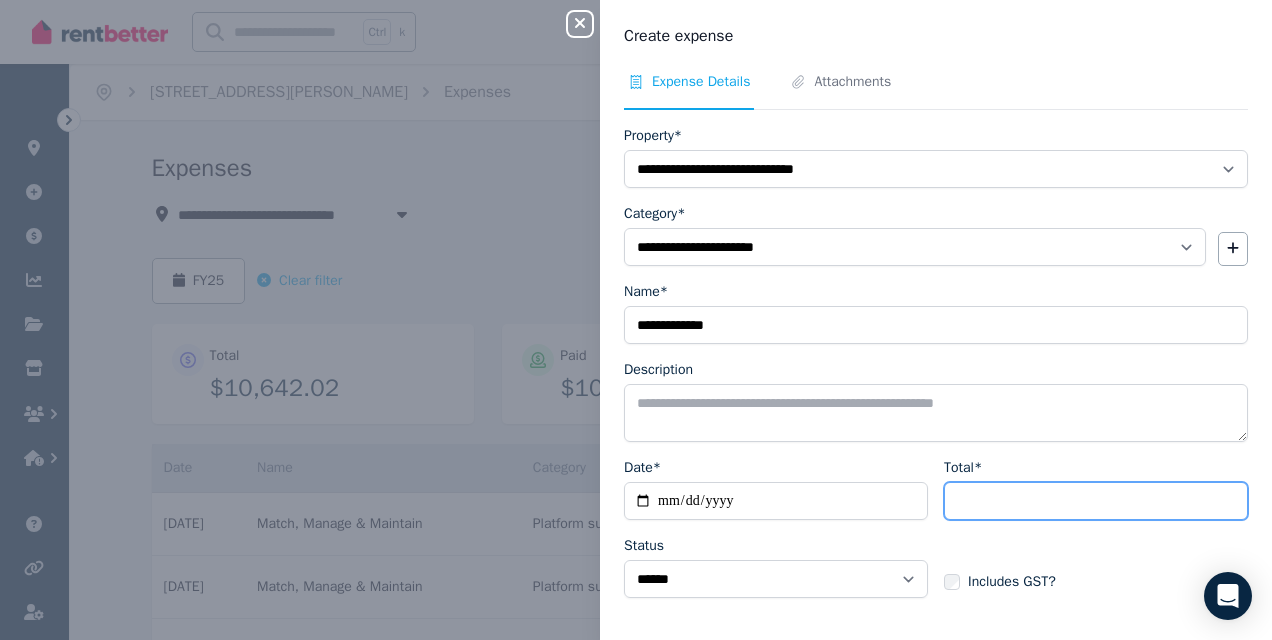 type on "******" 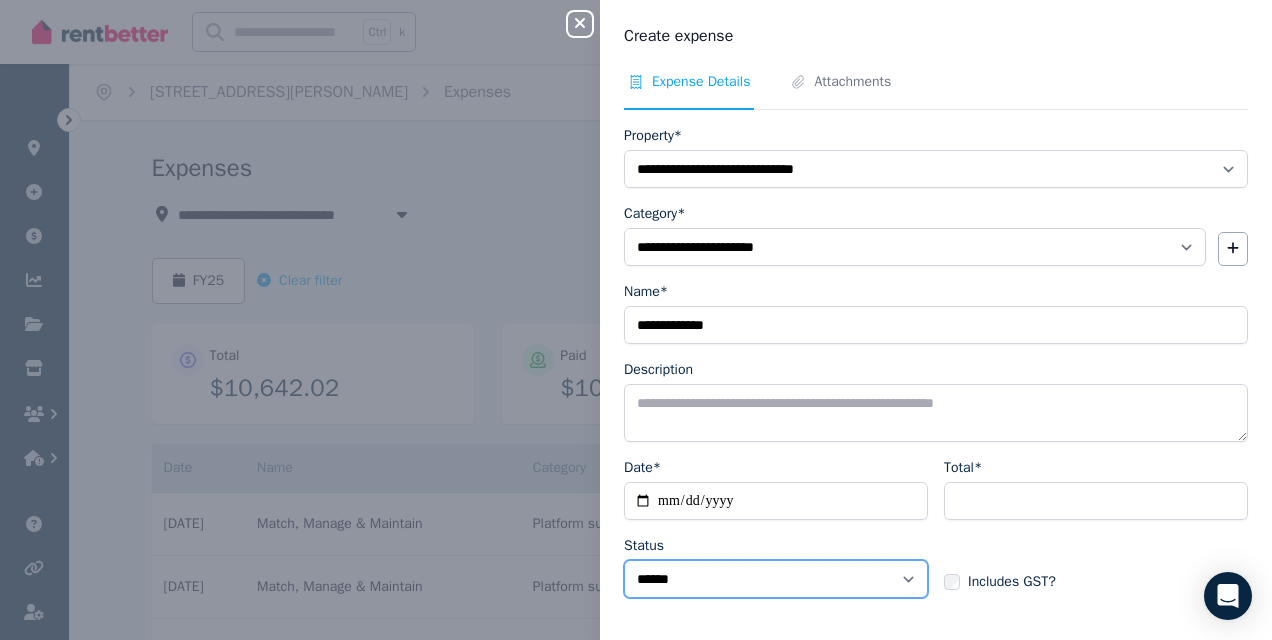 click on "****** ****" at bounding box center [776, 579] 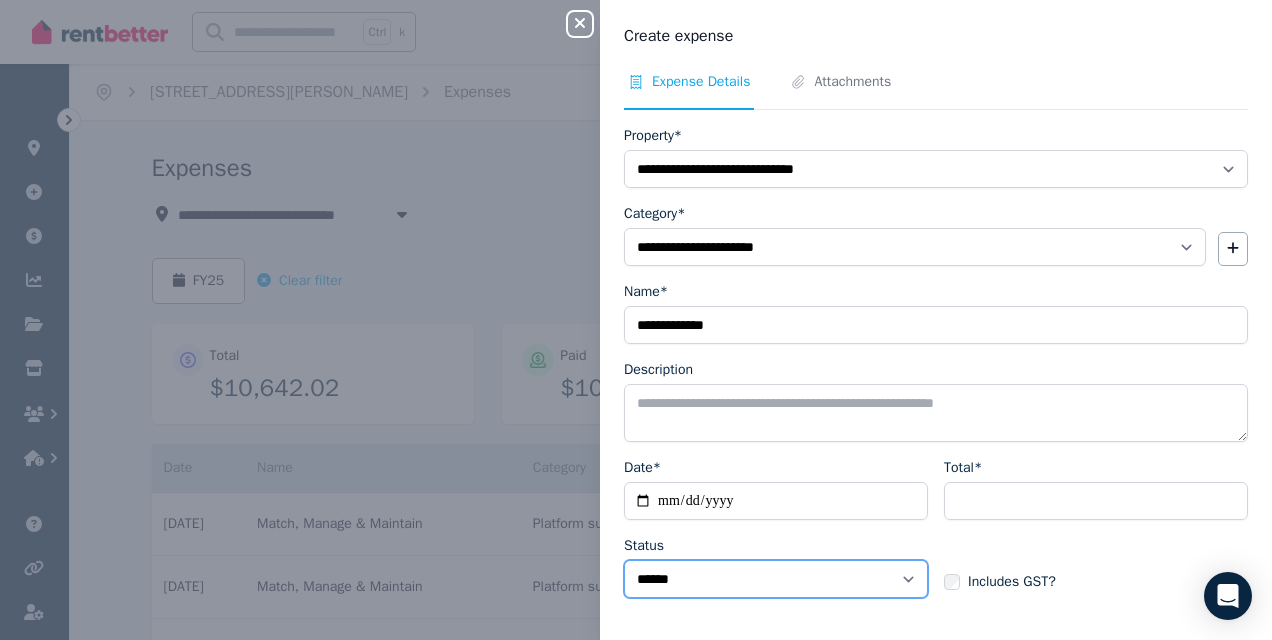 select on "**********" 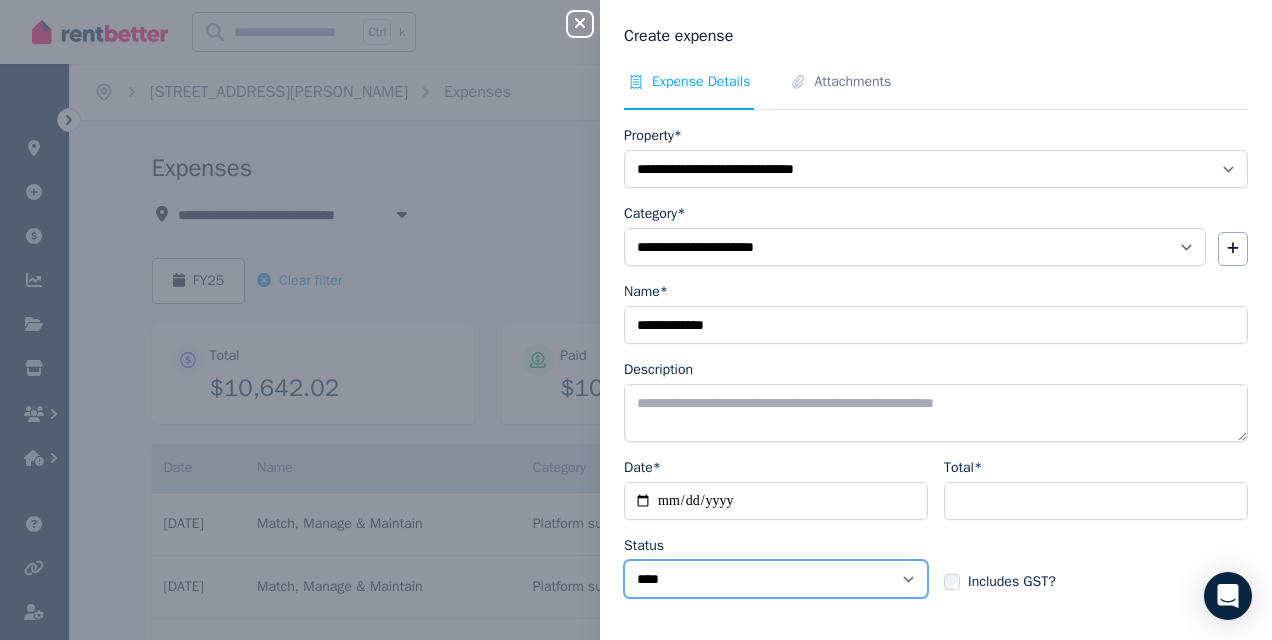 click on "****** ****" at bounding box center [776, 579] 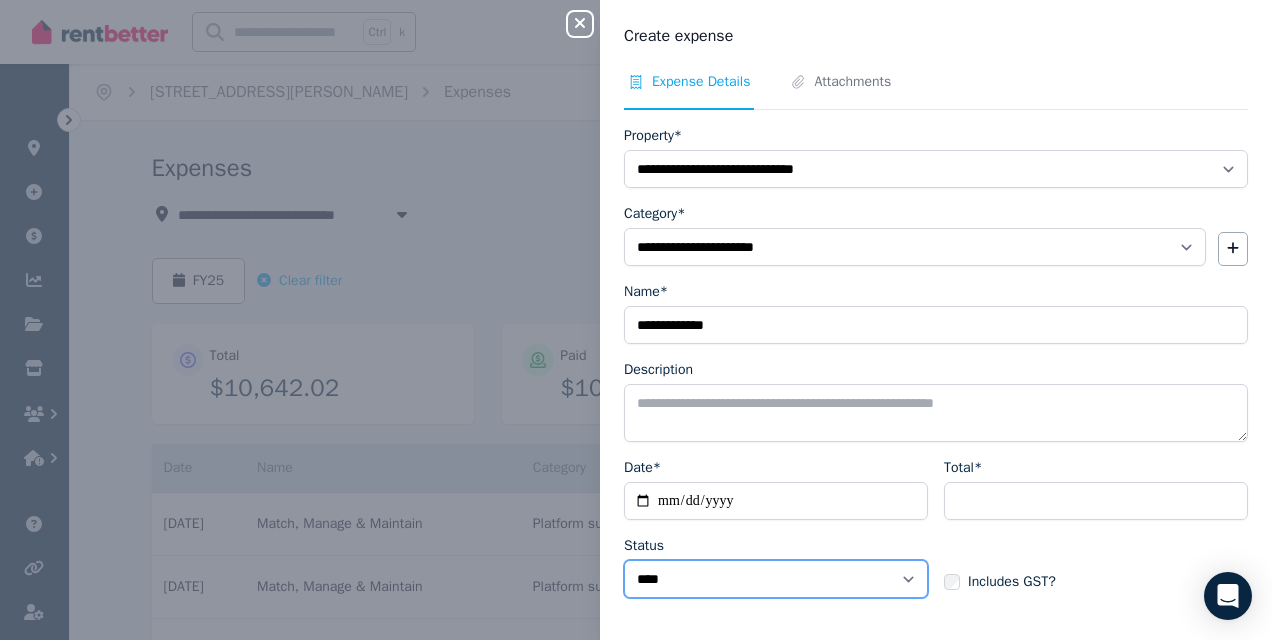 scroll, scrollTop: 71, scrollLeft: 0, axis: vertical 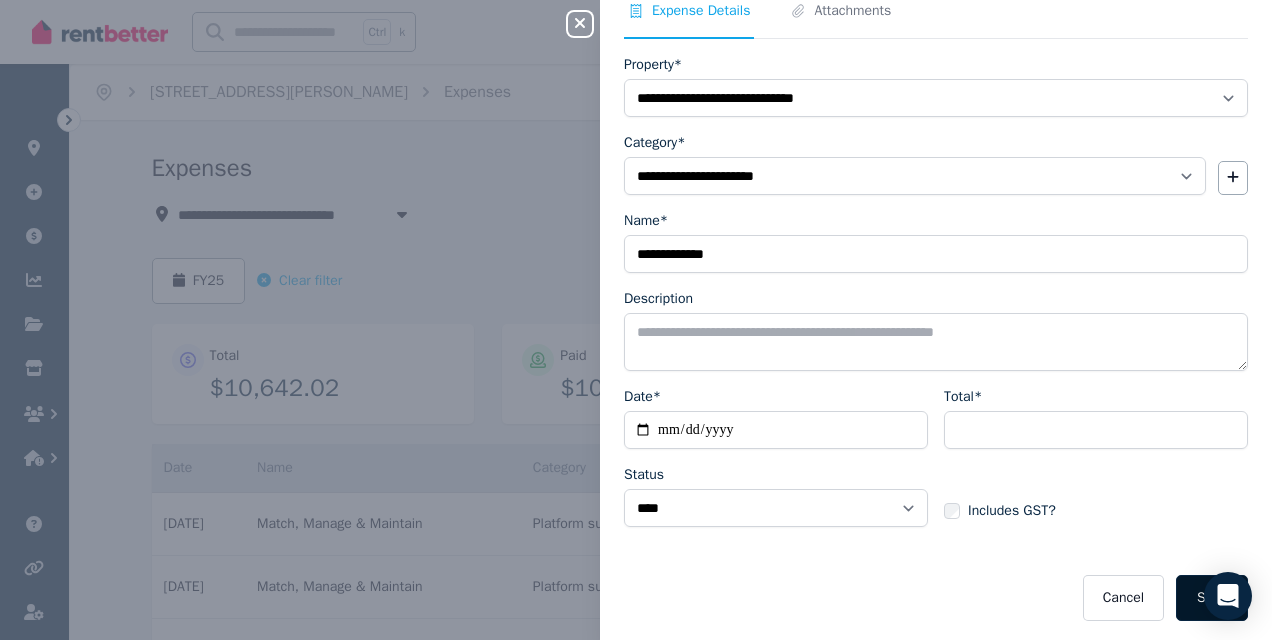 click on "Save" at bounding box center (1212, 598) 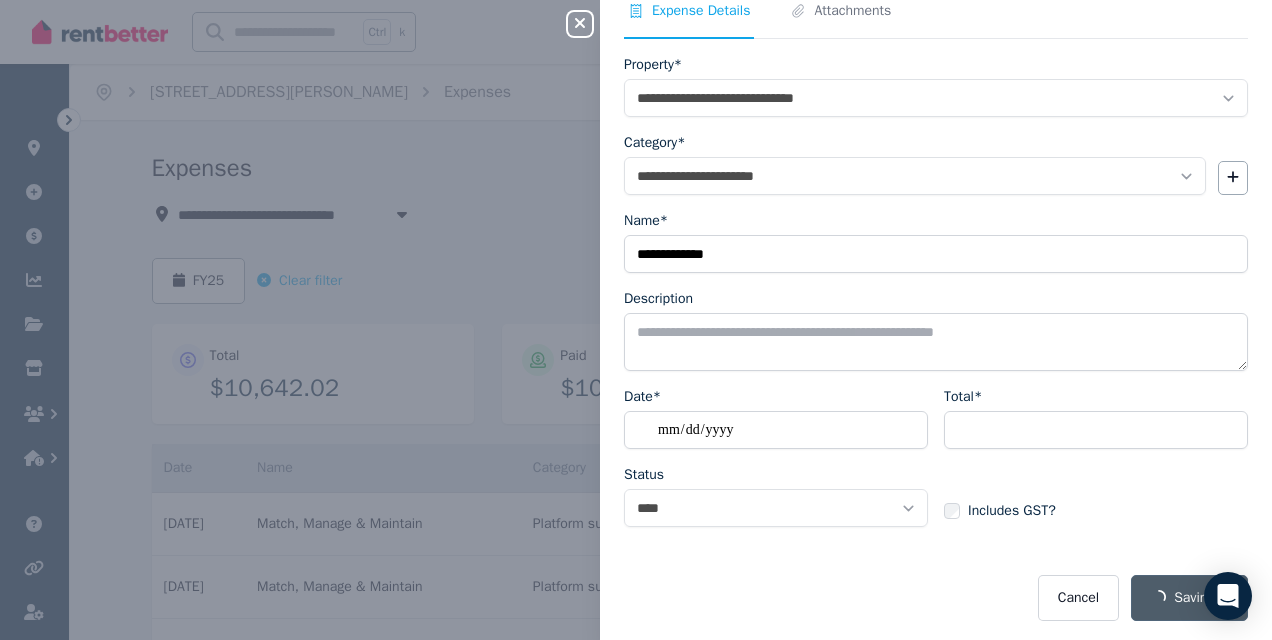 select on "**********" 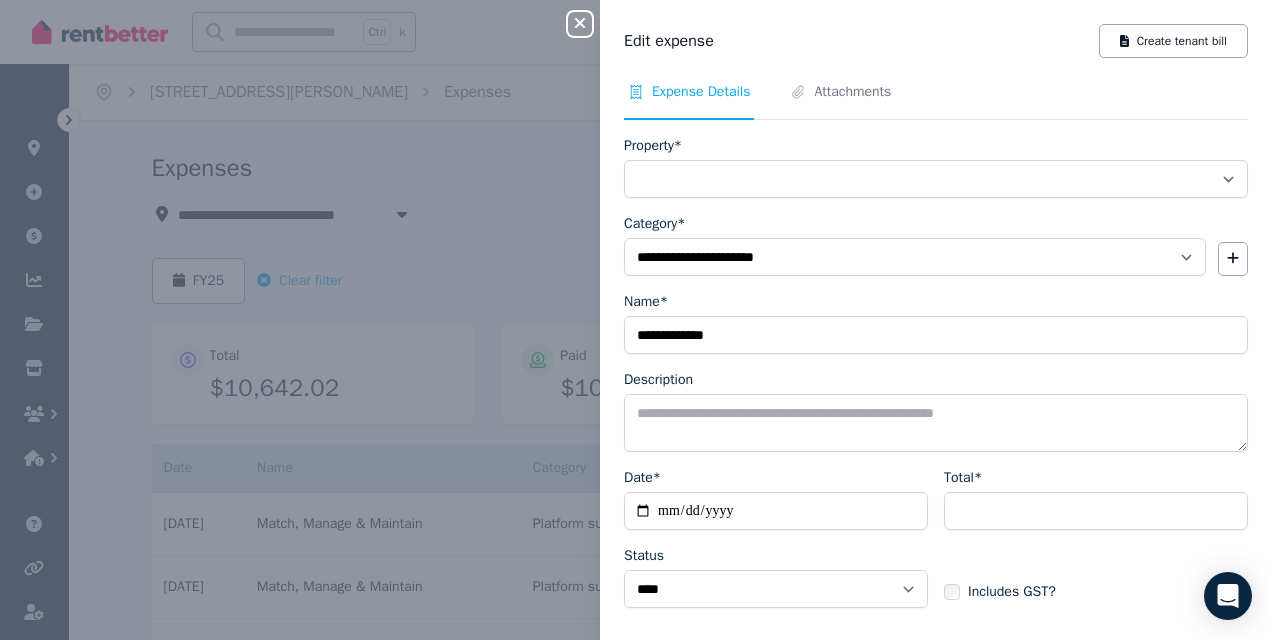 select on "**********" 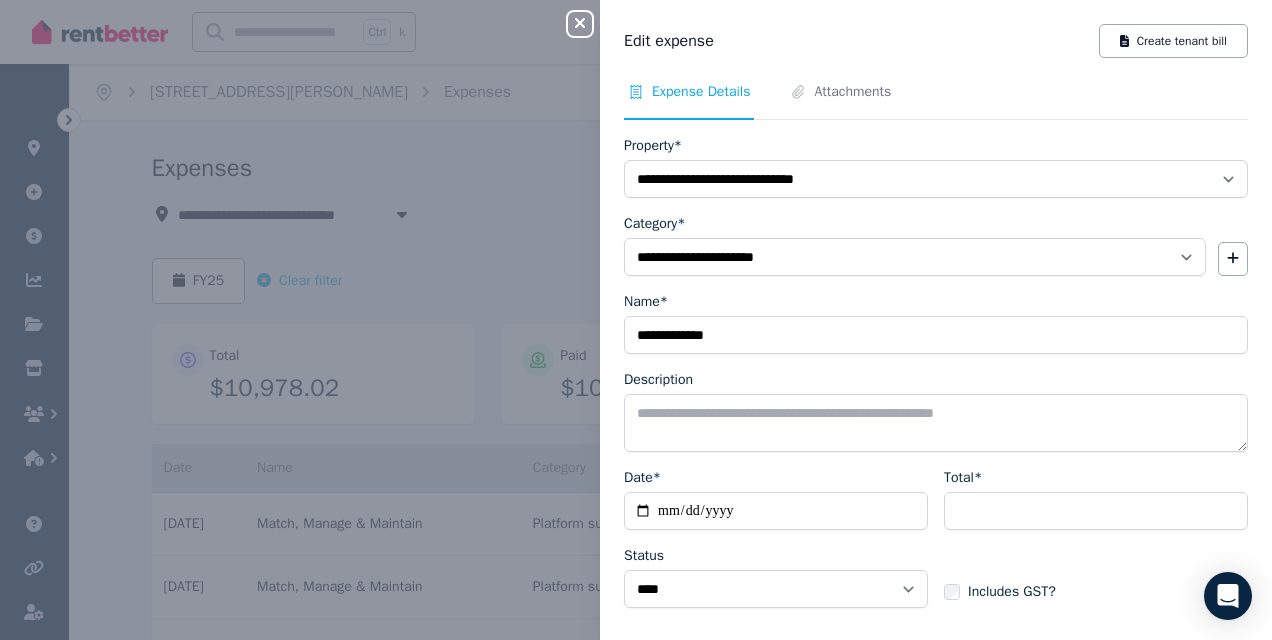 click 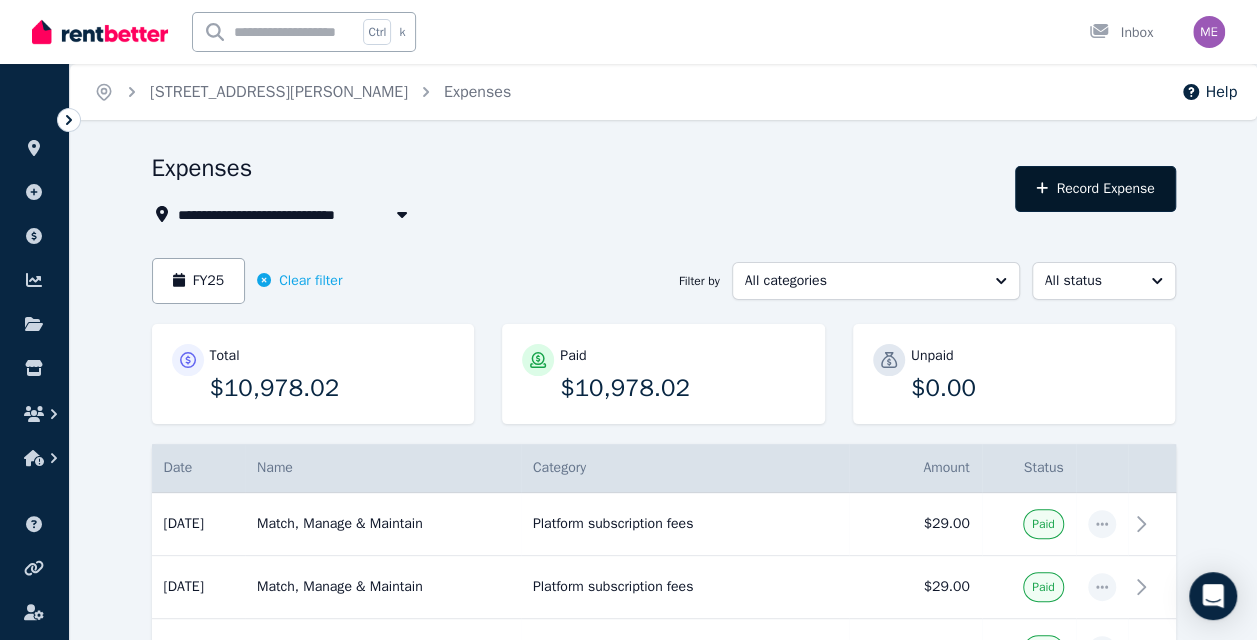 click on "Record Expense" at bounding box center (1095, 189) 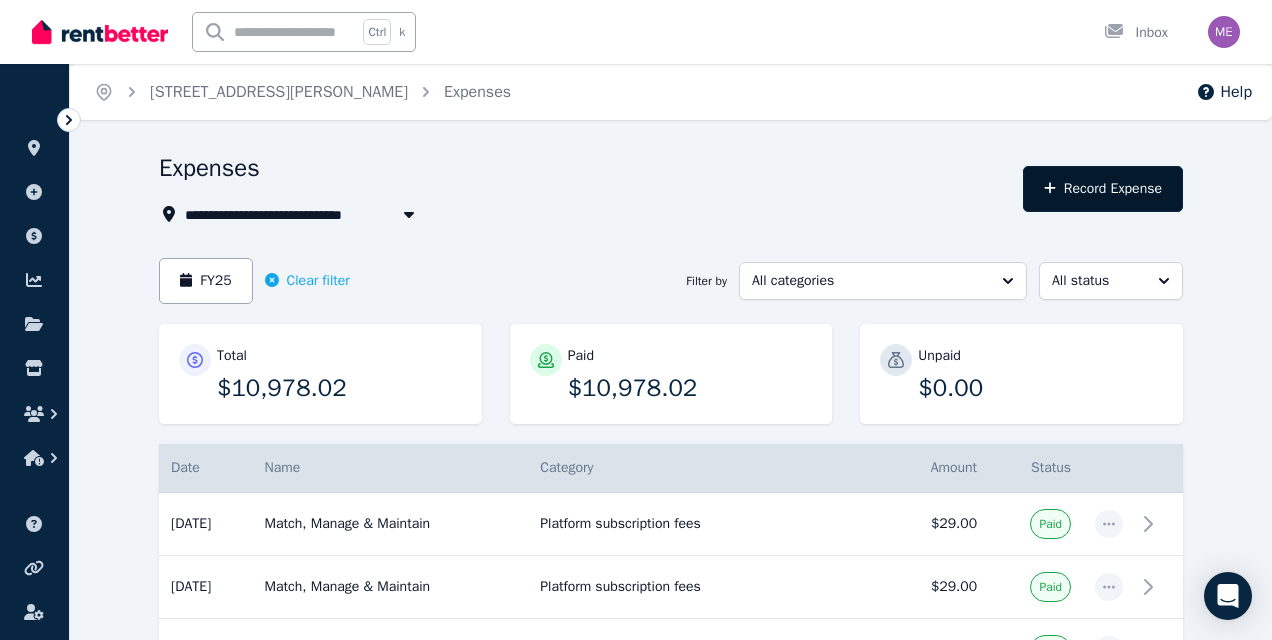 select on "**********" 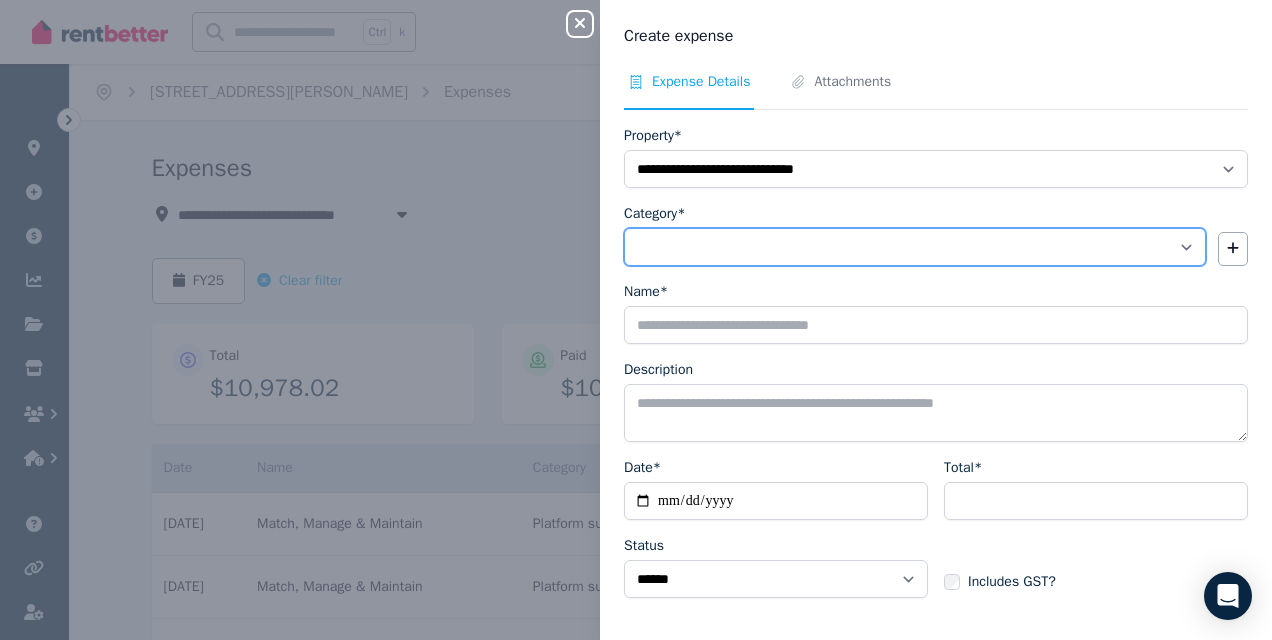 click on "**********" at bounding box center (915, 247) 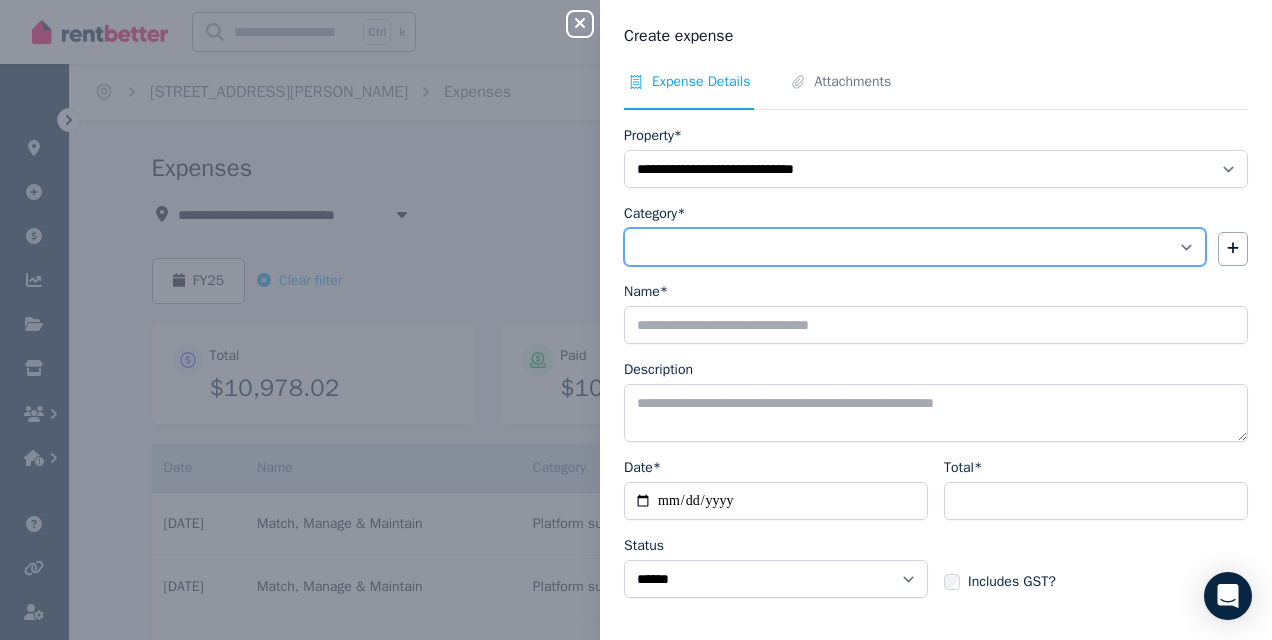 select on "**********" 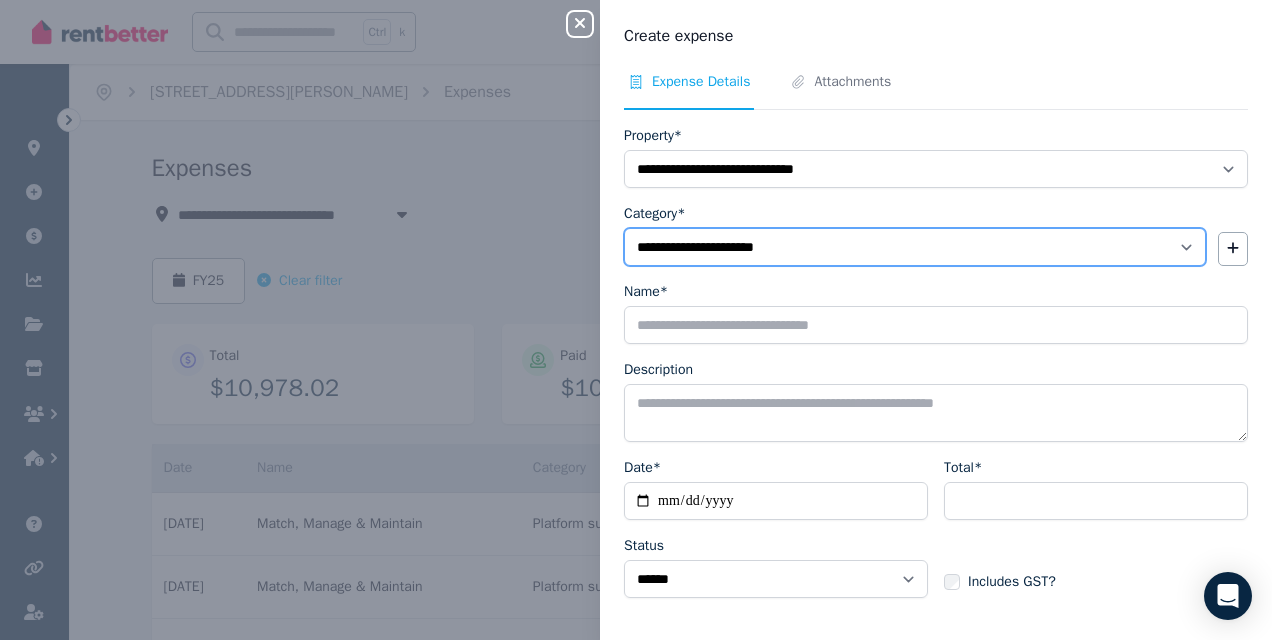 click on "**********" at bounding box center (915, 247) 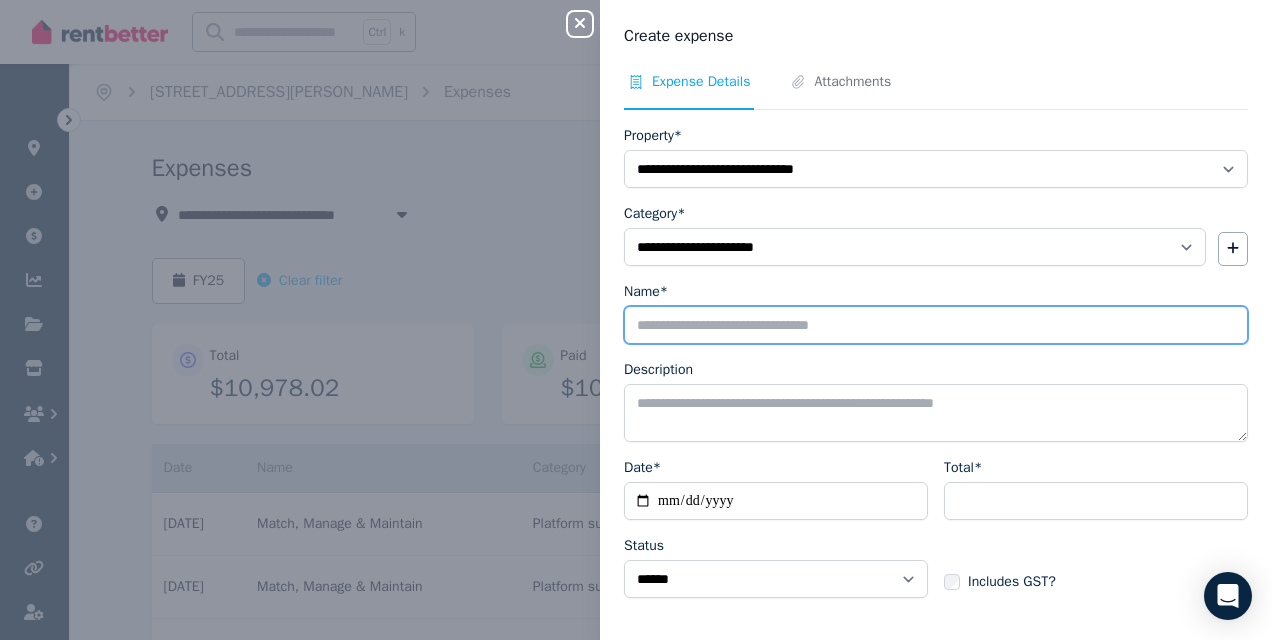 click on "Name*" at bounding box center [936, 325] 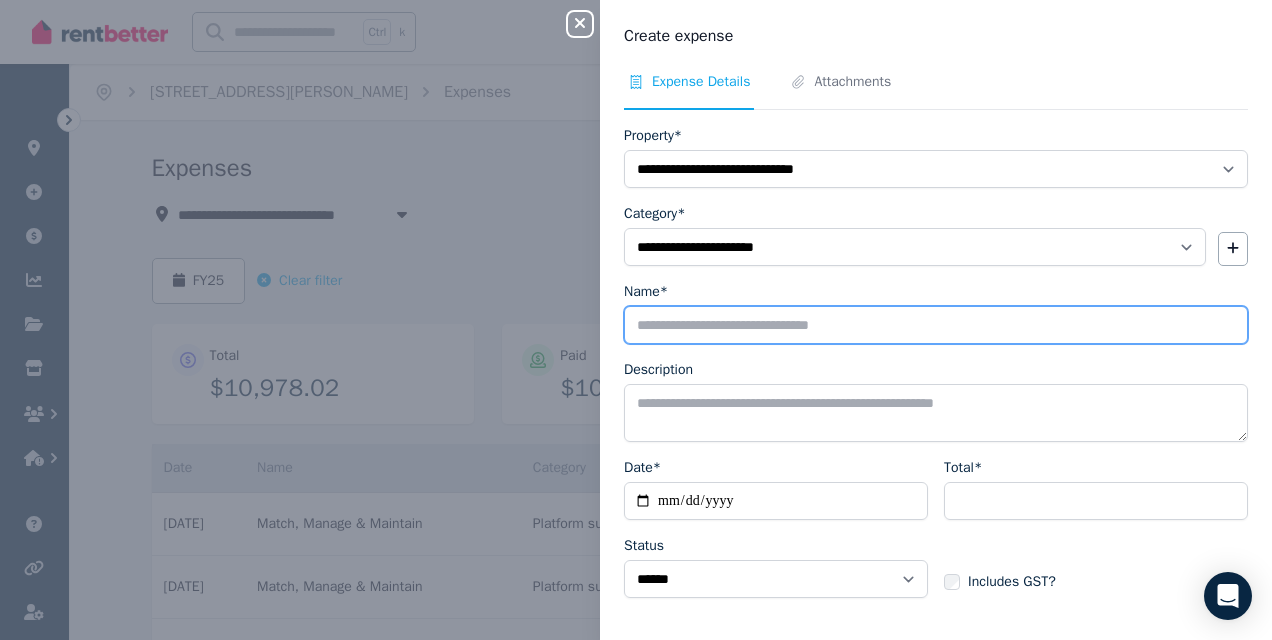 type on "**********" 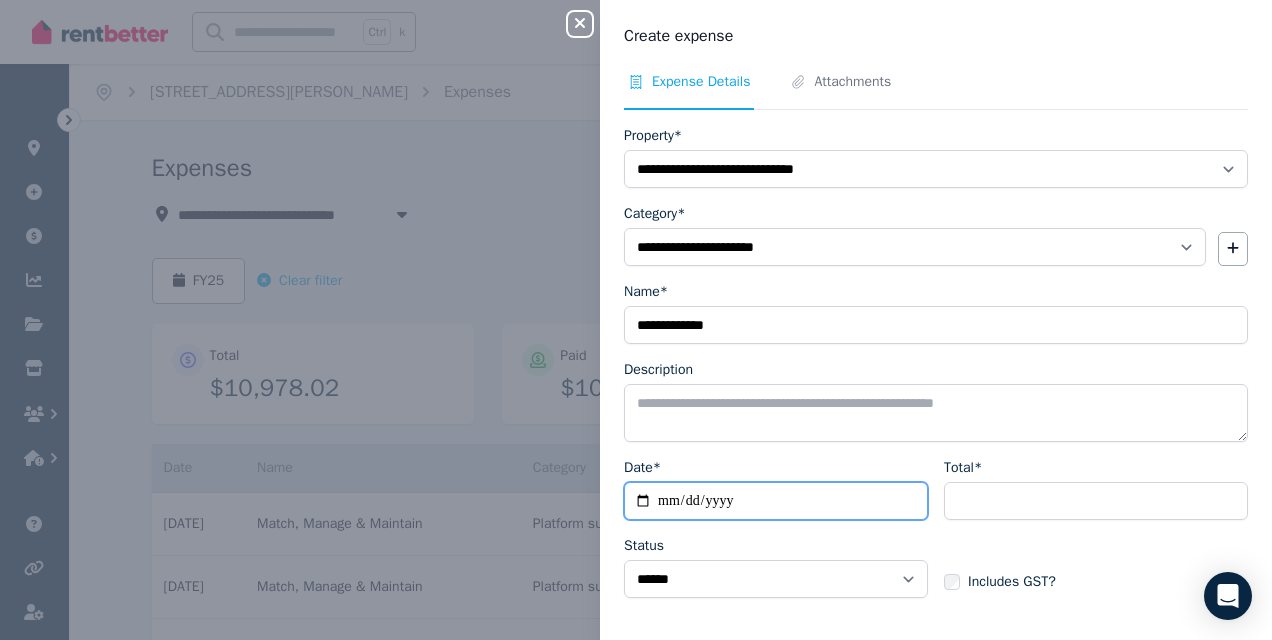 click on "Date*" at bounding box center [776, 501] 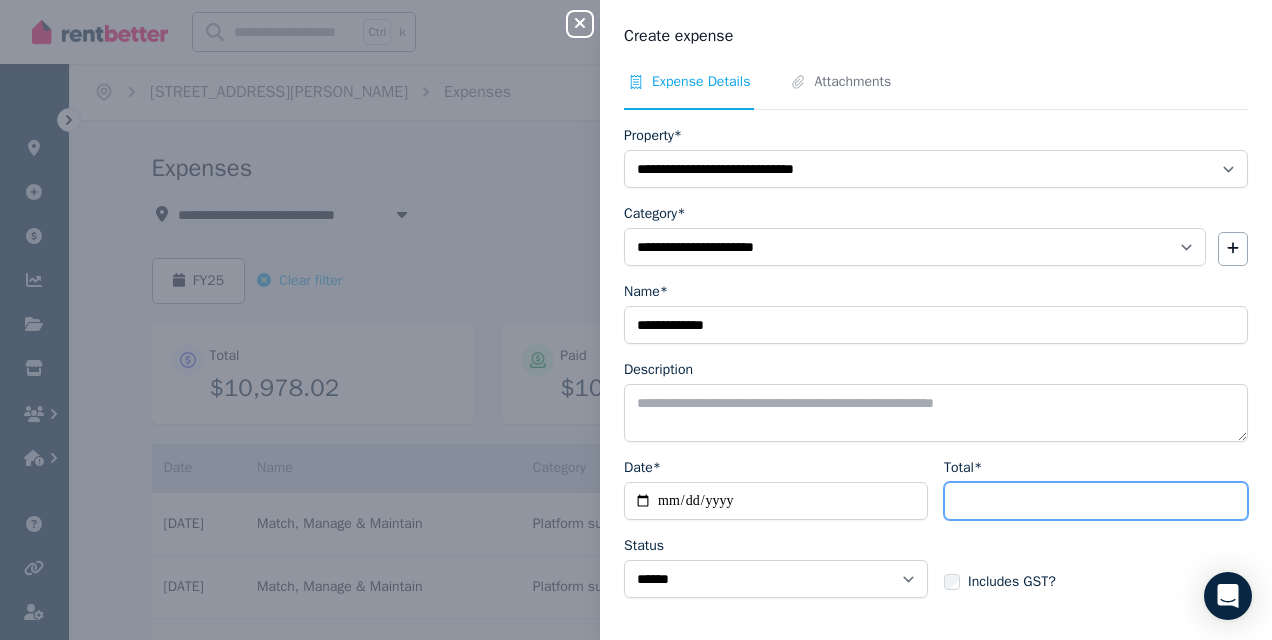 click on "Total*" at bounding box center (1096, 501) 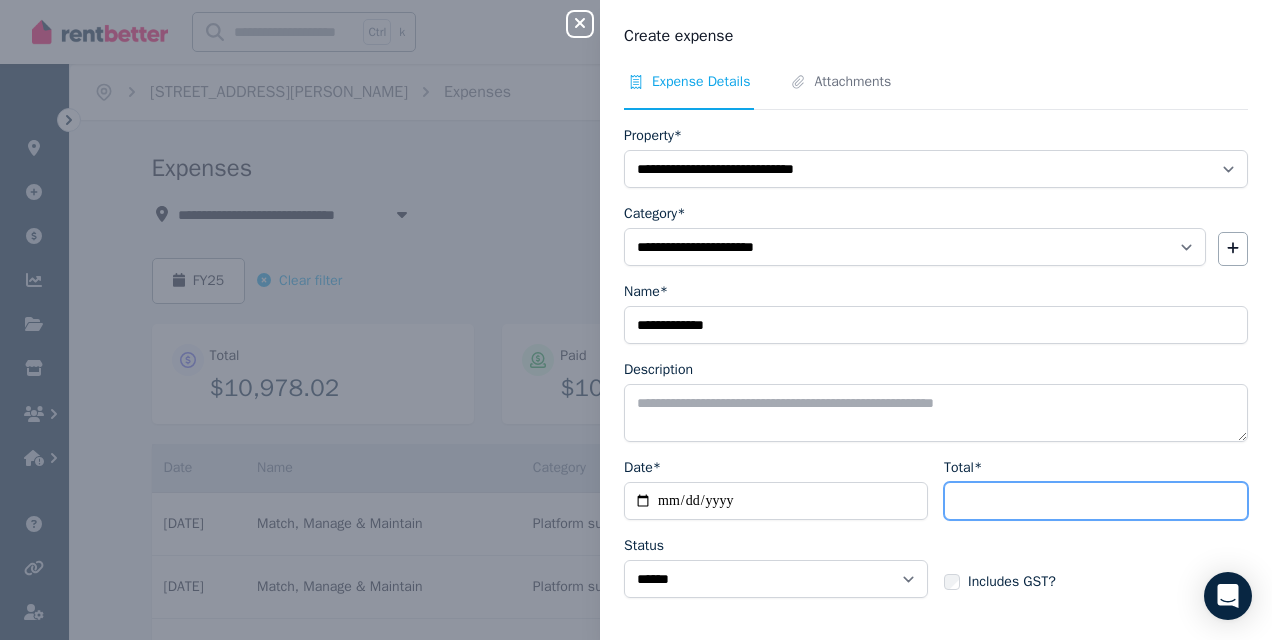 type on "******" 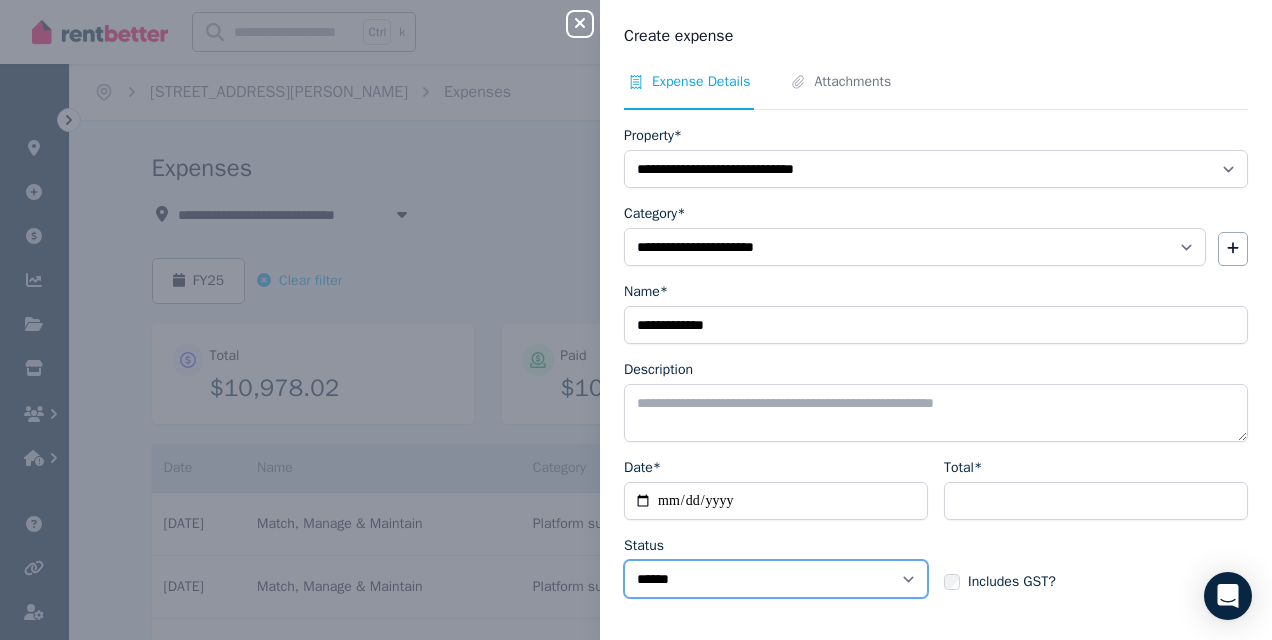 click on "****** ****" at bounding box center [776, 579] 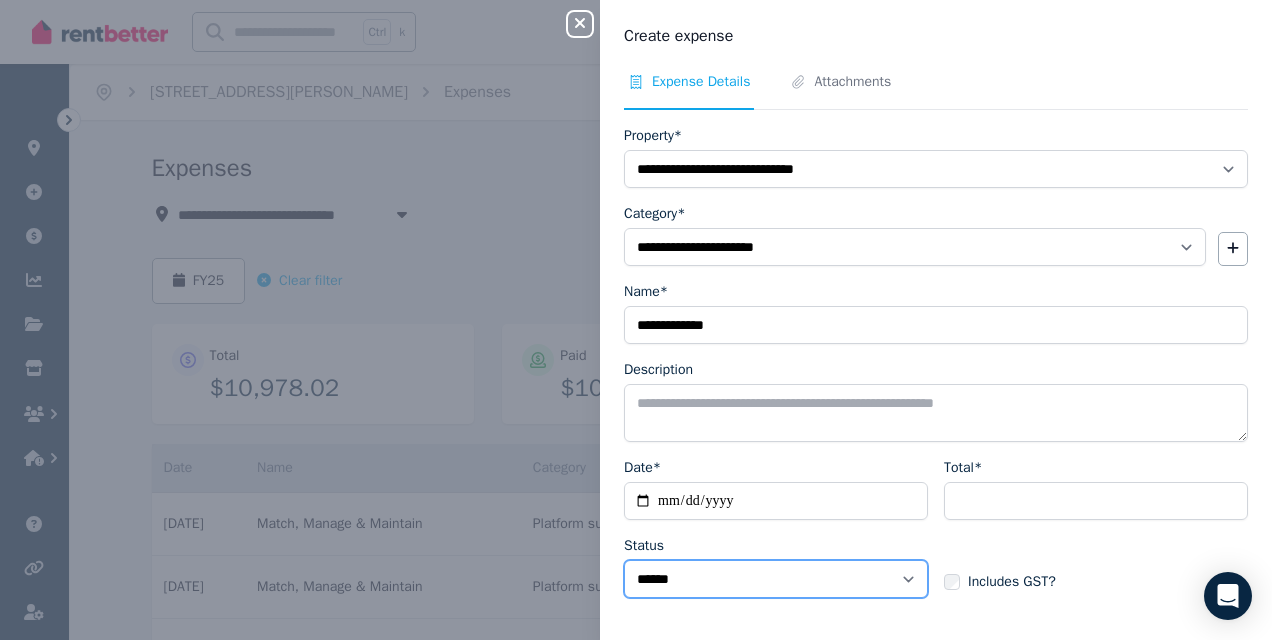 select on "**********" 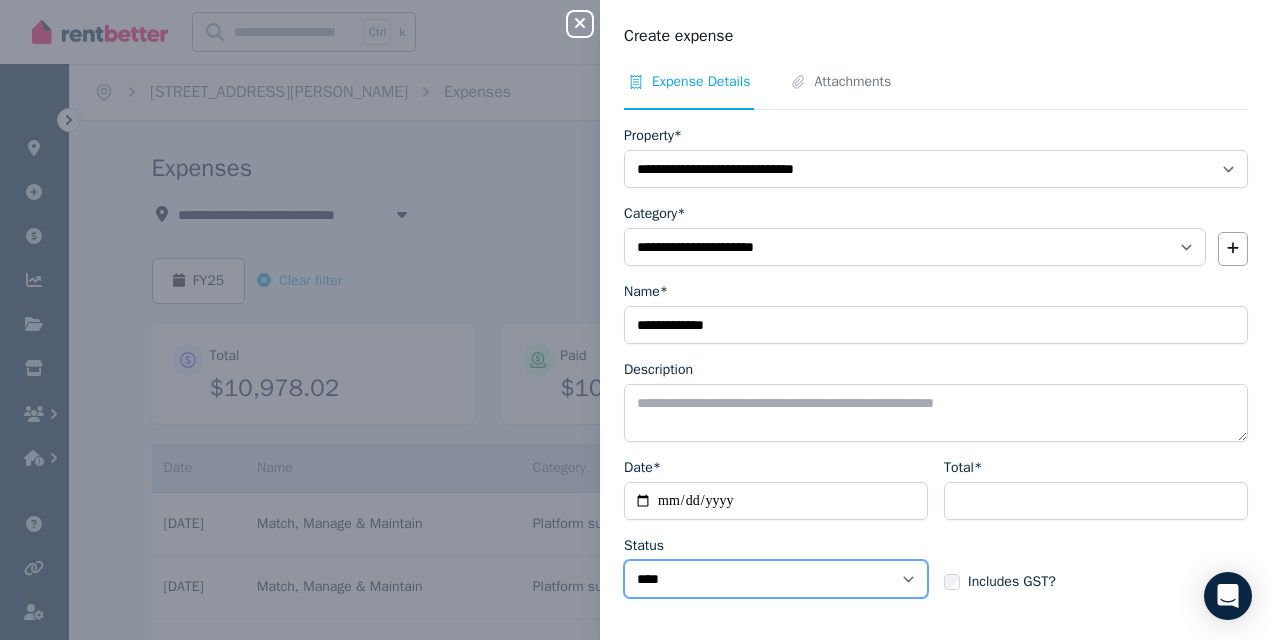 click on "****** ****" at bounding box center (776, 579) 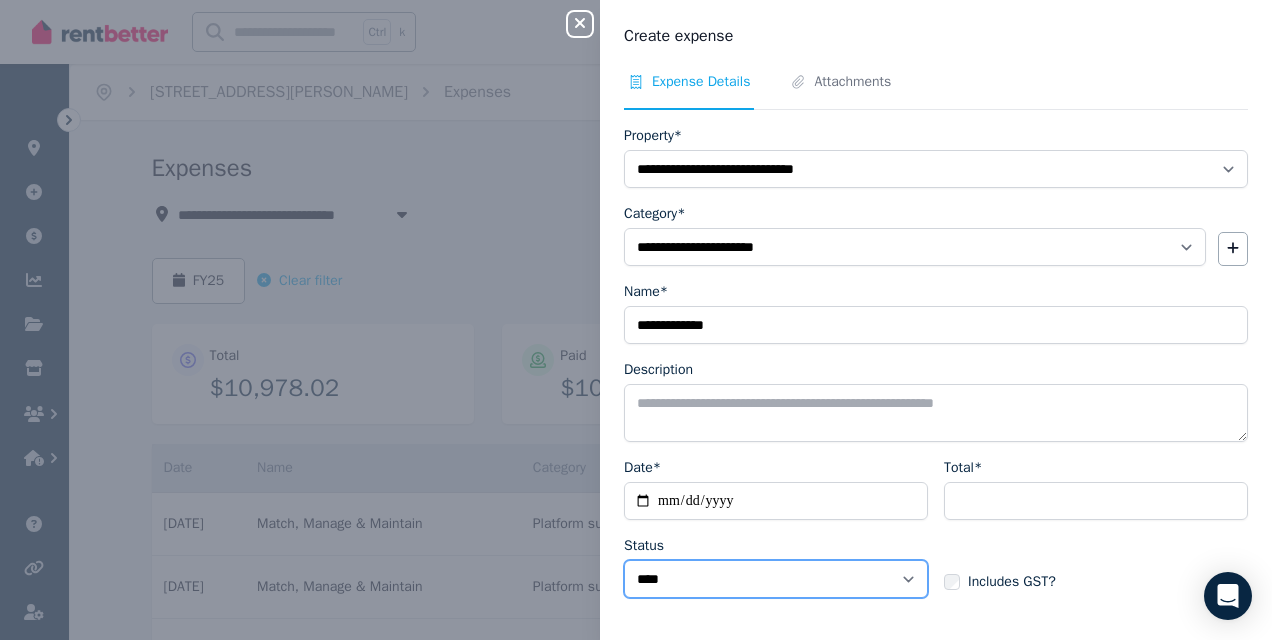 scroll, scrollTop: 71, scrollLeft: 0, axis: vertical 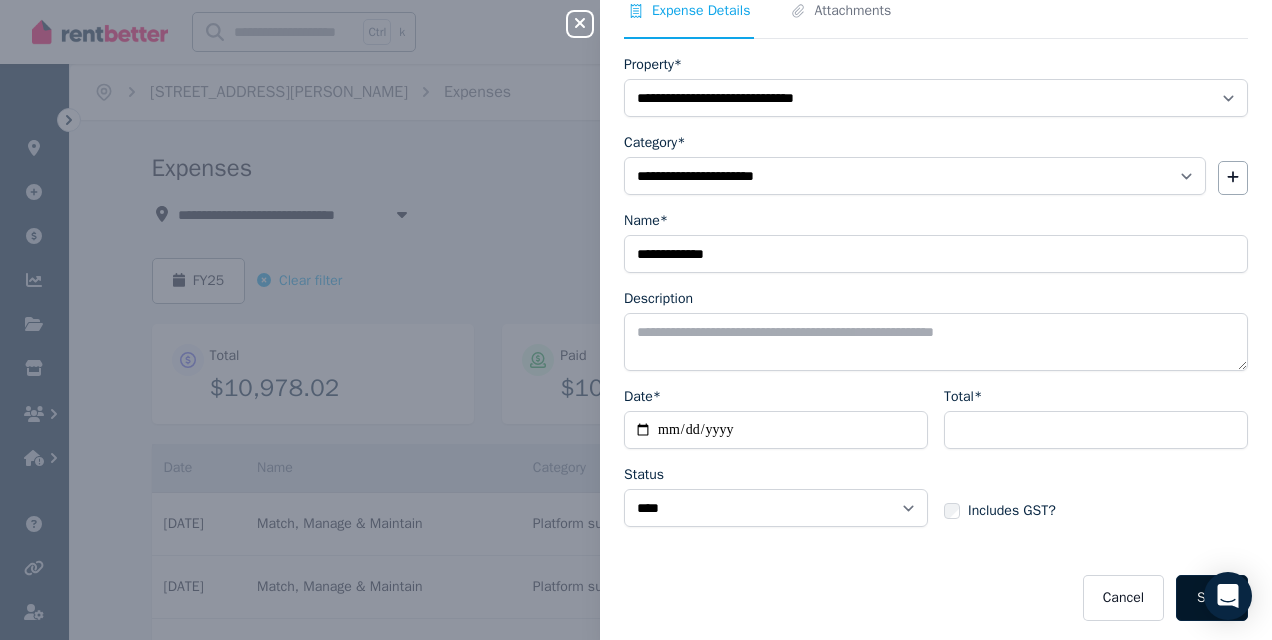 click on "Save" at bounding box center [1212, 598] 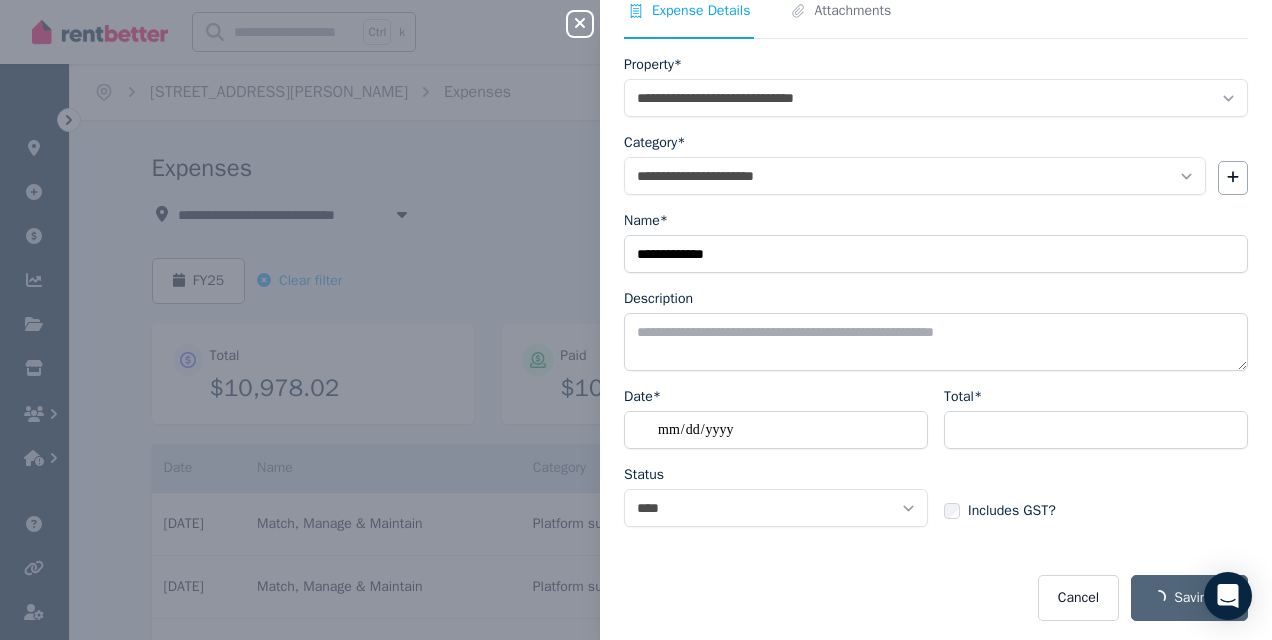 select on "**********" 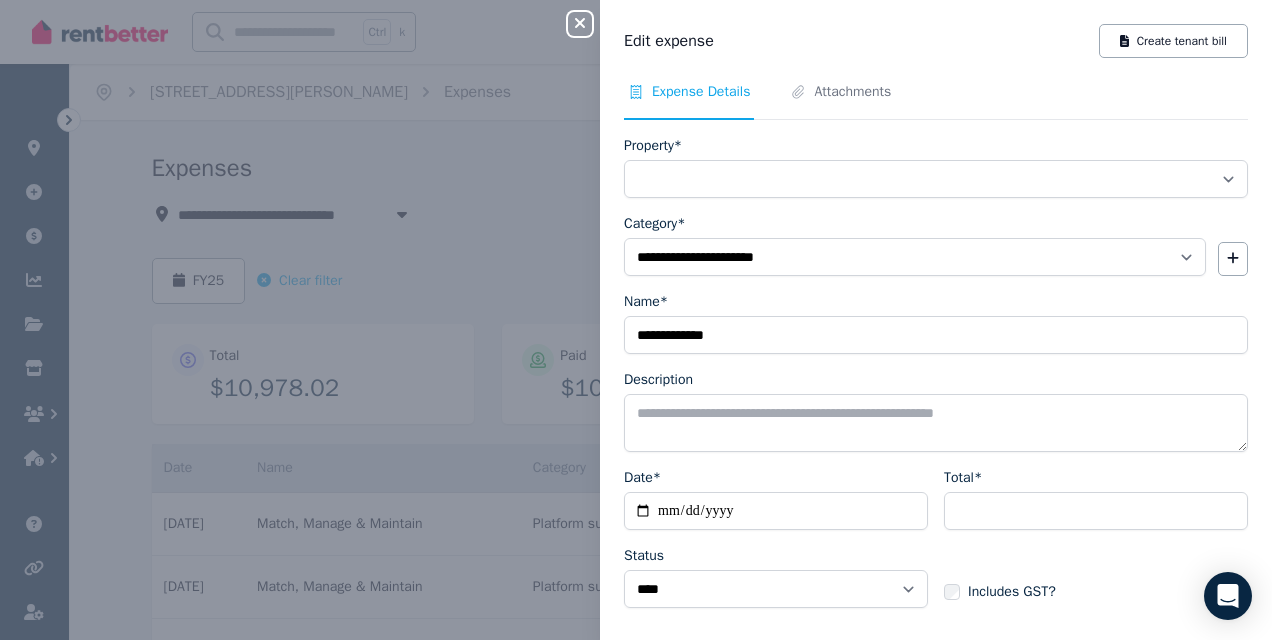 select on "**********" 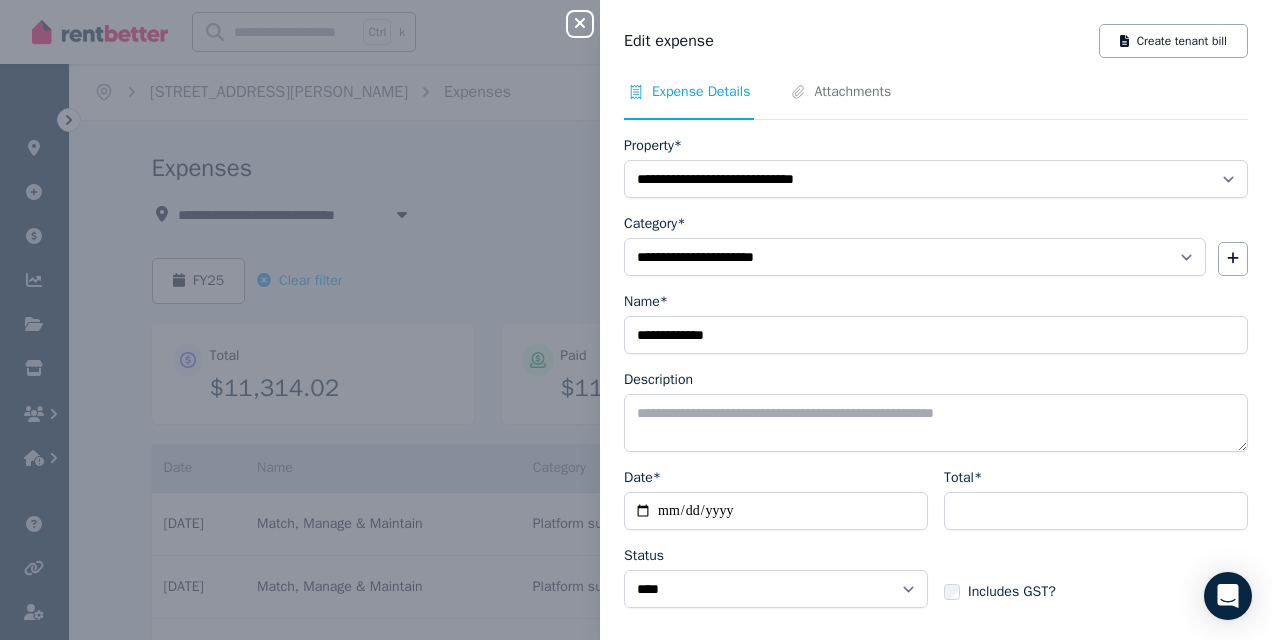 click 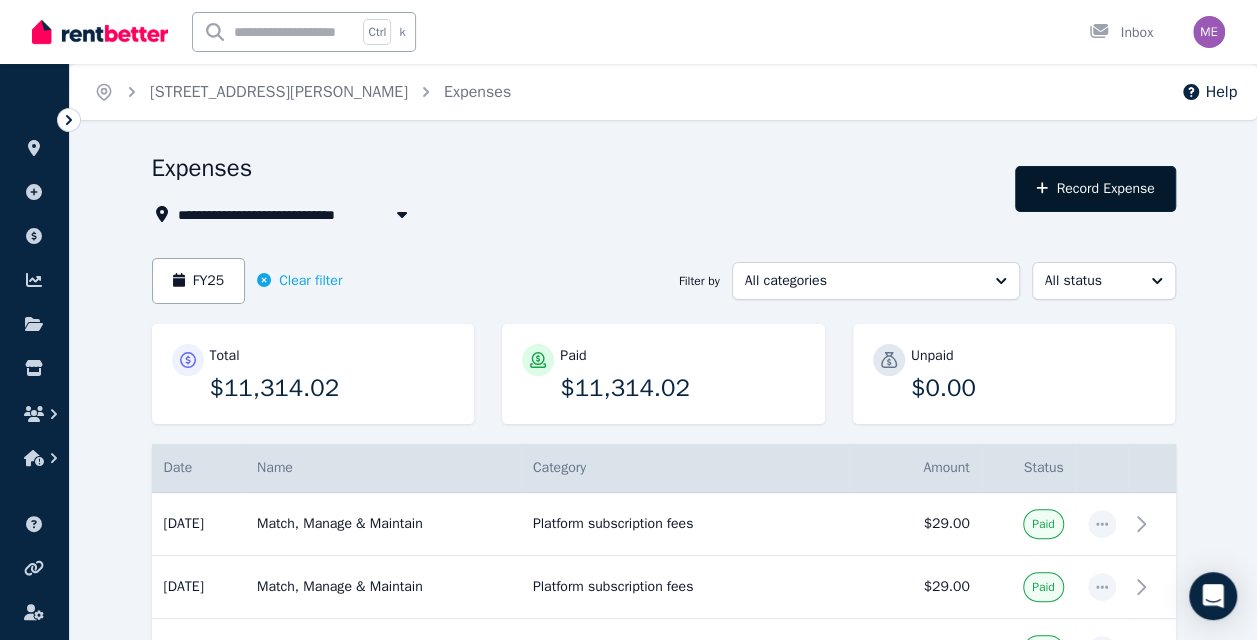 click on "Record Expense" at bounding box center (1095, 189) 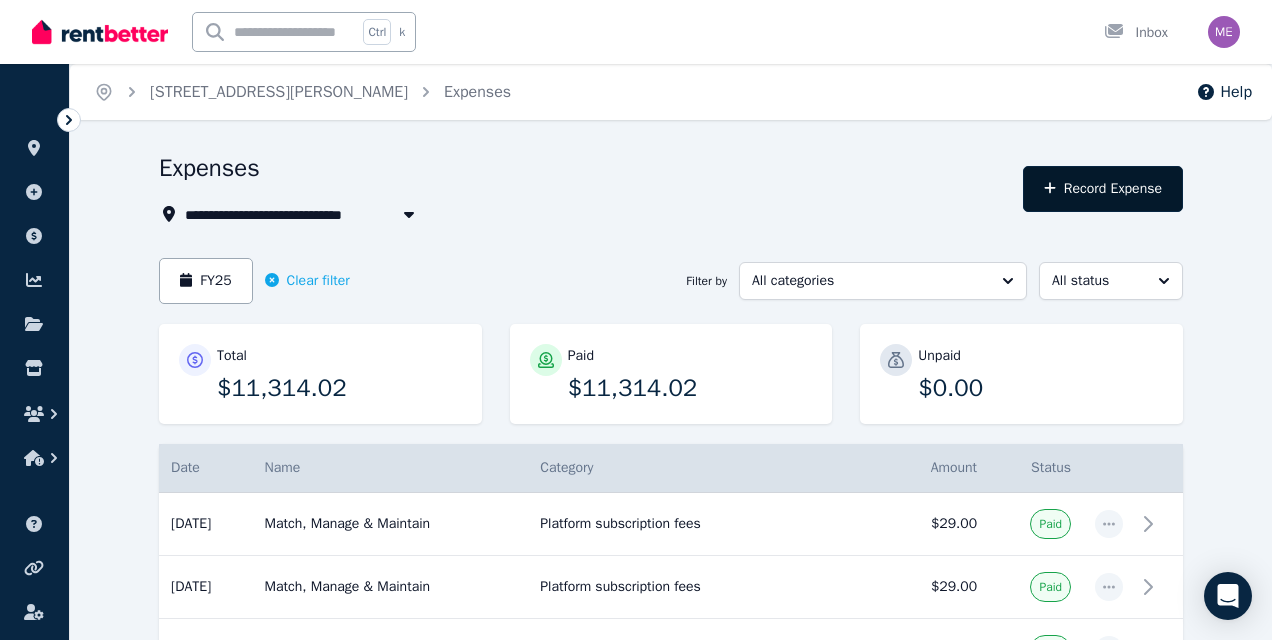 select on "**********" 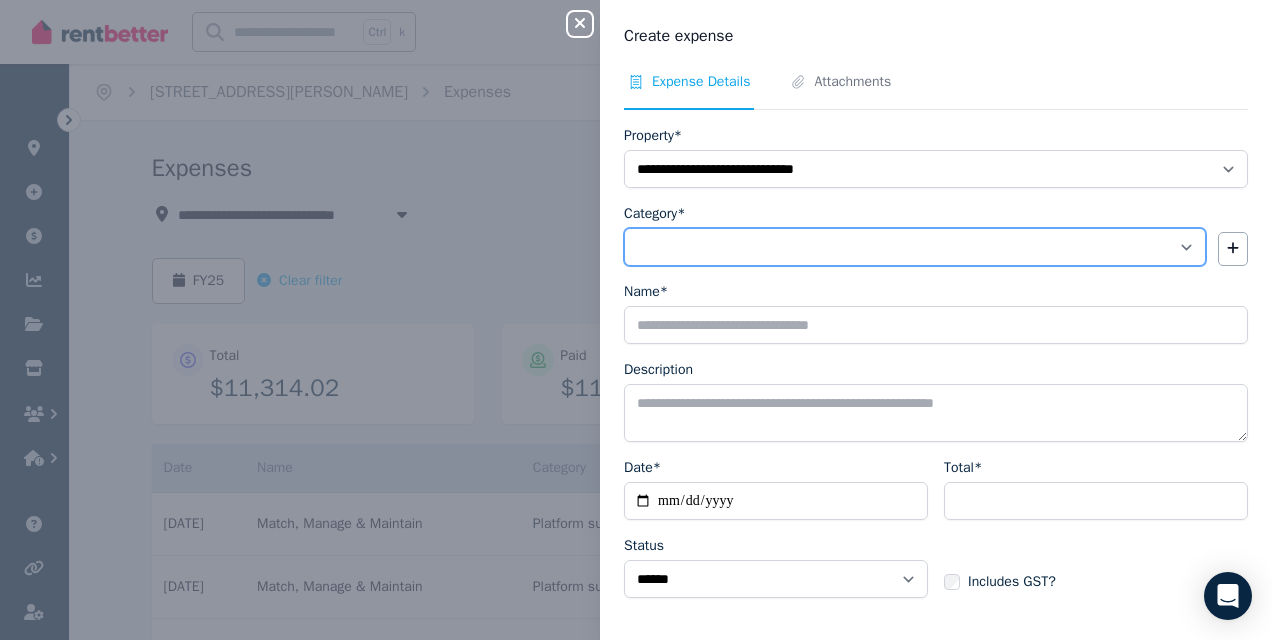 click on "**********" at bounding box center [915, 247] 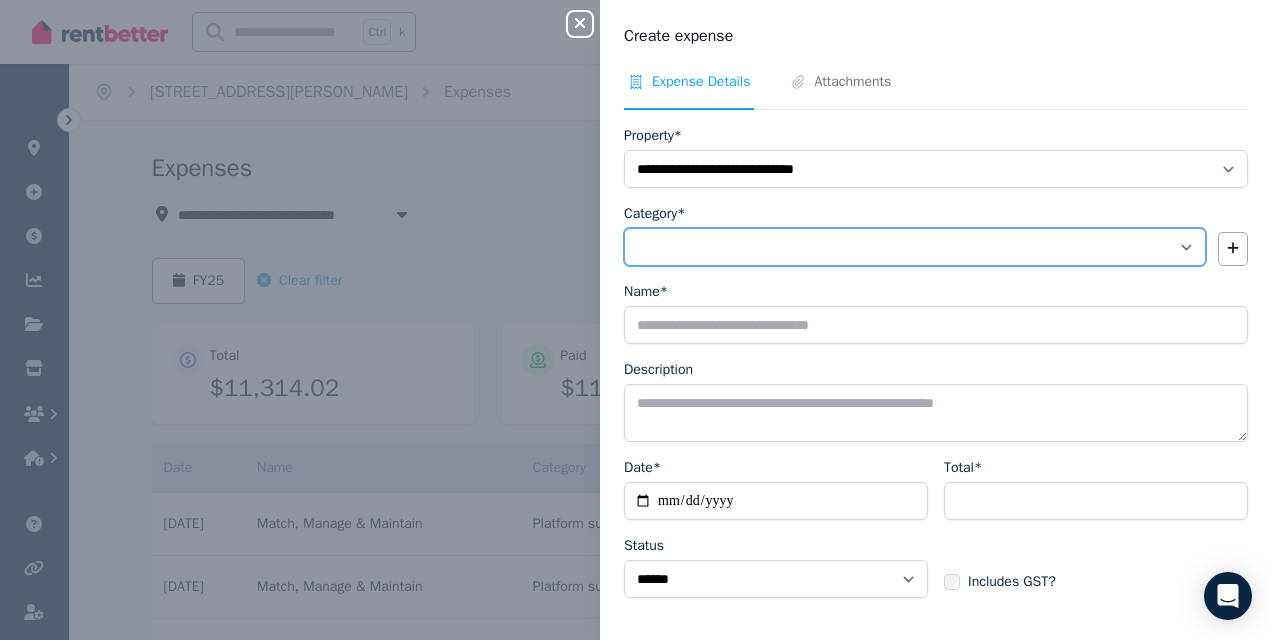 select on "**********" 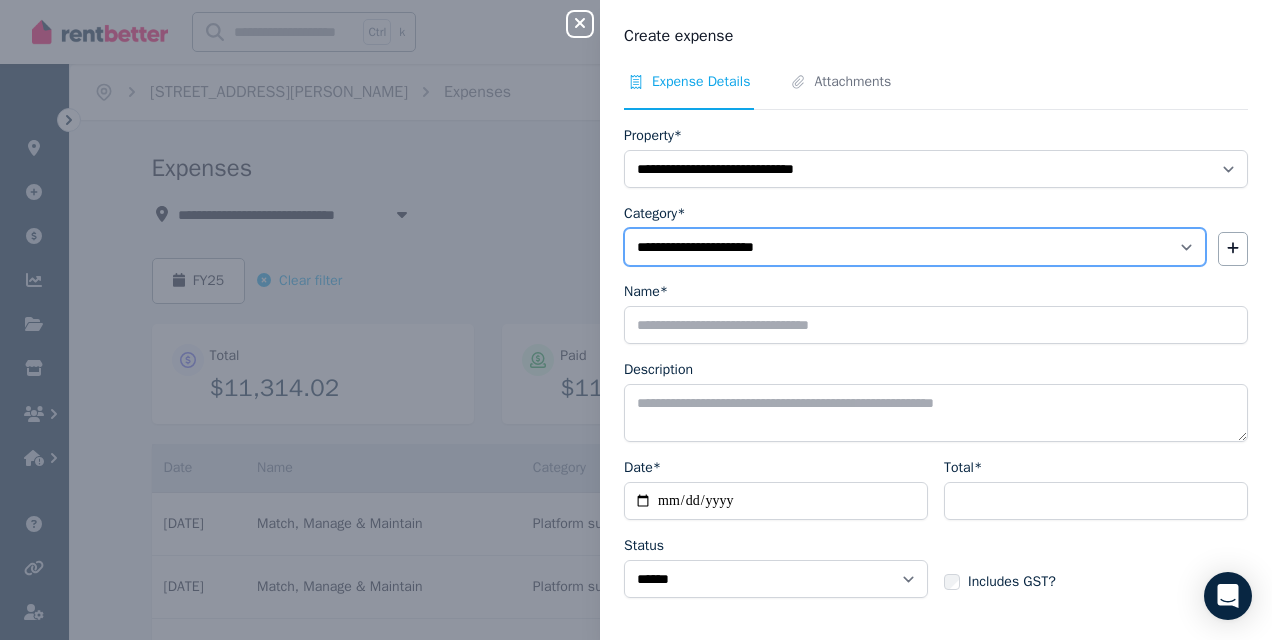 click on "**********" at bounding box center (915, 247) 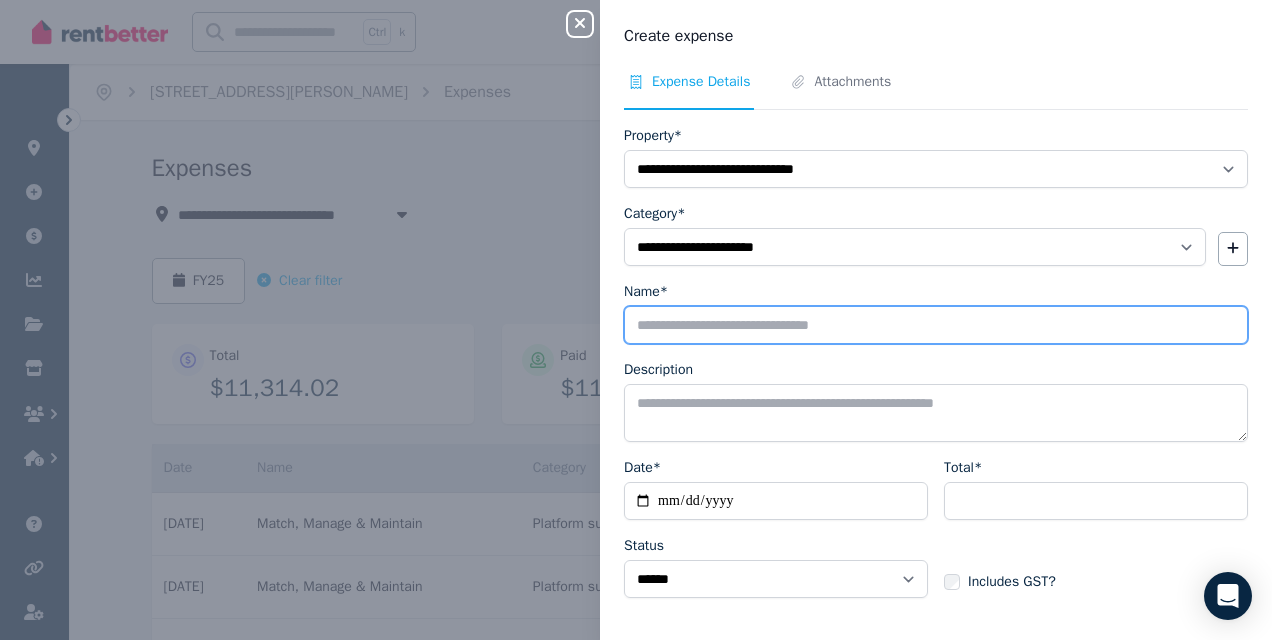 click on "Name*" at bounding box center (936, 325) 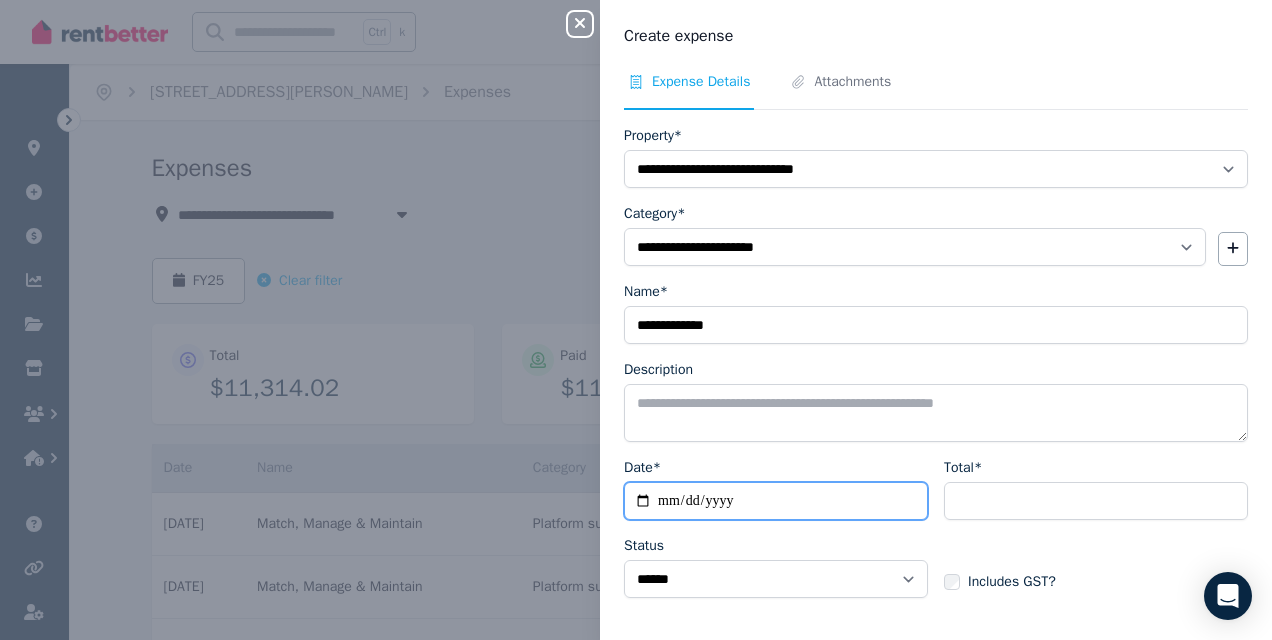 click on "Date*" at bounding box center [776, 501] 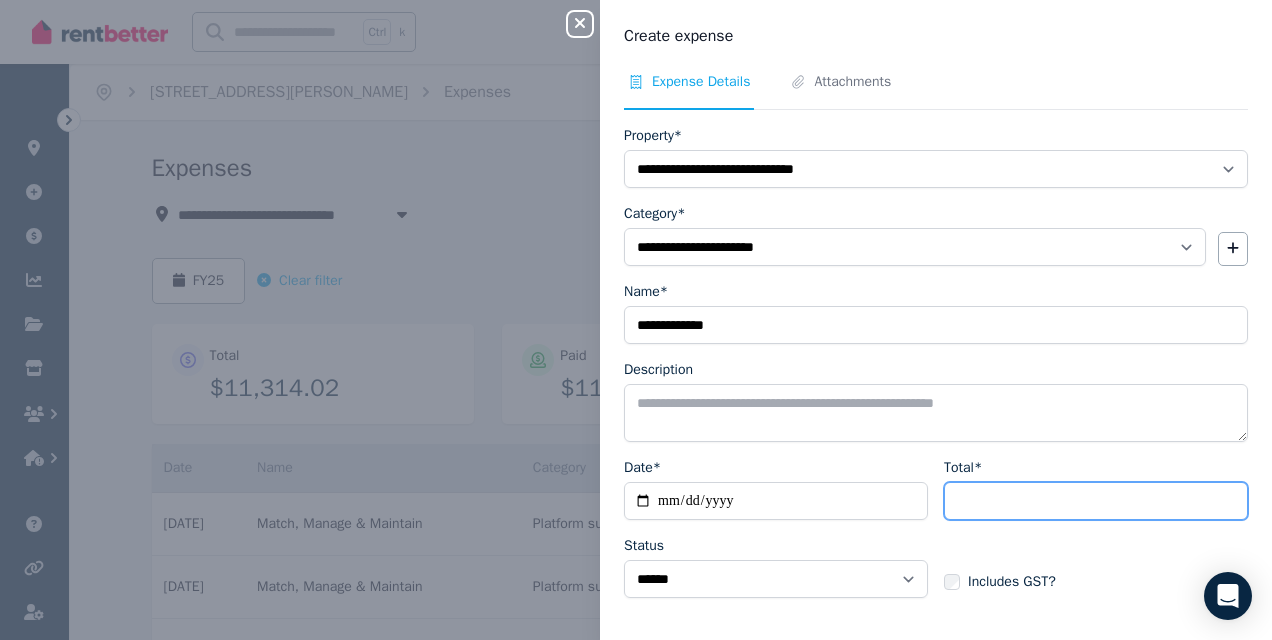 click on "Total*" at bounding box center (1096, 501) 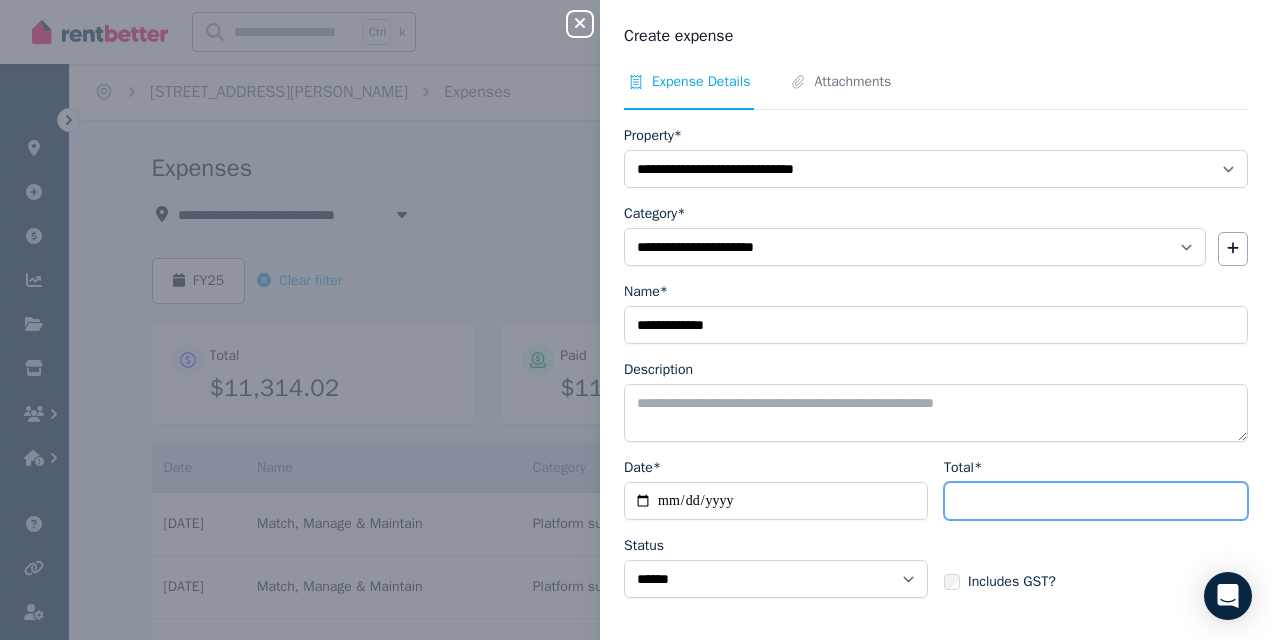 type on "******" 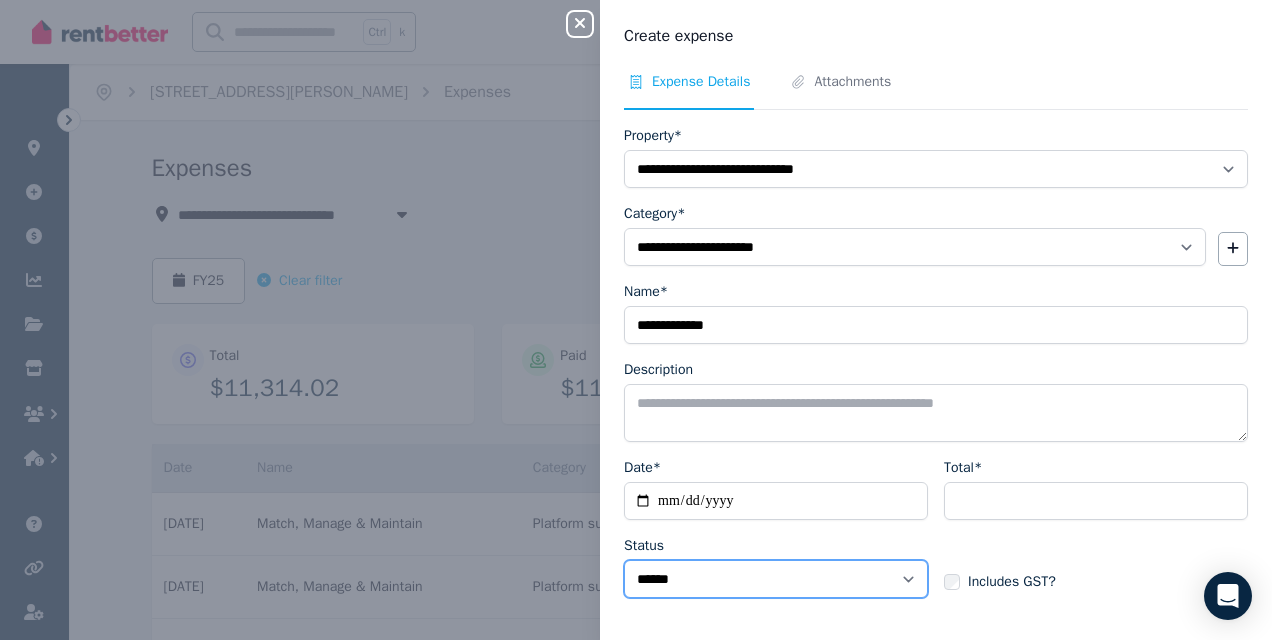 click on "****** ****" at bounding box center (776, 579) 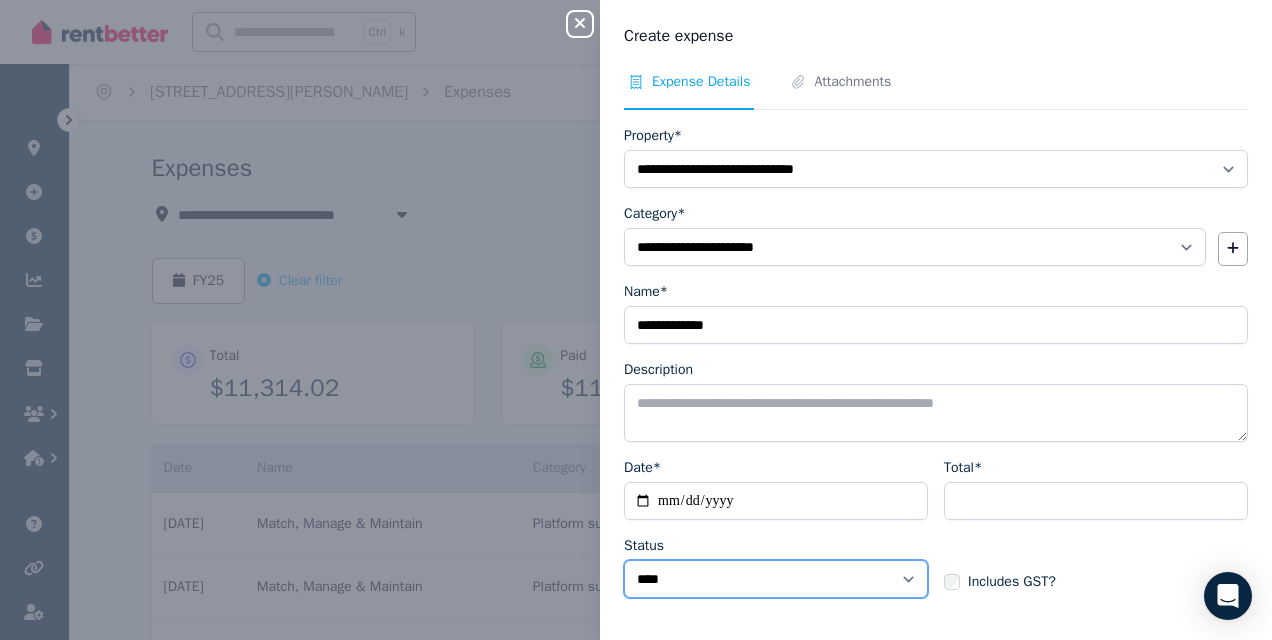 click on "****** ****" at bounding box center [776, 579] 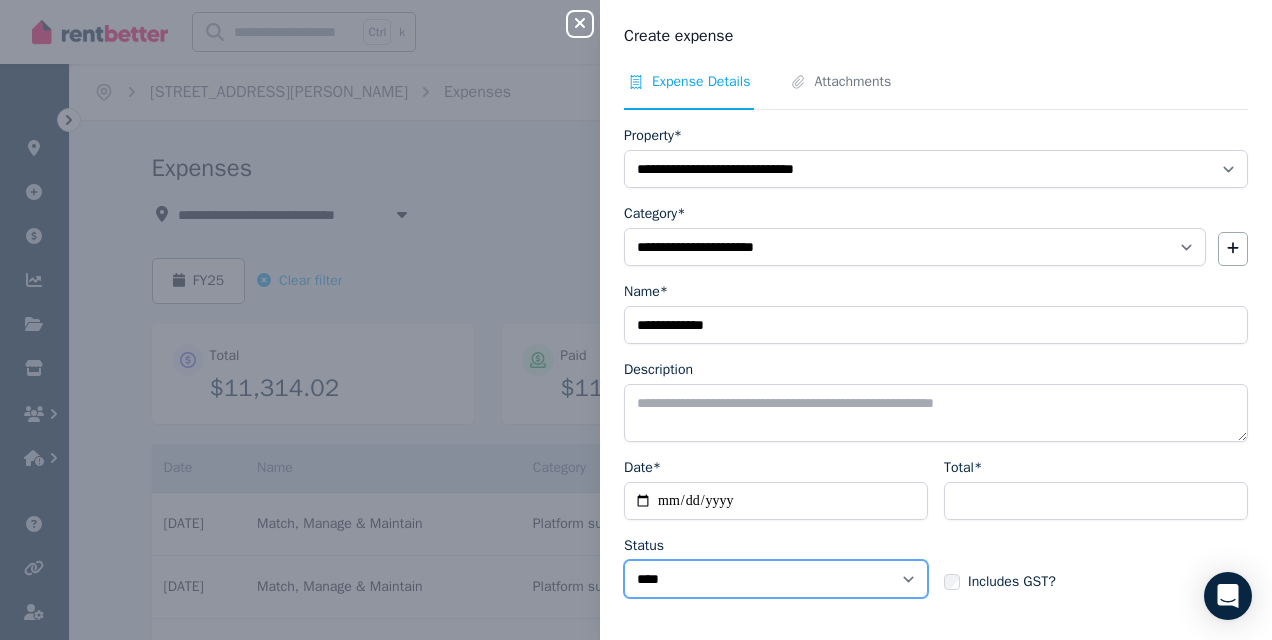 scroll, scrollTop: 71, scrollLeft: 0, axis: vertical 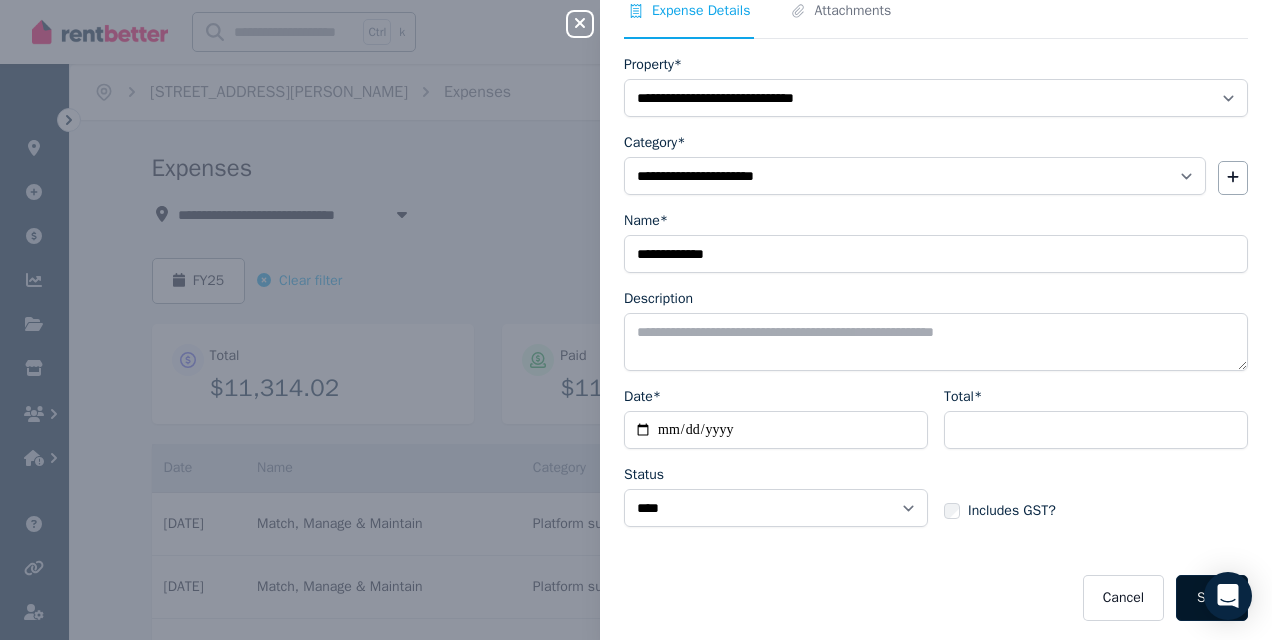 click on "Save" at bounding box center (1212, 598) 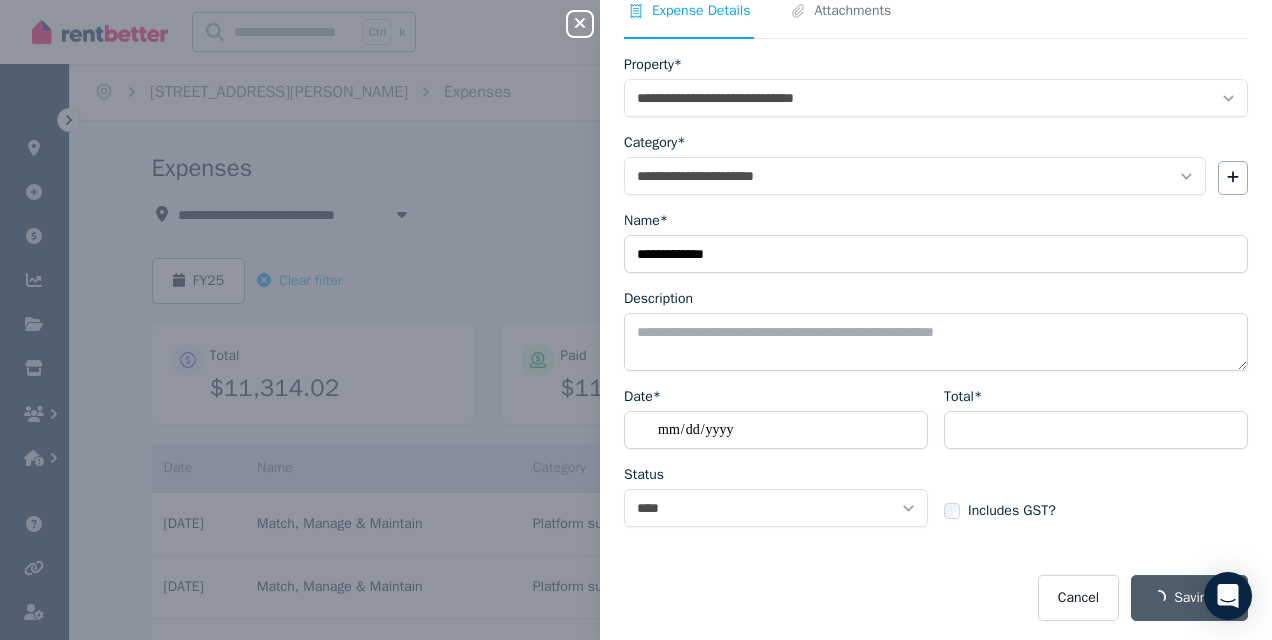 select on "**********" 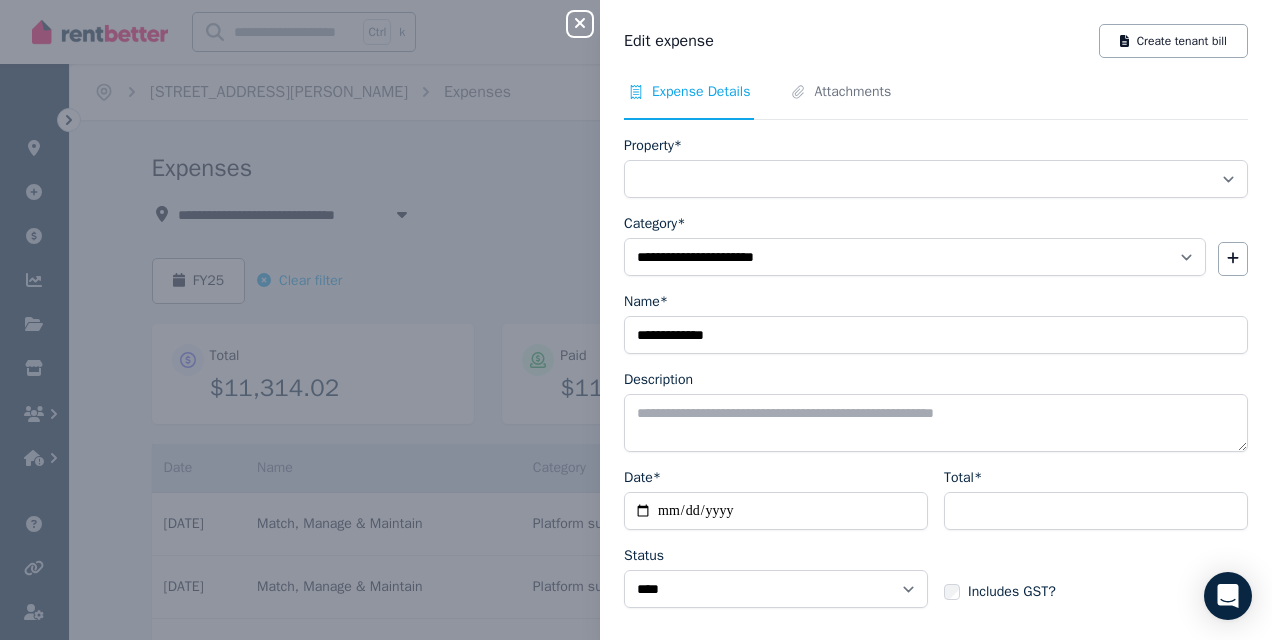 select on "**********" 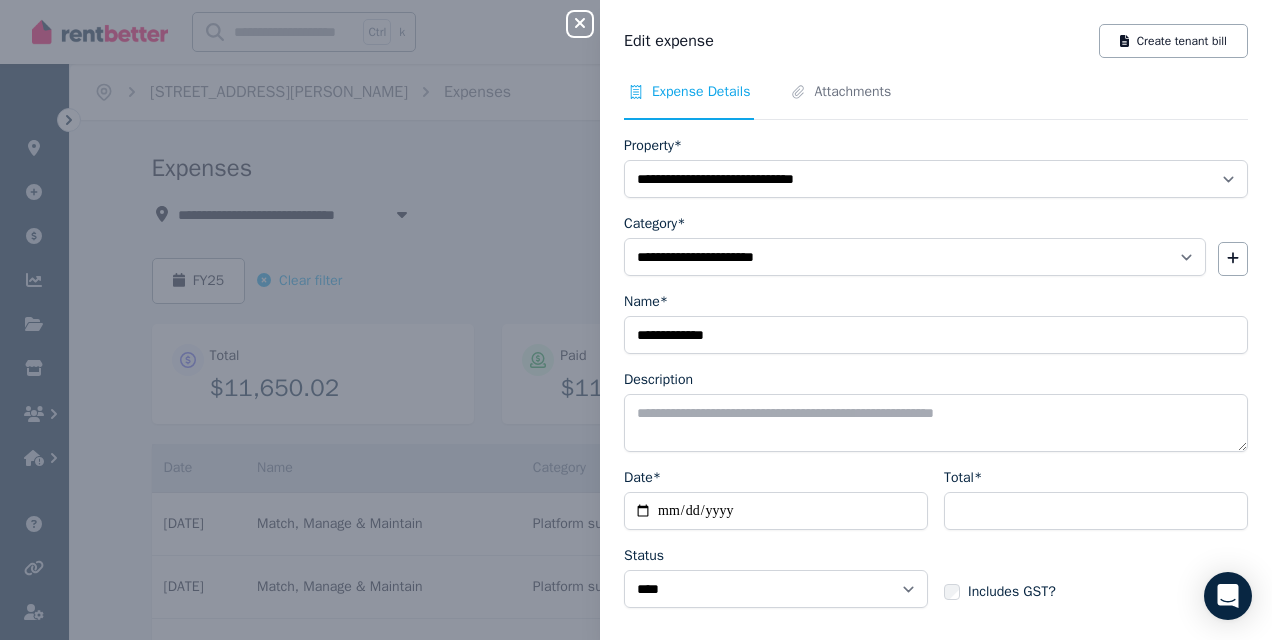 click 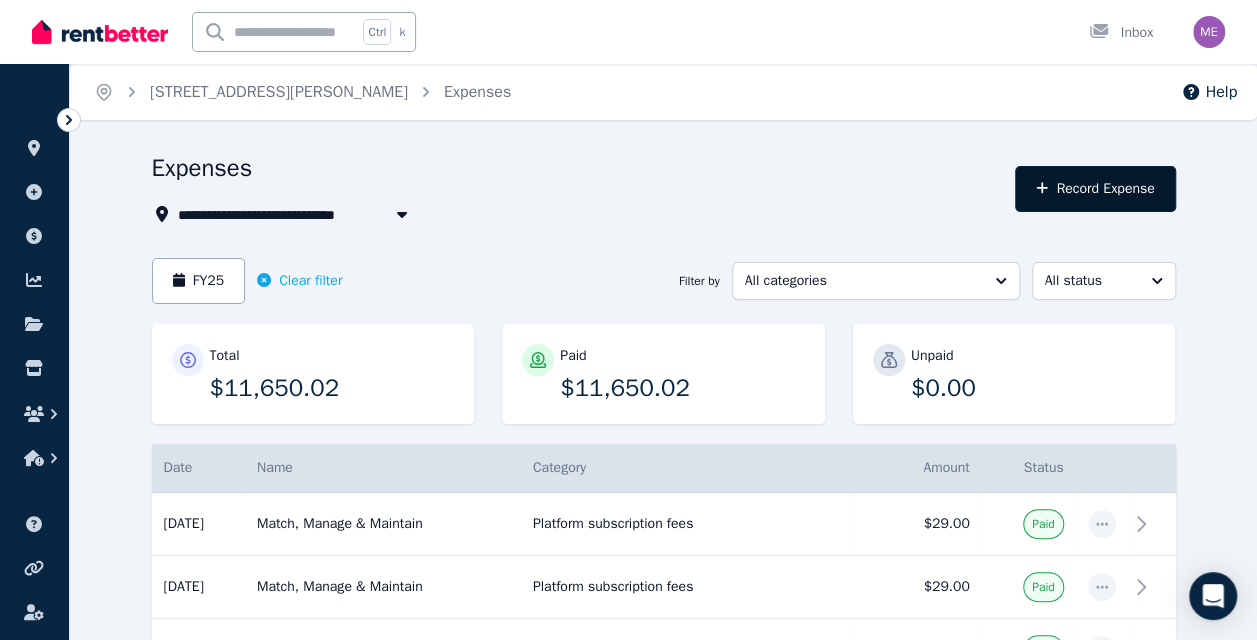 click on "Record Expense" at bounding box center [1095, 189] 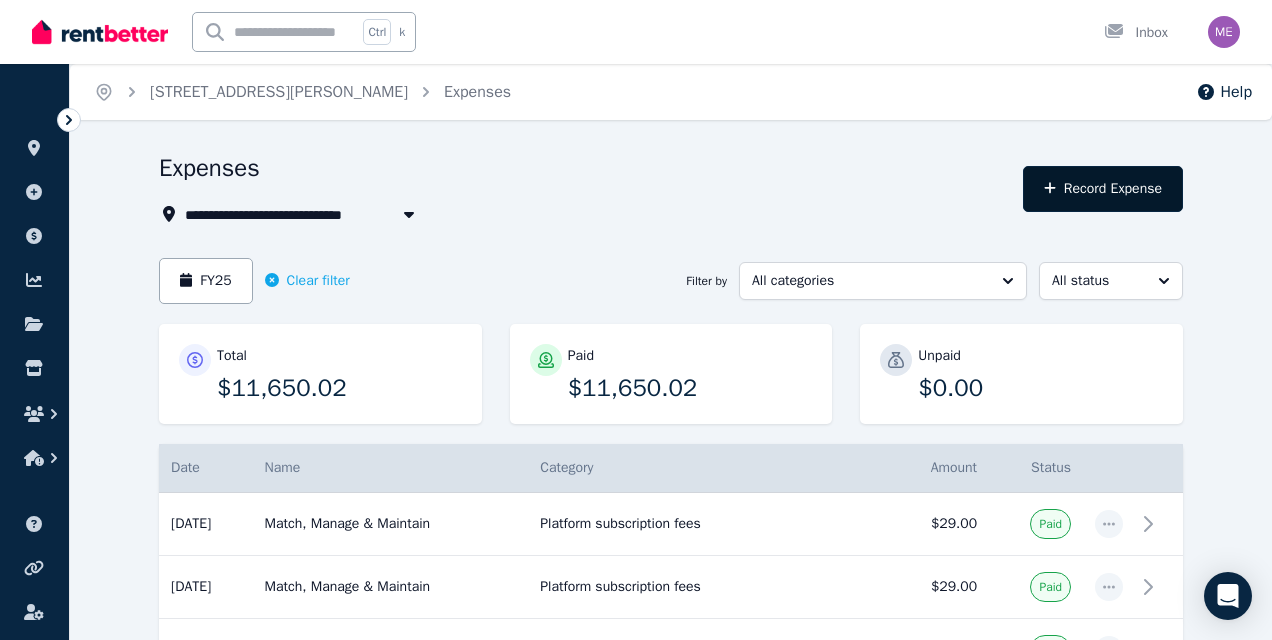 select on "**********" 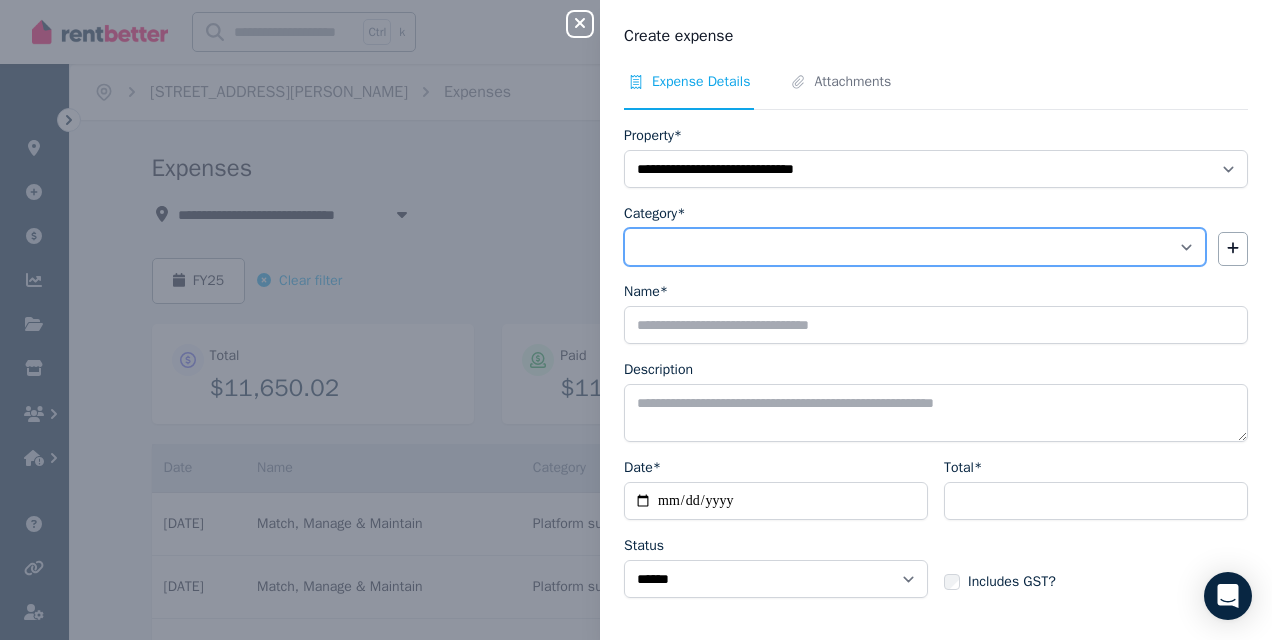 click on "**********" at bounding box center (915, 247) 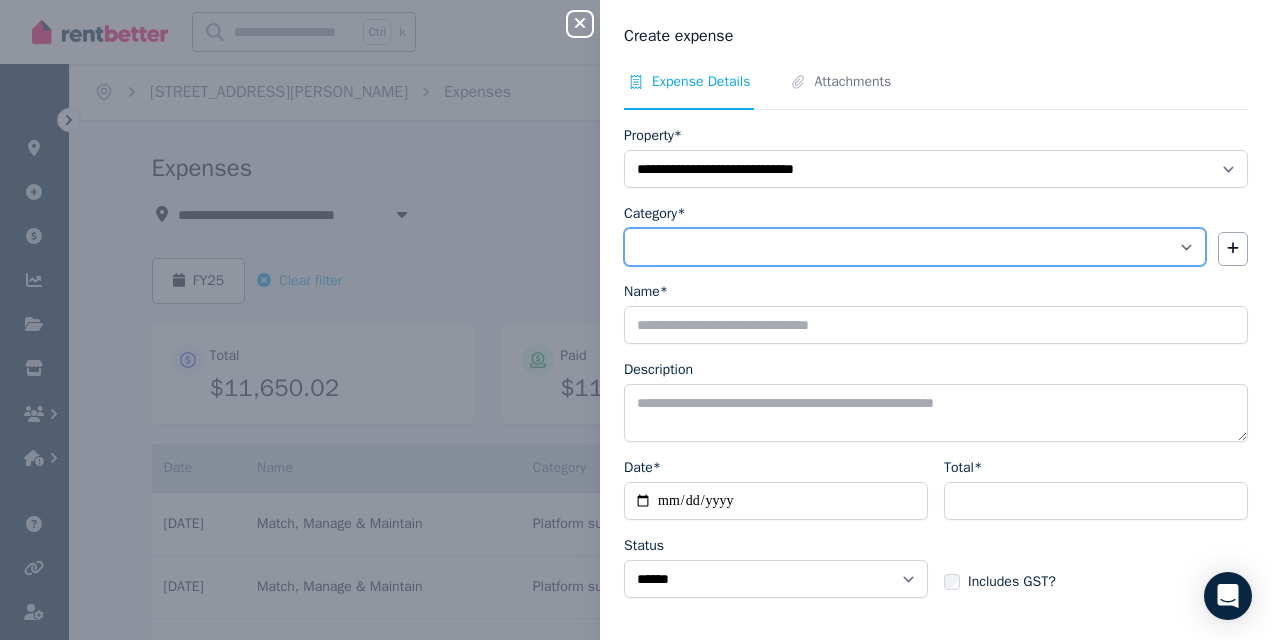 select on "**********" 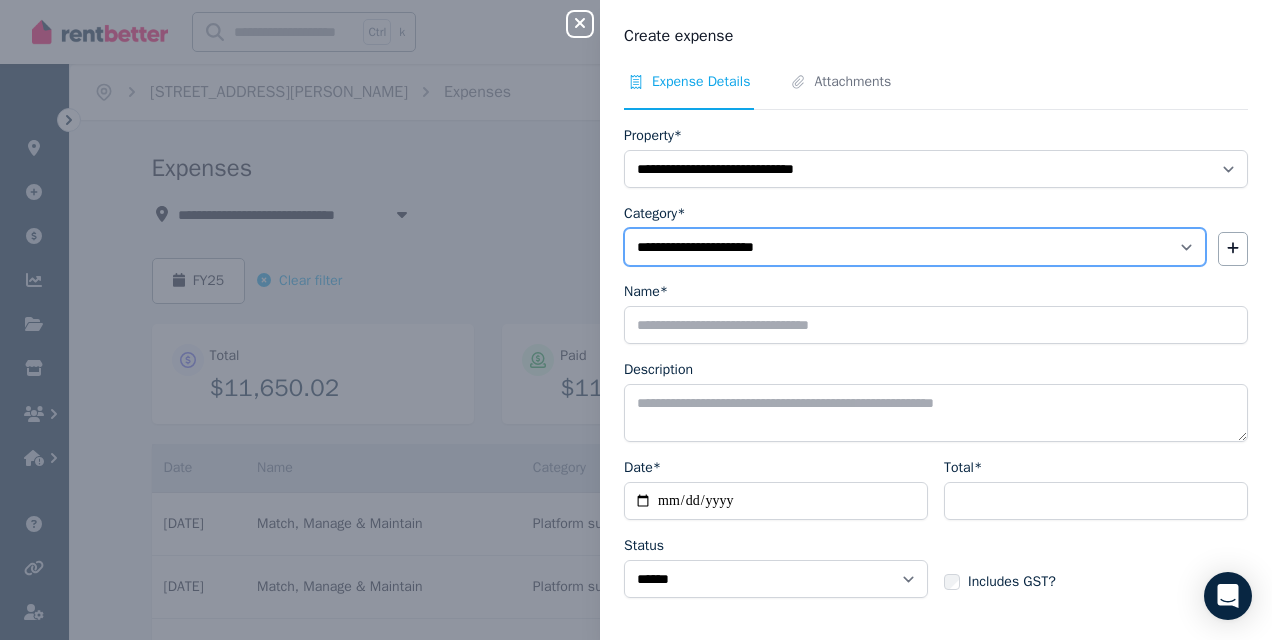 click on "**********" at bounding box center (915, 247) 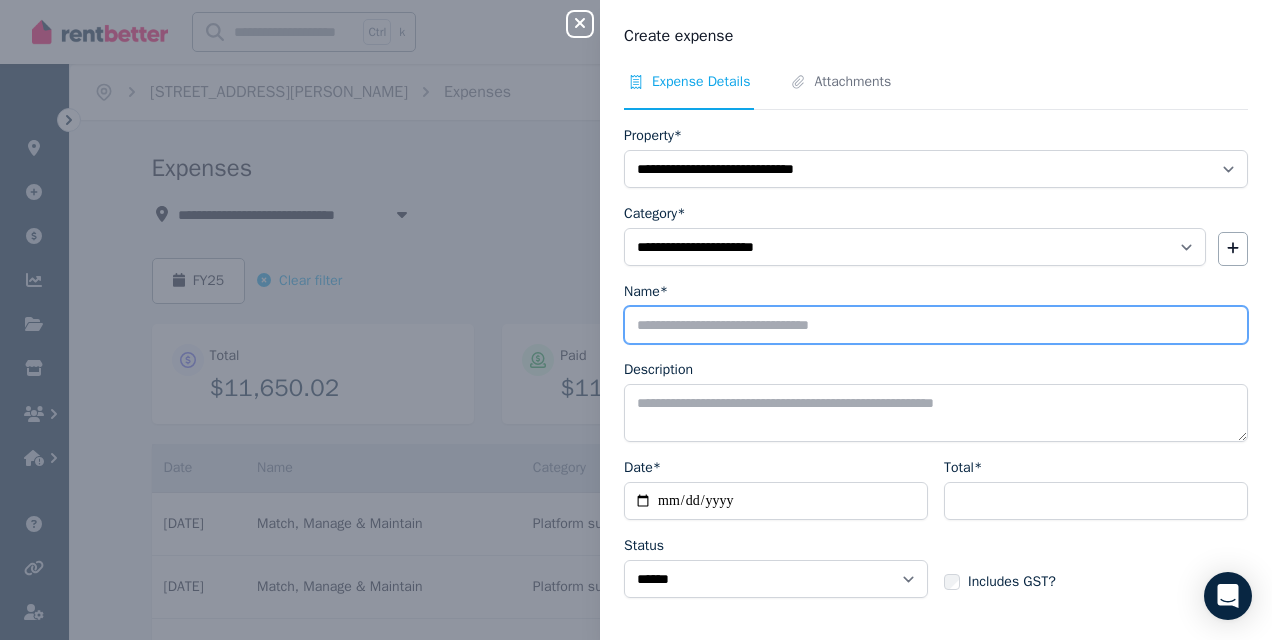 click on "Name*" at bounding box center [936, 325] 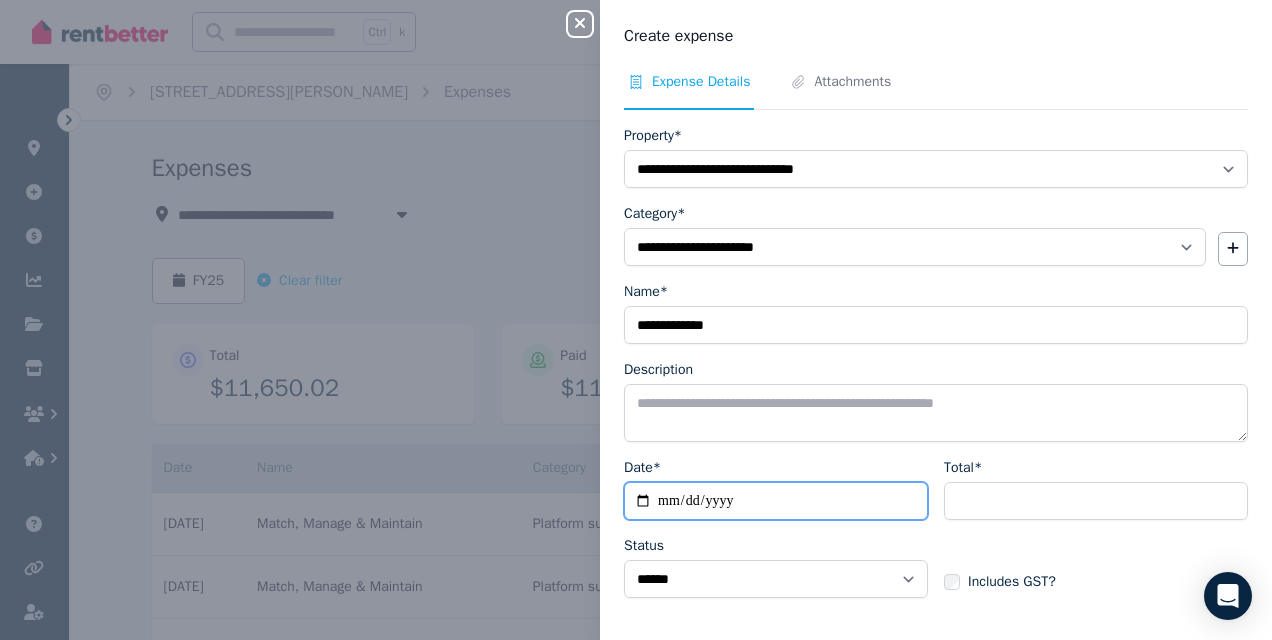 click on "Date*" at bounding box center (776, 501) 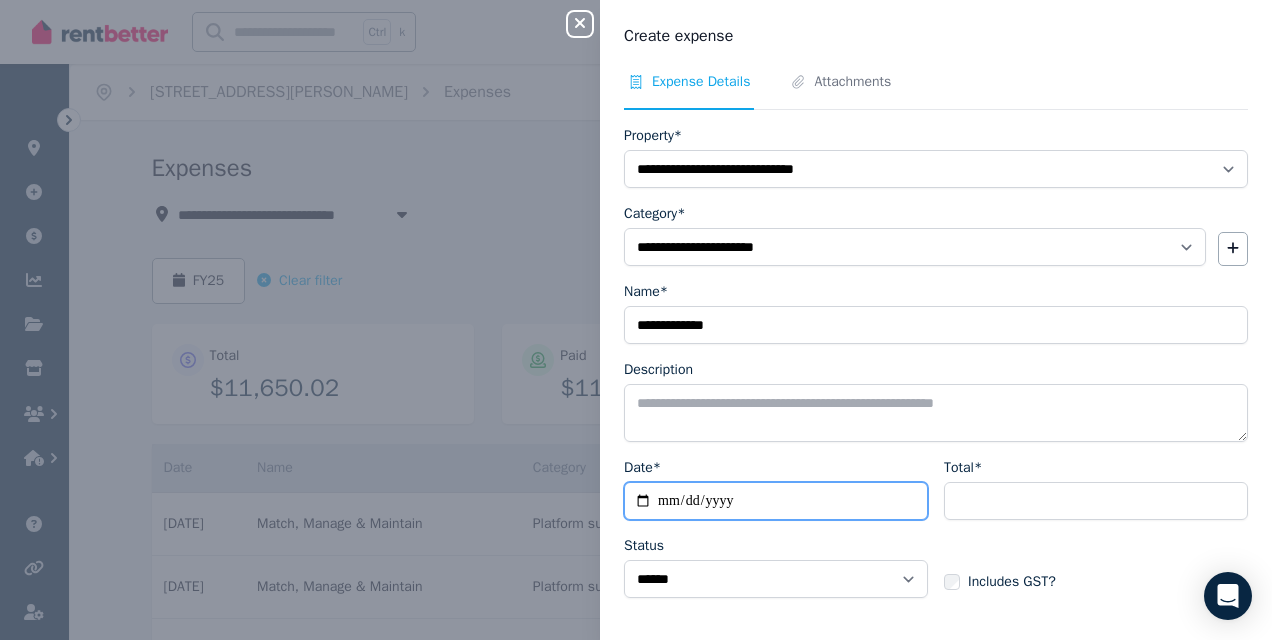 type on "**********" 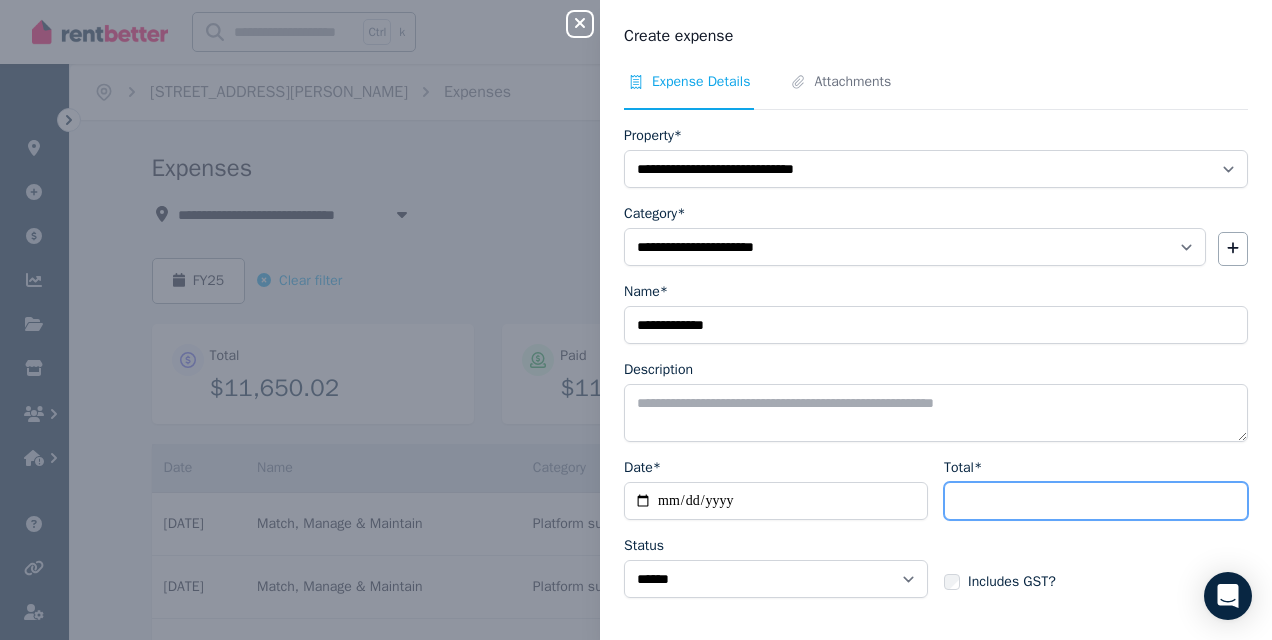 click on "Total*" at bounding box center [1096, 501] 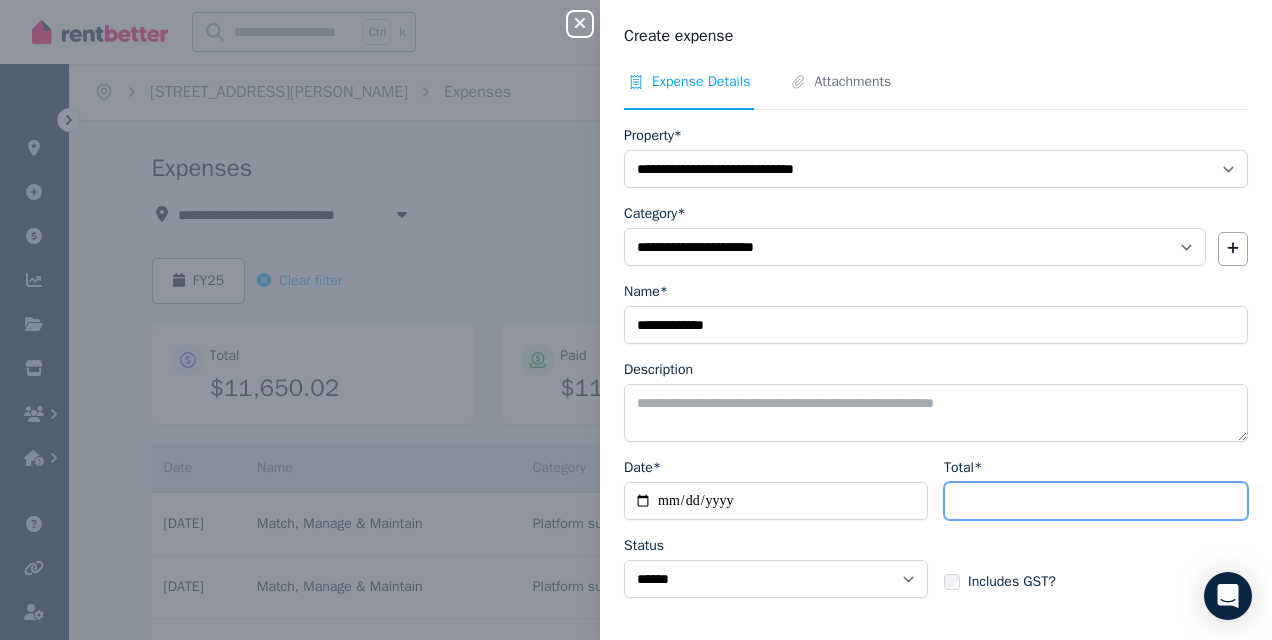 type on "******" 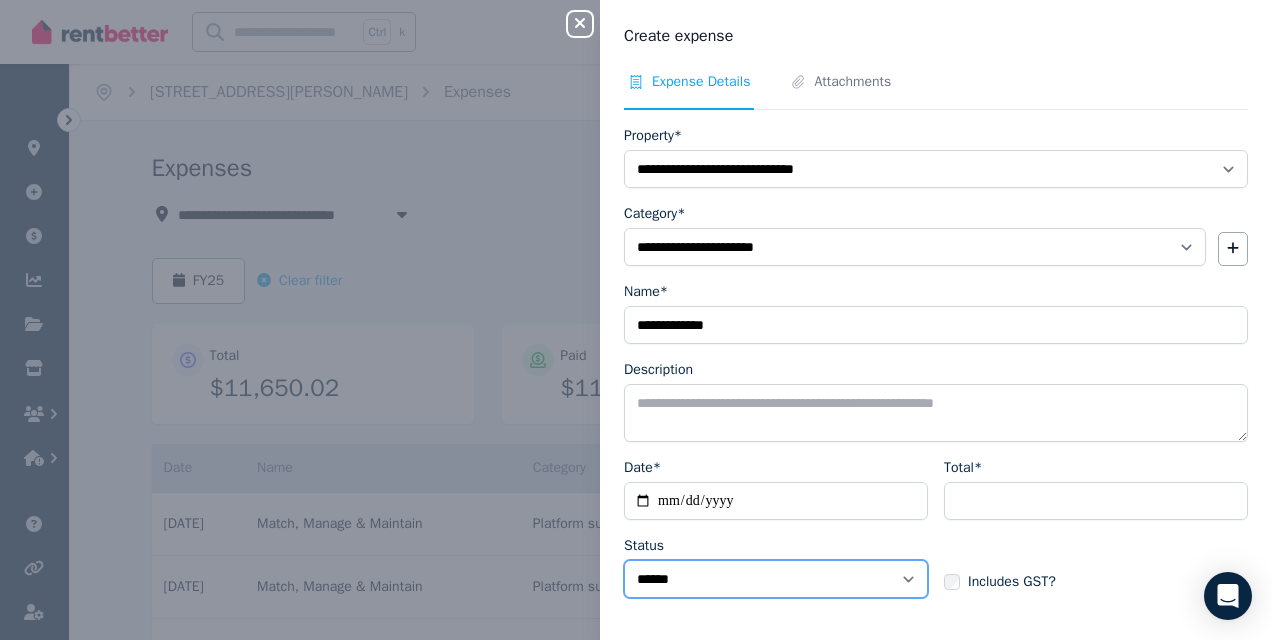 click on "****** ****" at bounding box center [776, 579] 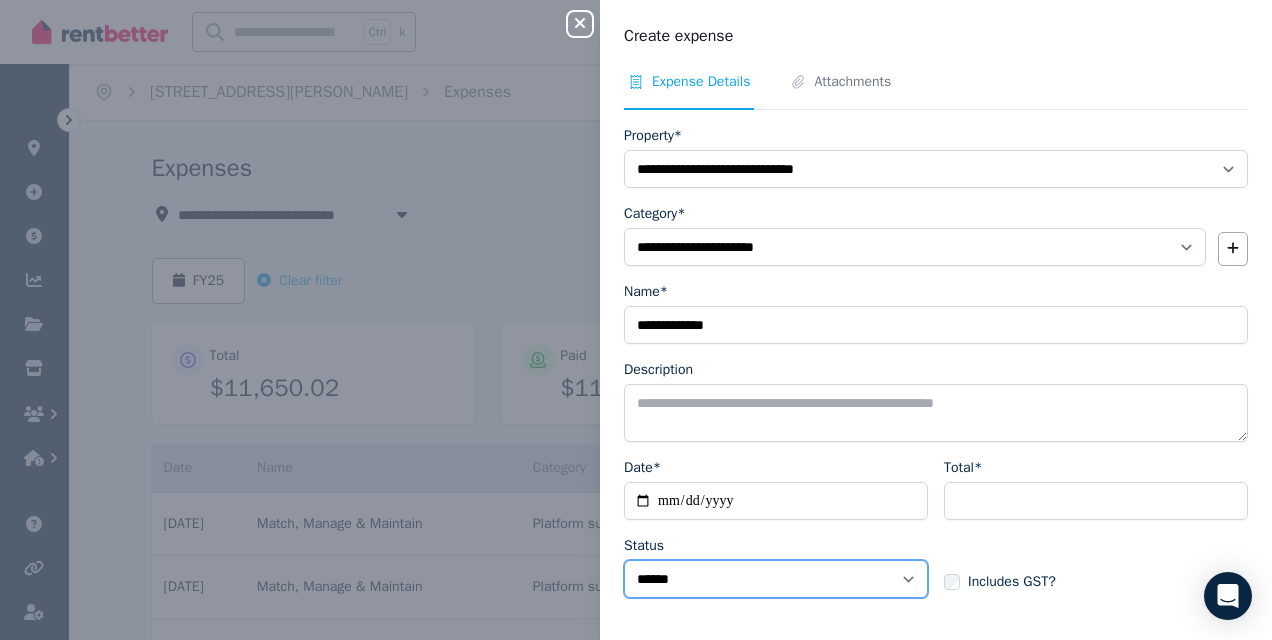 select on "**********" 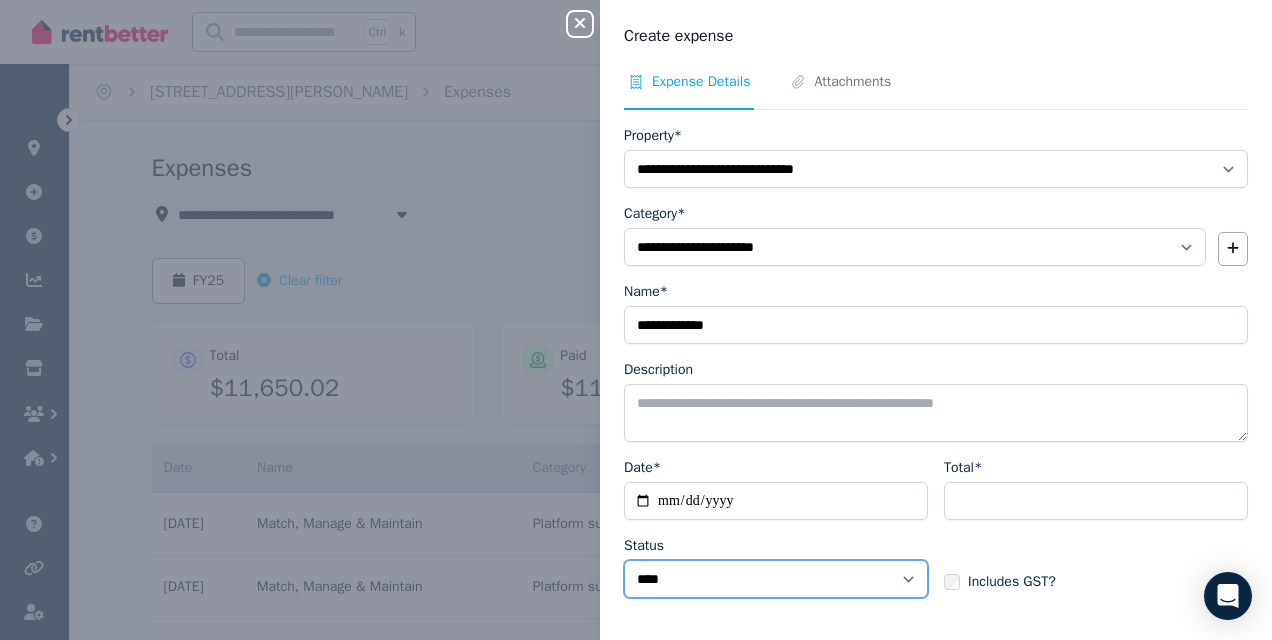 click on "****** ****" at bounding box center (776, 579) 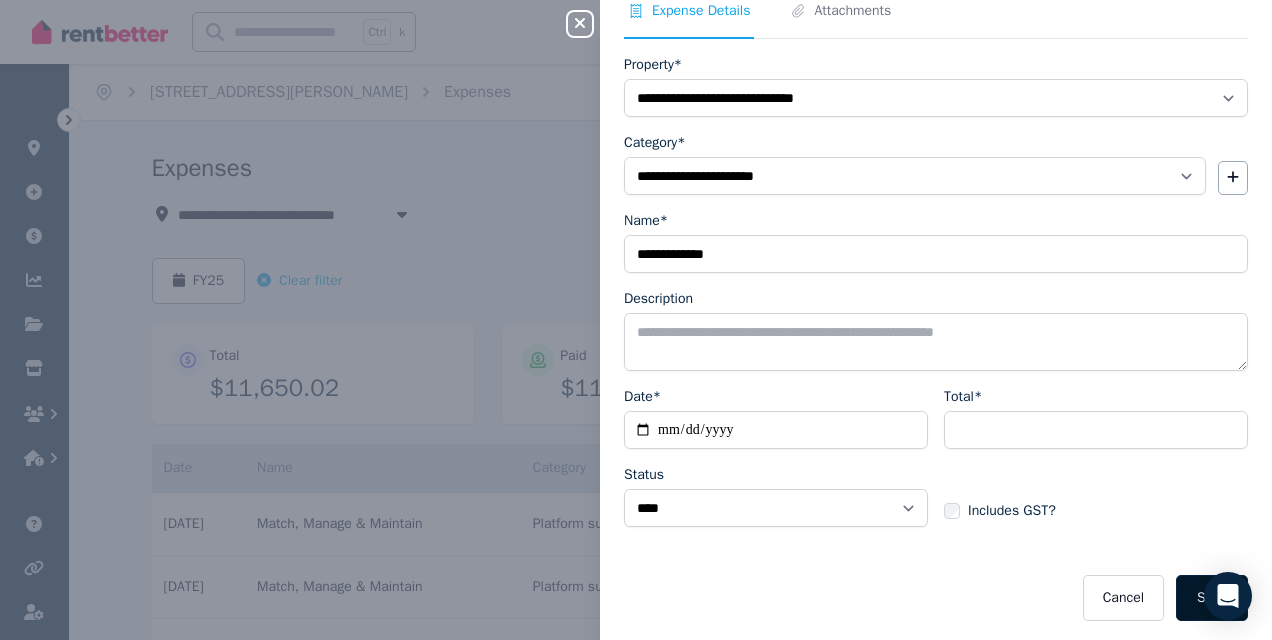 click on "Save" at bounding box center (1212, 598) 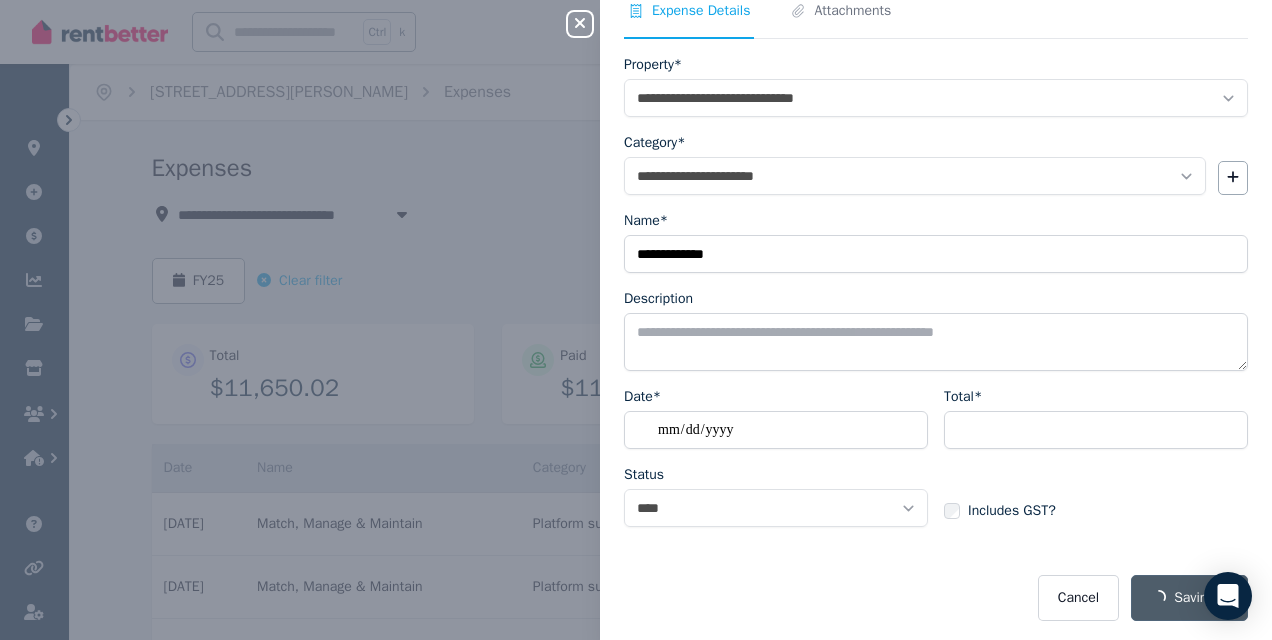 select on "**********" 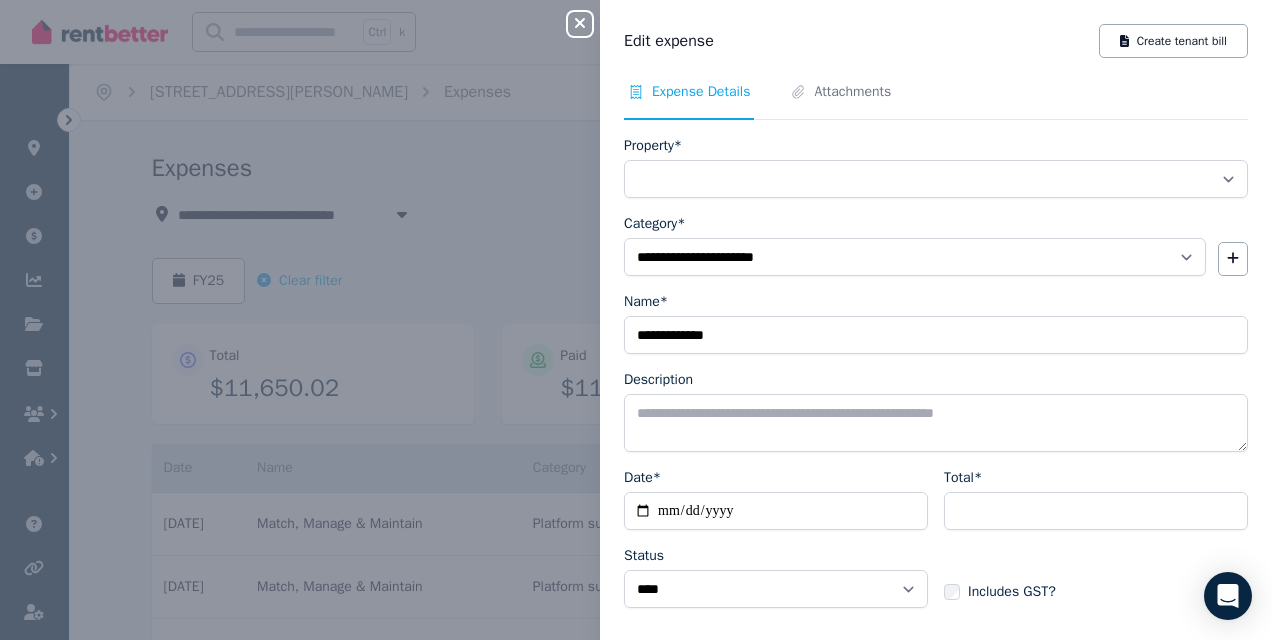 select on "**********" 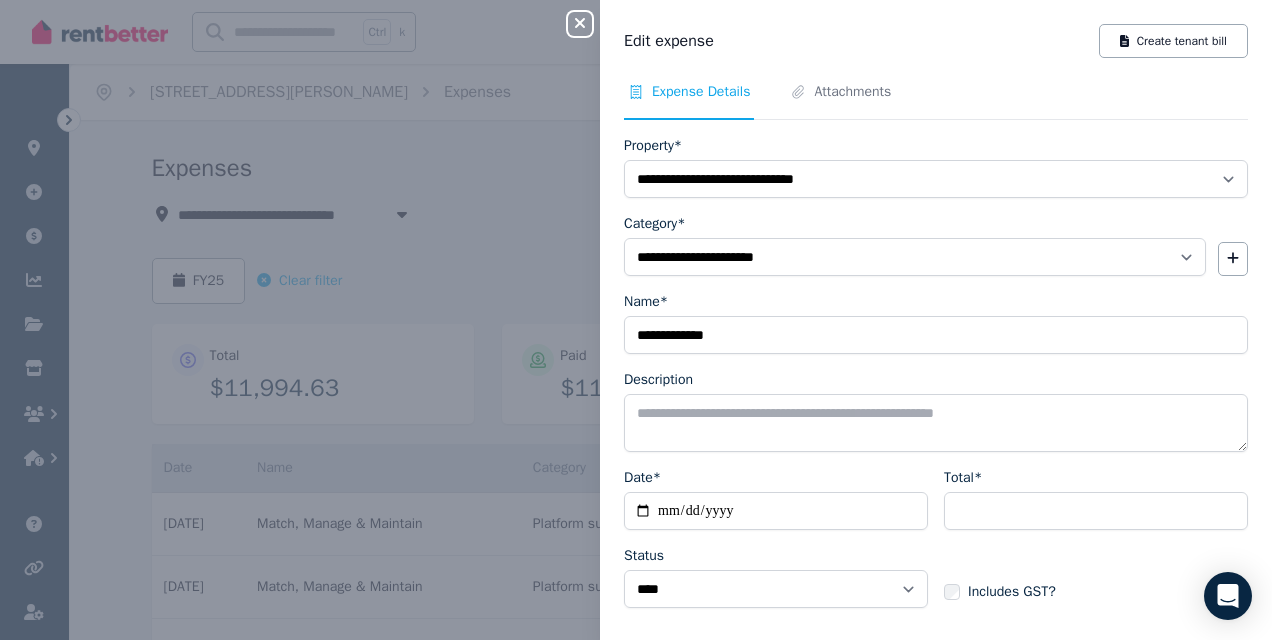 click 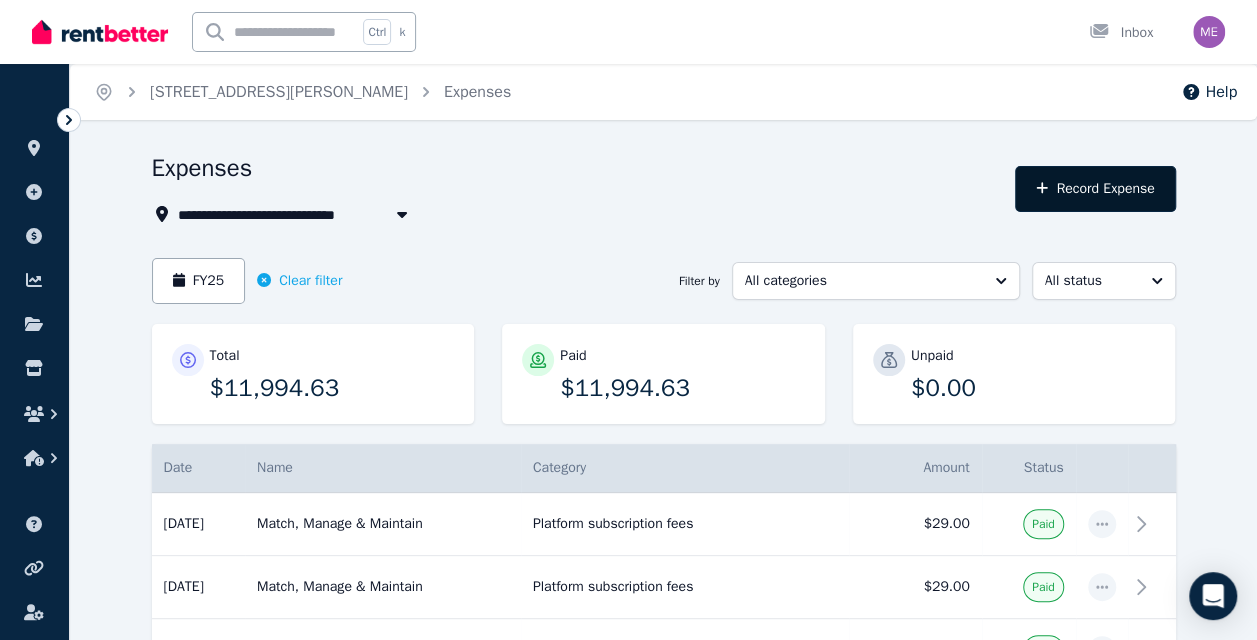 click on "Record Expense" at bounding box center (1095, 189) 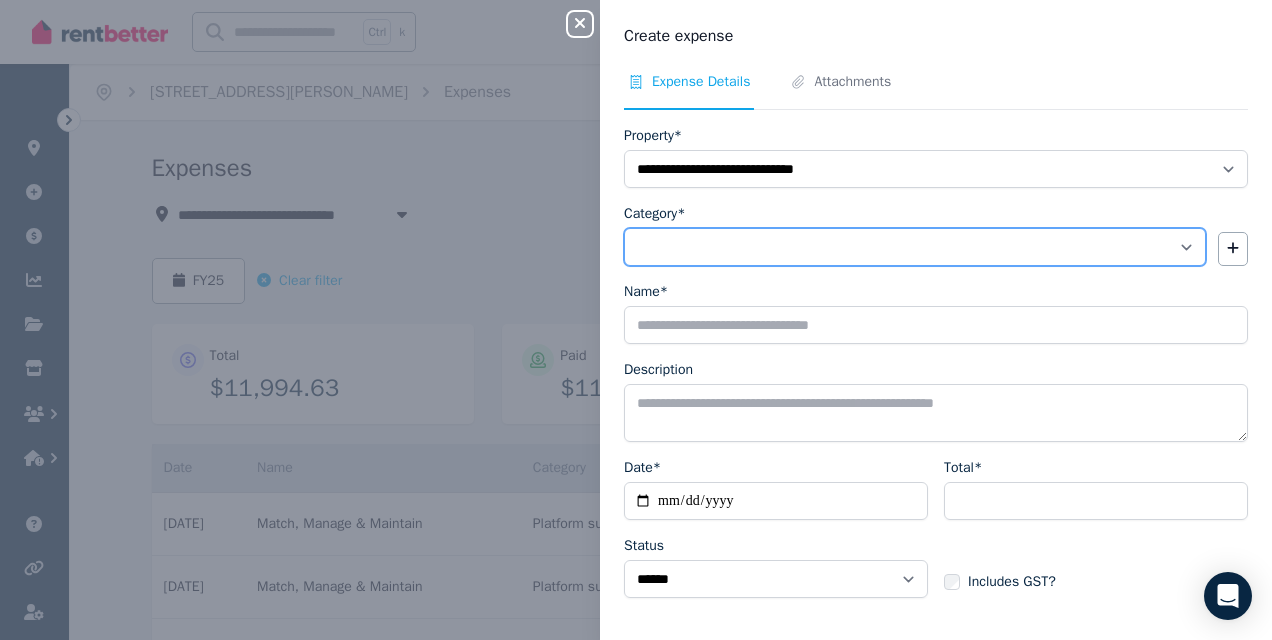 click on "**********" at bounding box center [915, 247] 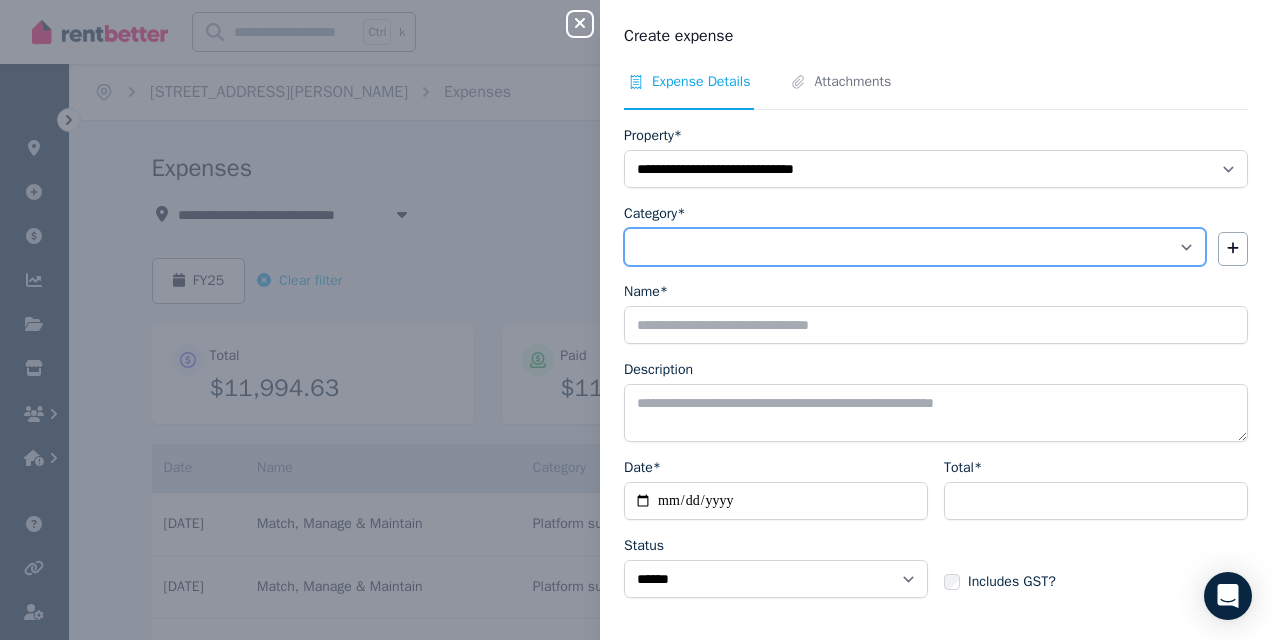 select on "**********" 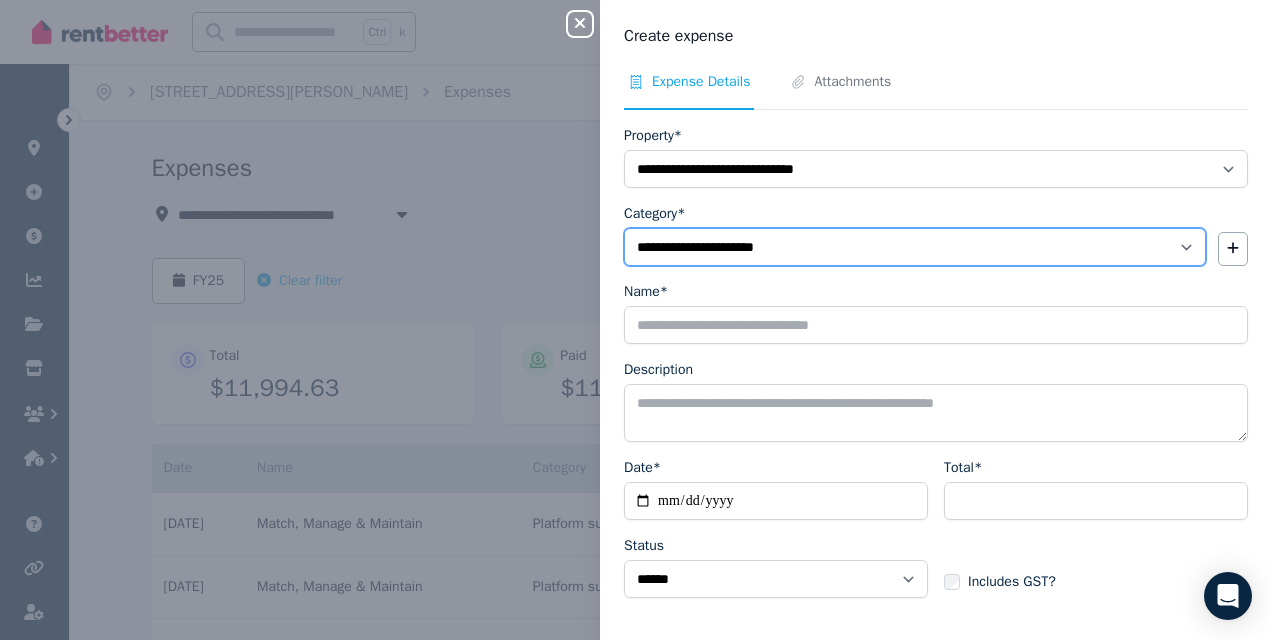 click on "**********" at bounding box center (915, 247) 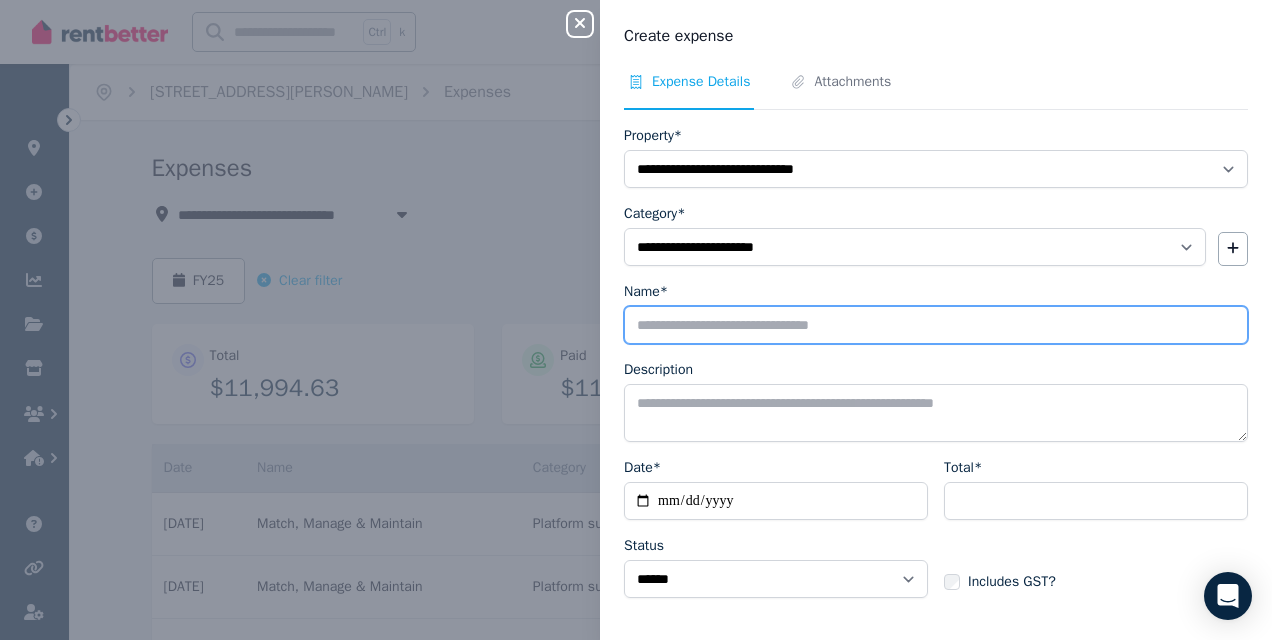 click on "Name*" at bounding box center [936, 325] 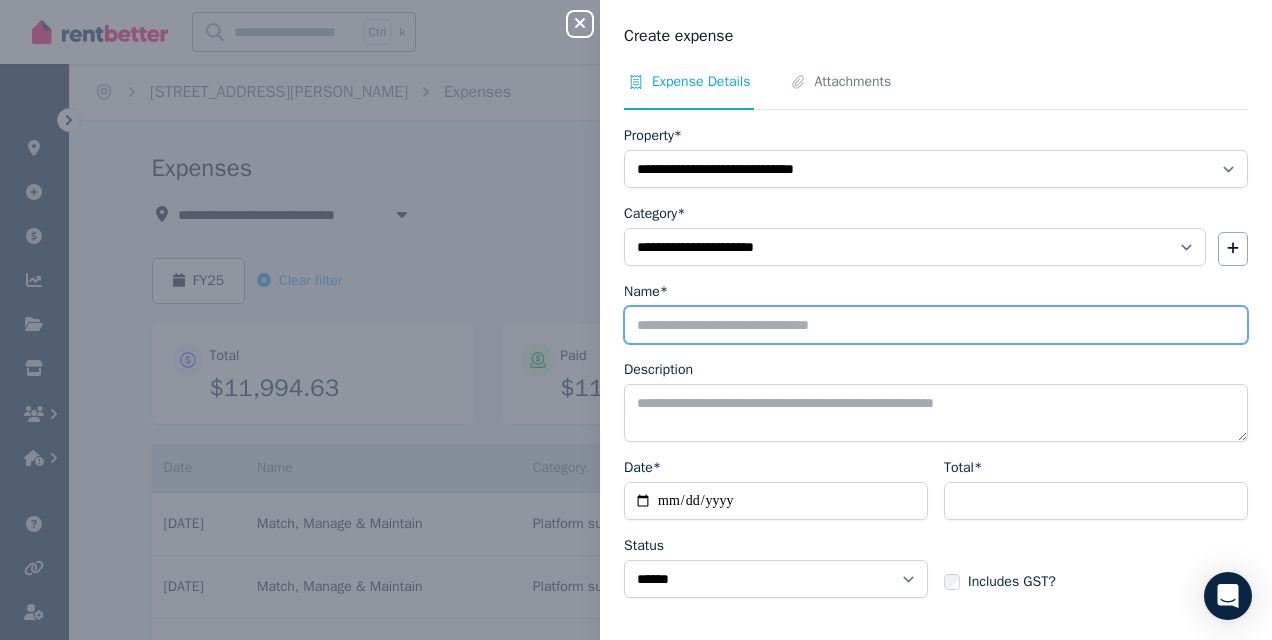 type on "*****" 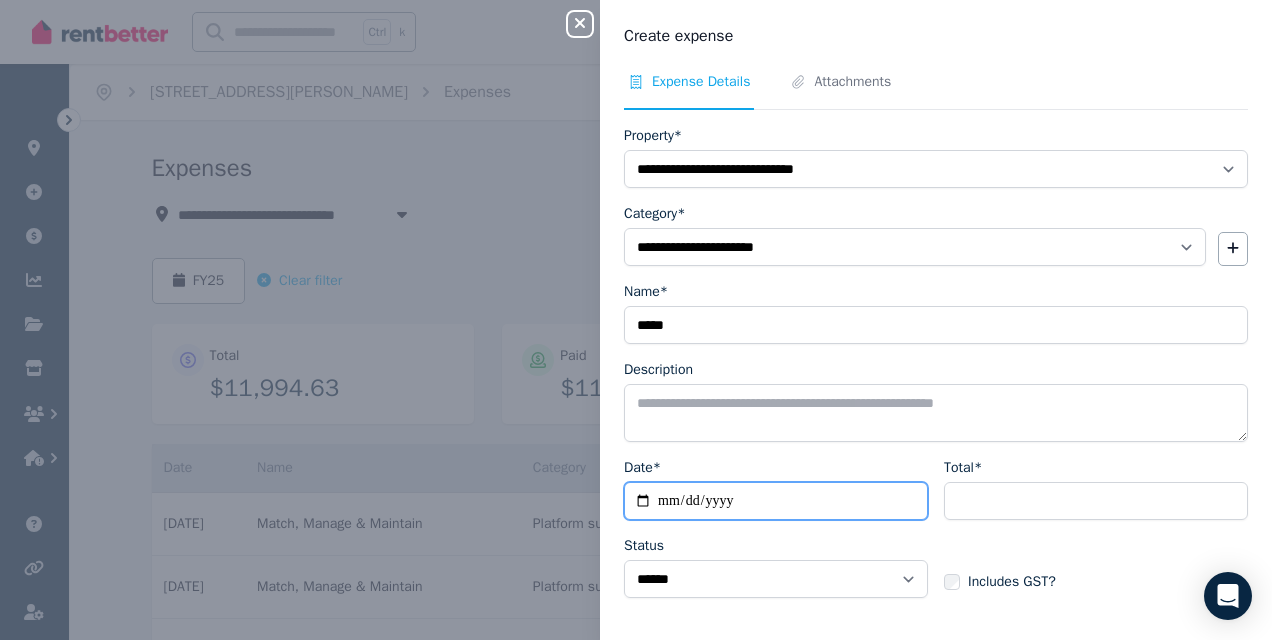 click on "Date*" at bounding box center [776, 501] 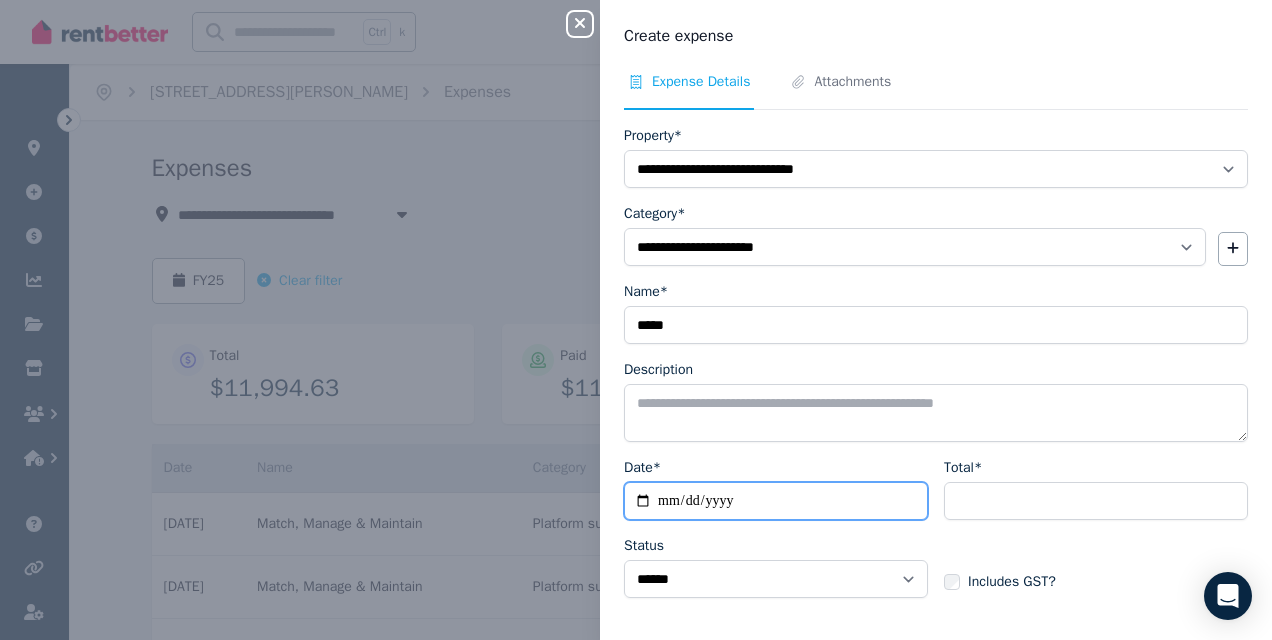 type on "**********" 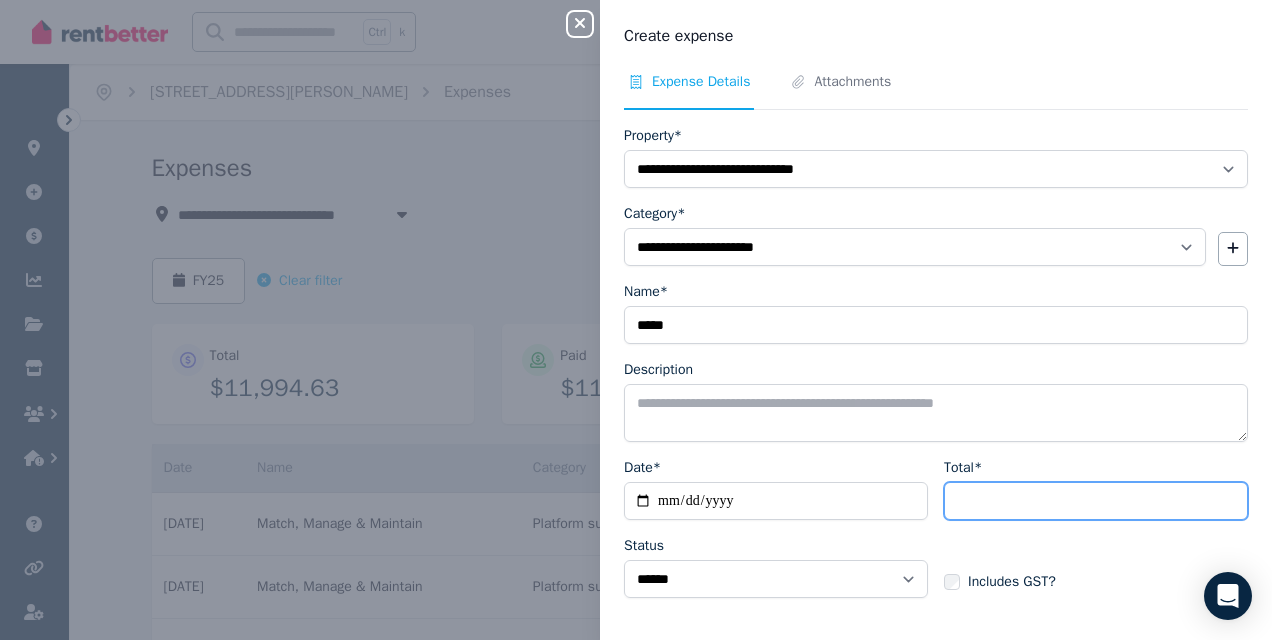 click on "Total*" at bounding box center (1096, 501) 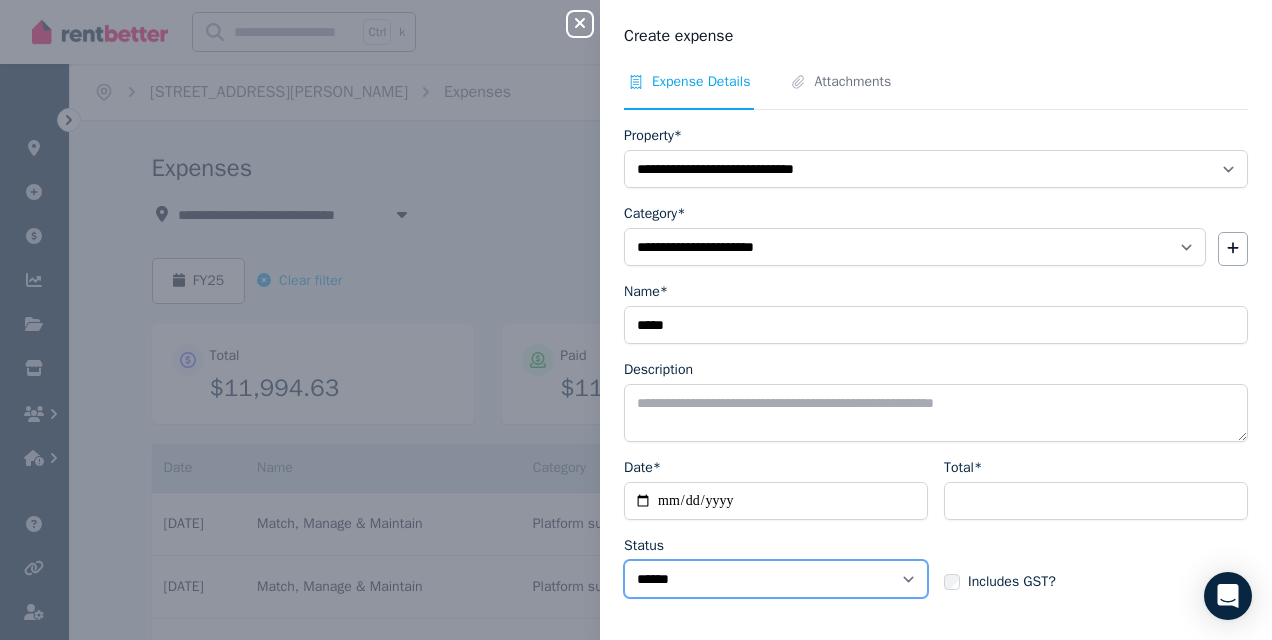 click on "****** ****" at bounding box center (776, 579) 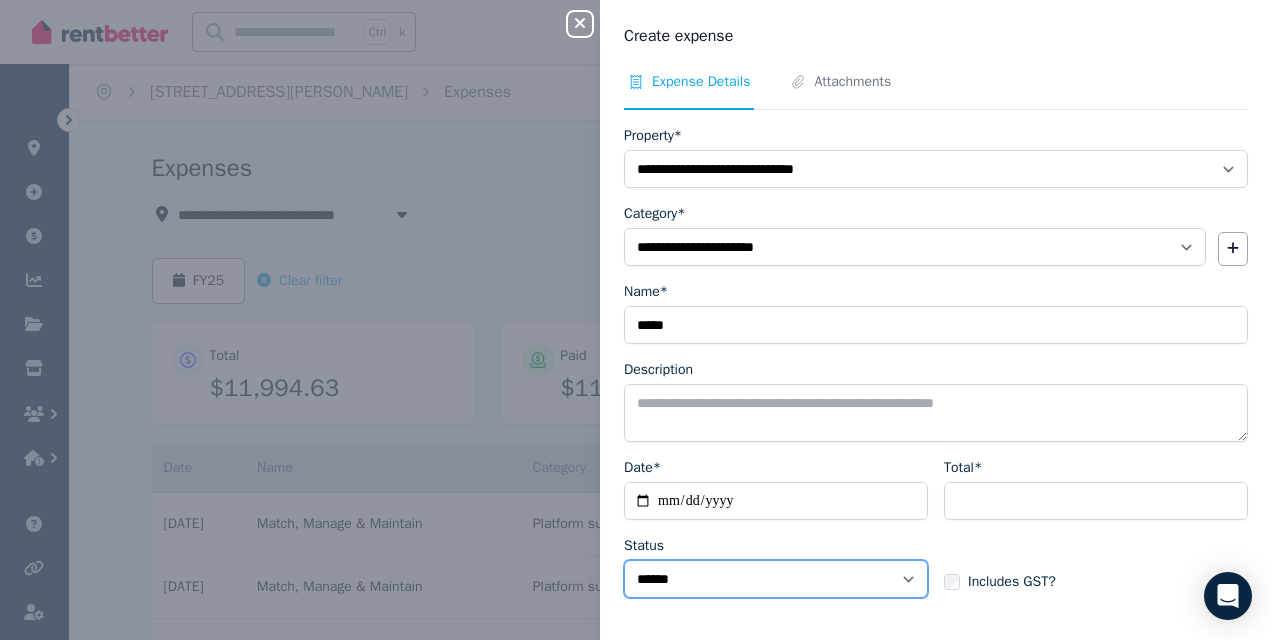 select on "**********" 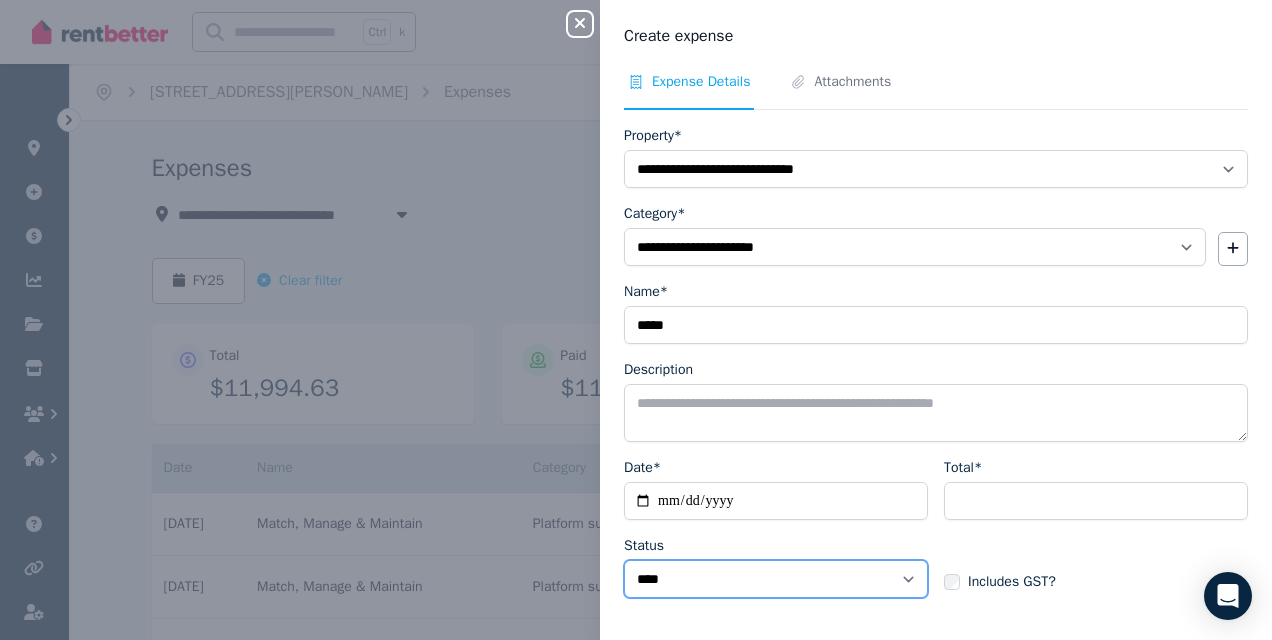click on "****** ****" at bounding box center (776, 579) 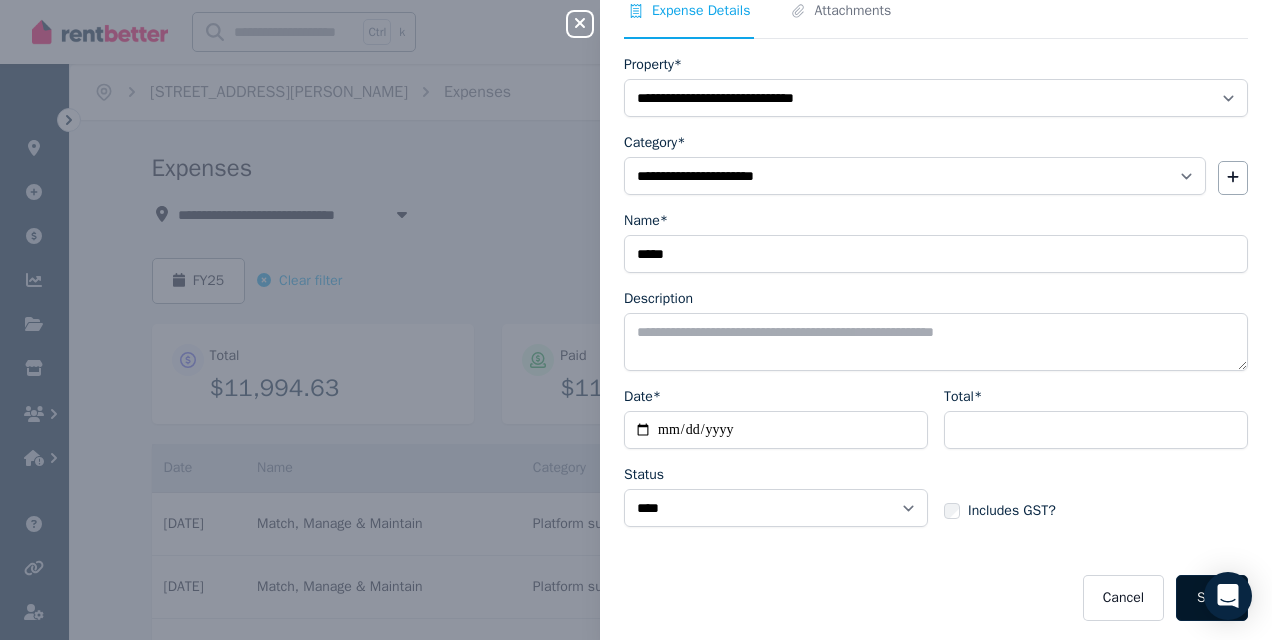 click on "Save" at bounding box center [1212, 598] 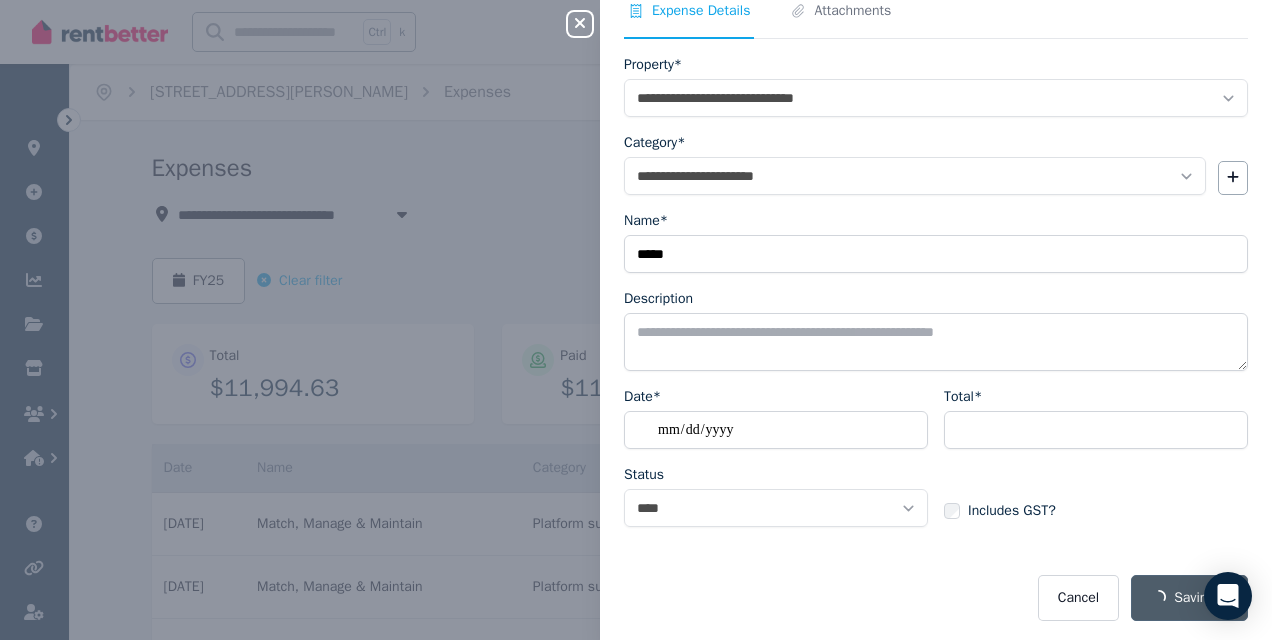 select on "**********" 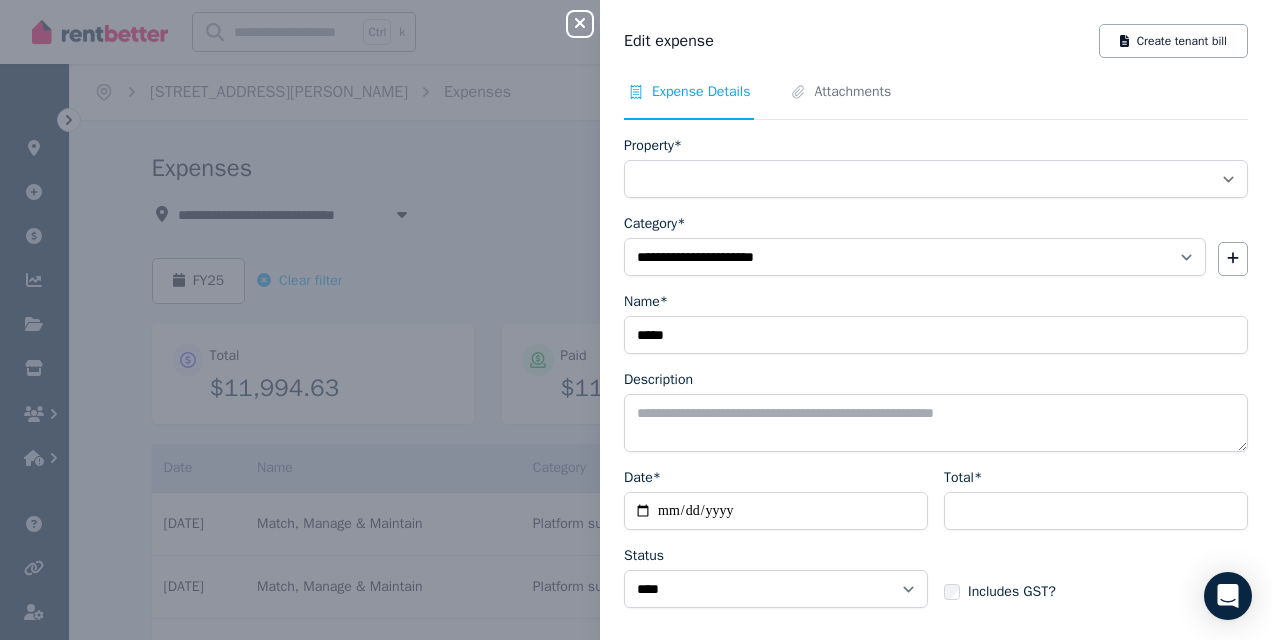 select on "**********" 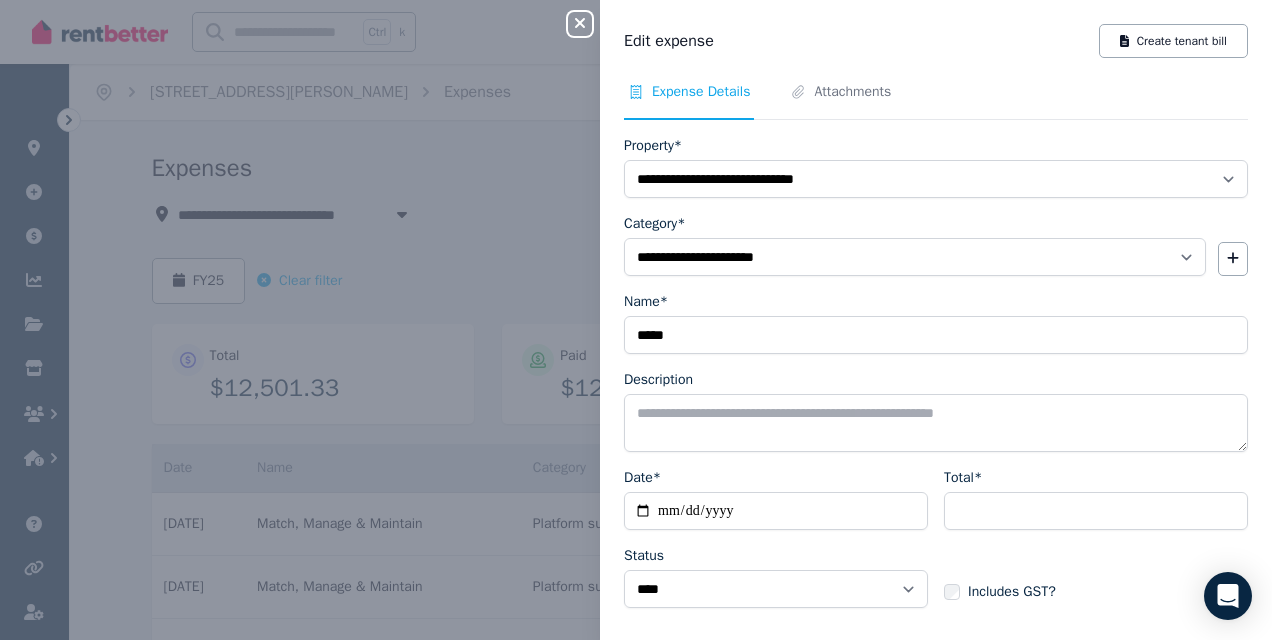 click 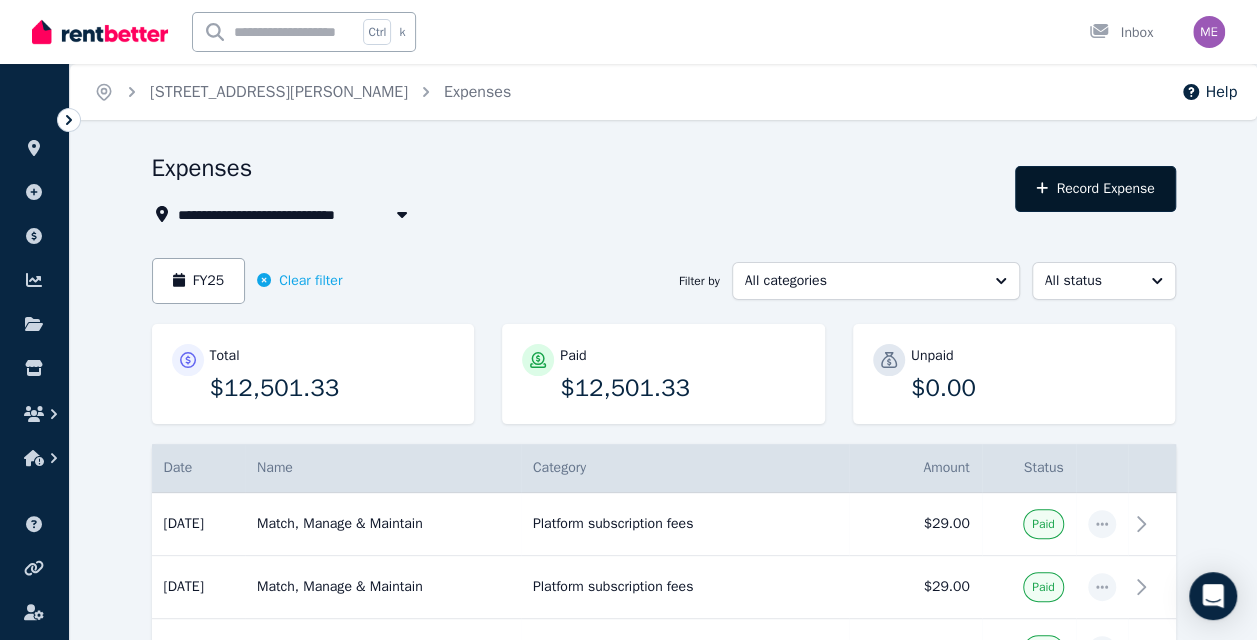 click on "Record Expense" at bounding box center (1095, 189) 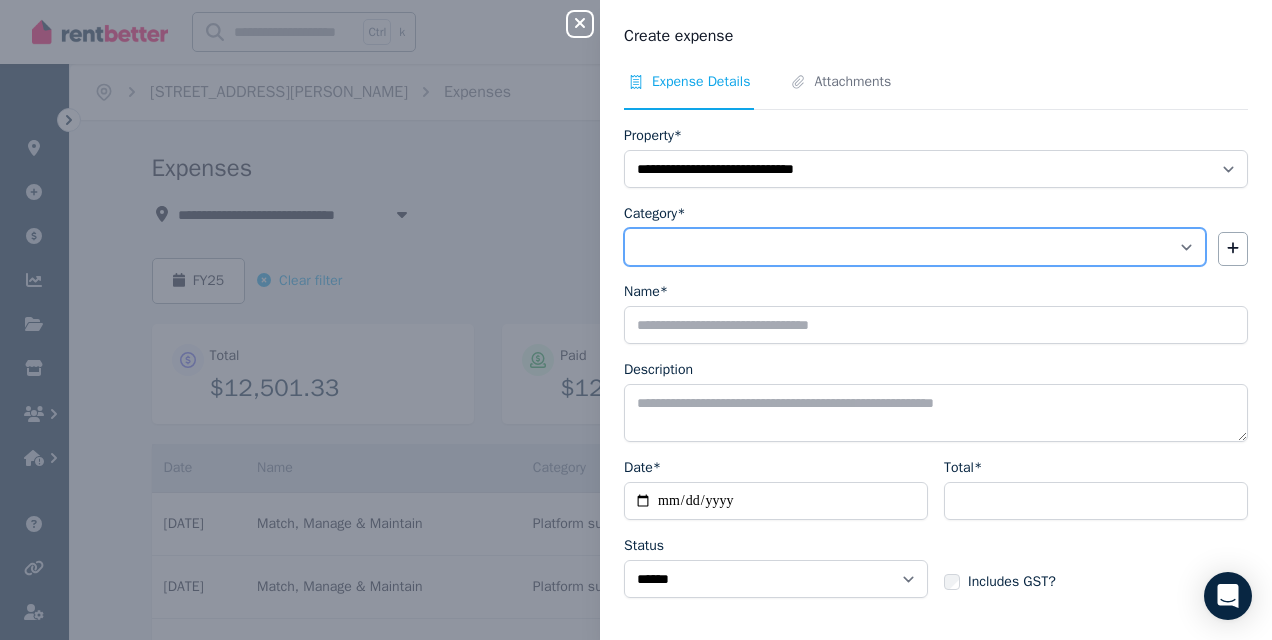 click on "**********" at bounding box center [915, 247] 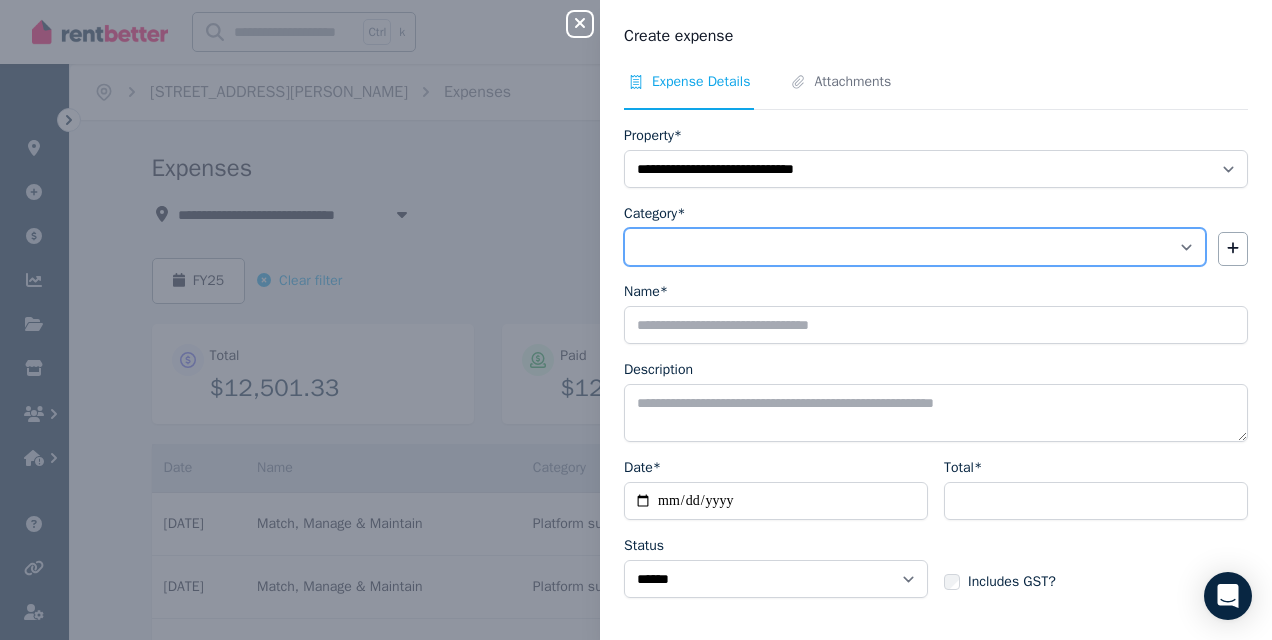 select on "**********" 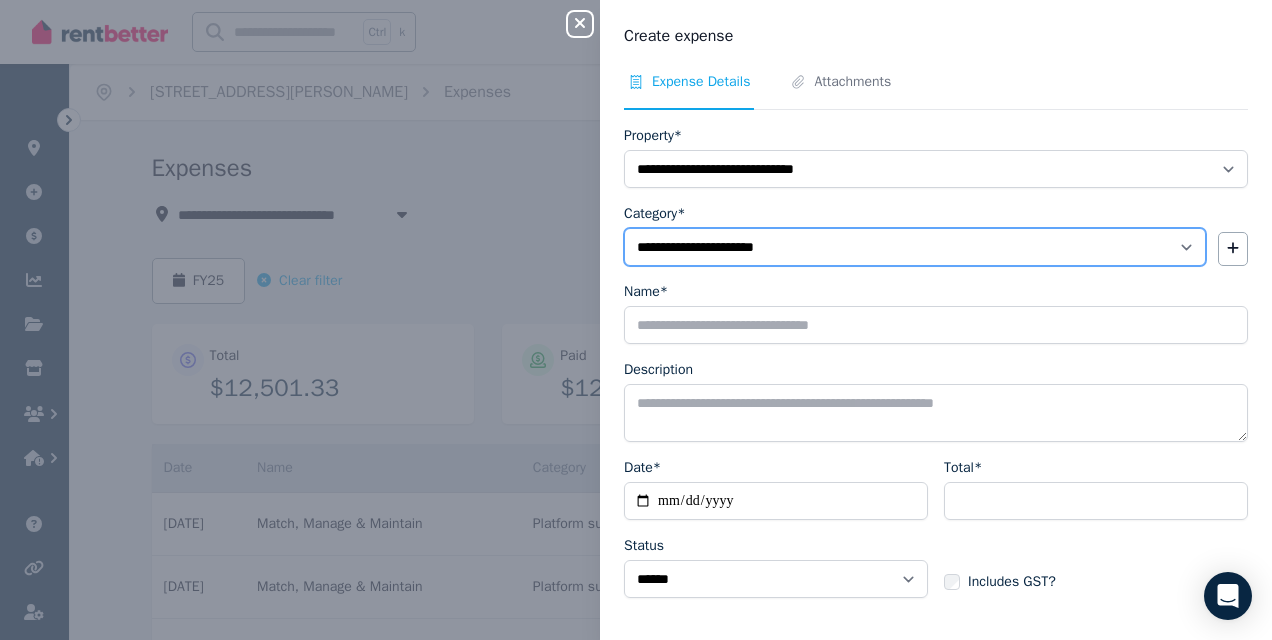 click on "**********" at bounding box center (915, 247) 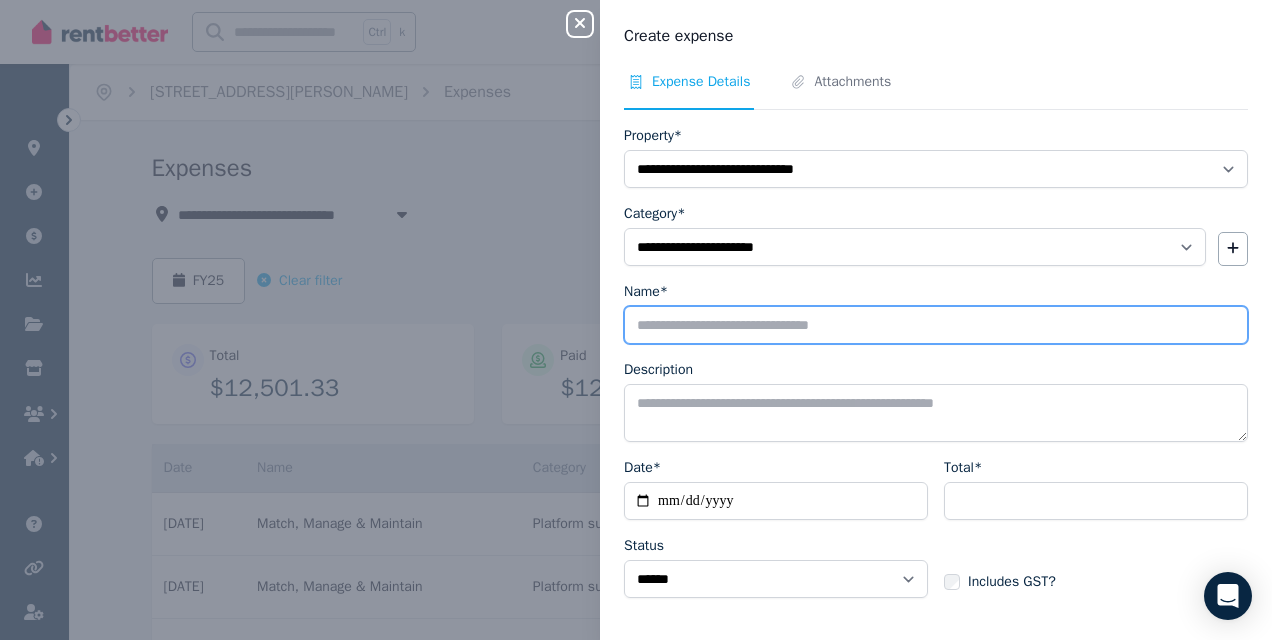 click on "Name*" at bounding box center (936, 325) 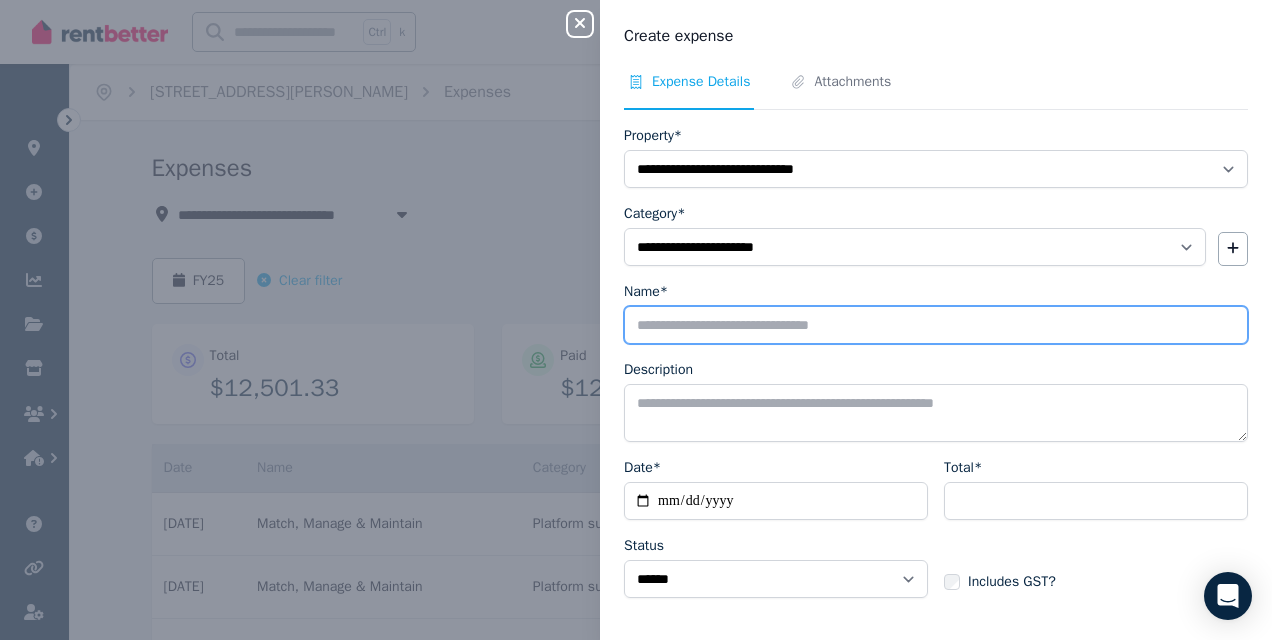 type on "**********" 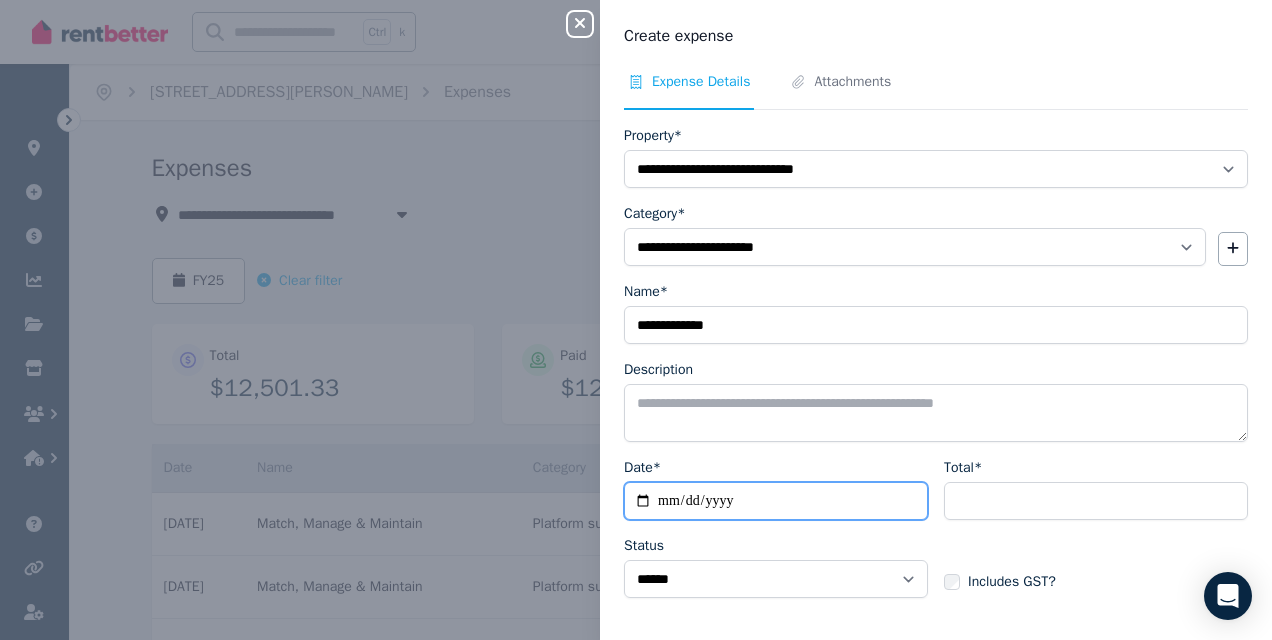 click on "Date*" at bounding box center (776, 501) 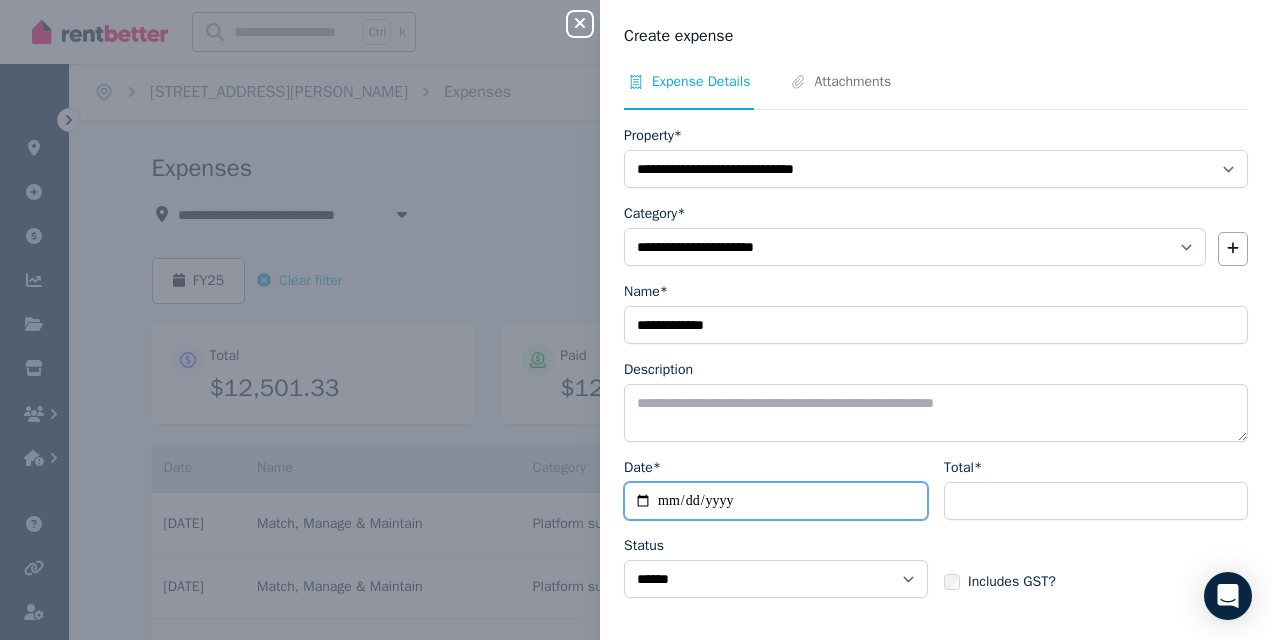 type on "**********" 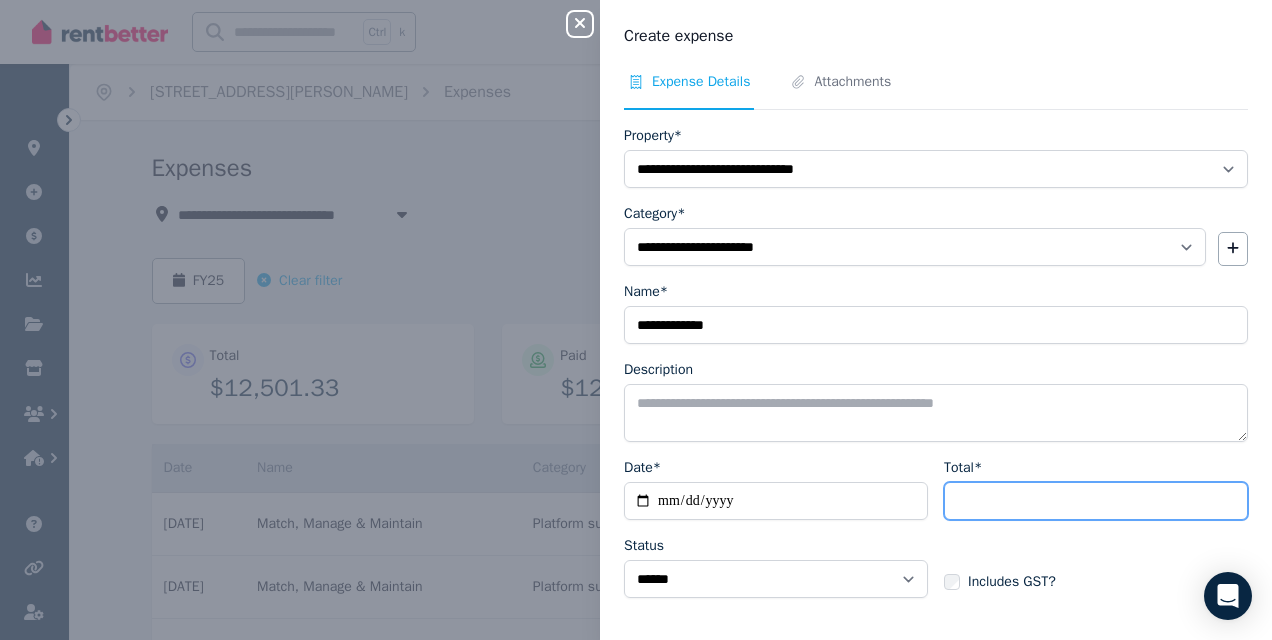 click on "Total*" at bounding box center (1096, 501) 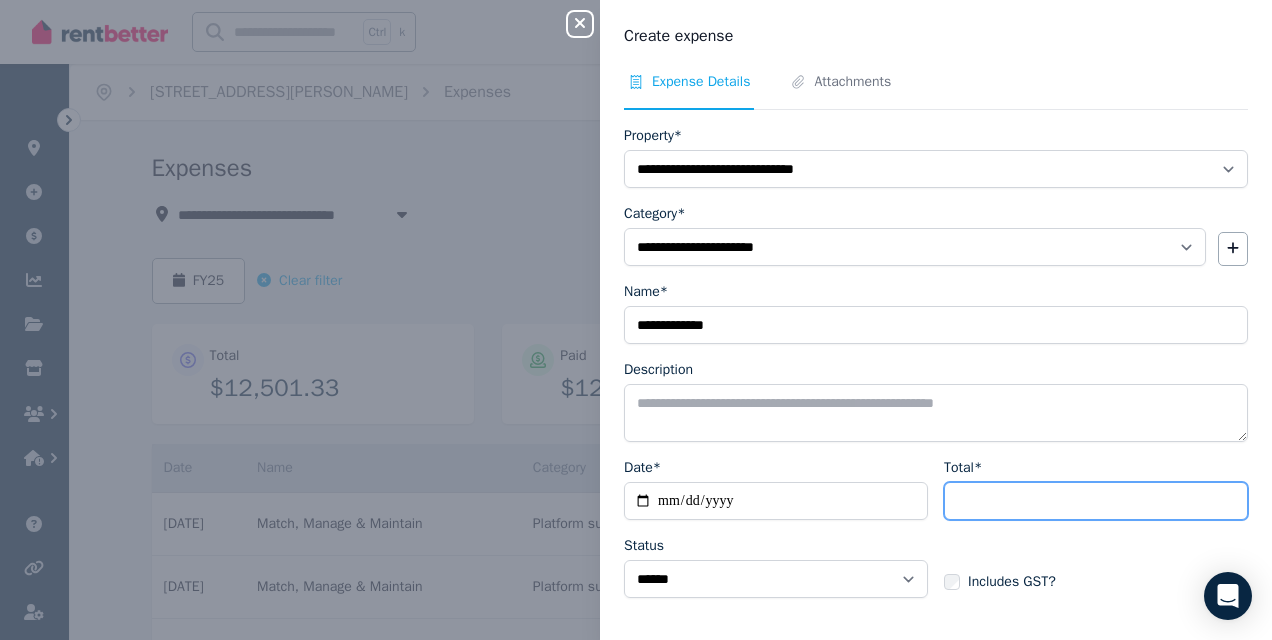 type on "******" 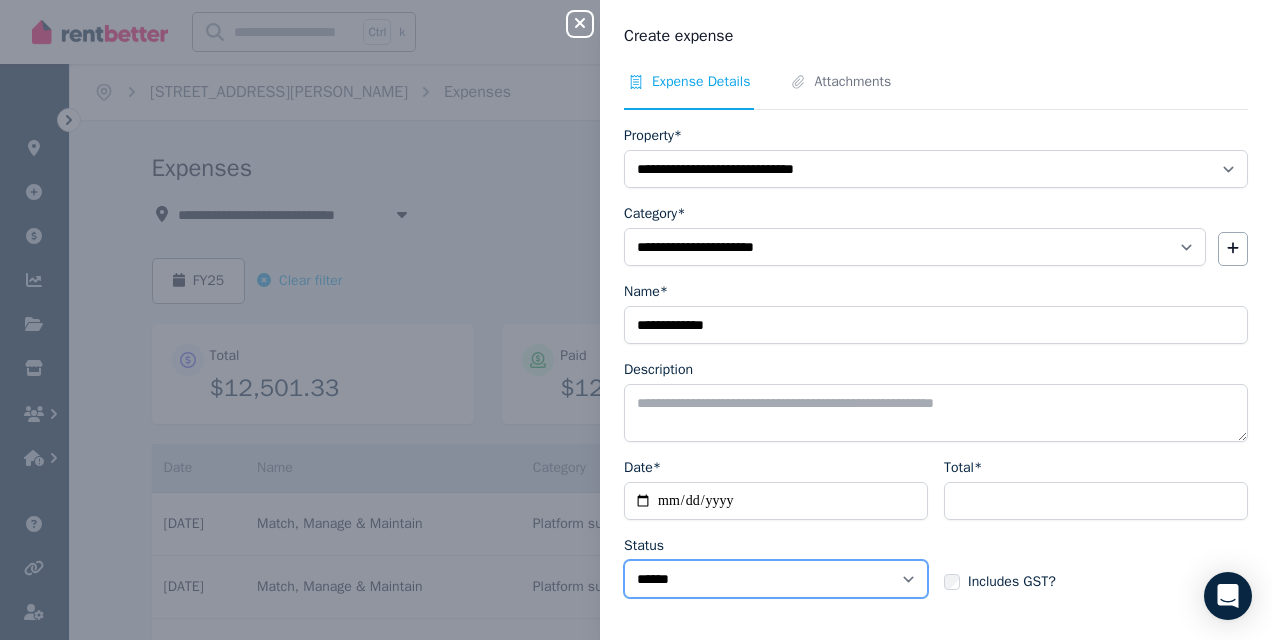 click on "****** ****" at bounding box center [776, 579] 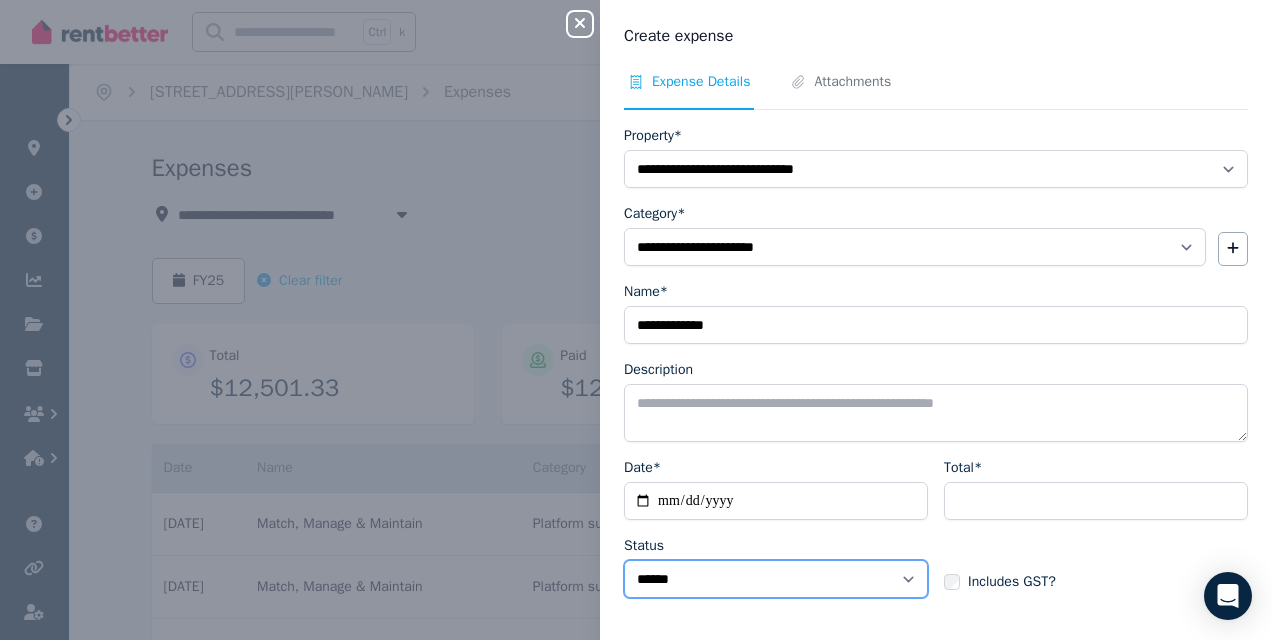 select on "**********" 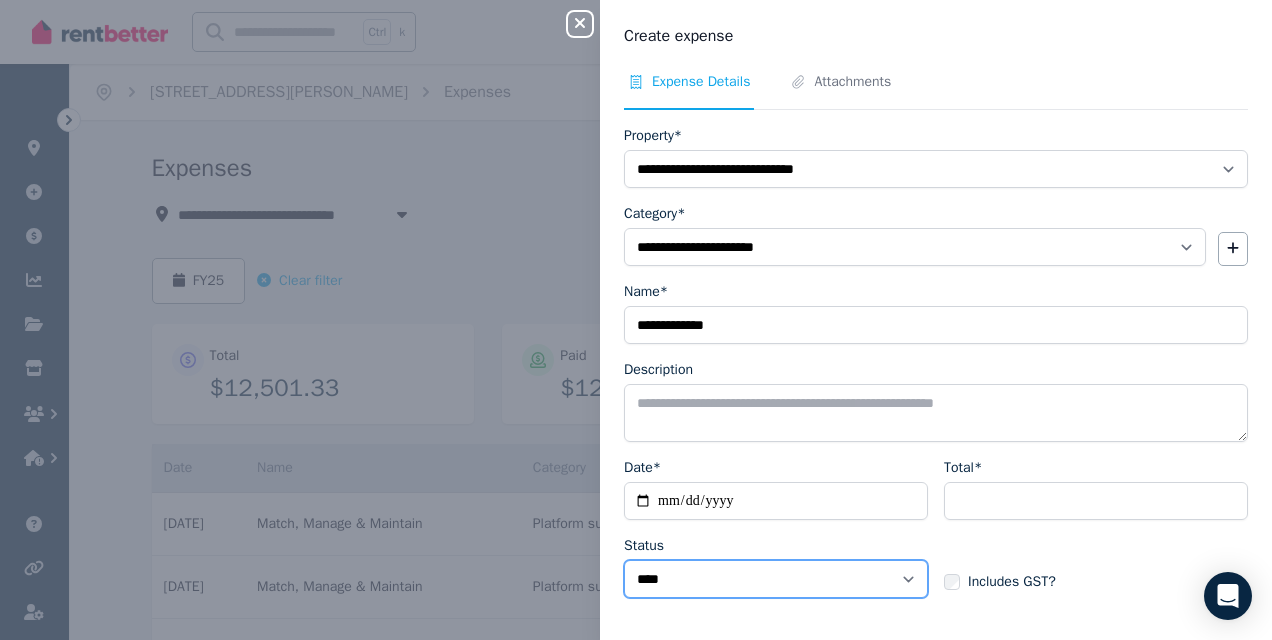 click on "****** ****" at bounding box center [776, 579] 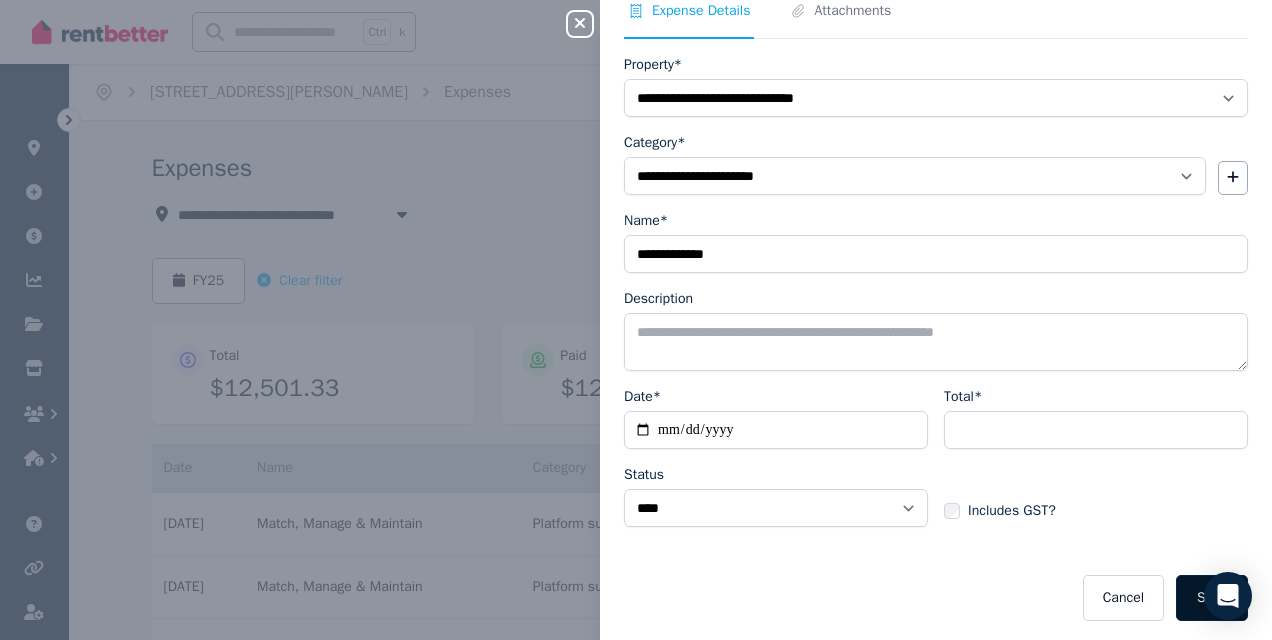 click on "Save" at bounding box center (1212, 598) 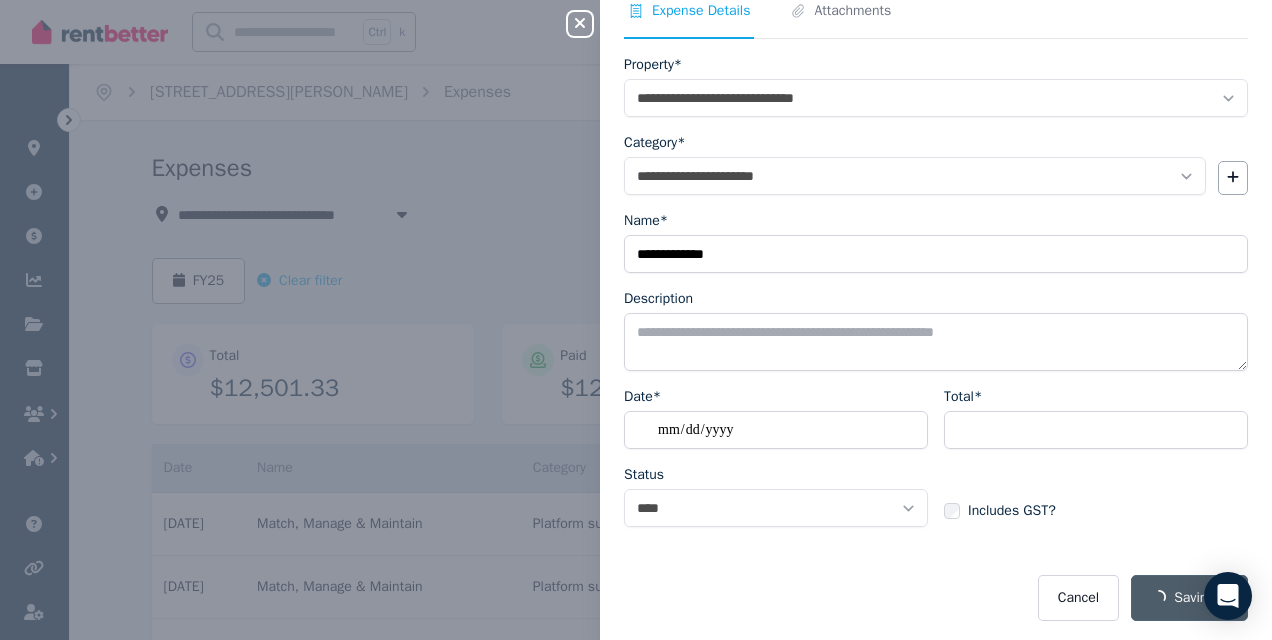select on "**********" 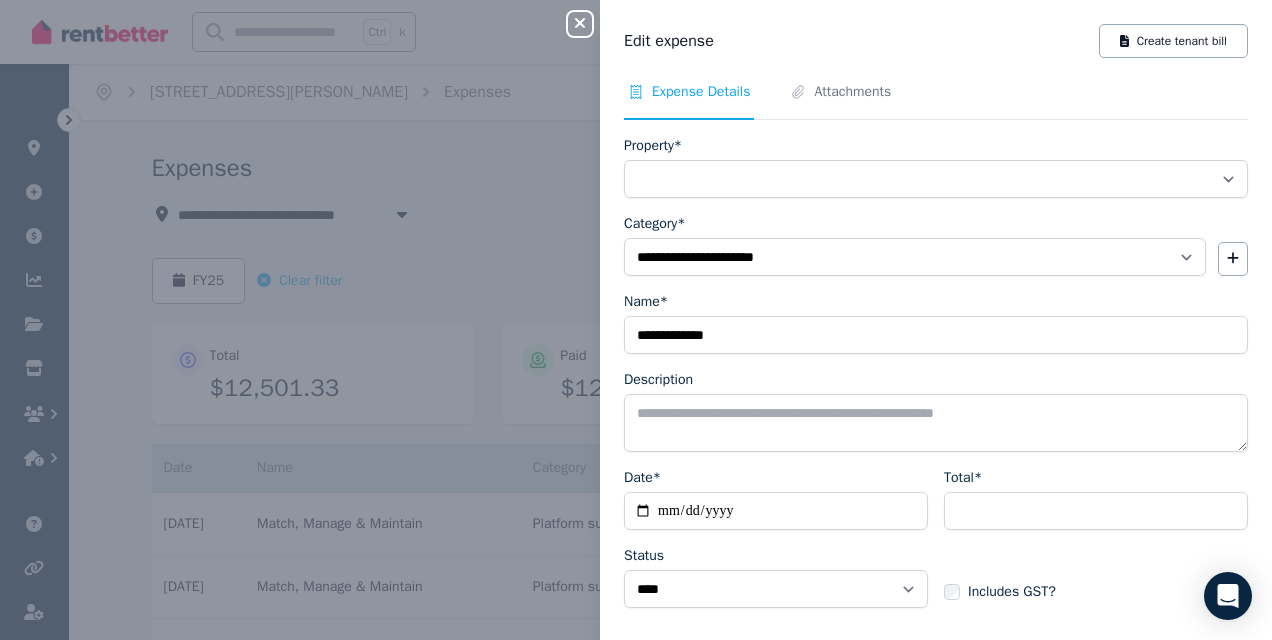 select on "**********" 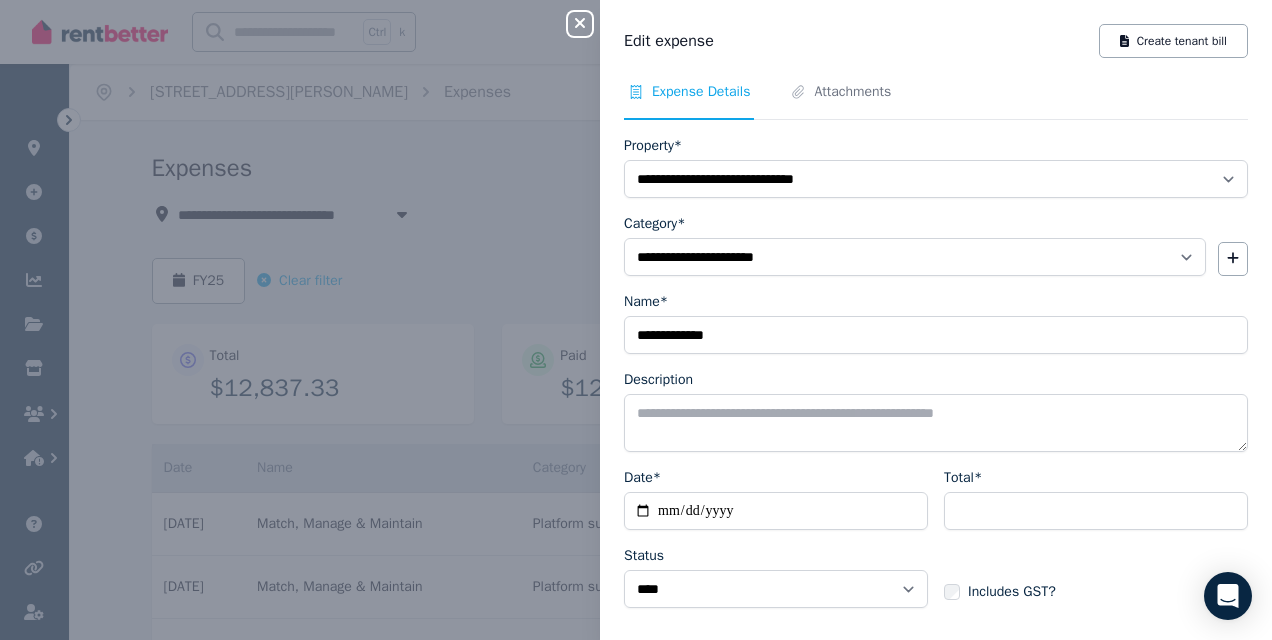 click 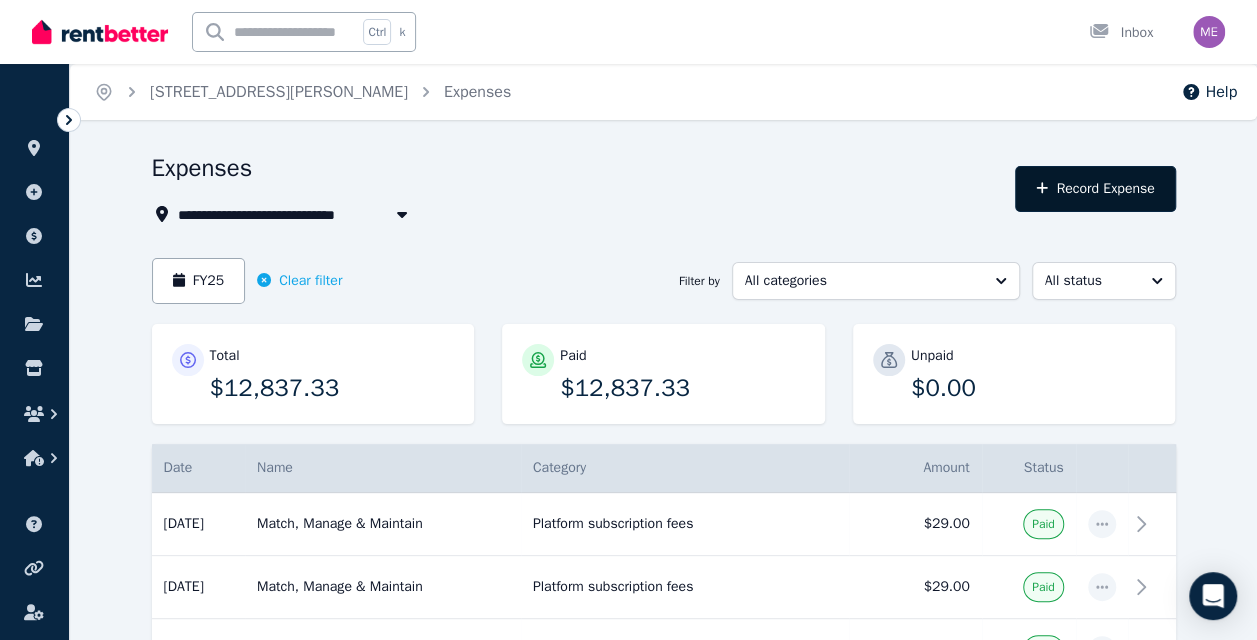 click on "Record Expense" at bounding box center (1095, 189) 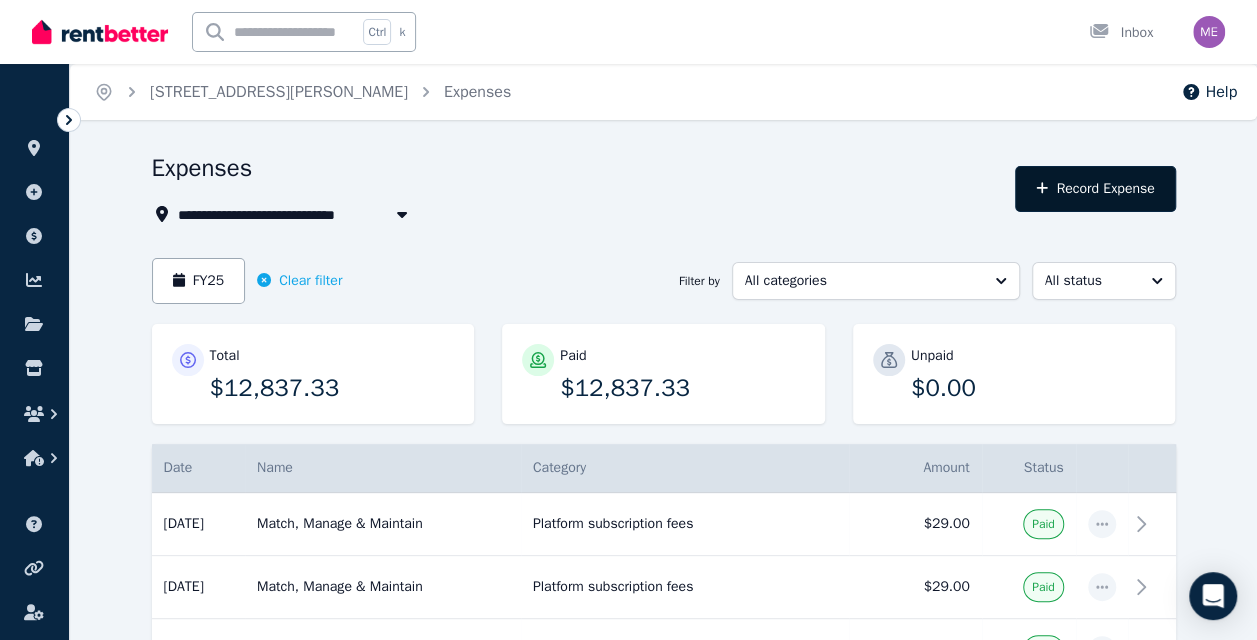 select on "**********" 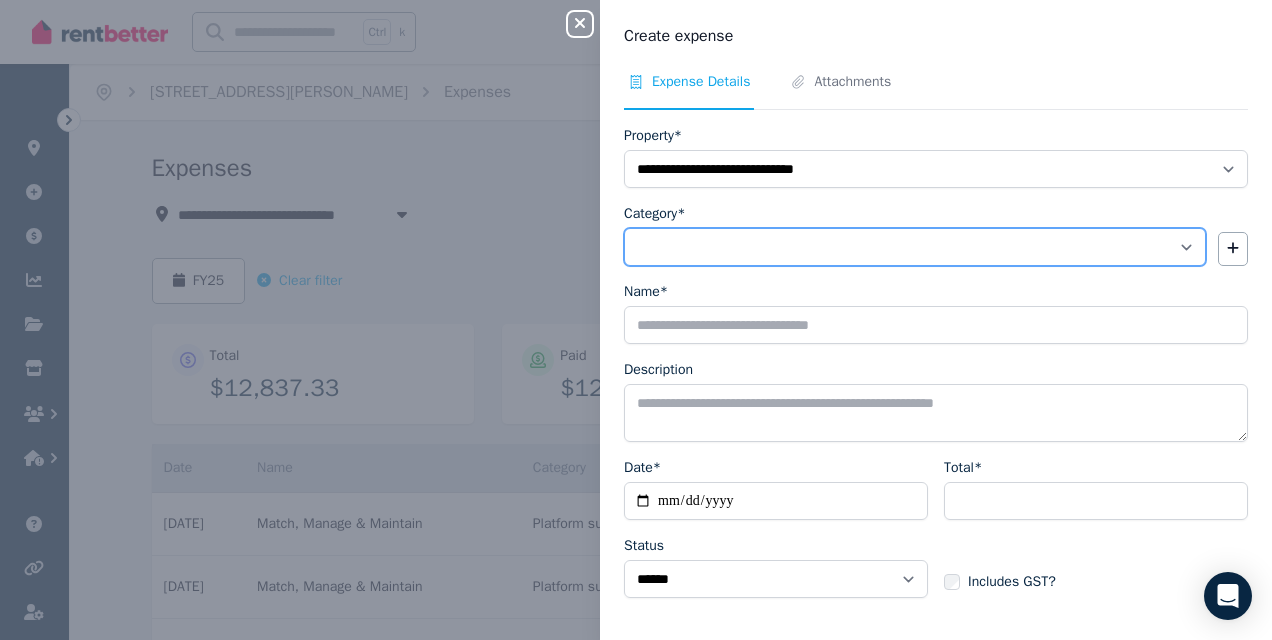 click on "**********" at bounding box center [915, 247] 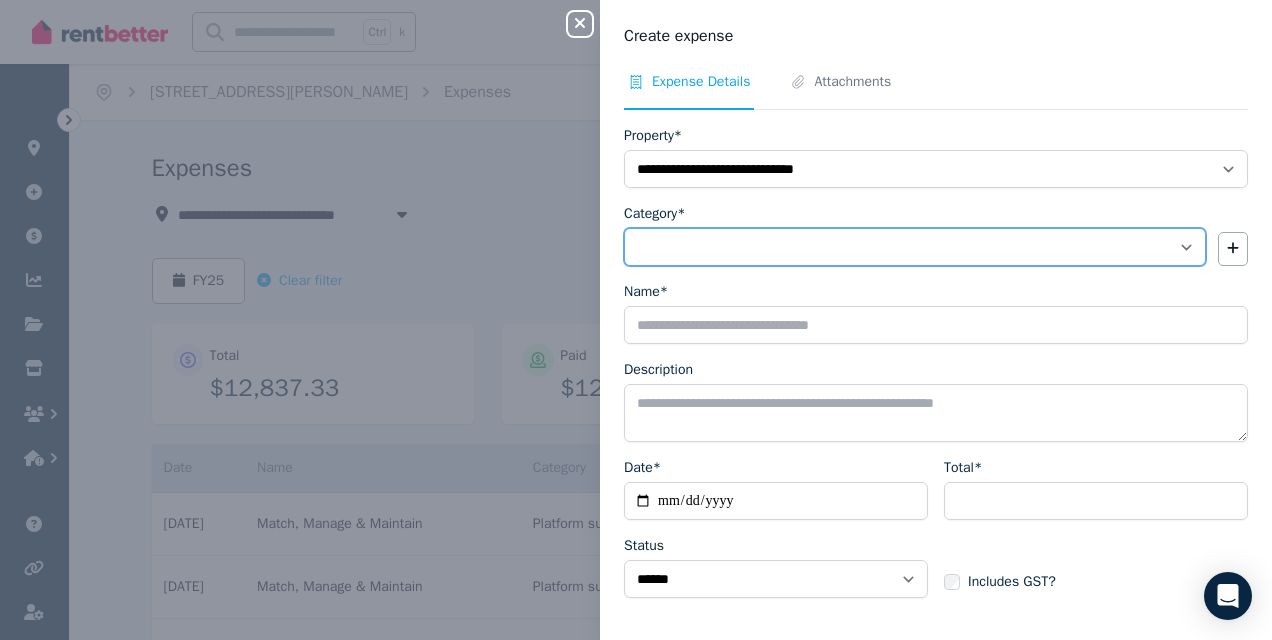select on "**********" 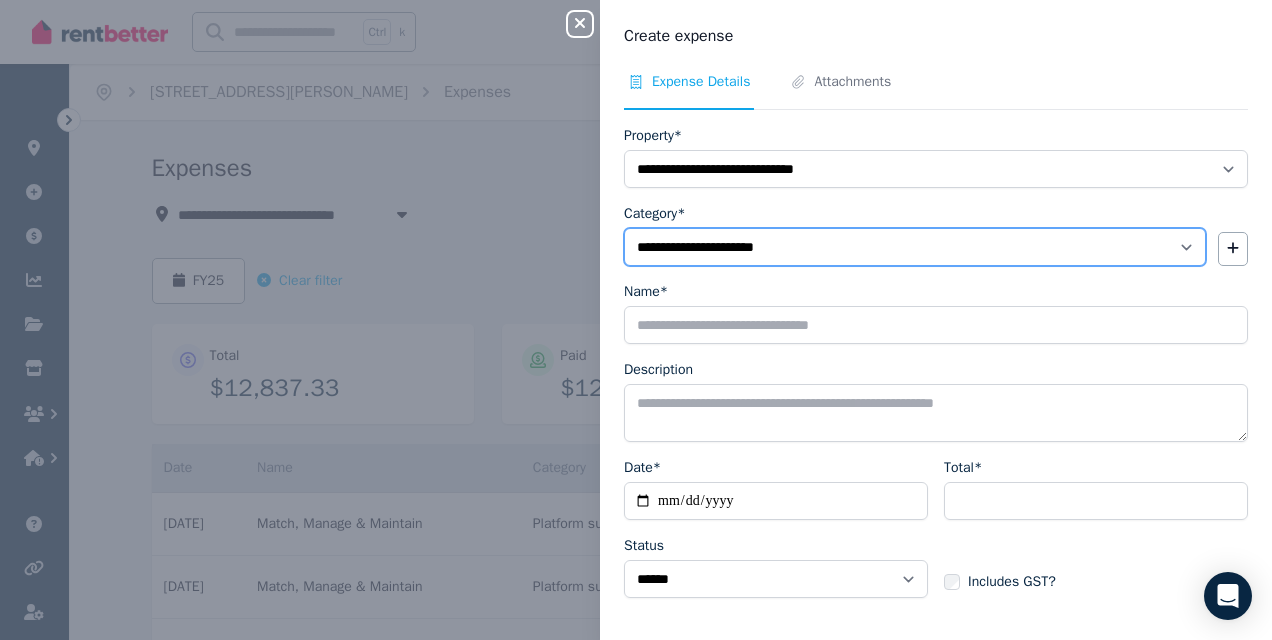 click on "**********" at bounding box center (915, 247) 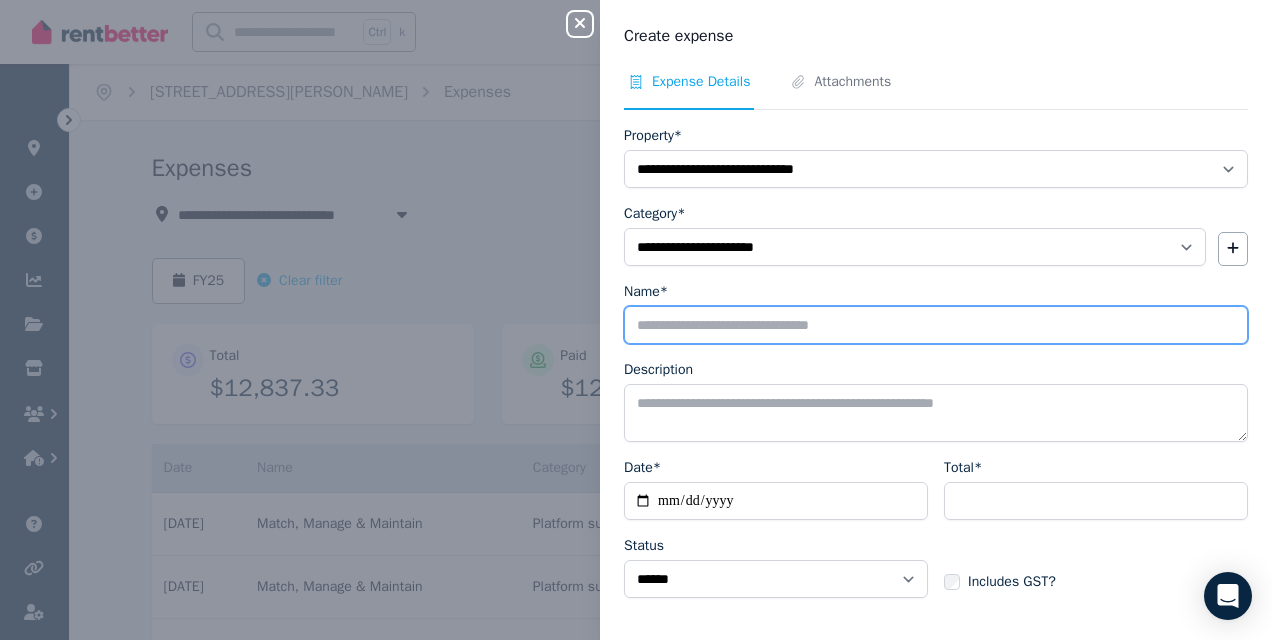 click on "Name*" at bounding box center (936, 325) 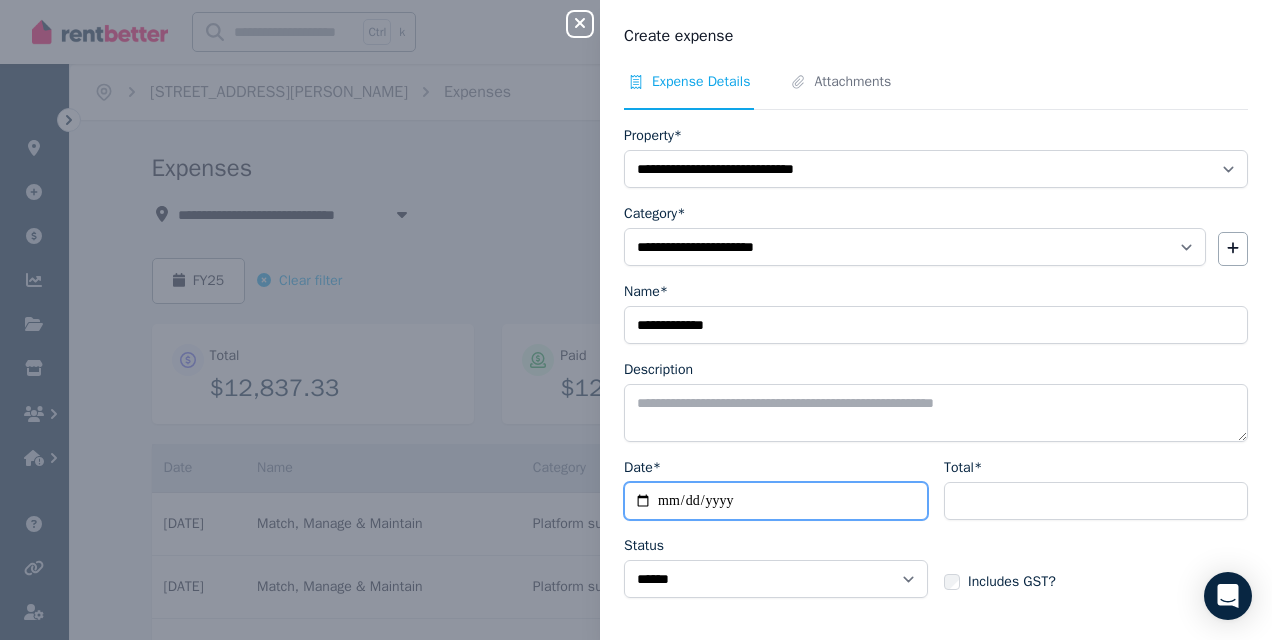 click on "Date*" at bounding box center [776, 501] 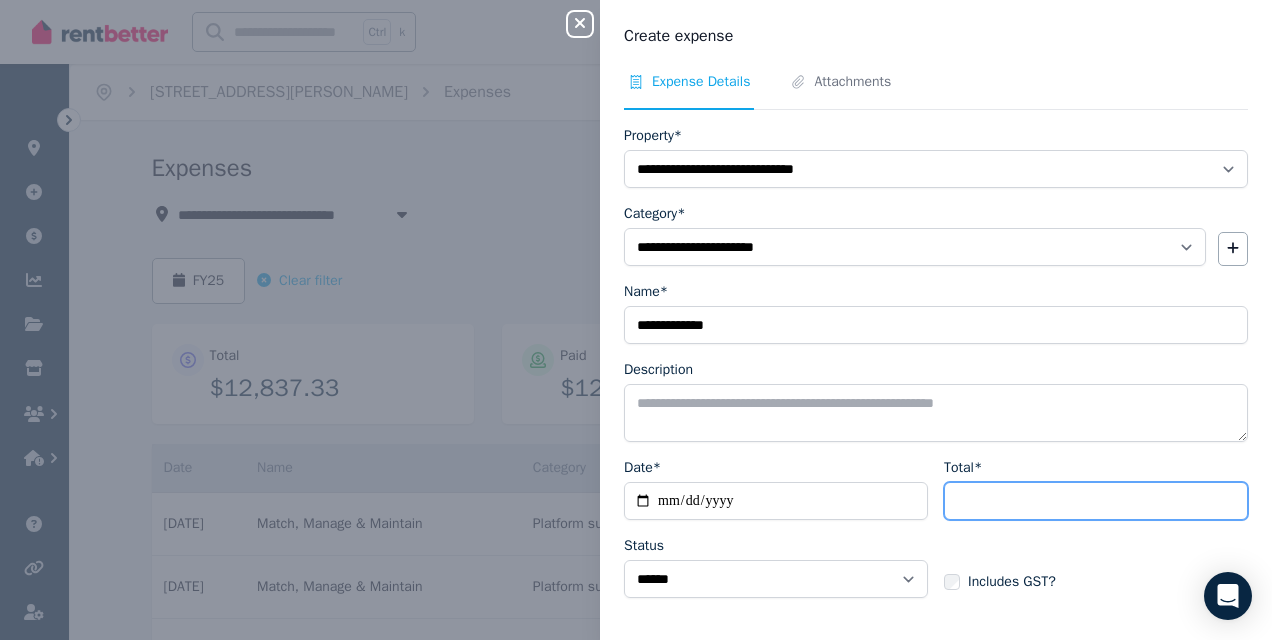 click on "Total*" at bounding box center (1096, 501) 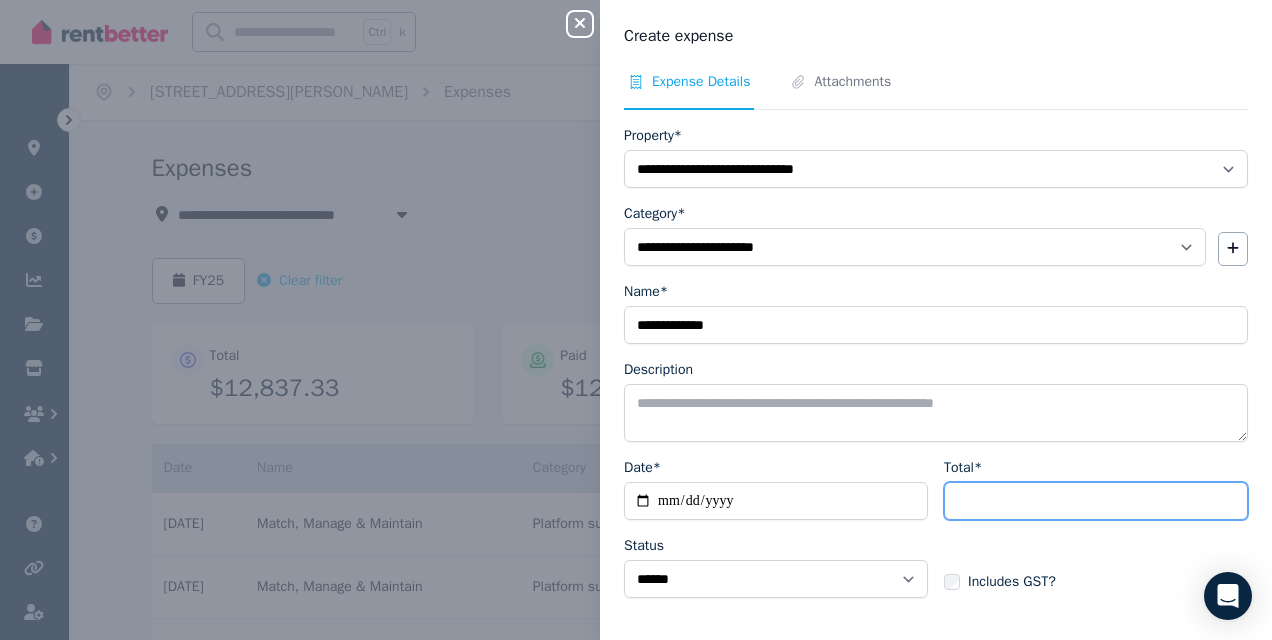 type on "******" 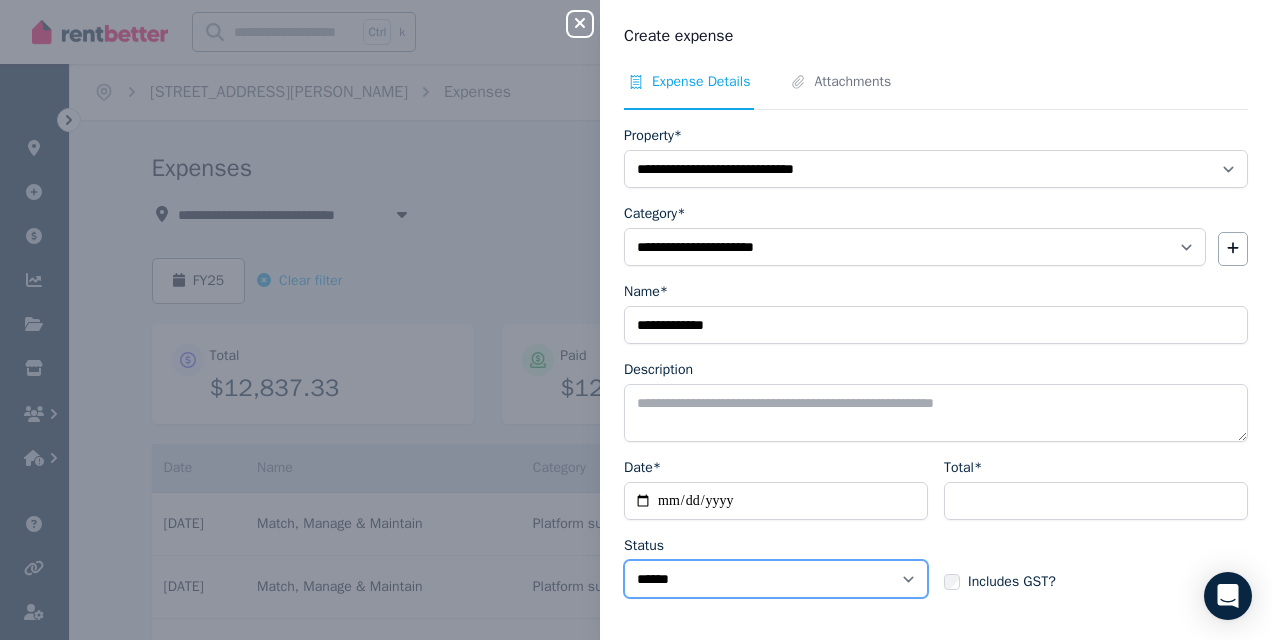 click on "****** ****" at bounding box center (776, 579) 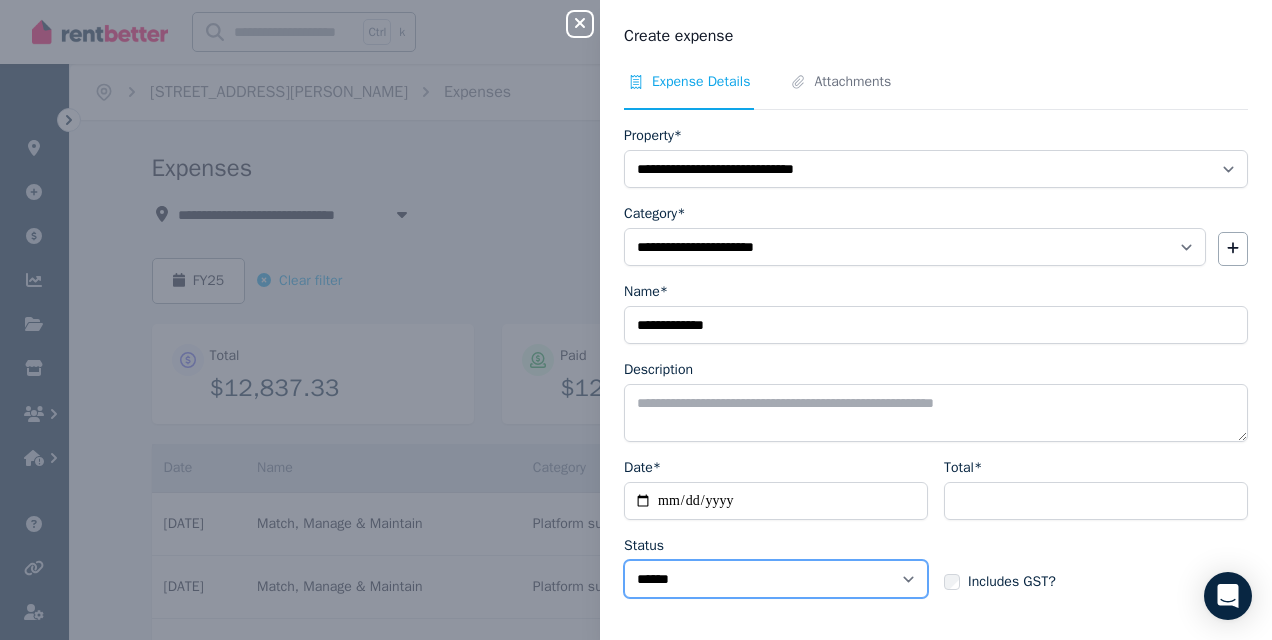 select on "**********" 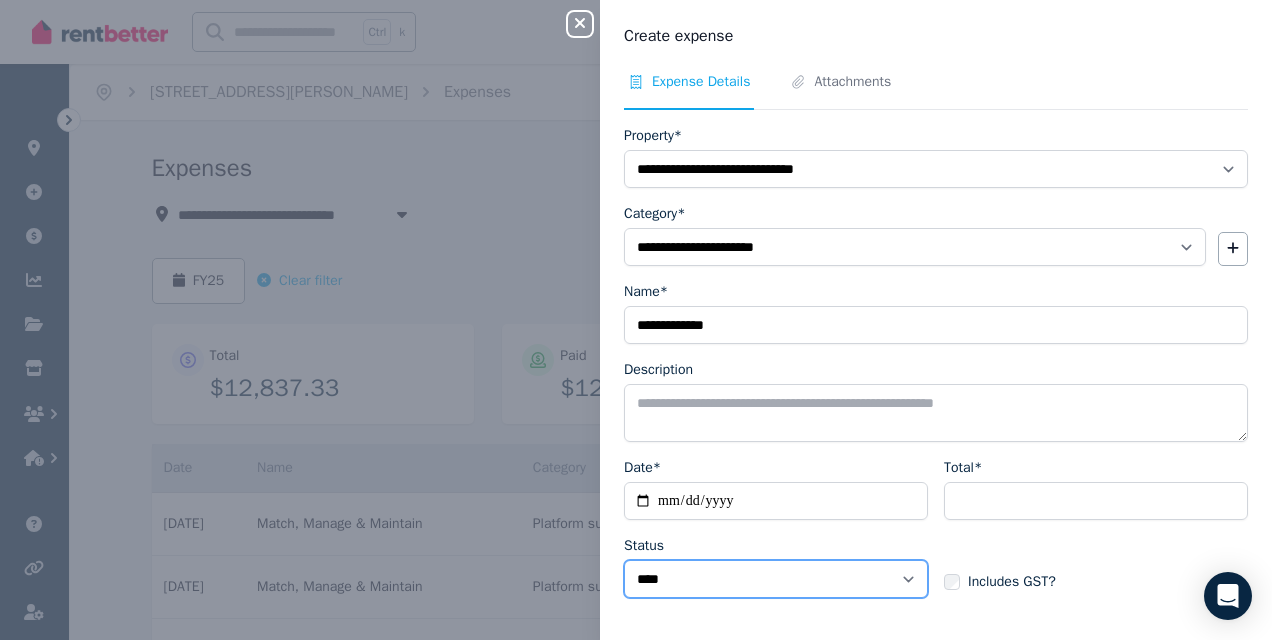 click on "****** ****" at bounding box center [776, 579] 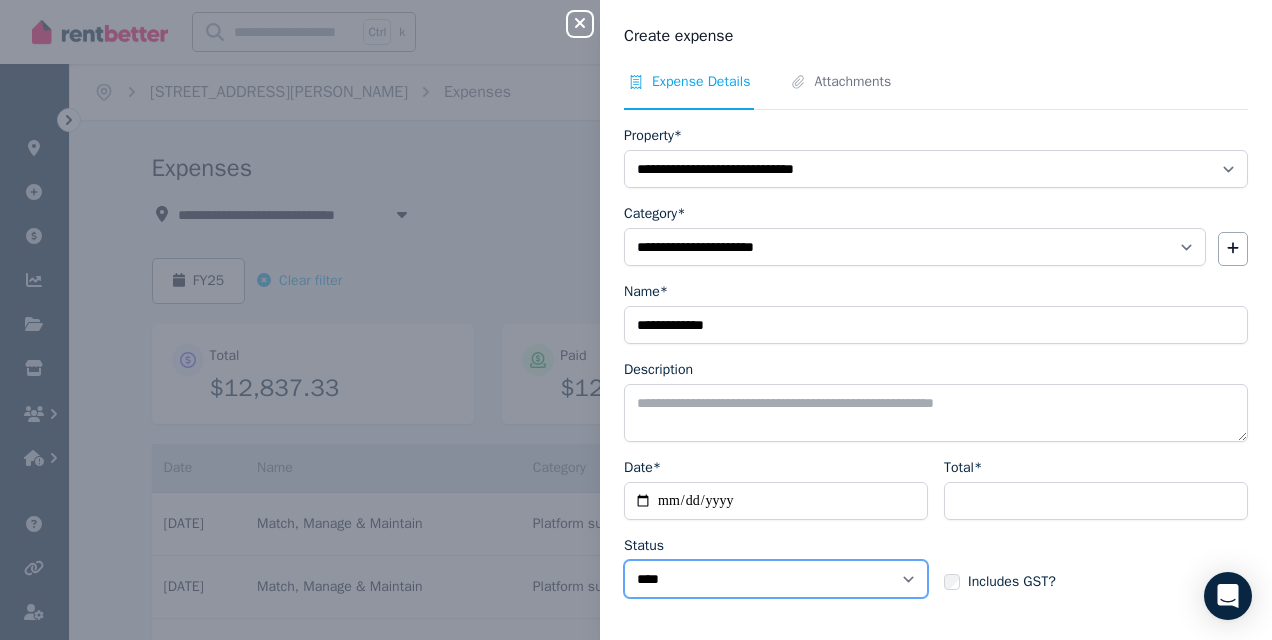 scroll, scrollTop: 71, scrollLeft: 0, axis: vertical 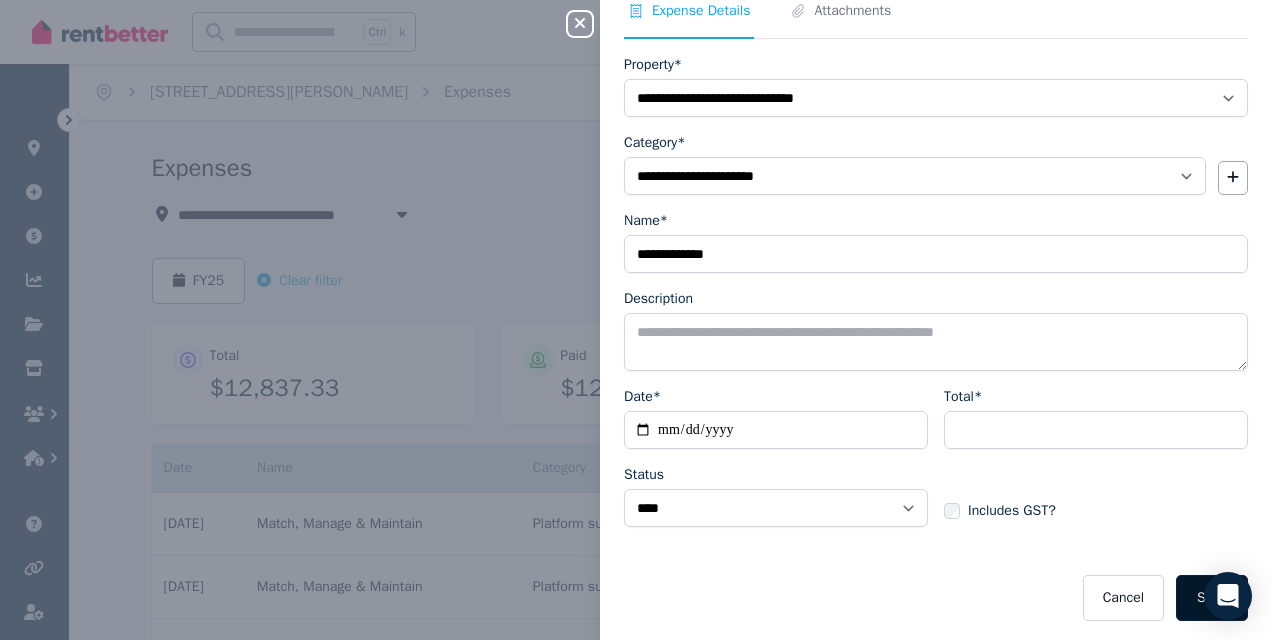 click on "Save" at bounding box center (1212, 598) 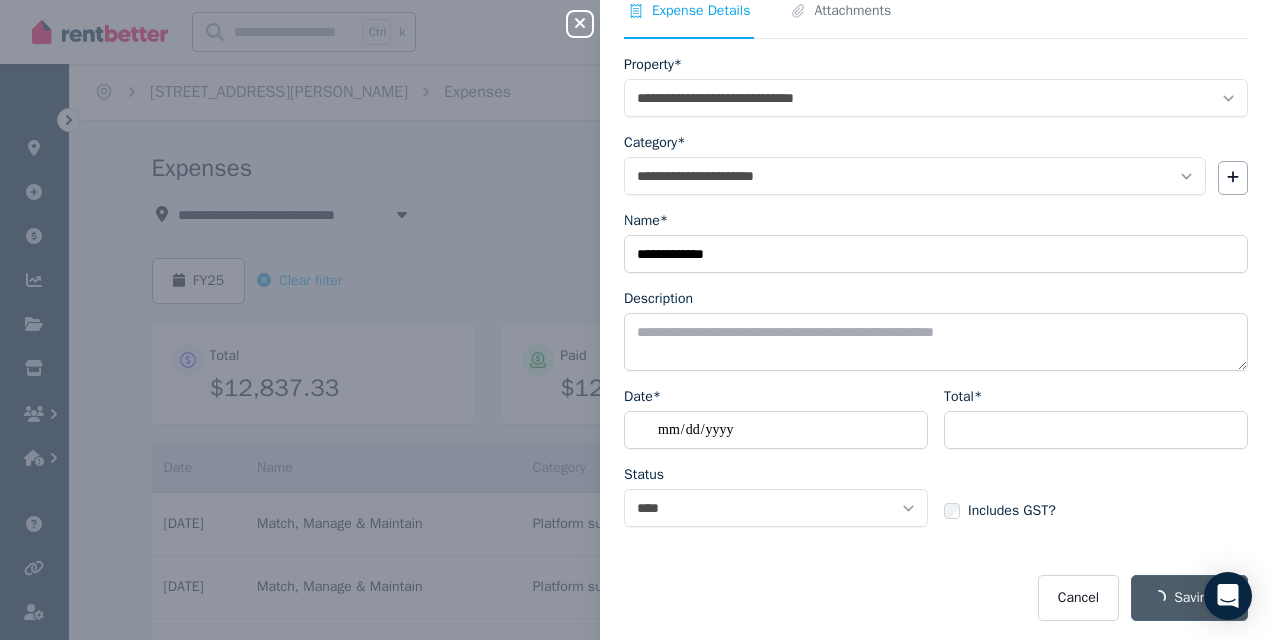 select on "**********" 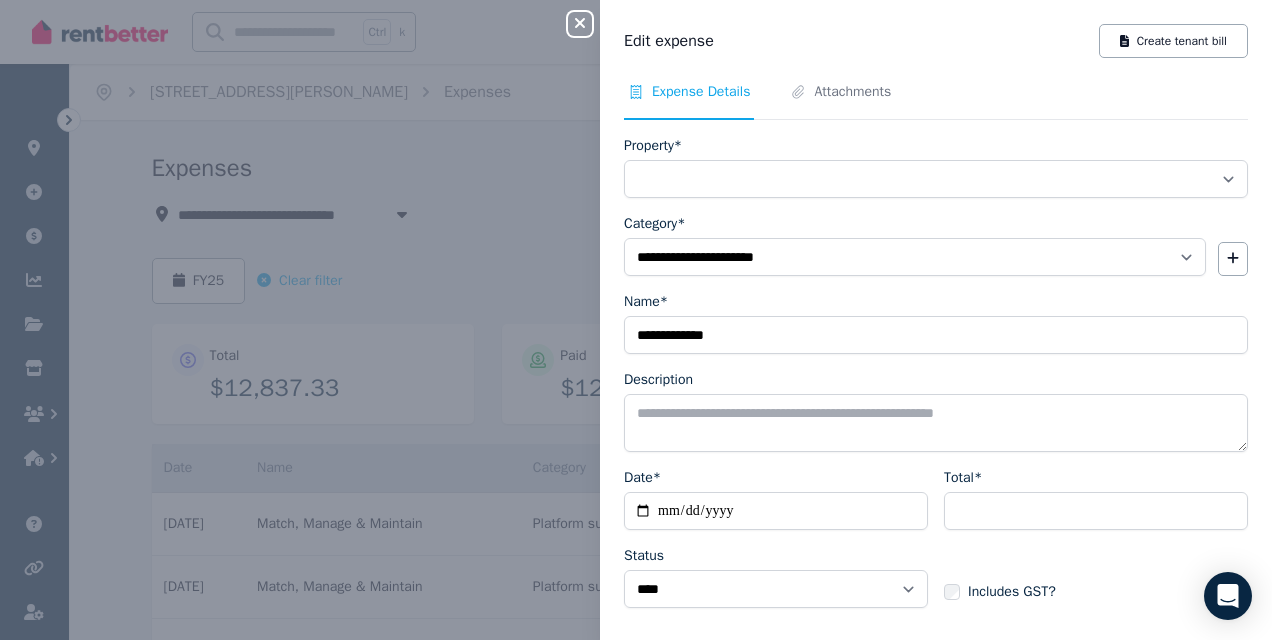select on "**********" 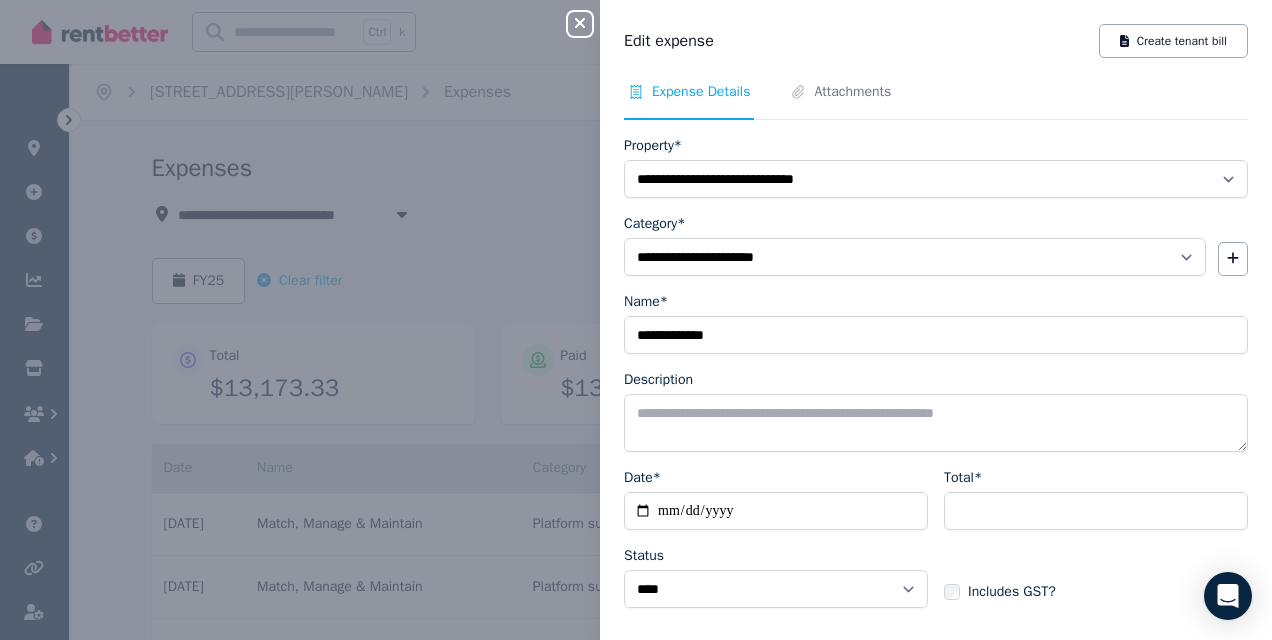 click 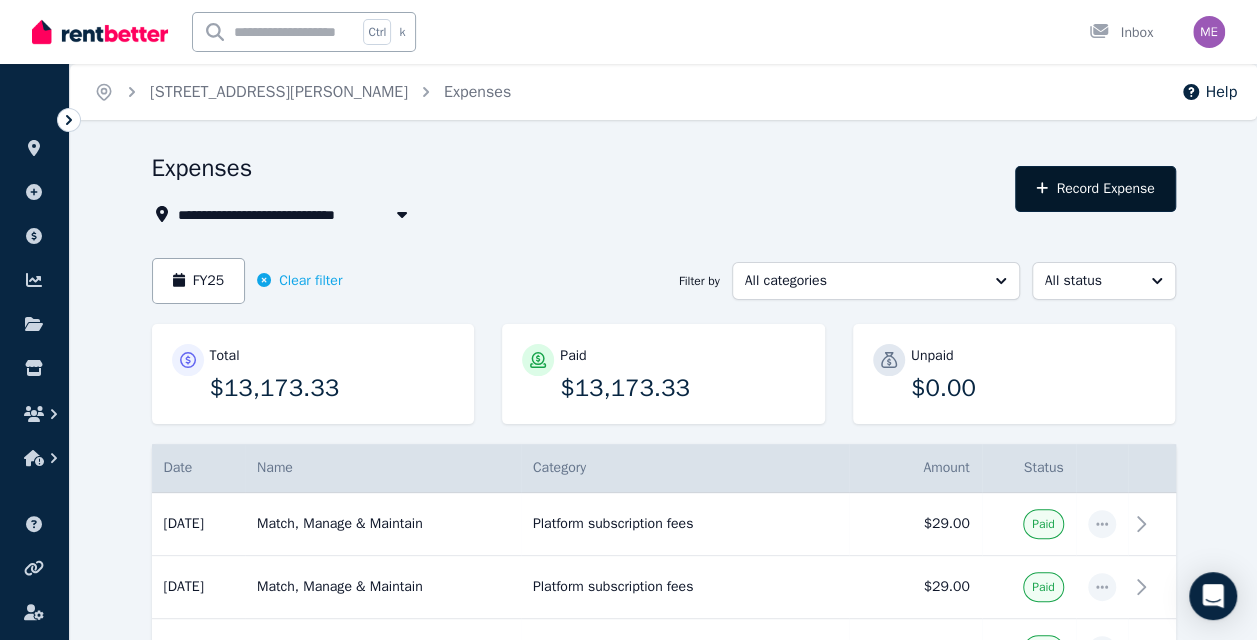 click on "Record Expense" at bounding box center (1095, 189) 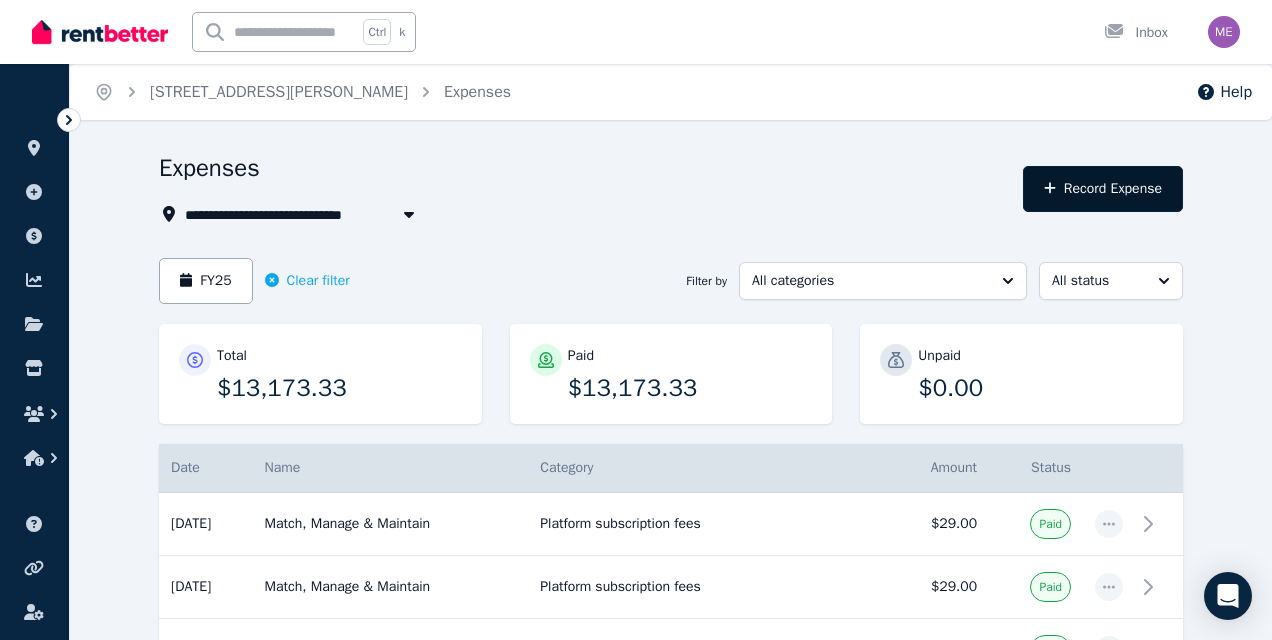 select on "**********" 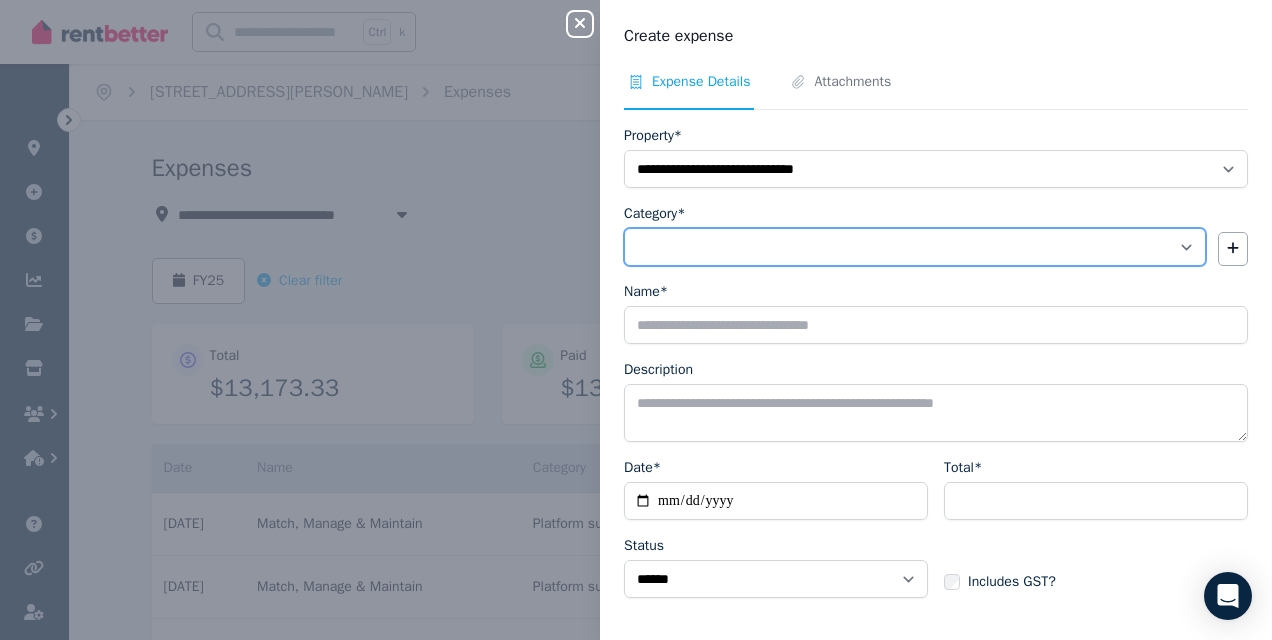 click on "**********" at bounding box center (915, 247) 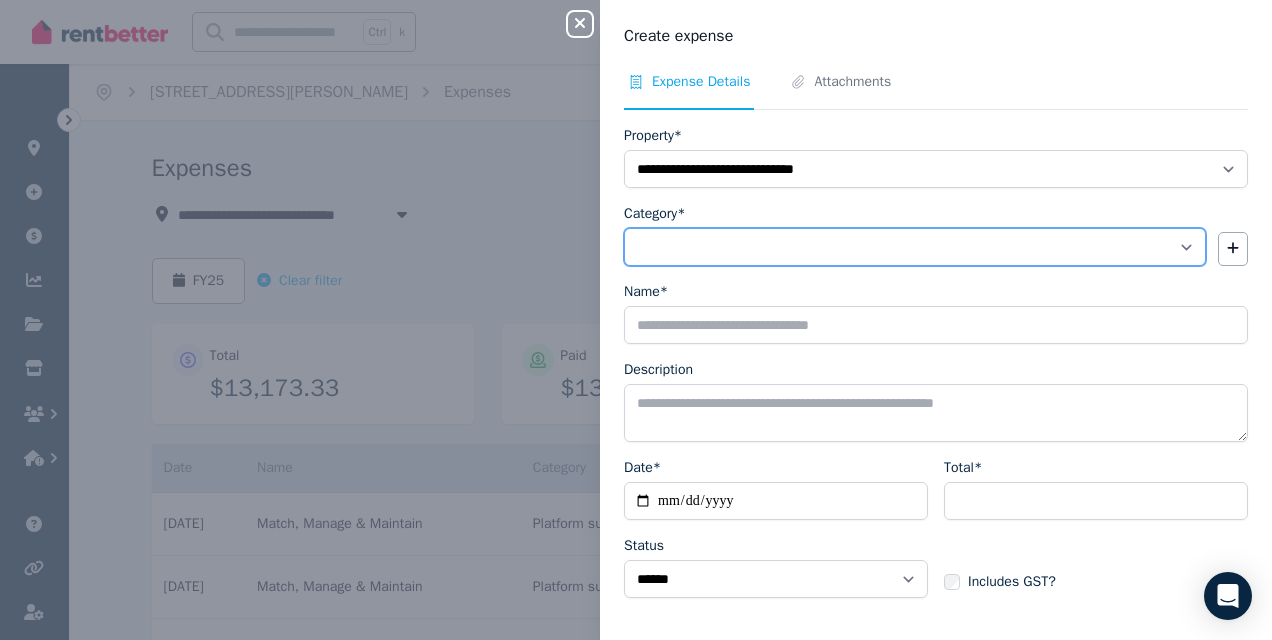 select on "**********" 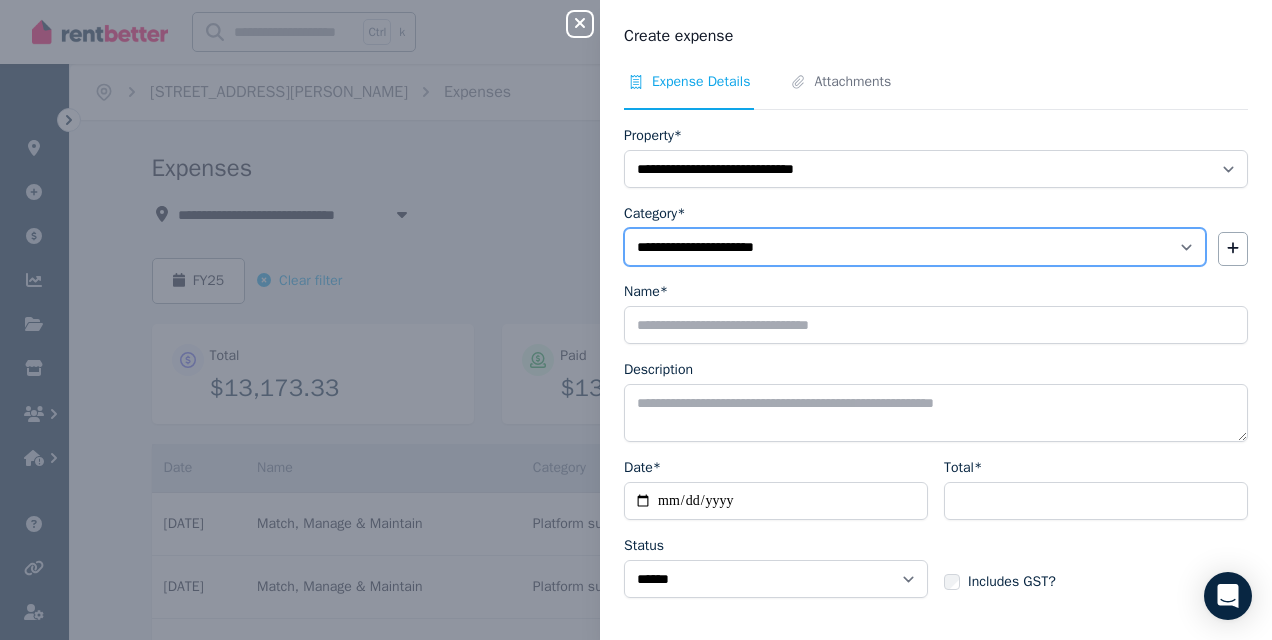 click on "**********" at bounding box center [915, 247] 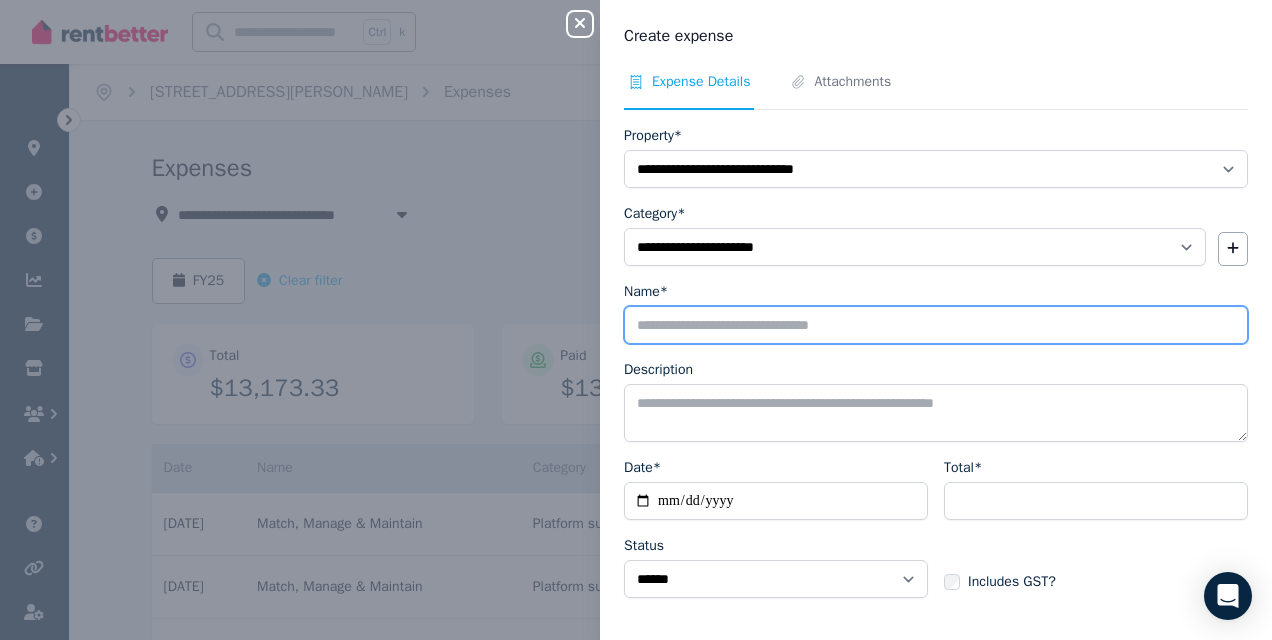click on "Name*" at bounding box center [936, 325] 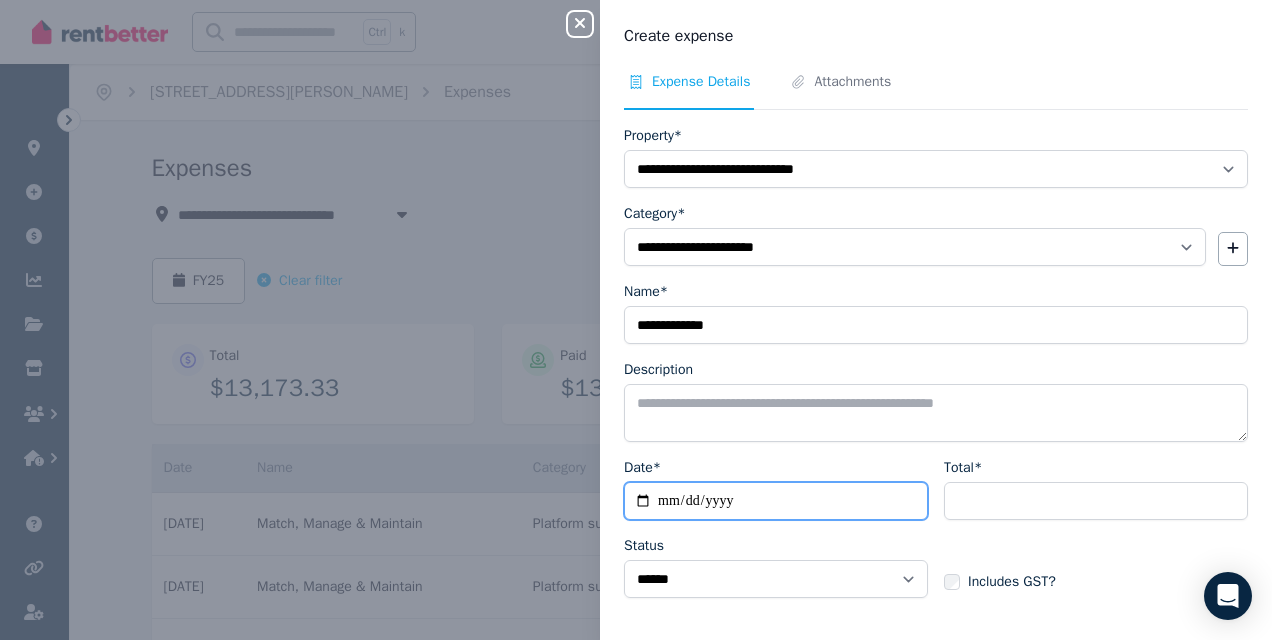 click on "Date*" at bounding box center [776, 501] 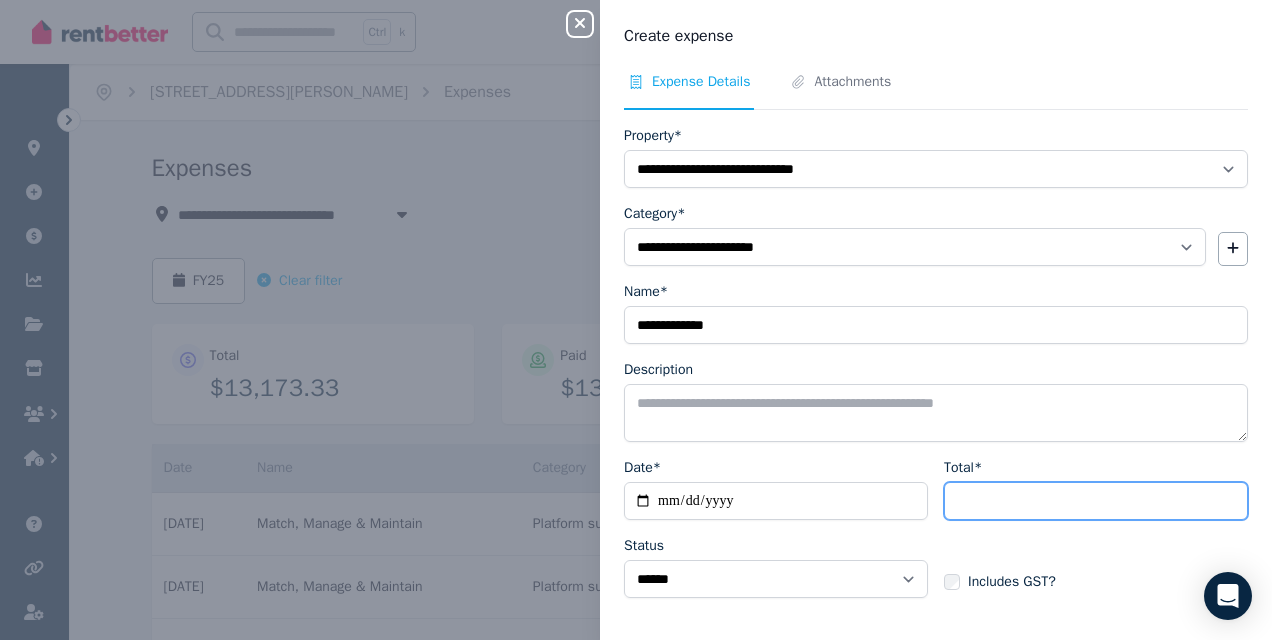 click on "Total*" at bounding box center [1096, 501] 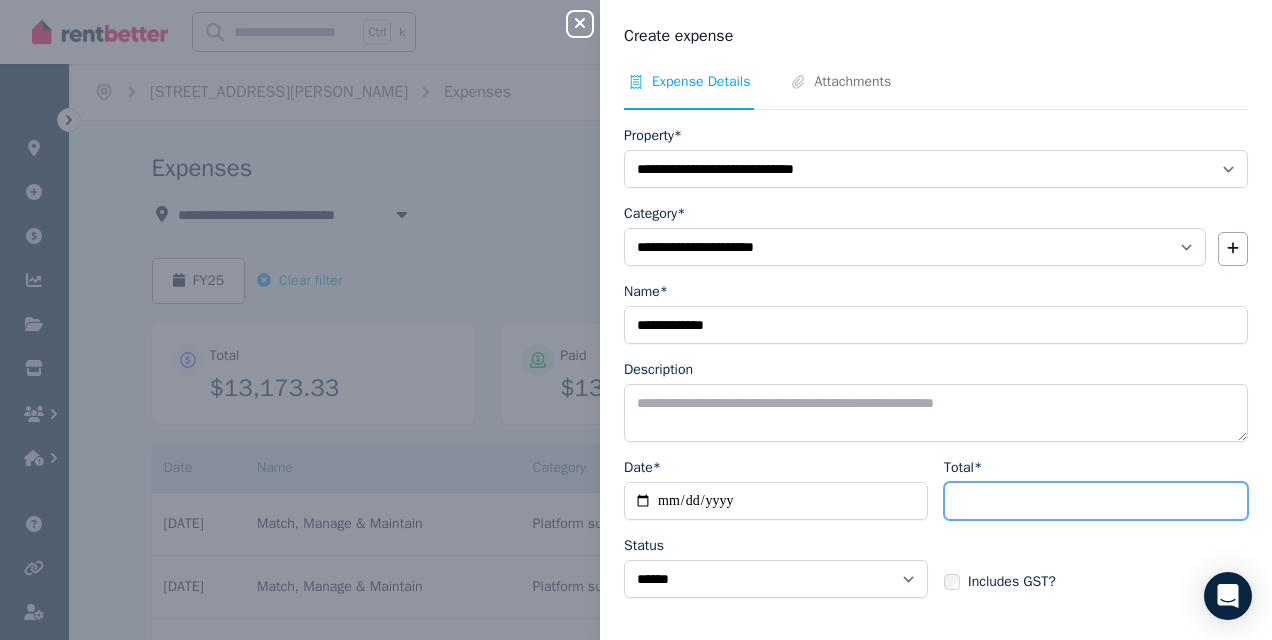 type on "******" 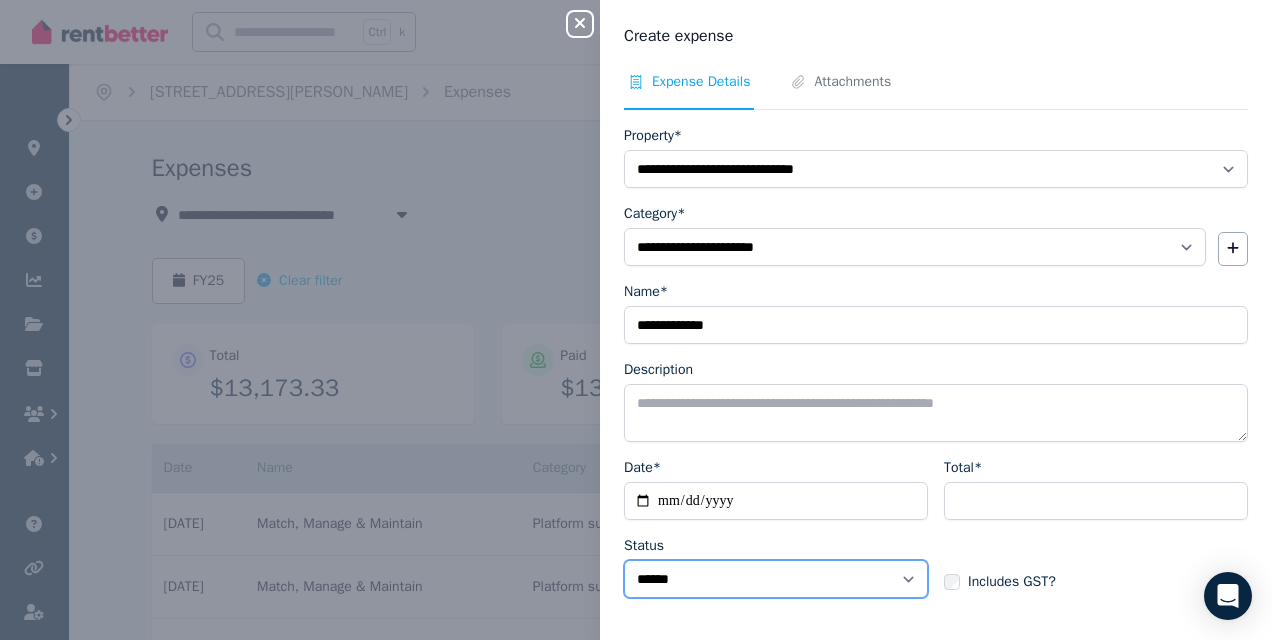 click on "****** ****" at bounding box center (776, 579) 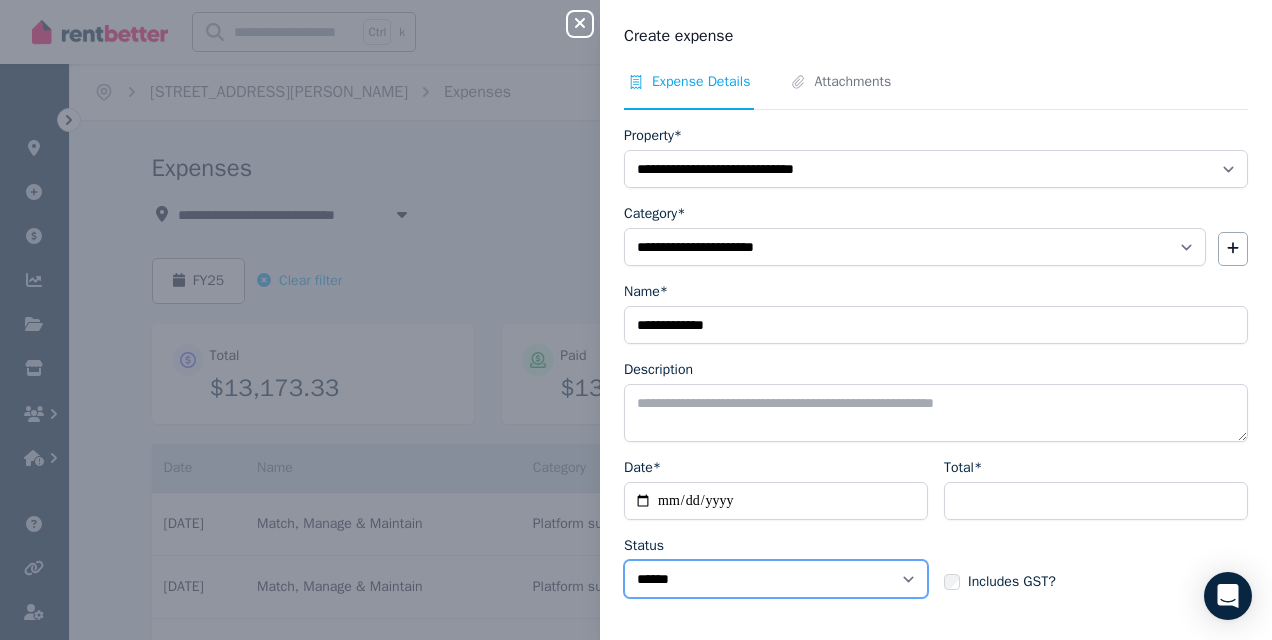 select on "**********" 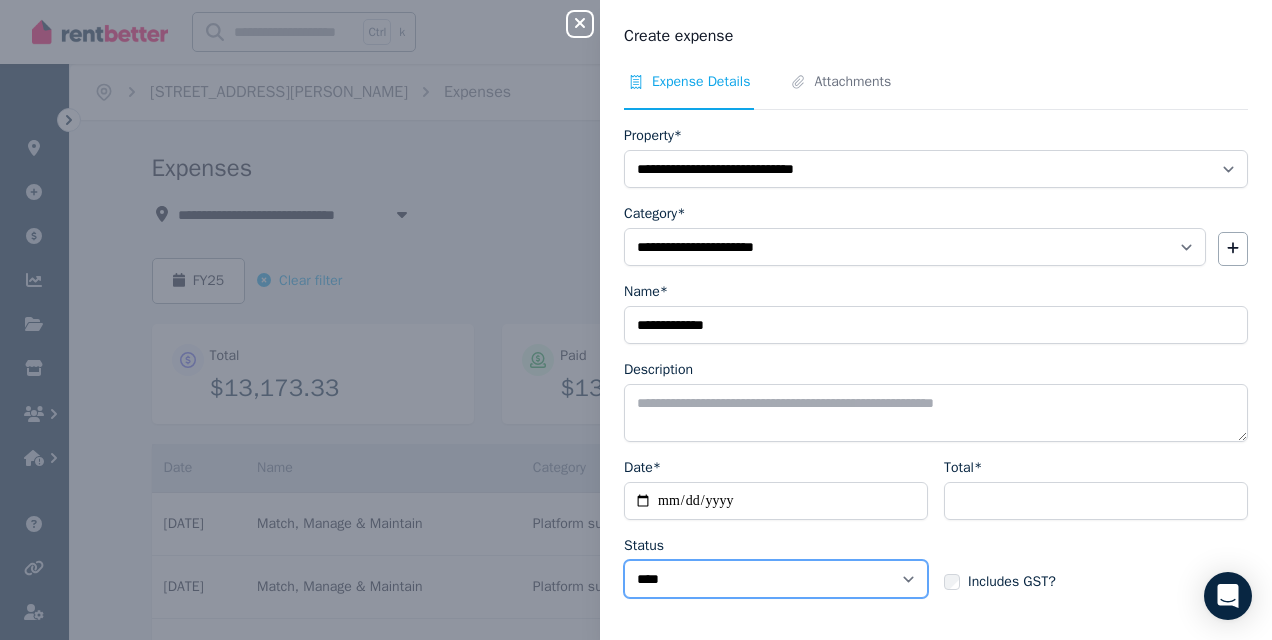 click on "****** ****" at bounding box center [776, 579] 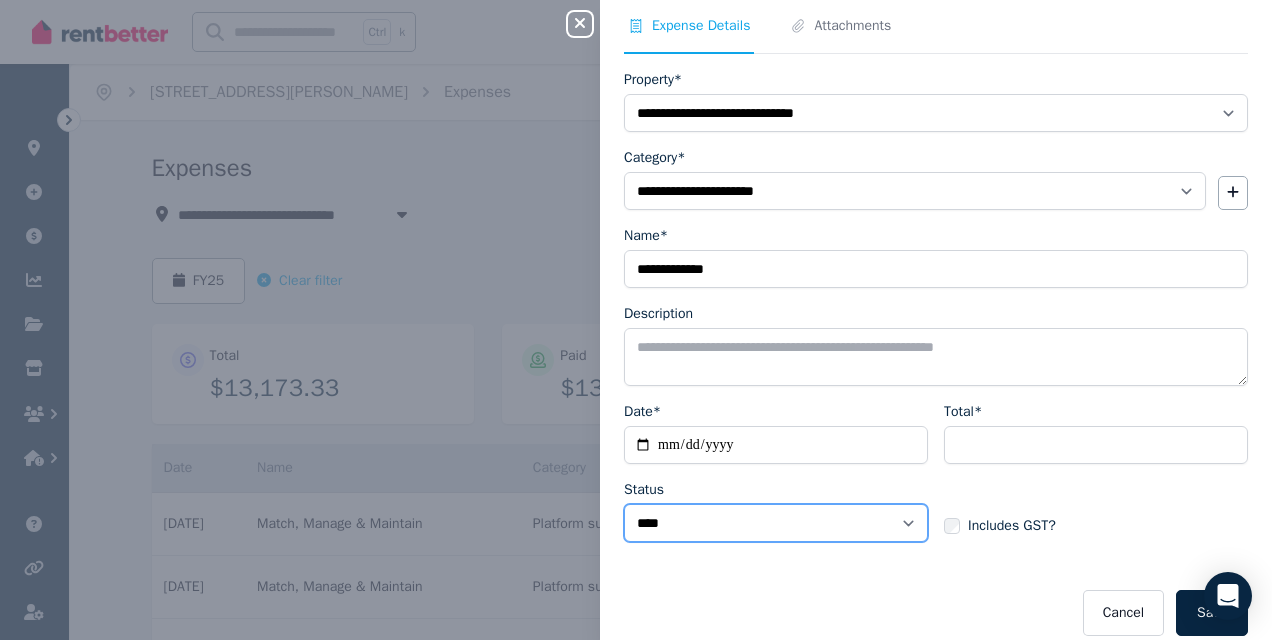 scroll, scrollTop: 71, scrollLeft: 0, axis: vertical 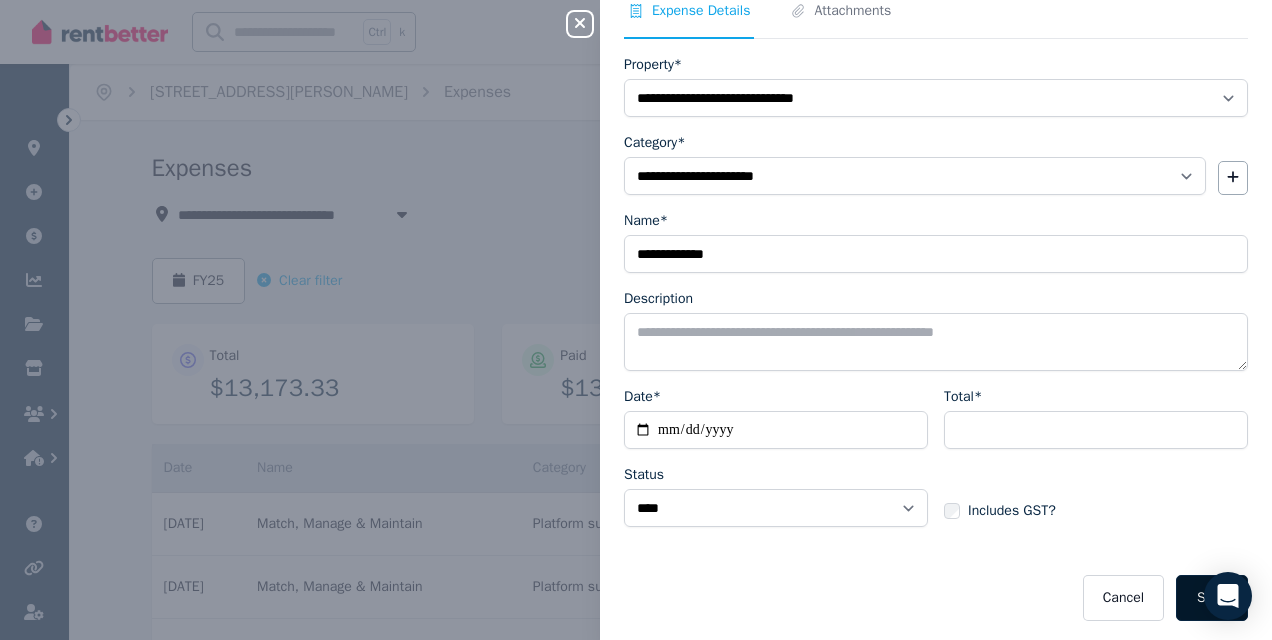 click on "Save" at bounding box center (1212, 598) 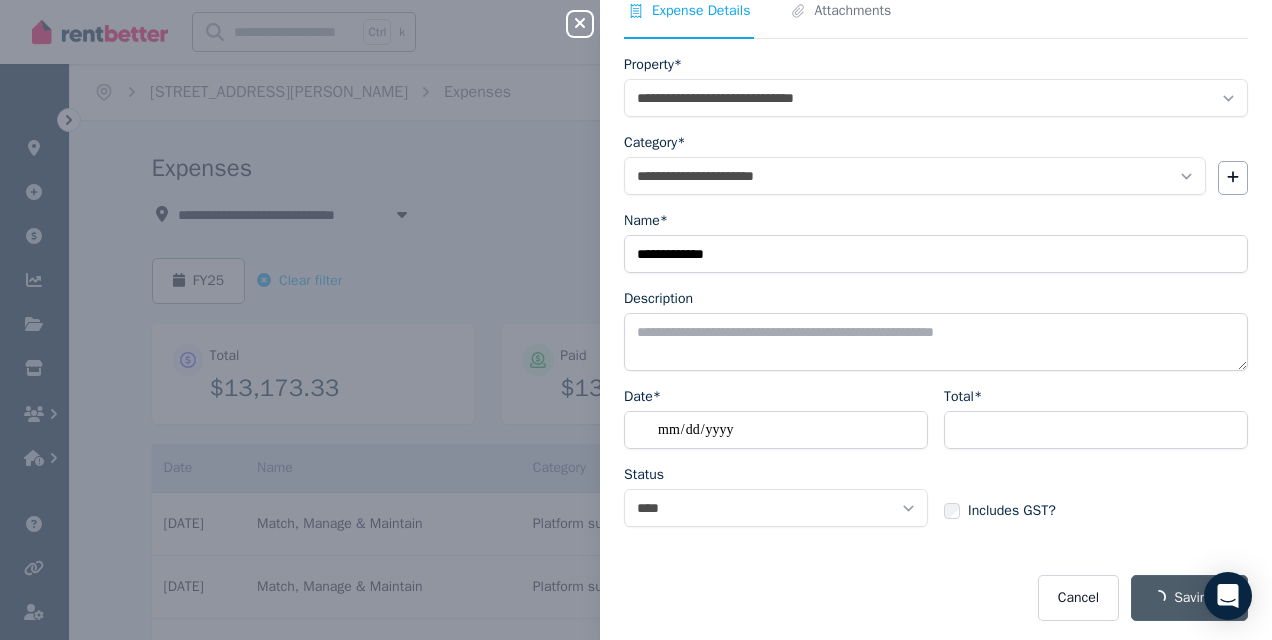 select on "**********" 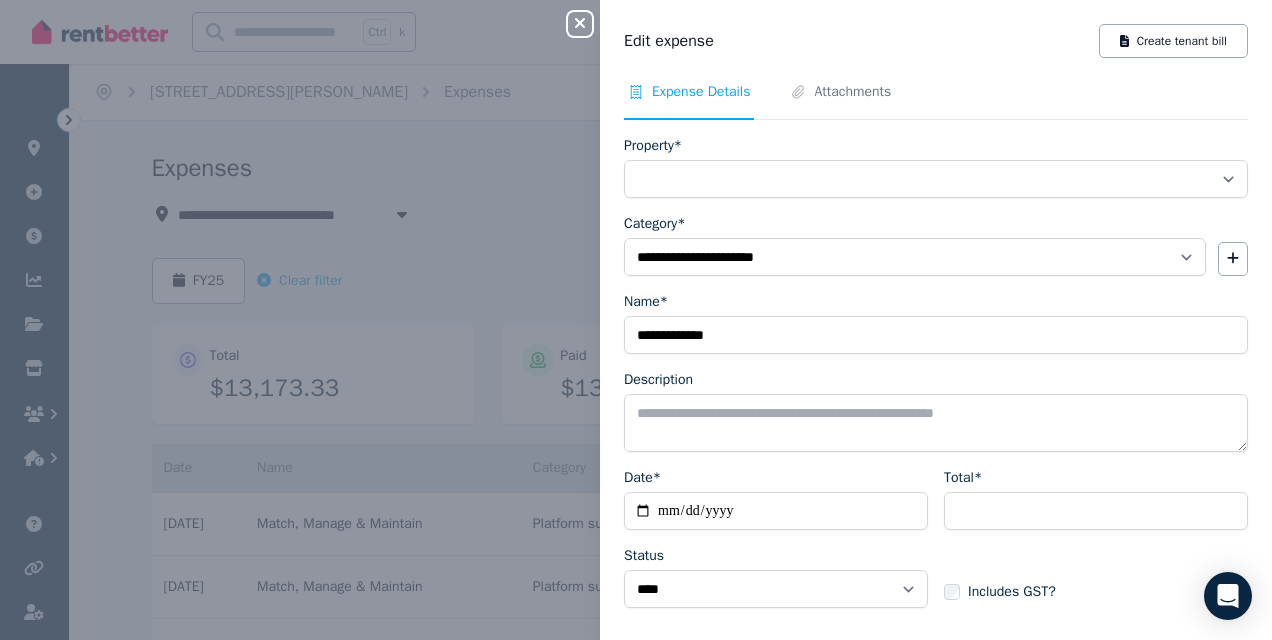 select on "**********" 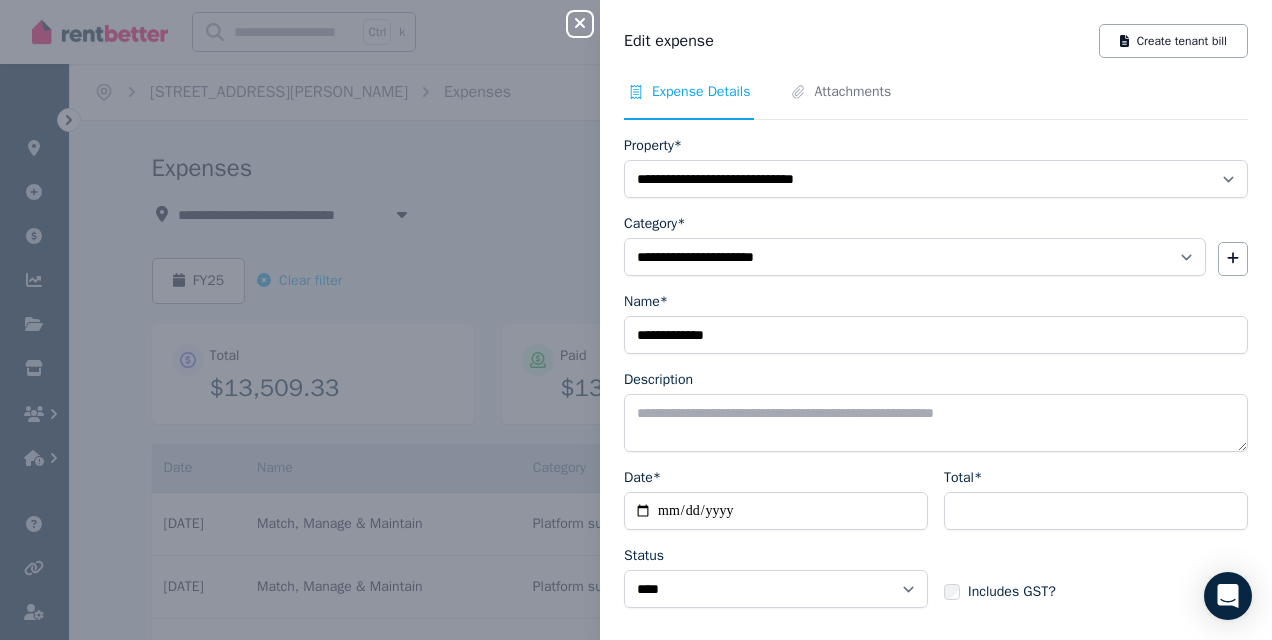 click 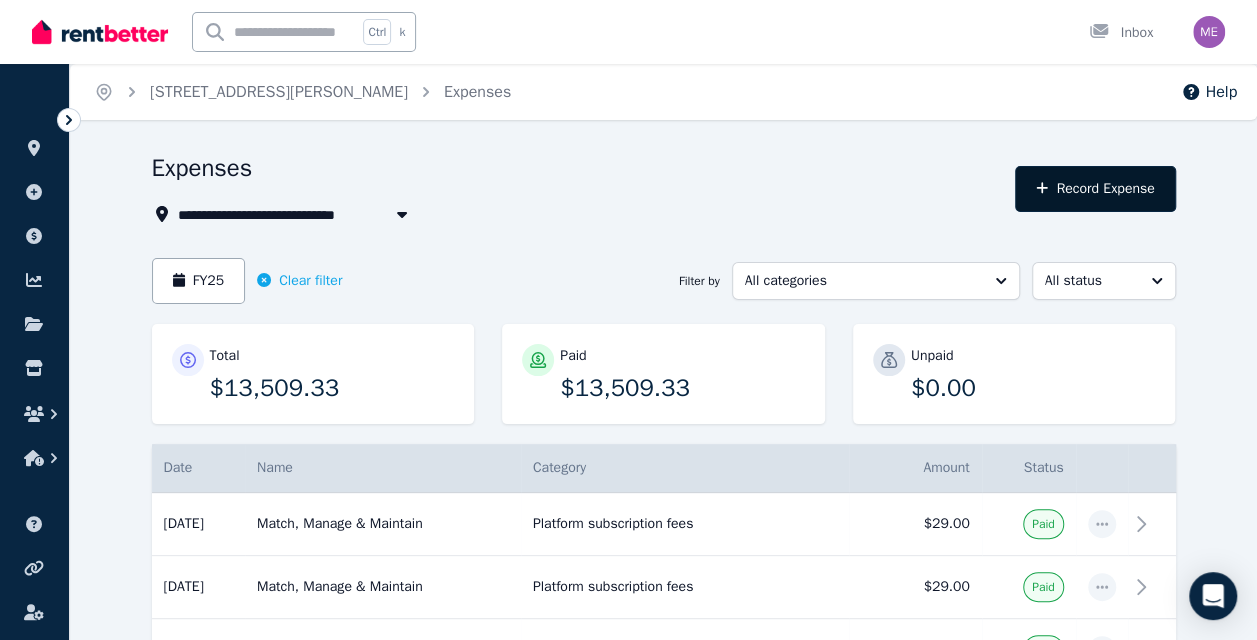 click on "Record Expense" at bounding box center (1095, 189) 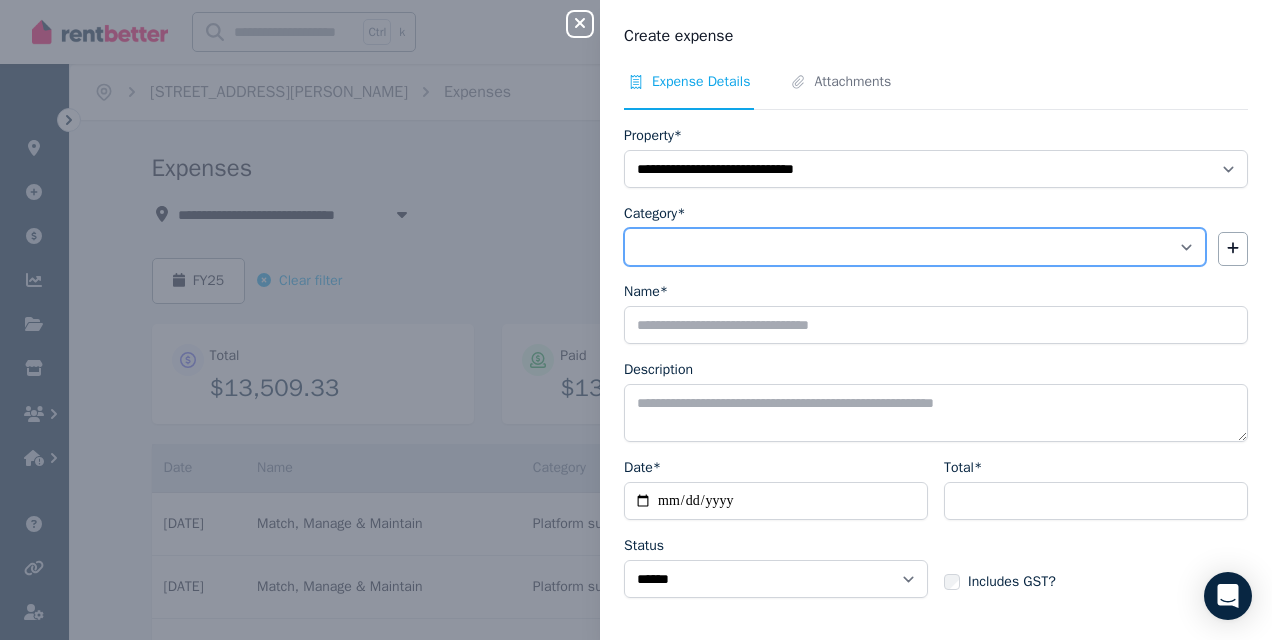 click on "**********" at bounding box center (915, 247) 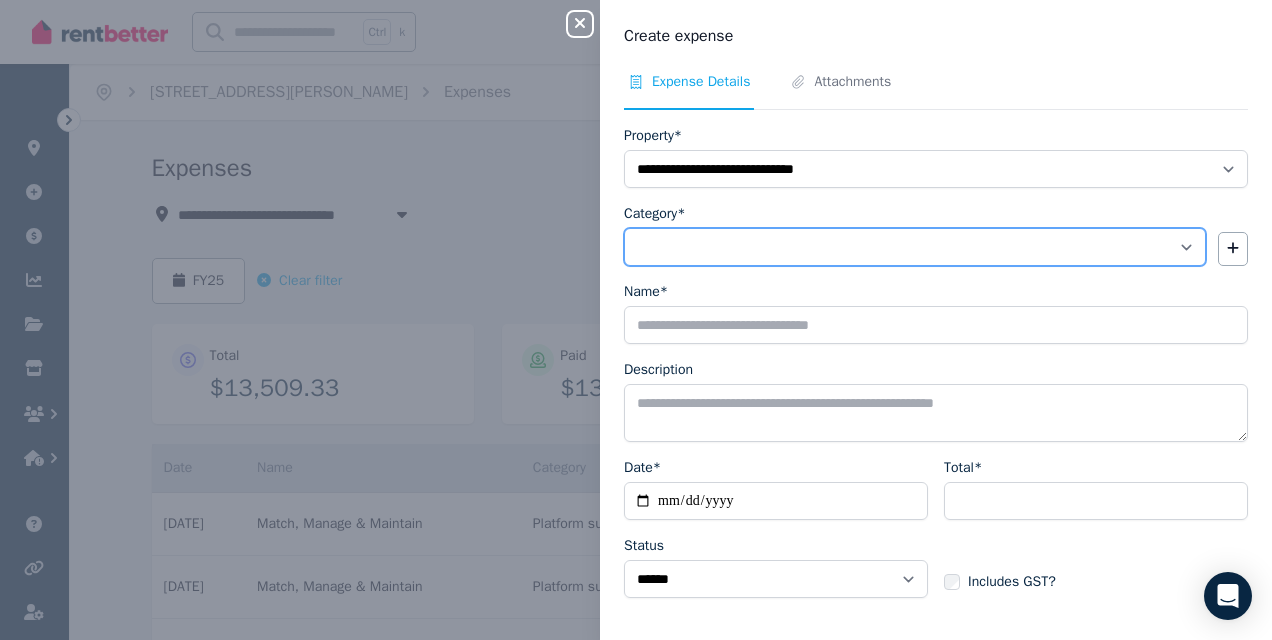 select on "**********" 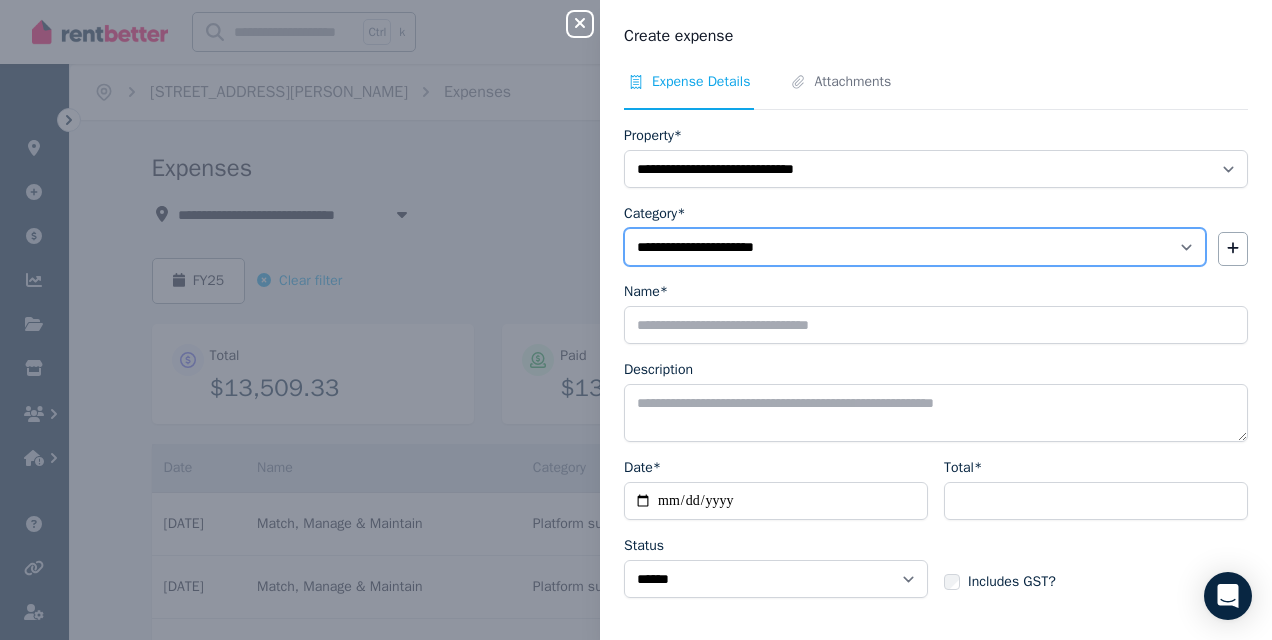 click on "**********" at bounding box center [915, 247] 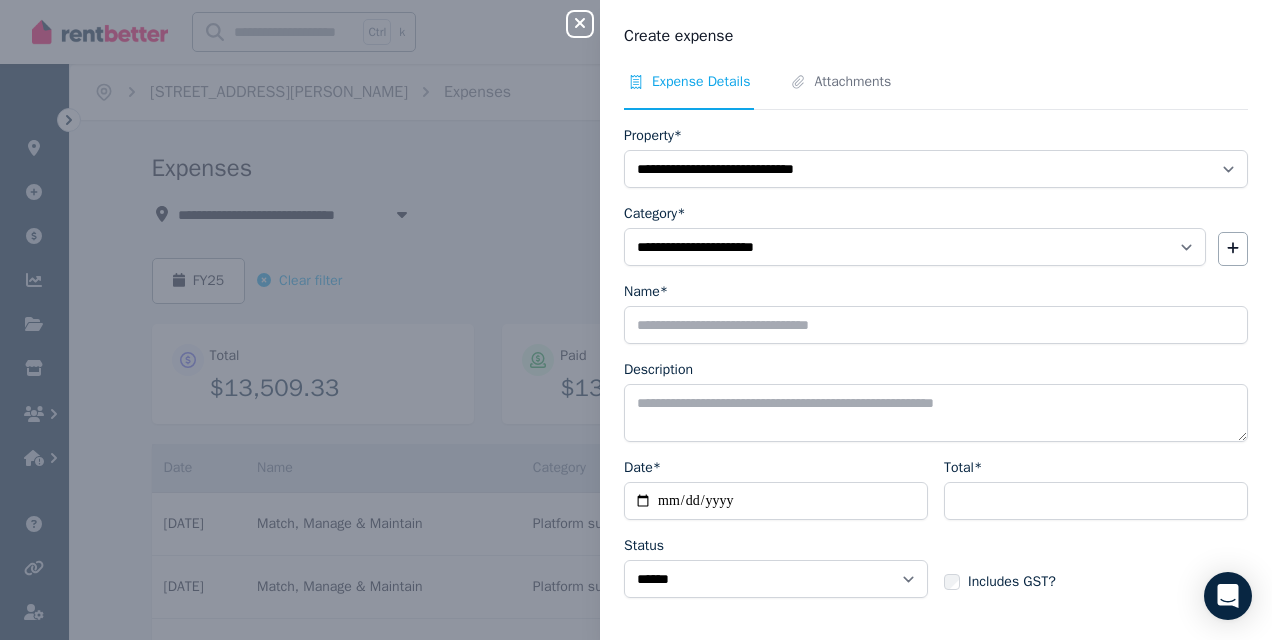 drag, startPoint x: 654, startPoint y: 327, endPoint x: 834, endPoint y: 366, distance: 184.17654 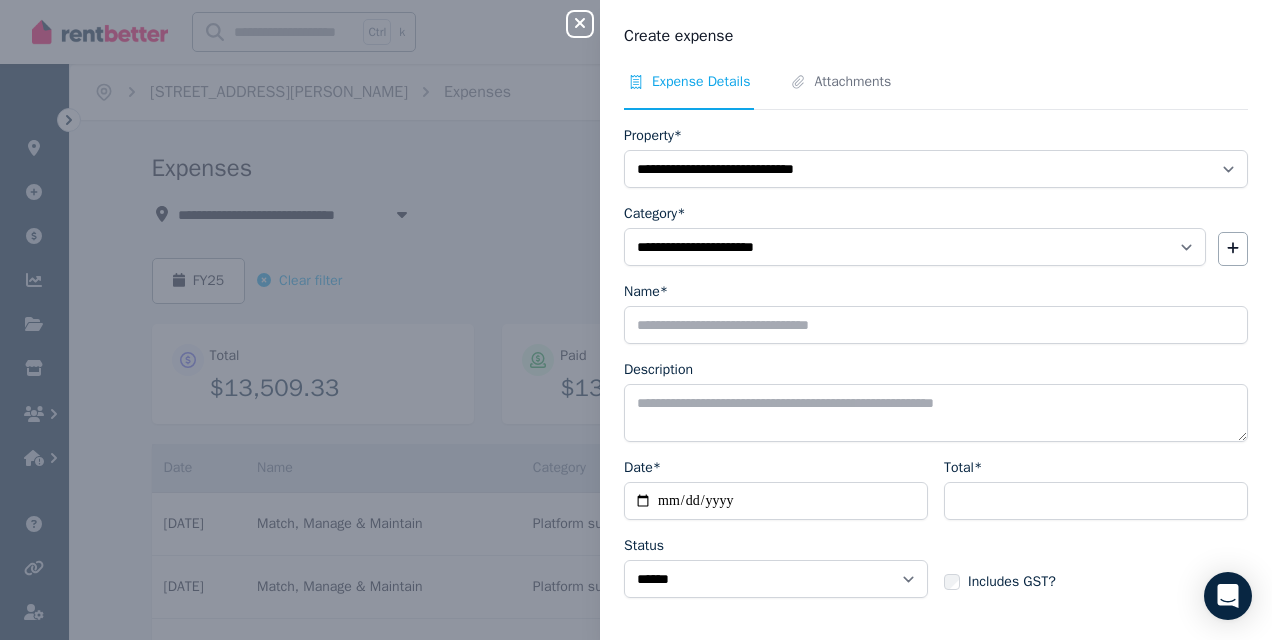 click on "Description" at bounding box center [936, 370] 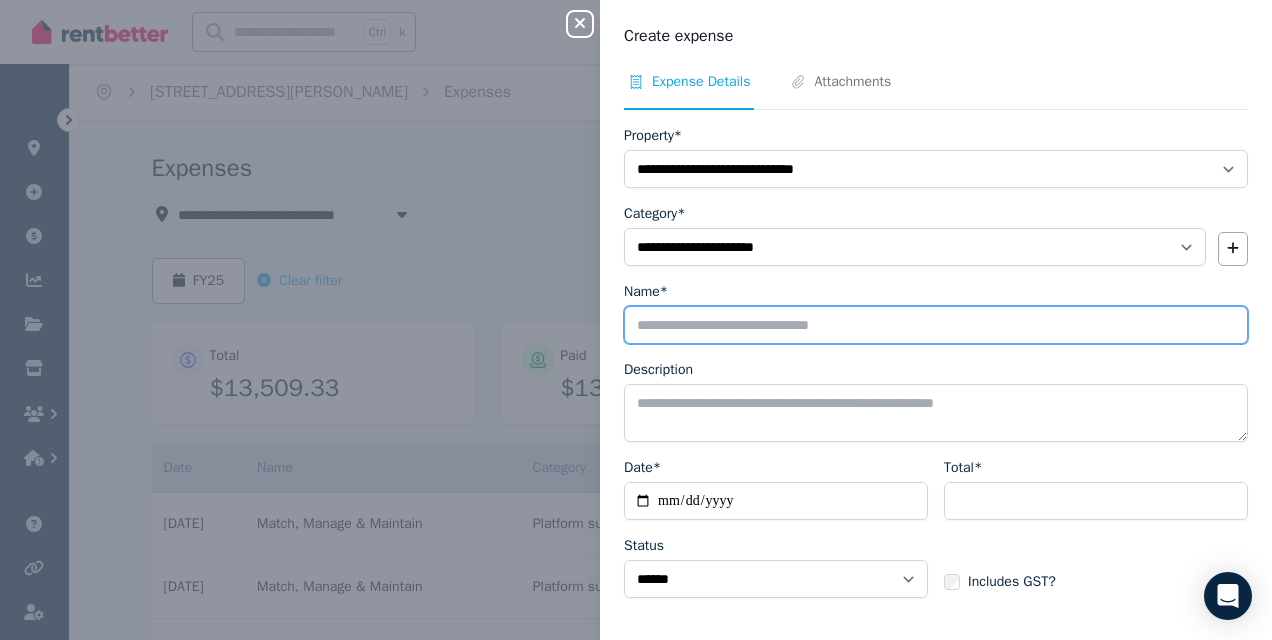 click on "Name*" at bounding box center (936, 325) 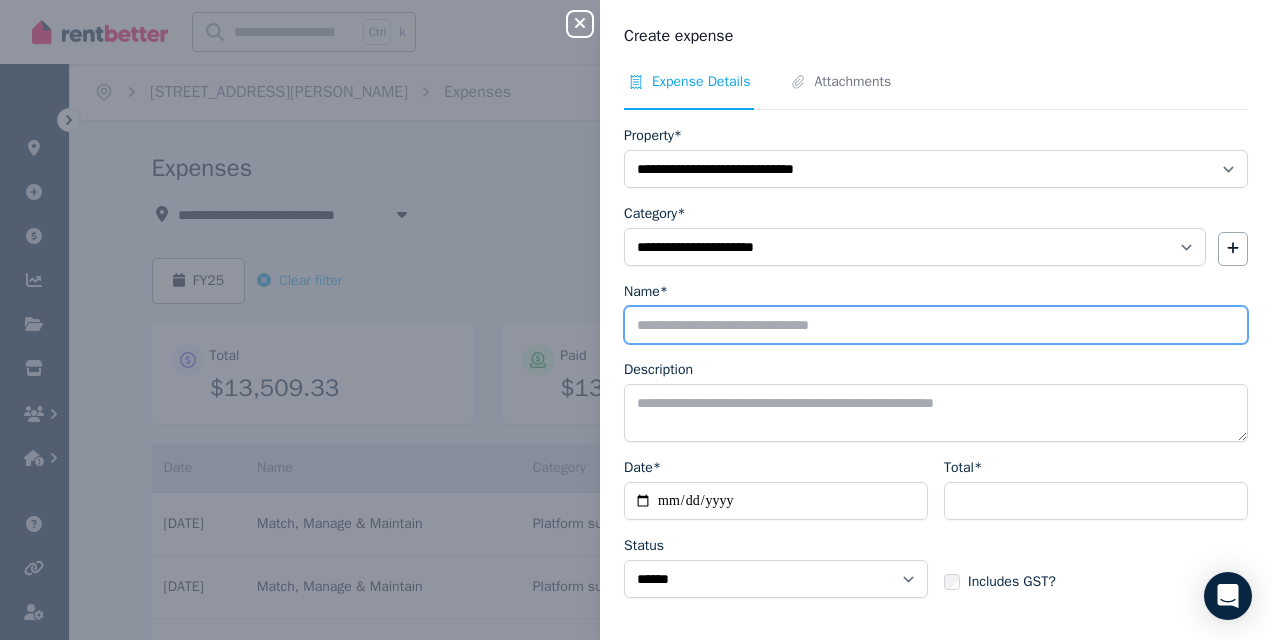 type on "**********" 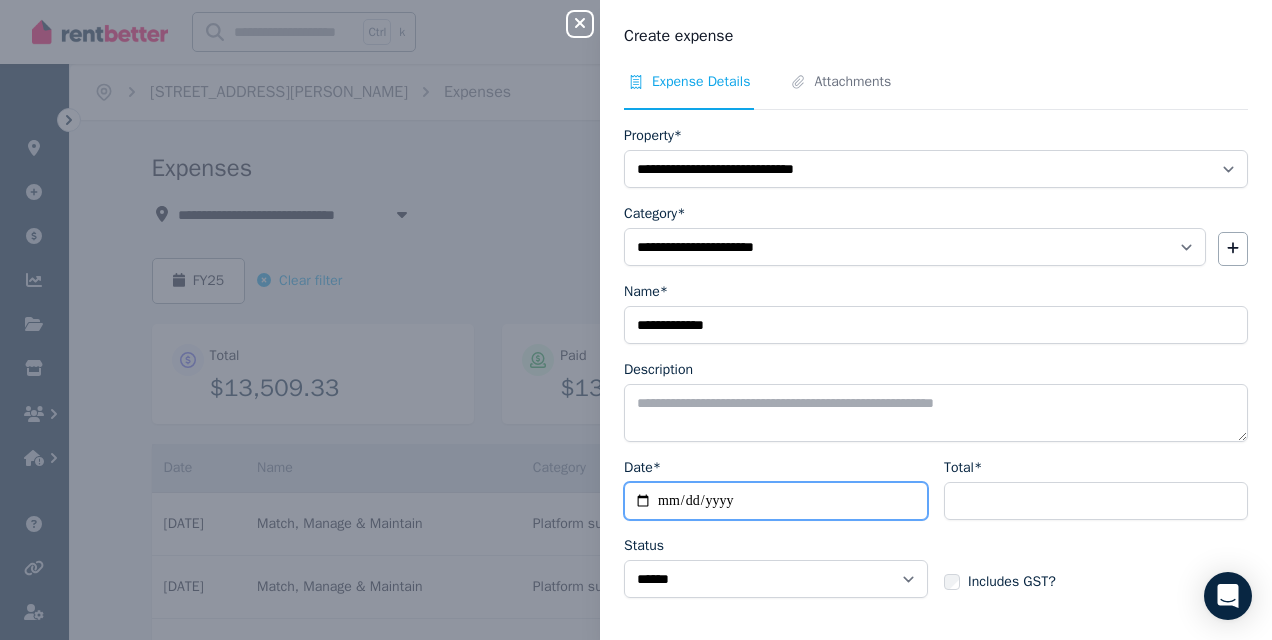 click on "Date*" at bounding box center [776, 501] 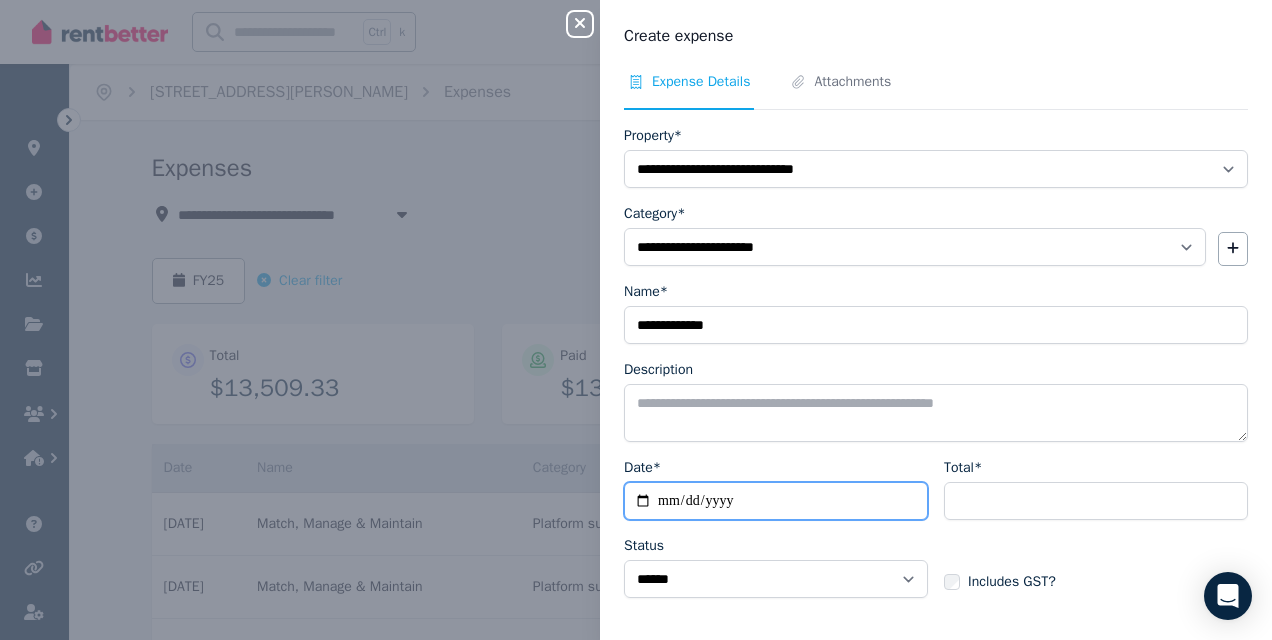 type on "**********" 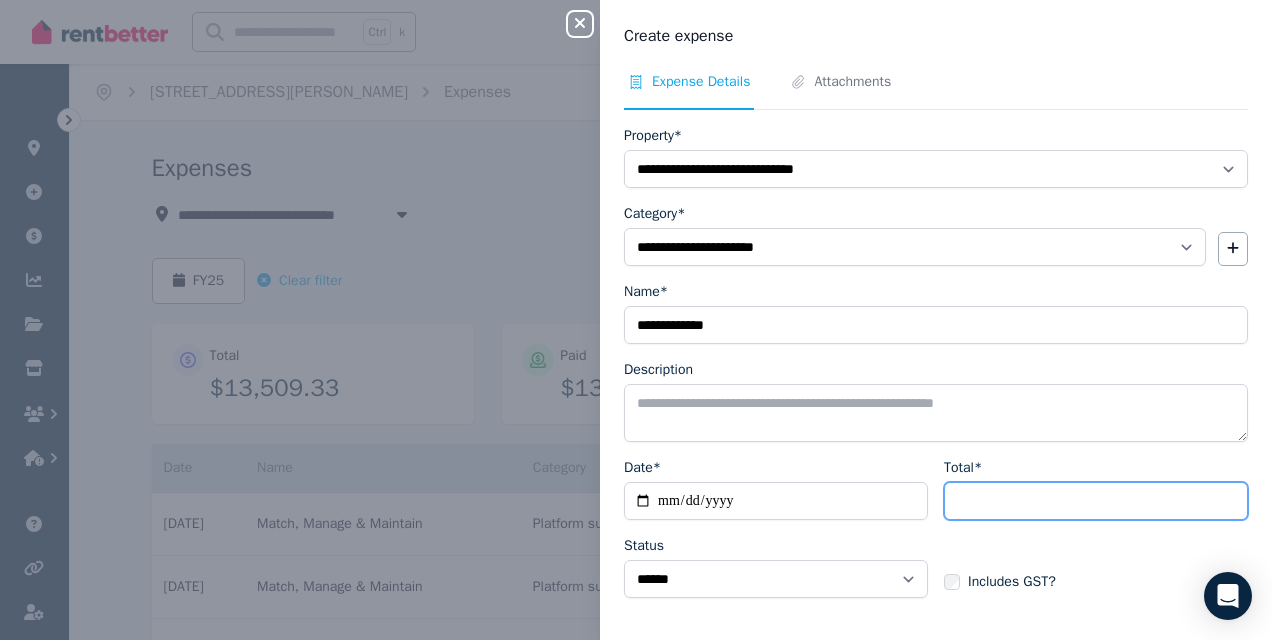 click on "Total*" at bounding box center [1096, 501] 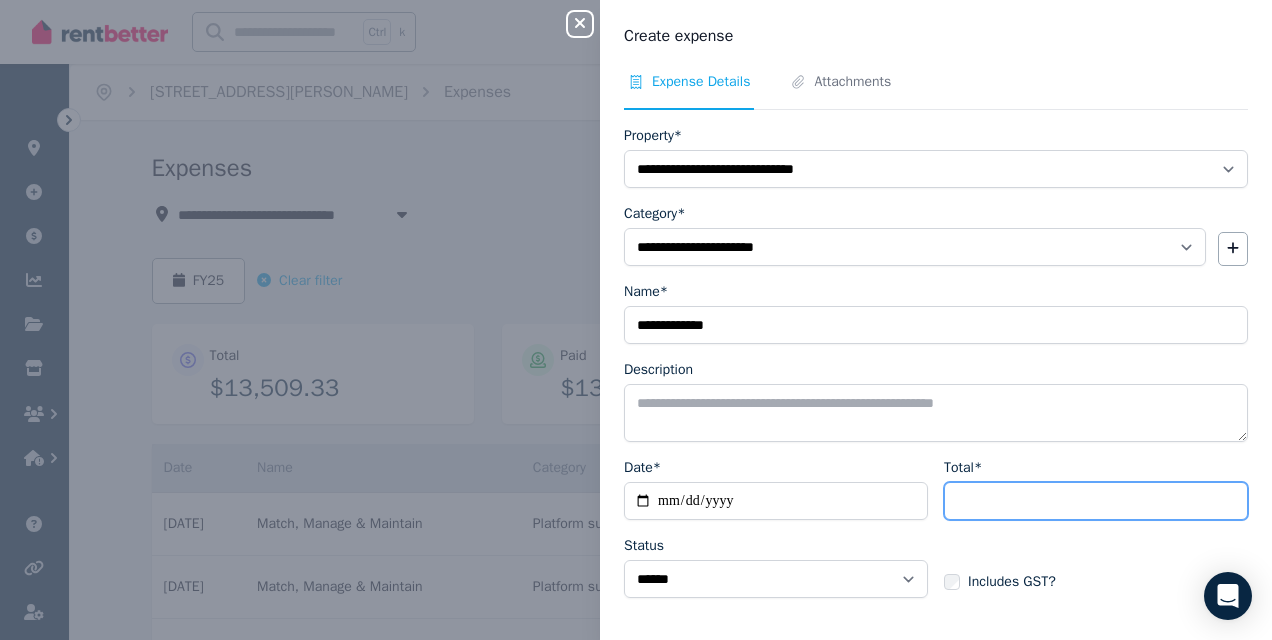 type on "******" 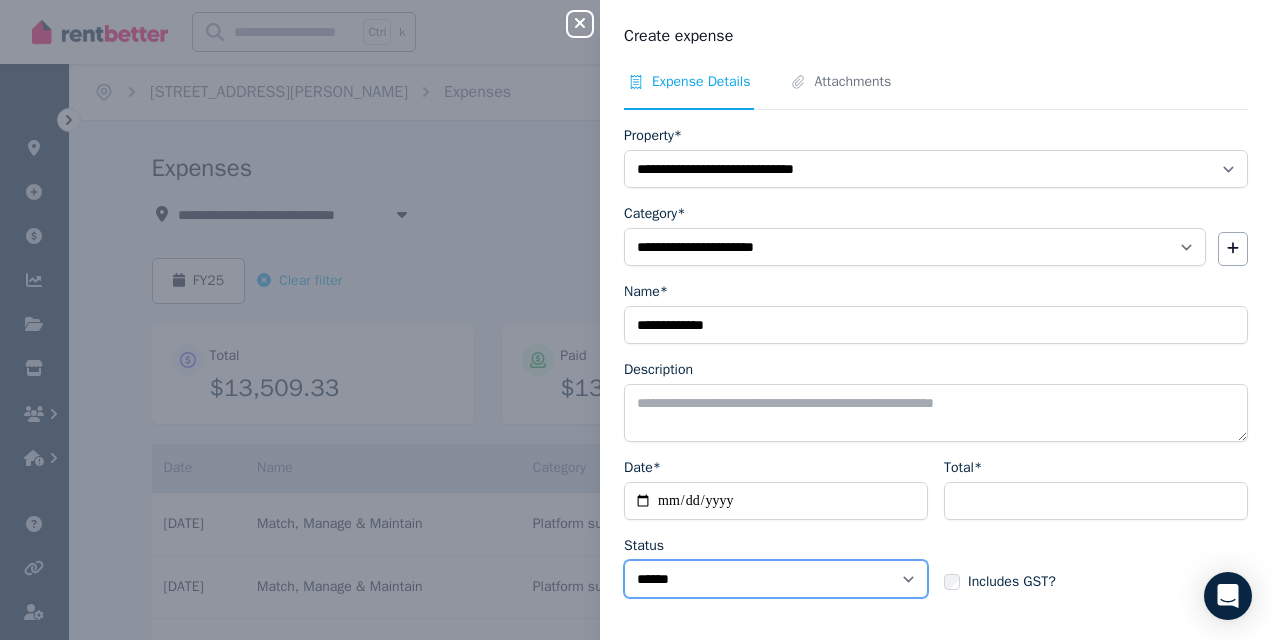 click on "****** ****" at bounding box center [776, 579] 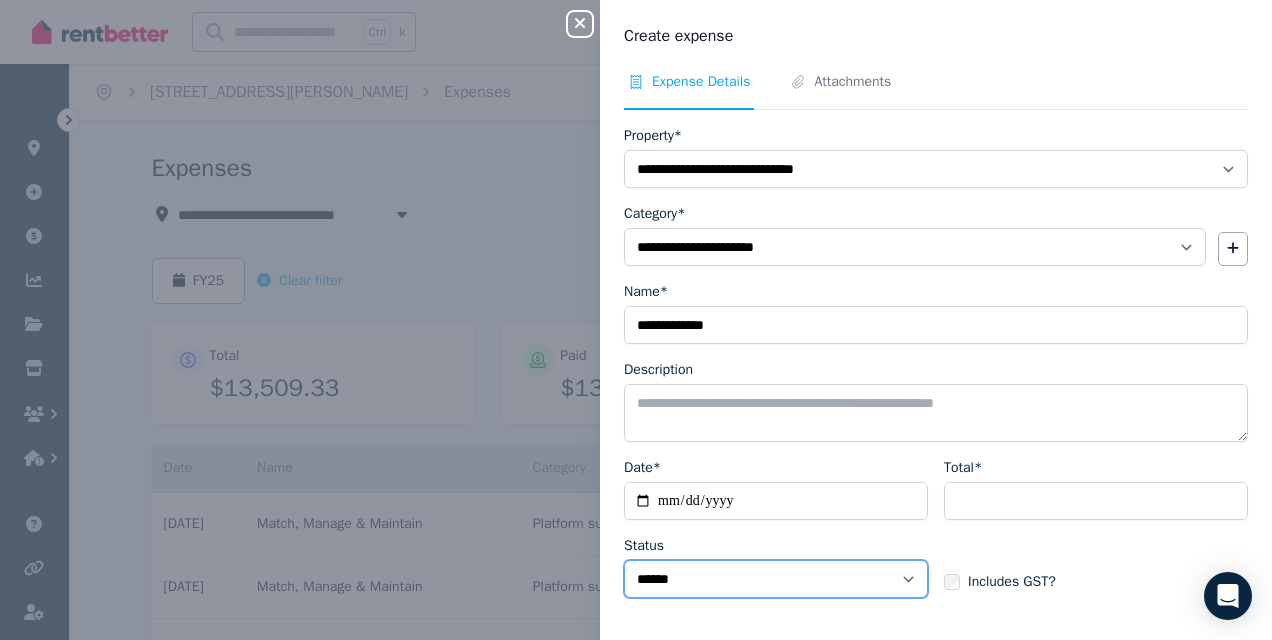 select on "**********" 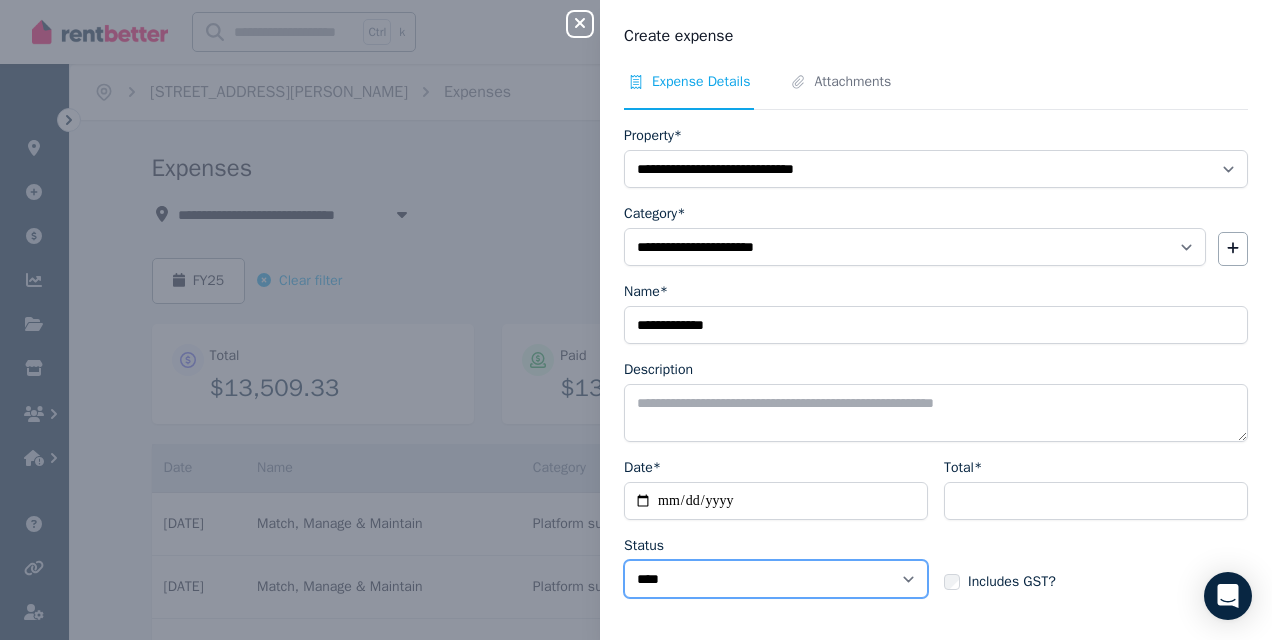 click on "****** ****" at bounding box center (776, 579) 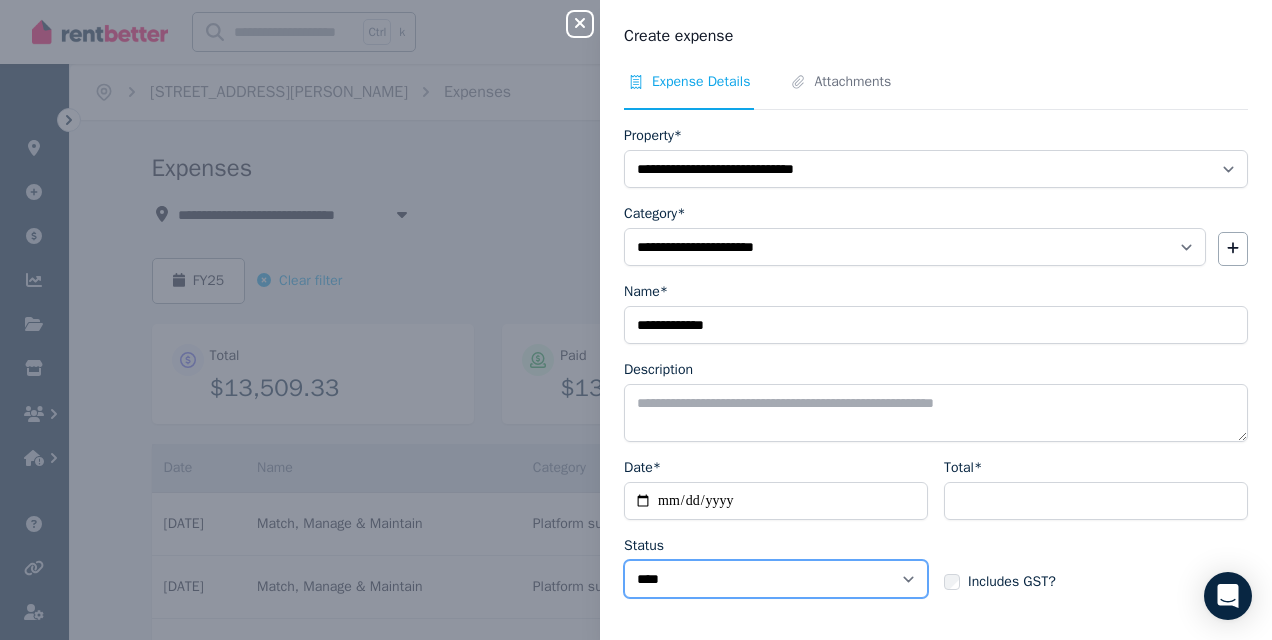 scroll, scrollTop: 71, scrollLeft: 0, axis: vertical 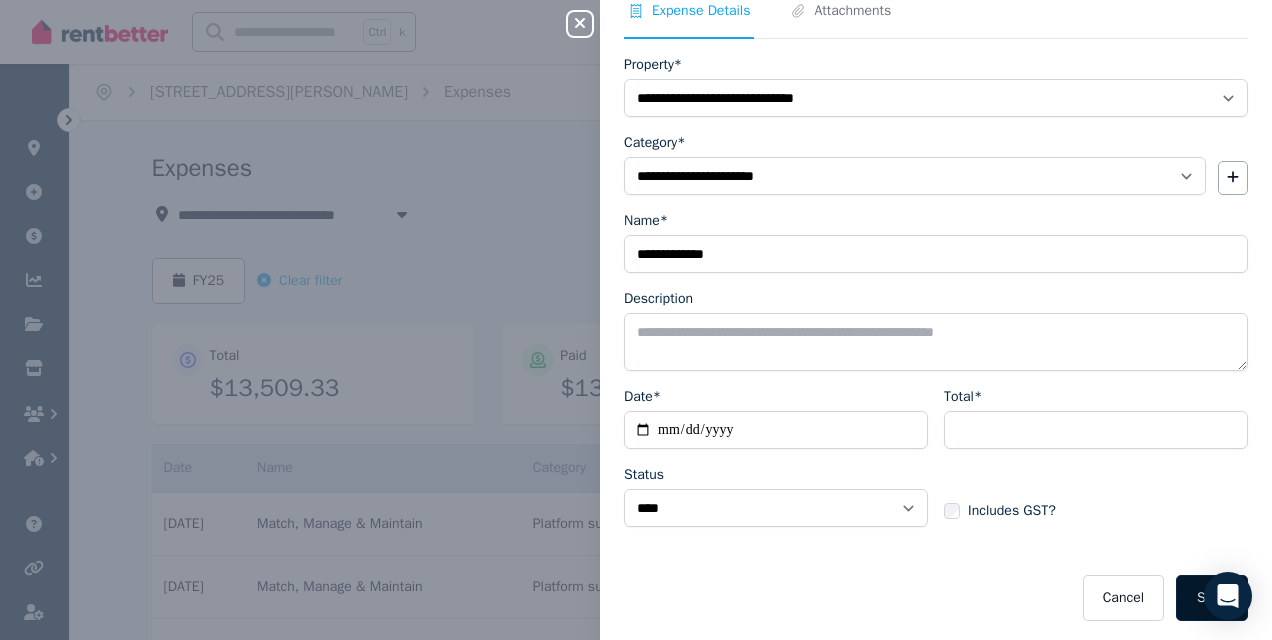 click on "Save" at bounding box center [1212, 598] 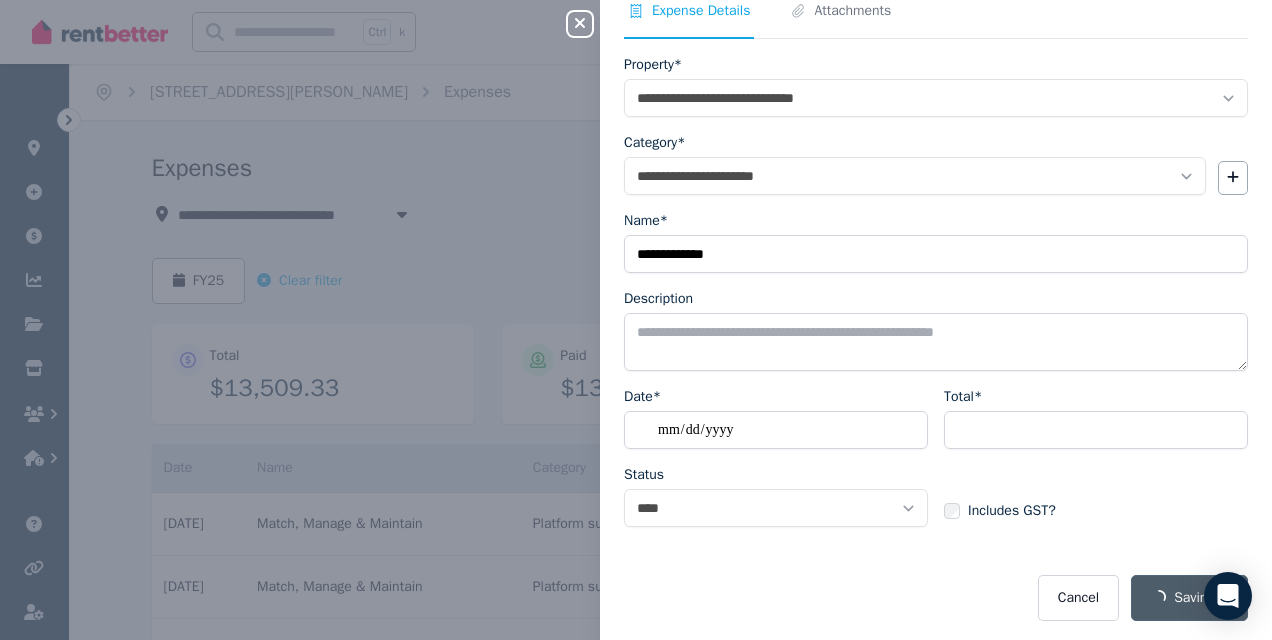 select on "**********" 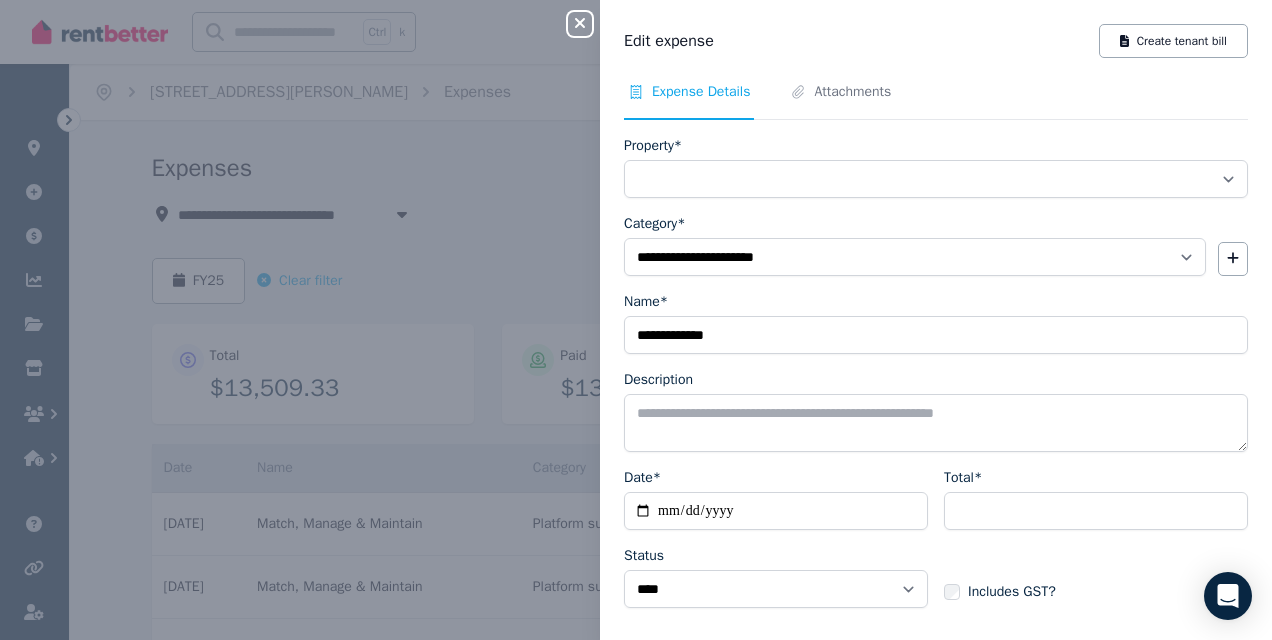 select on "**********" 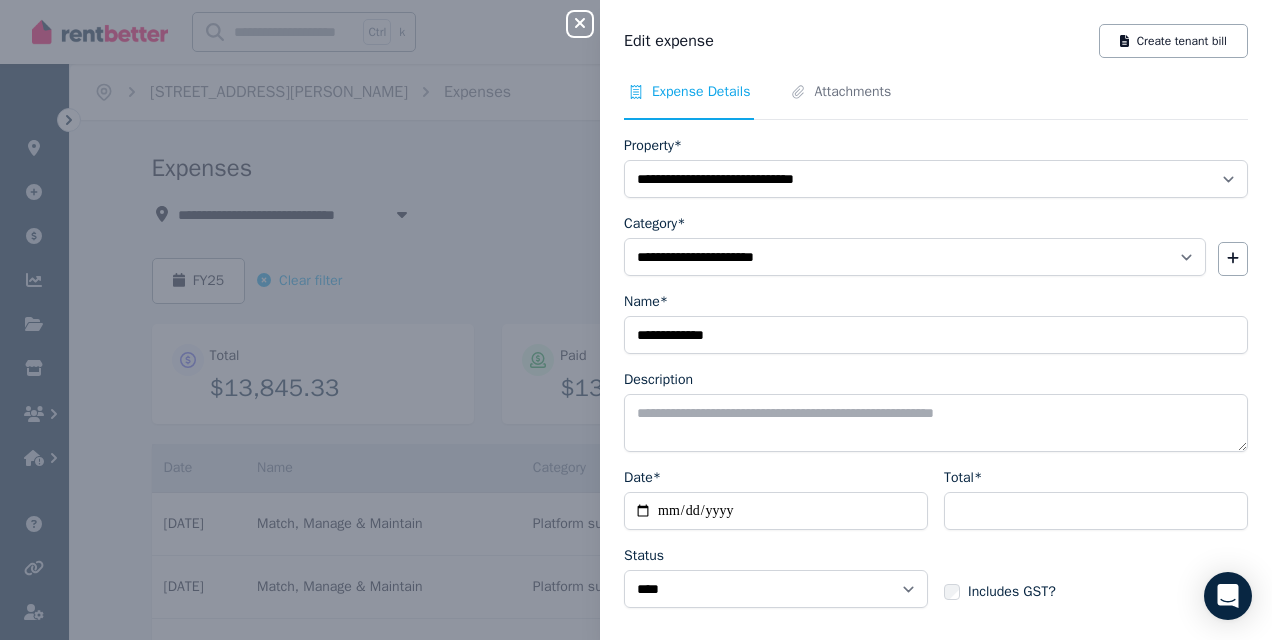 click on "**********" at bounding box center (636, 320) 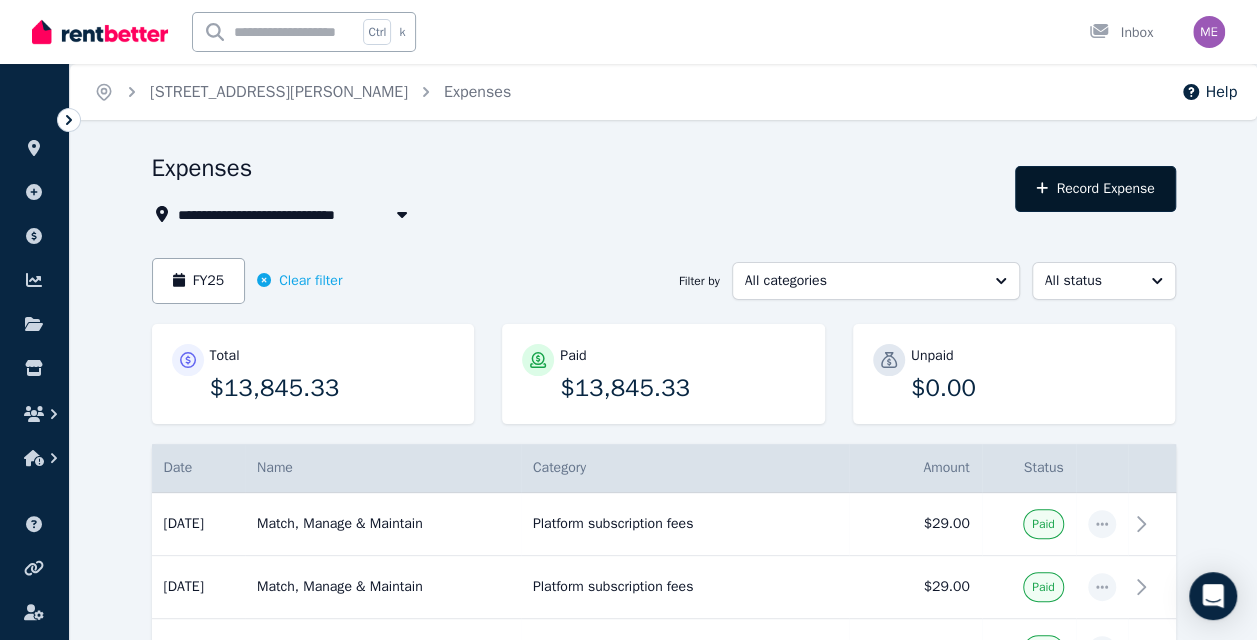 click on "Record Expense" at bounding box center (1095, 189) 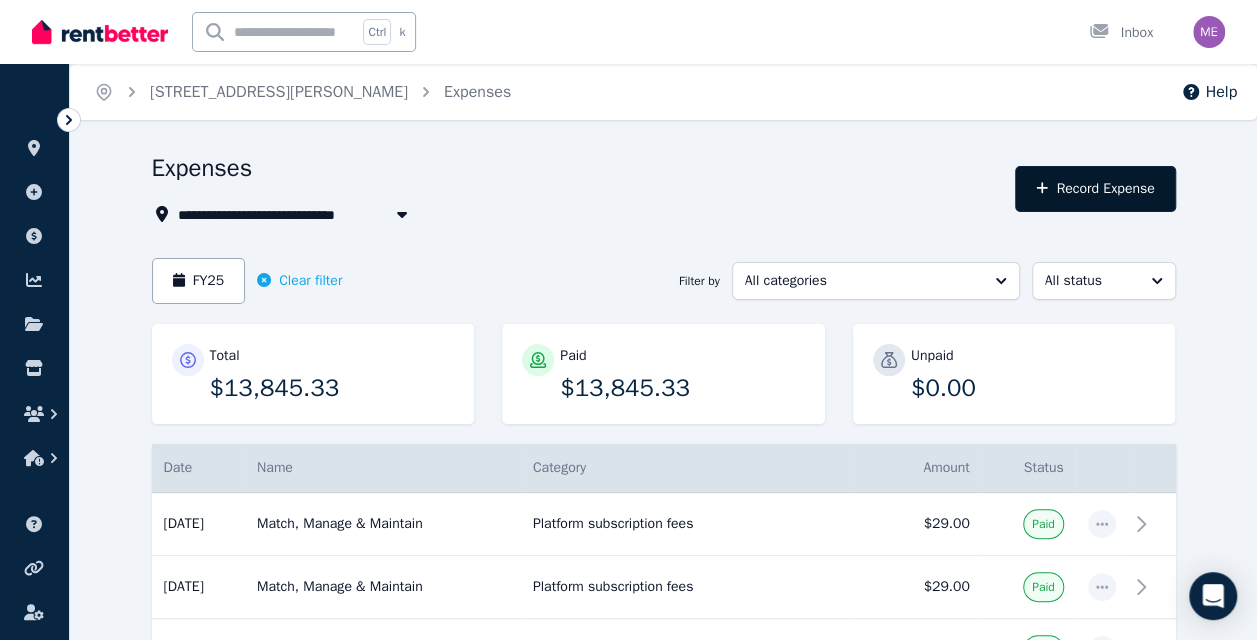 select on "**********" 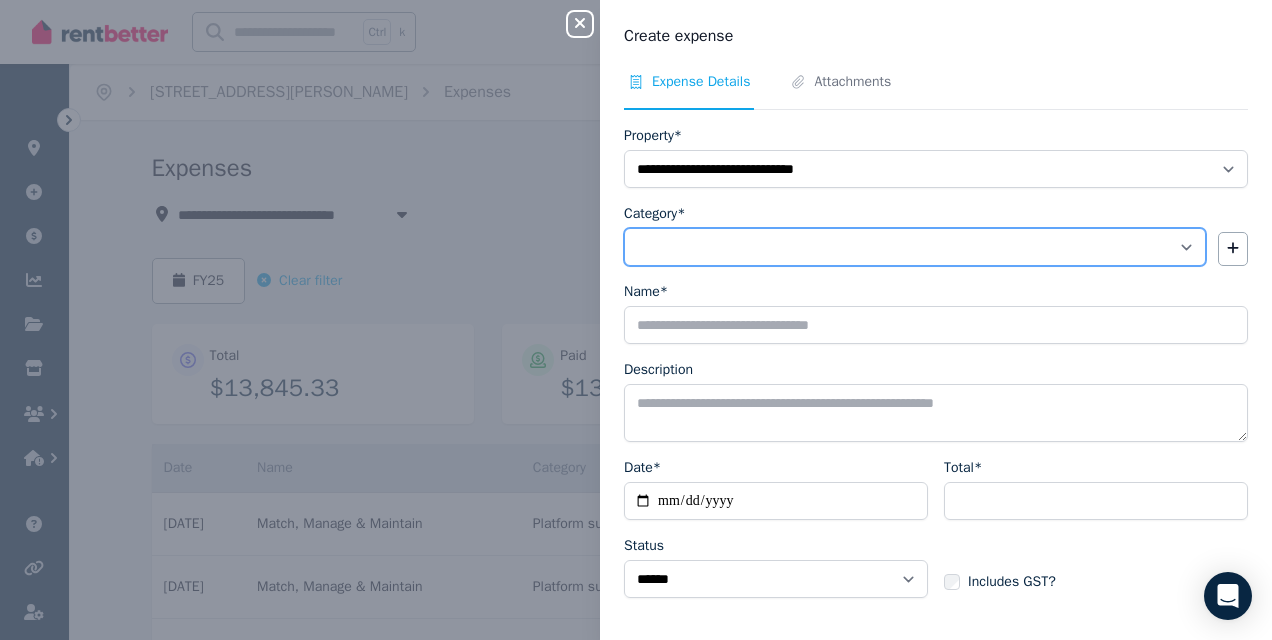 click on "**********" at bounding box center [915, 247] 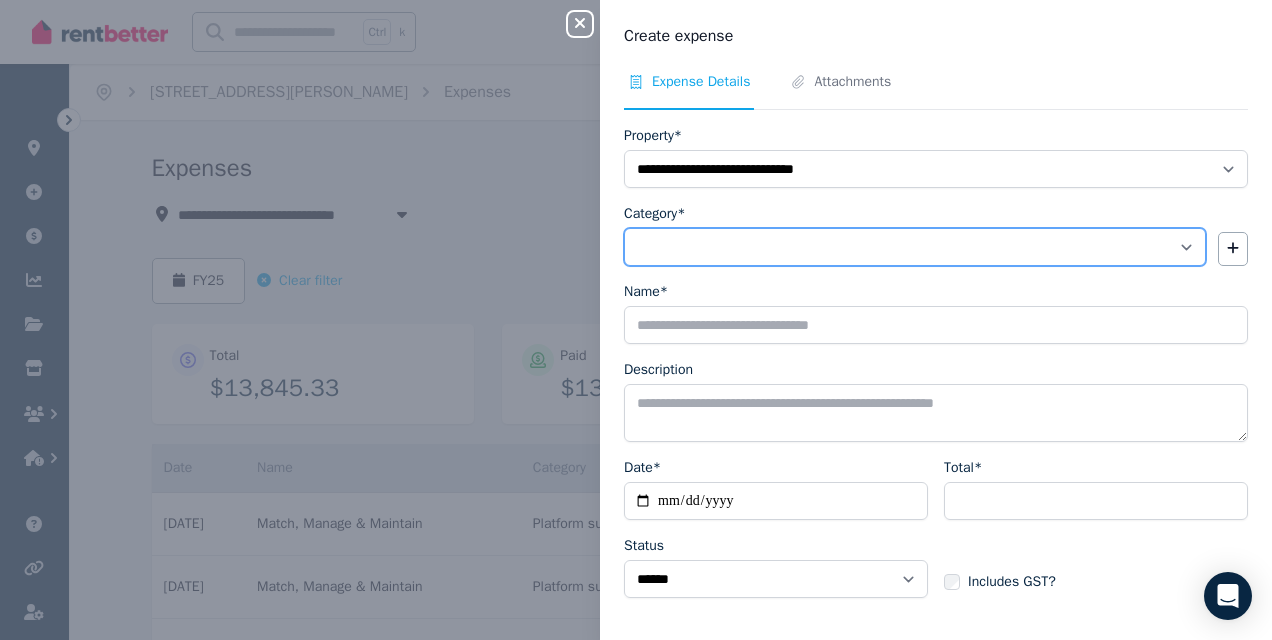 select on "**********" 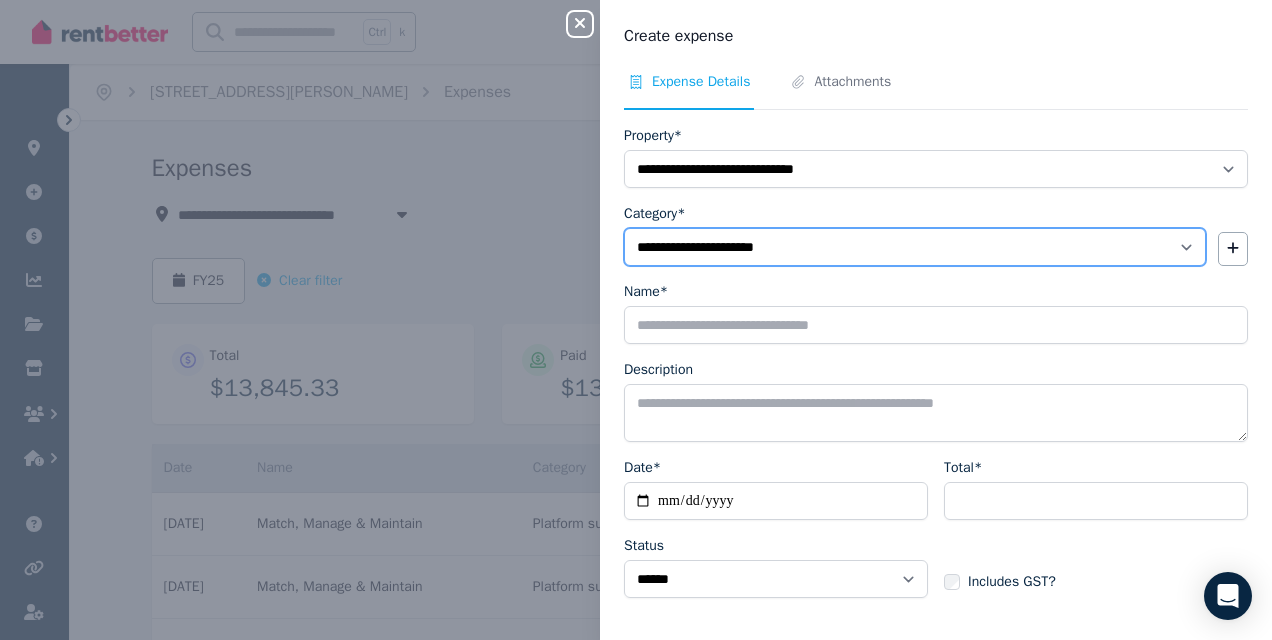 click on "**********" at bounding box center [915, 247] 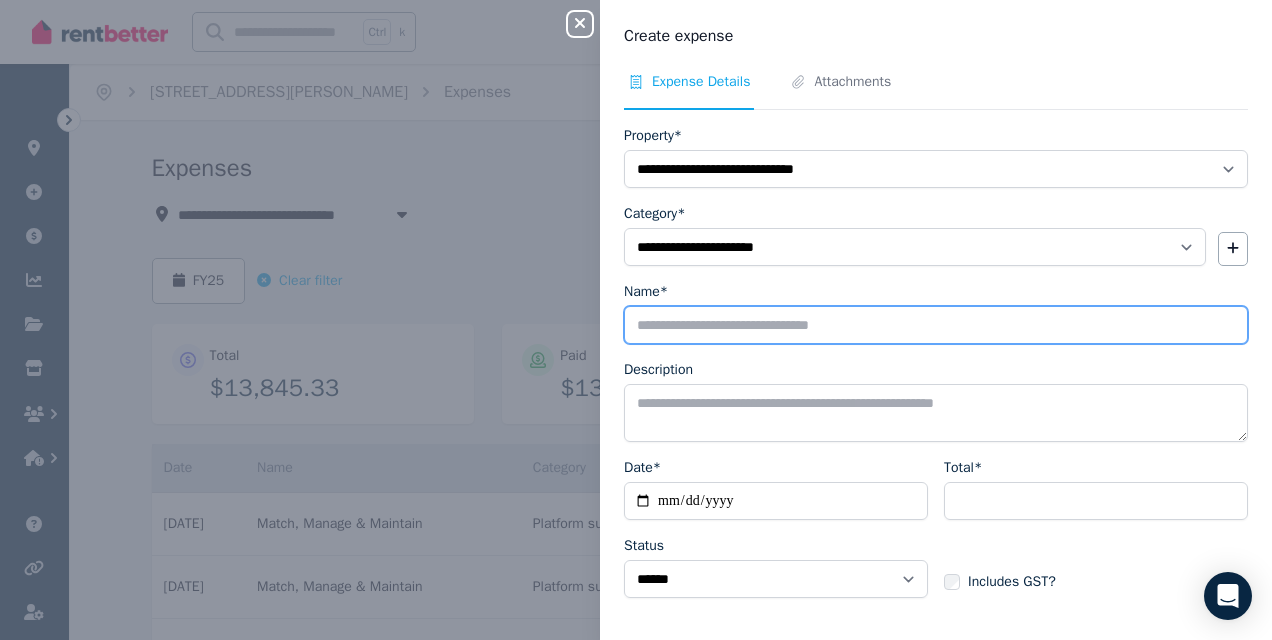 click on "Name*" at bounding box center [936, 325] 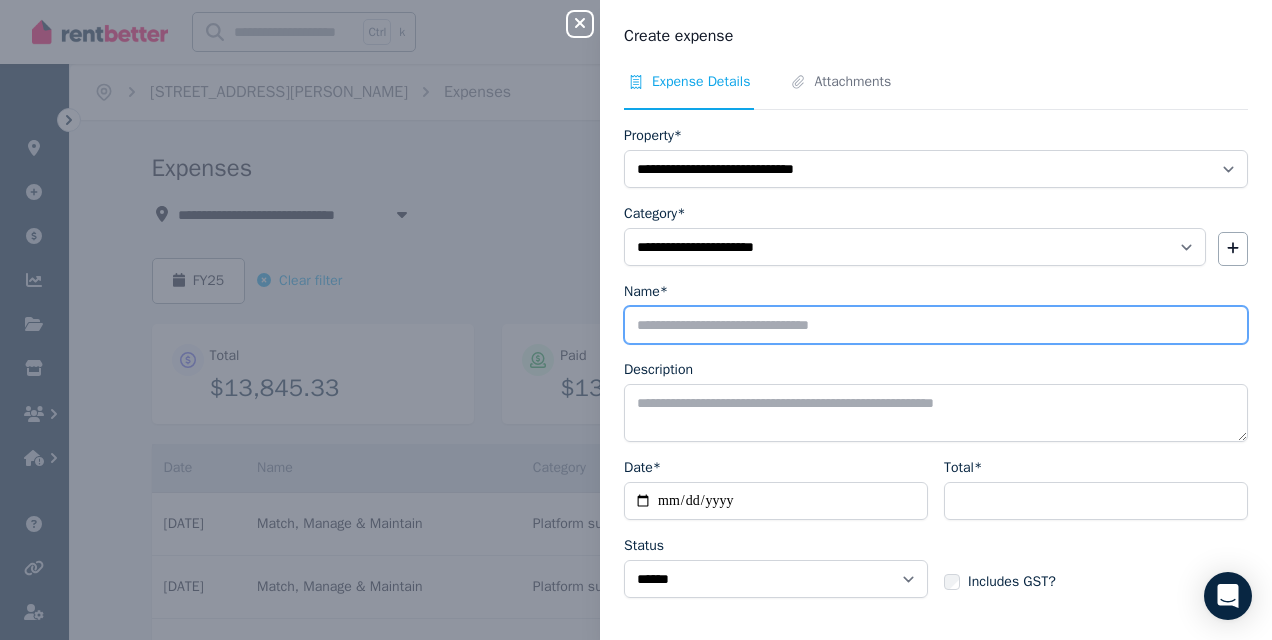 type on "**********" 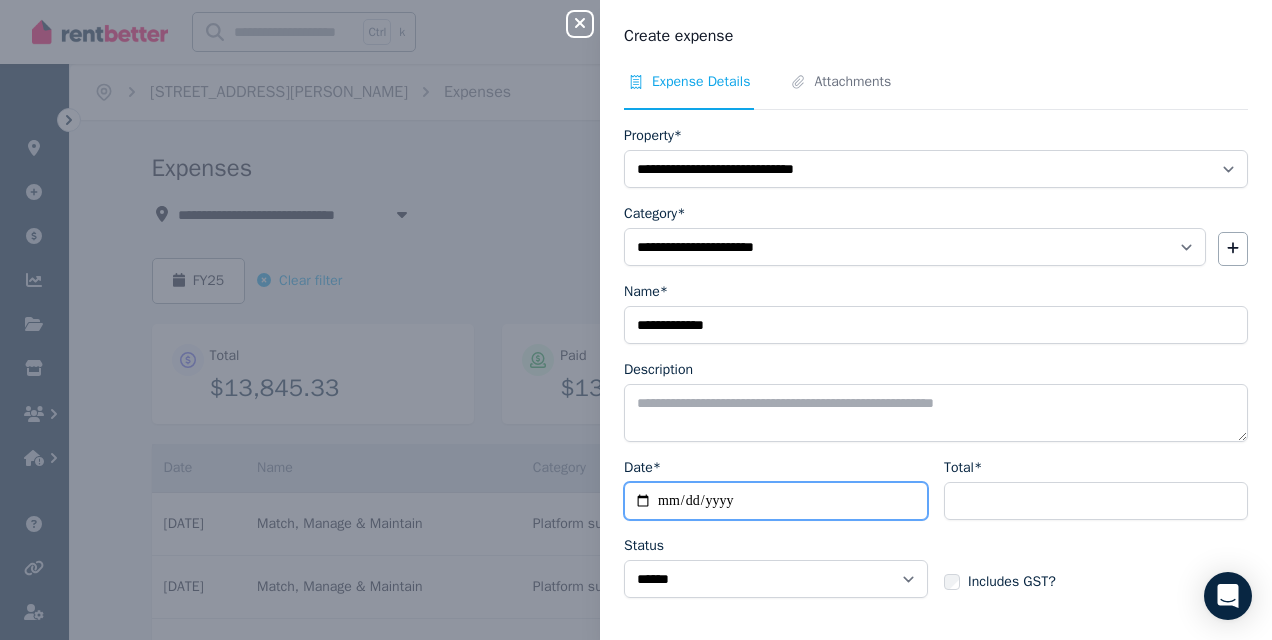 click on "Date*" at bounding box center [776, 501] 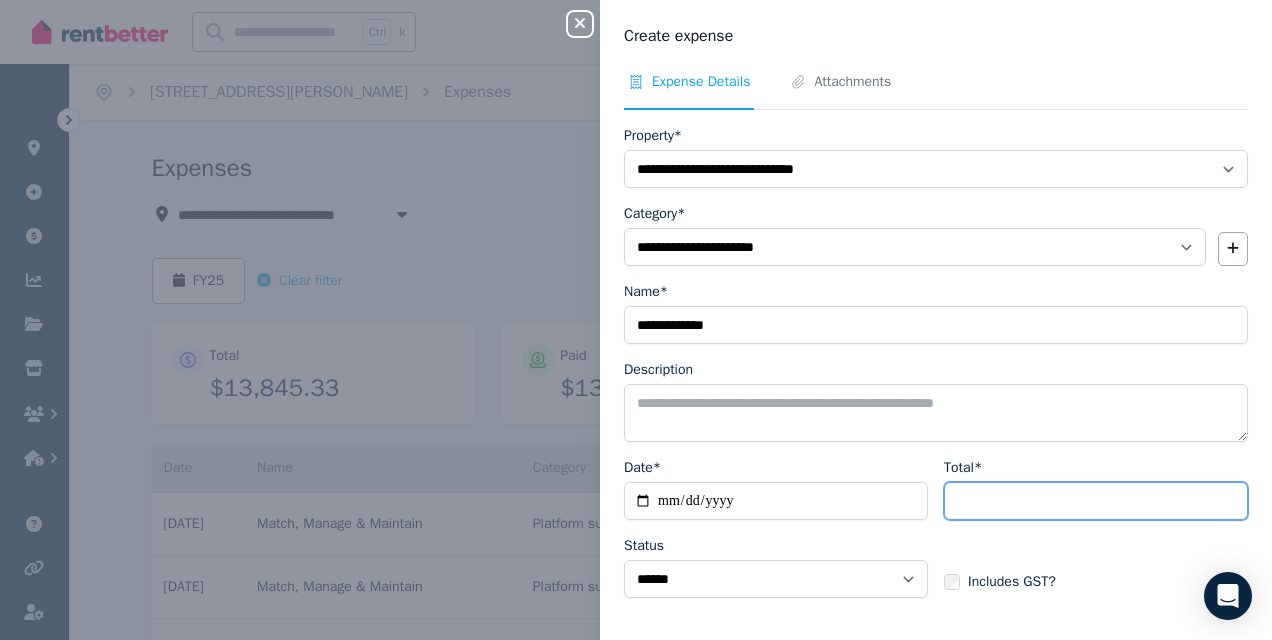 click on "Total*" at bounding box center [1096, 501] 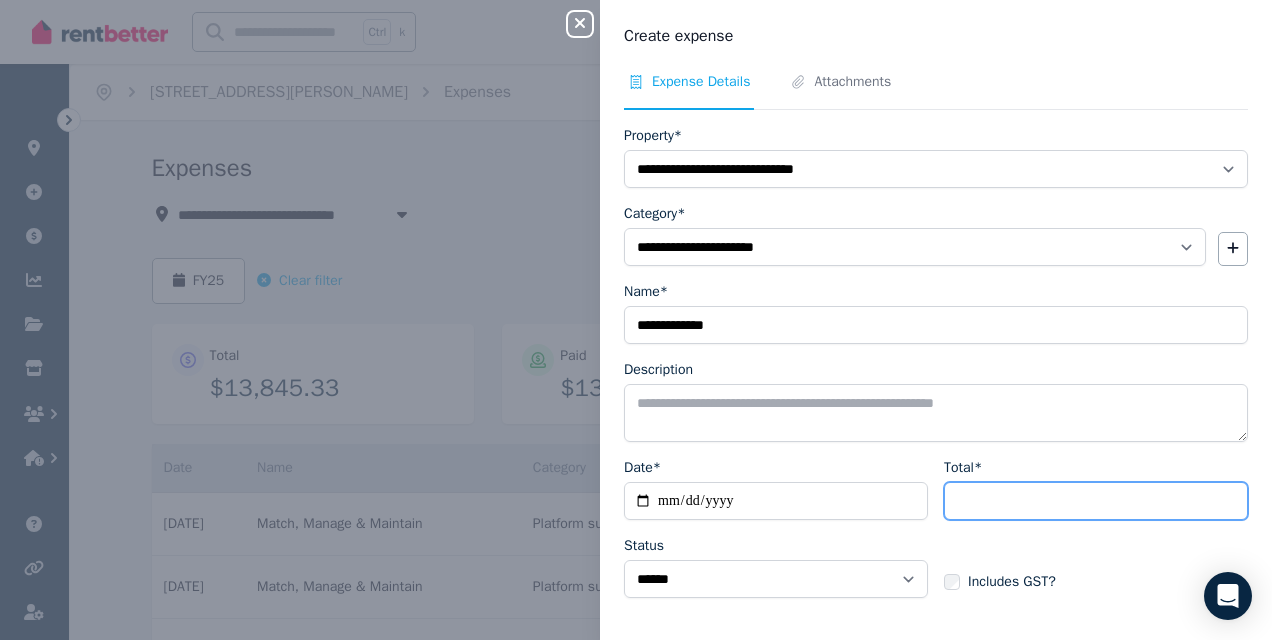 type on "******" 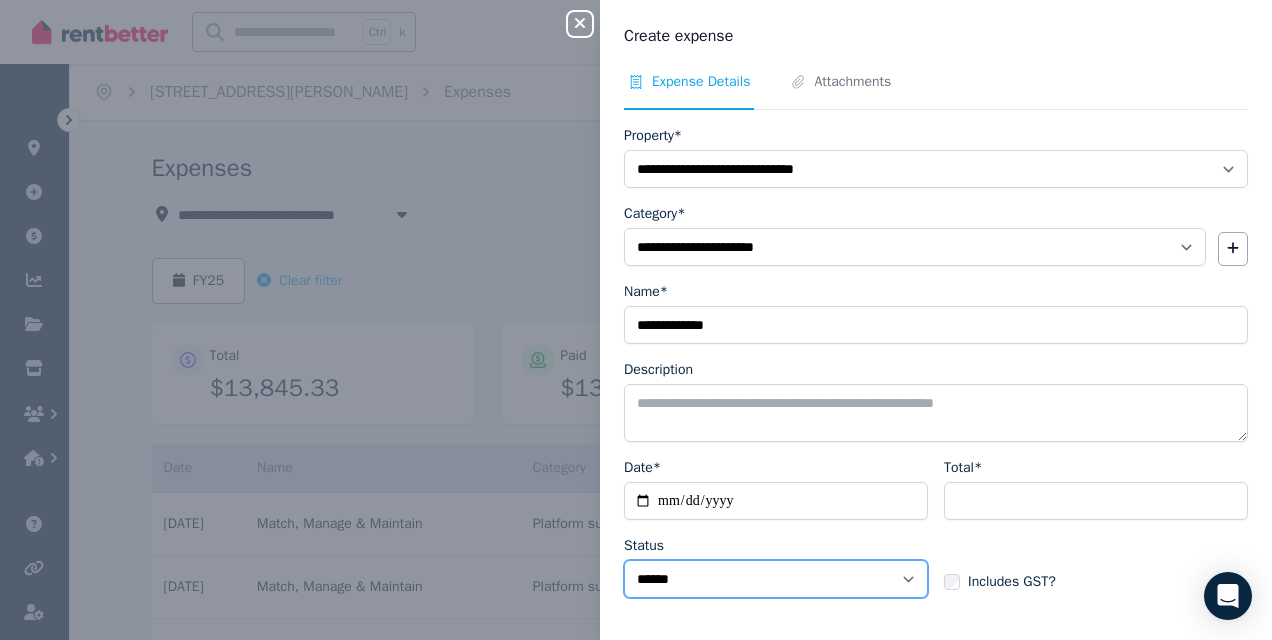 click on "****** ****" at bounding box center (776, 579) 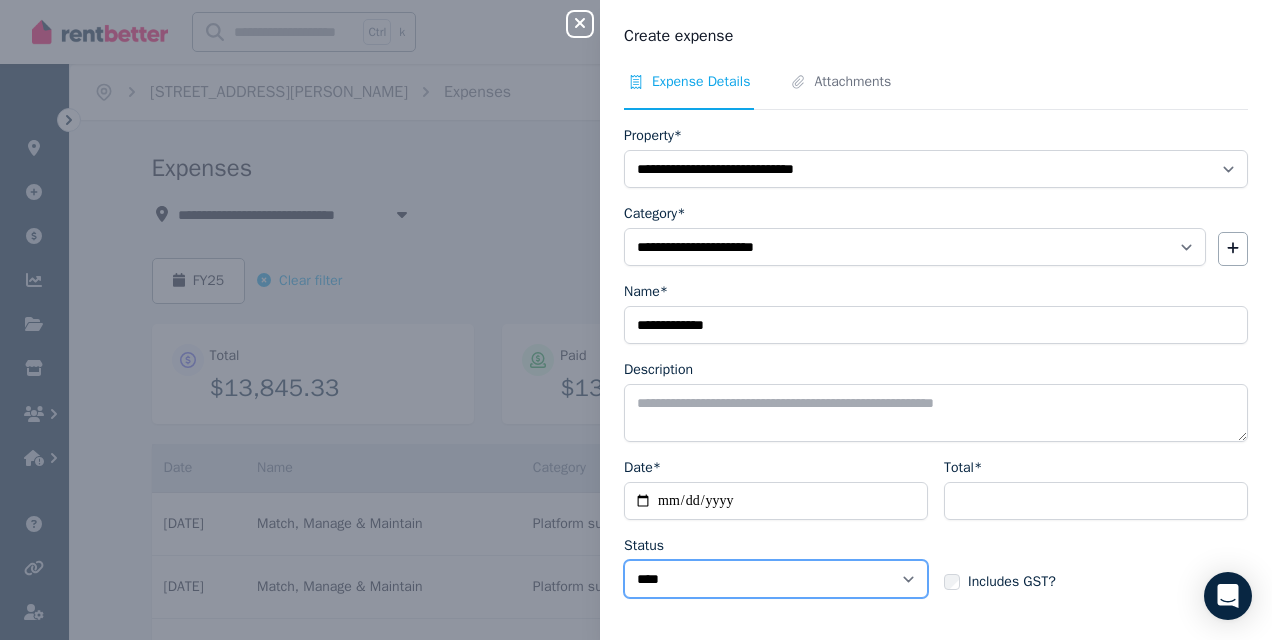 click on "****** ****" at bounding box center [776, 579] 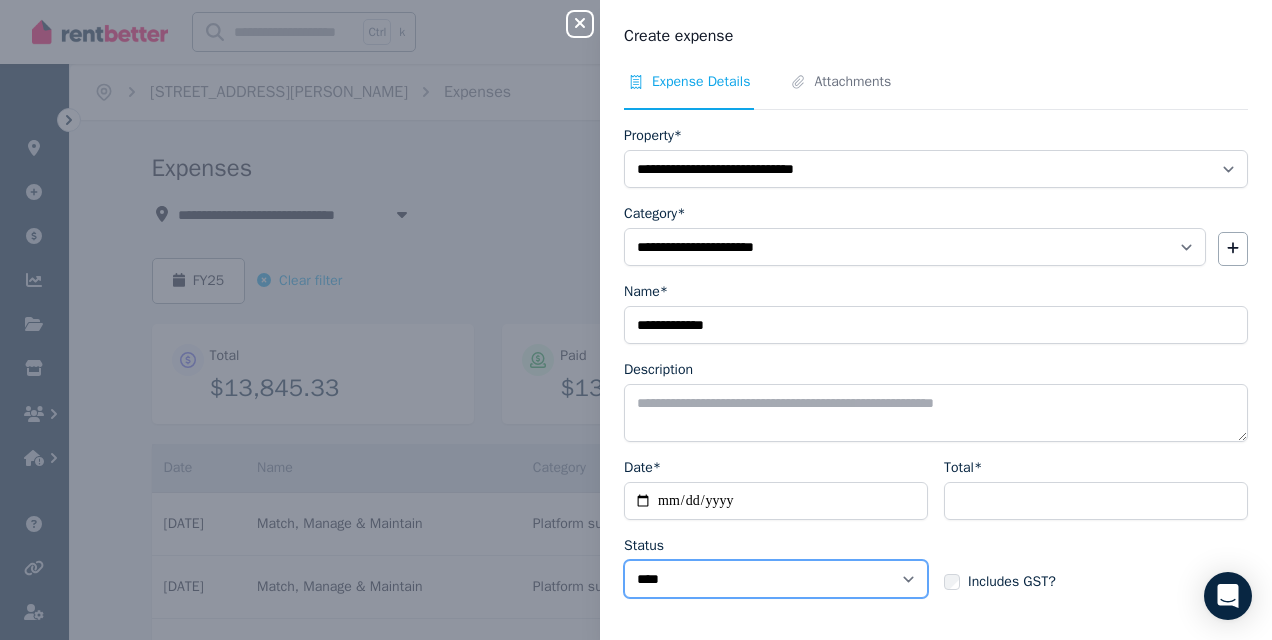 scroll, scrollTop: 71, scrollLeft: 0, axis: vertical 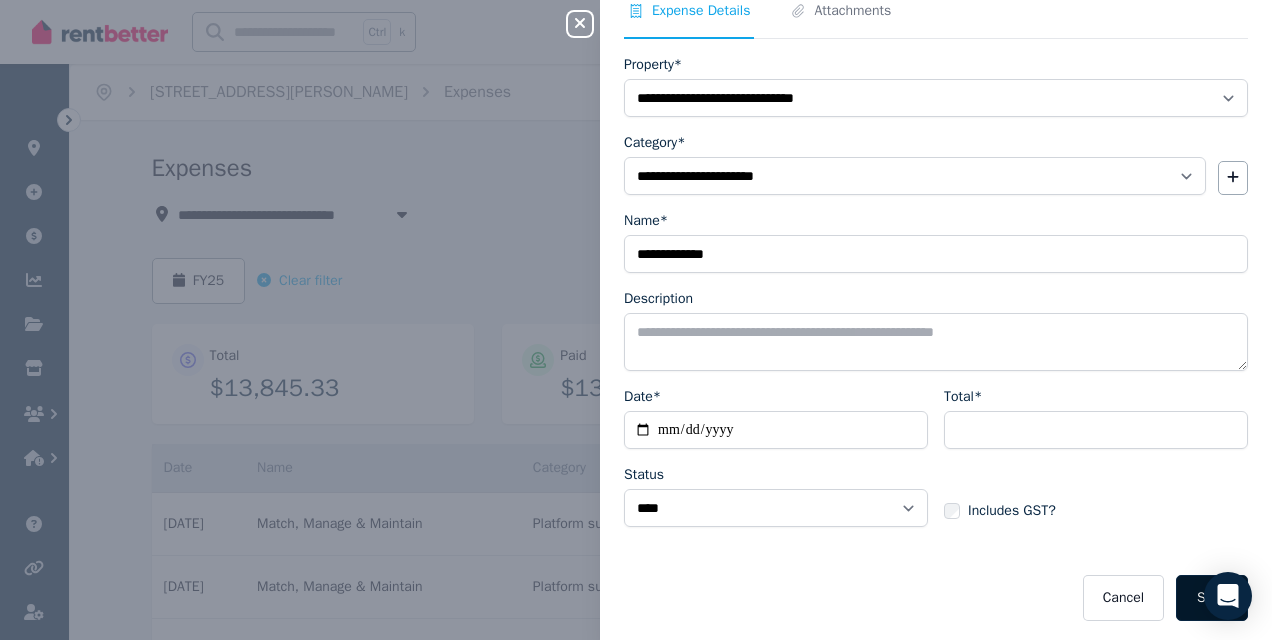 click on "Save" at bounding box center [1212, 598] 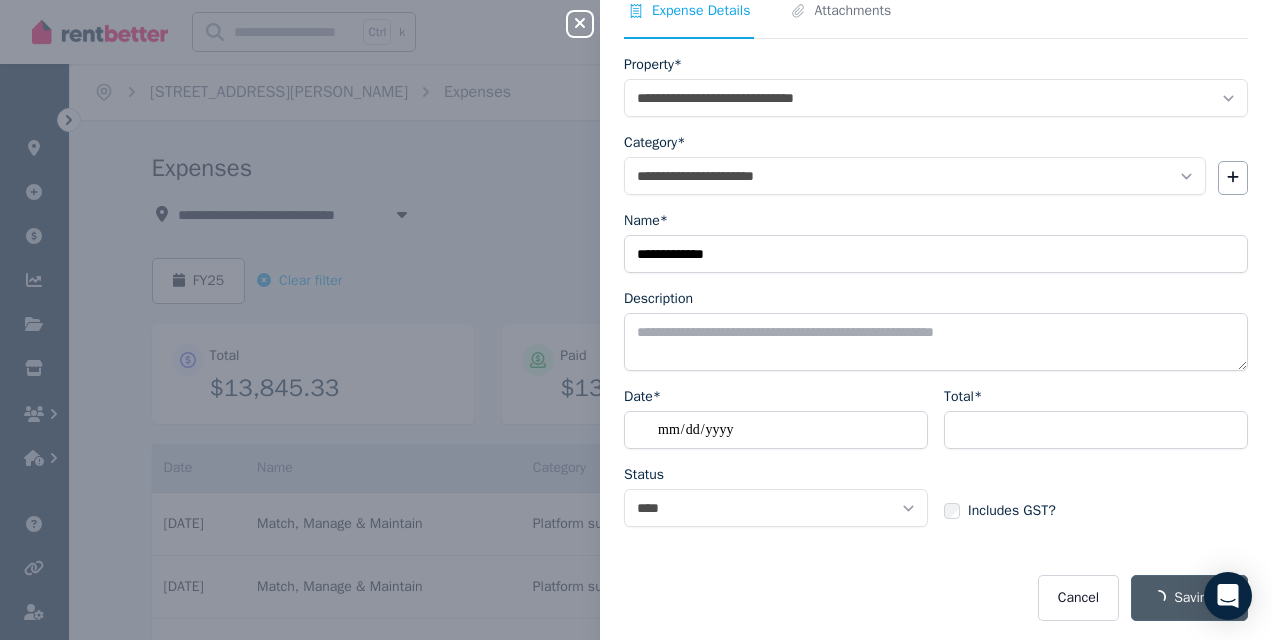 select on "**********" 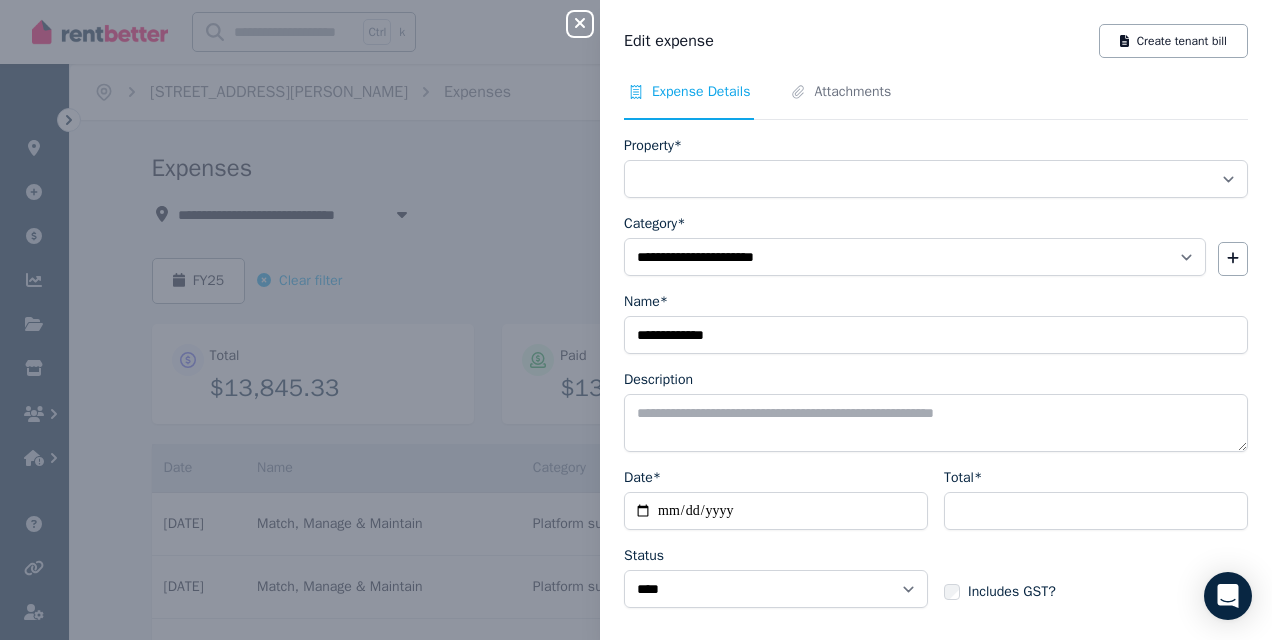 select on "**********" 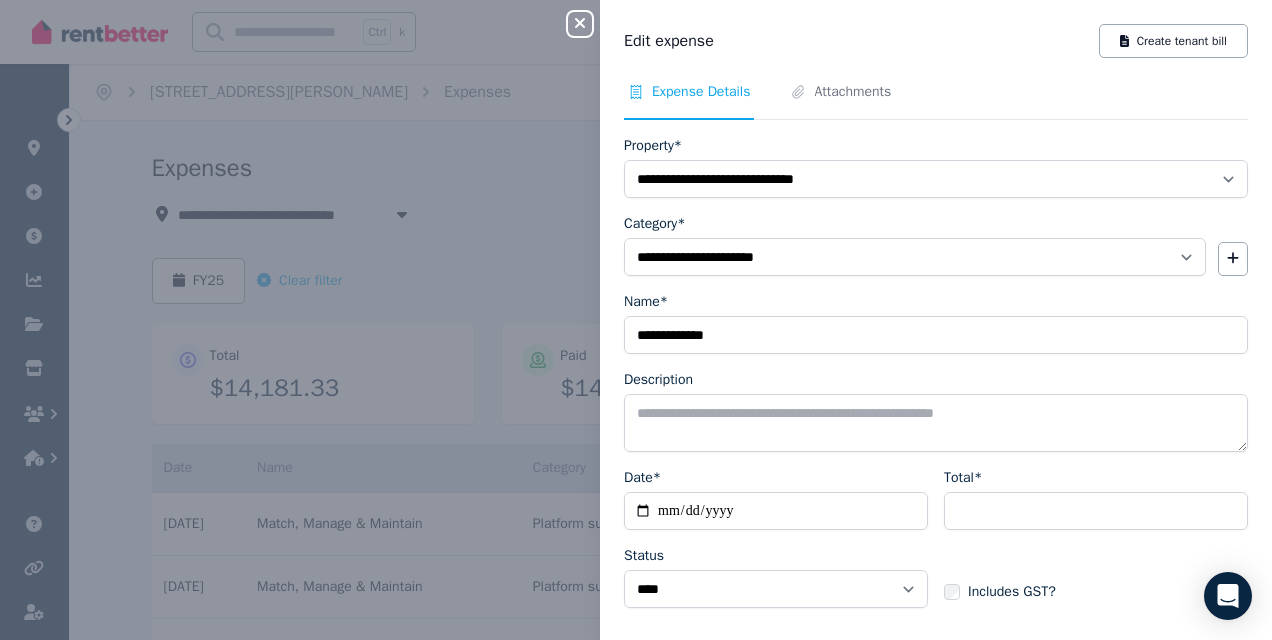 click 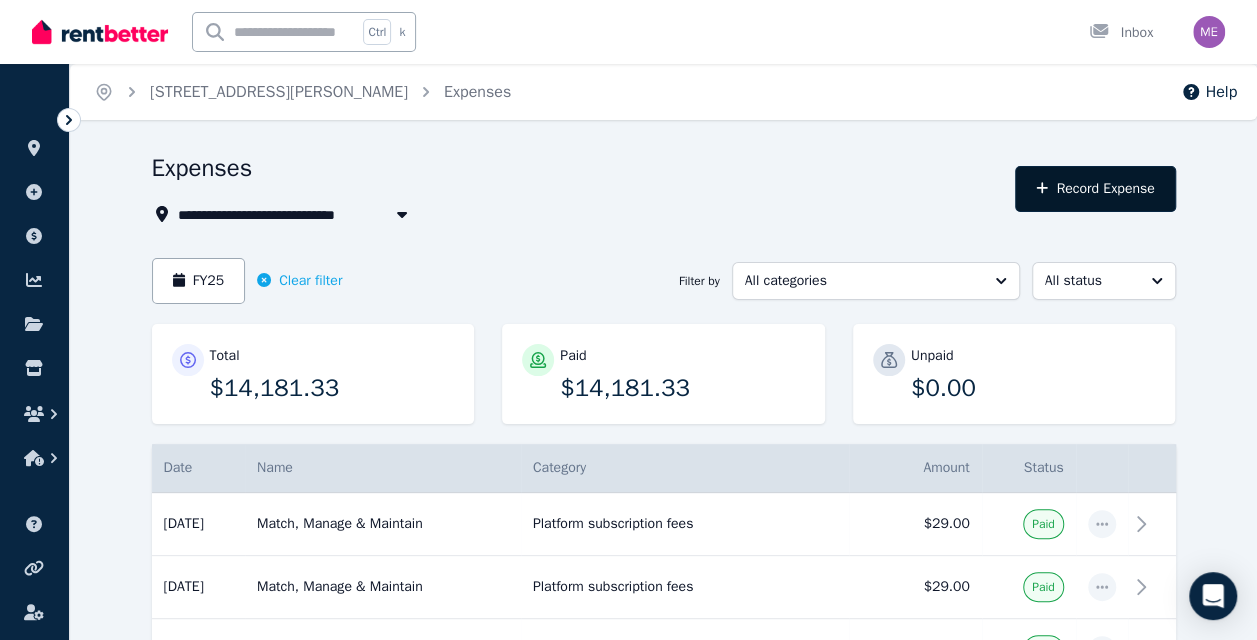 click on "Record Expense" at bounding box center (1095, 189) 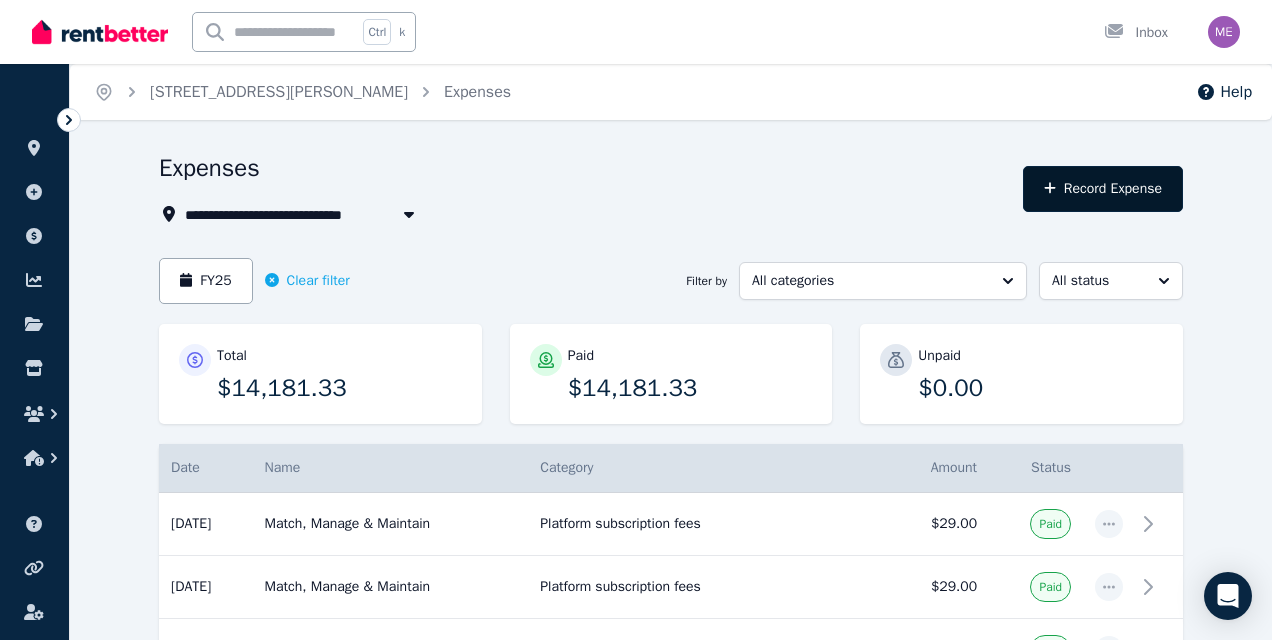 select on "**********" 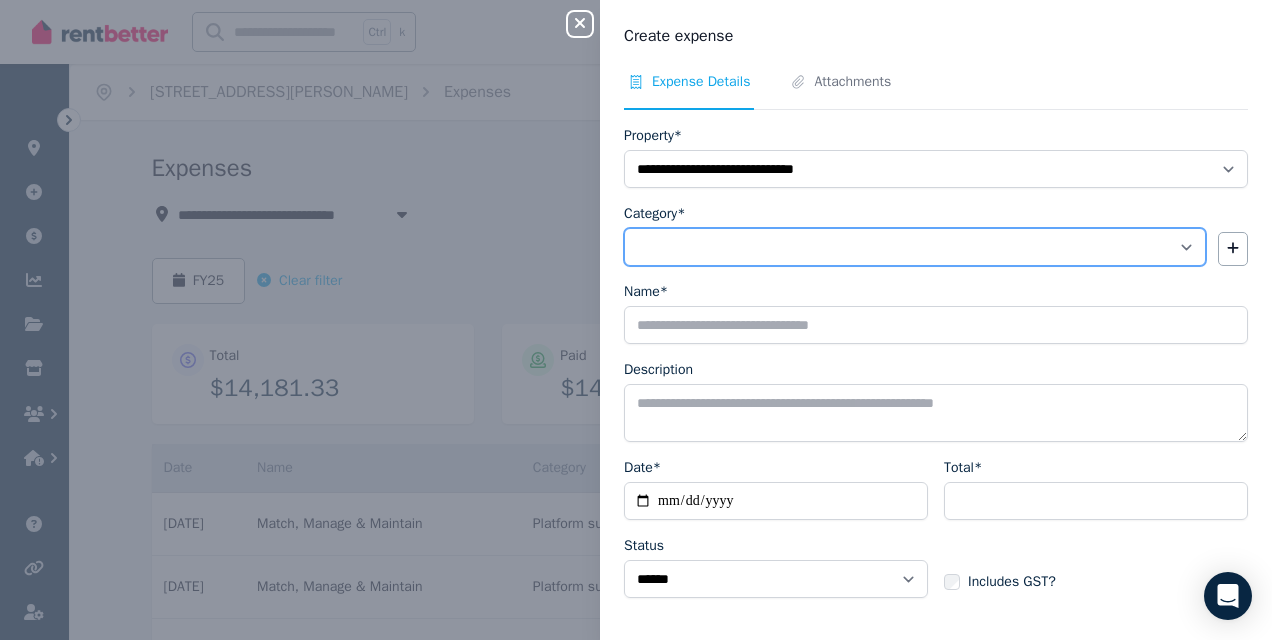 click on "**********" at bounding box center [915, 247] 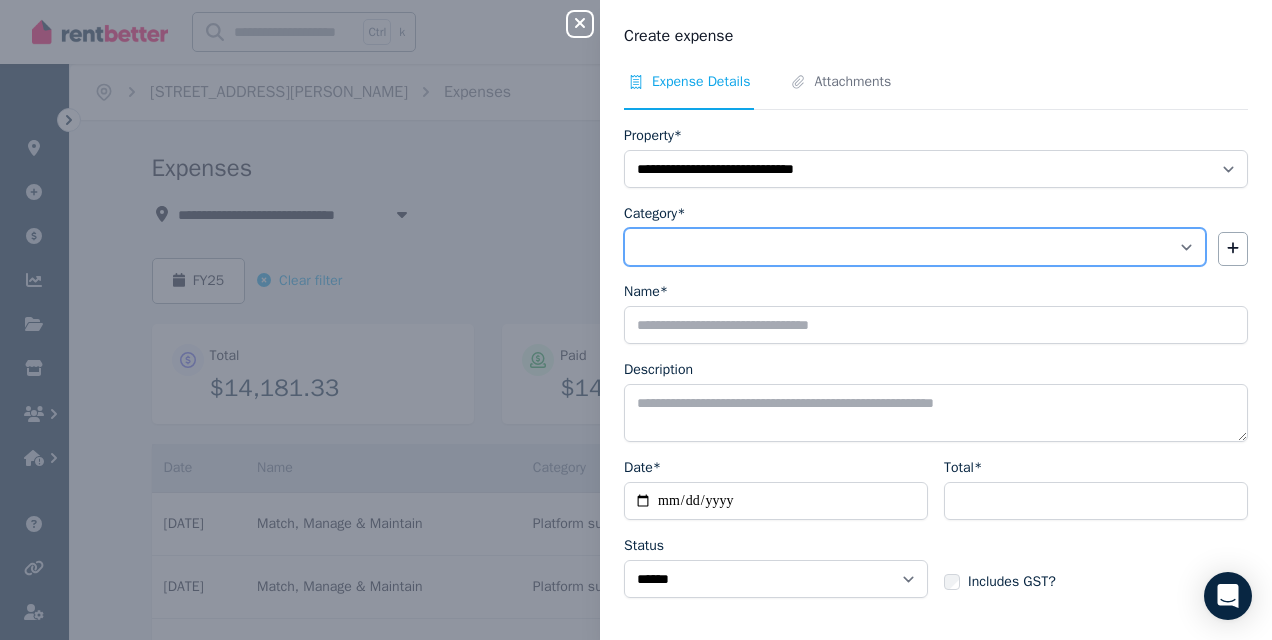 select on "**********" 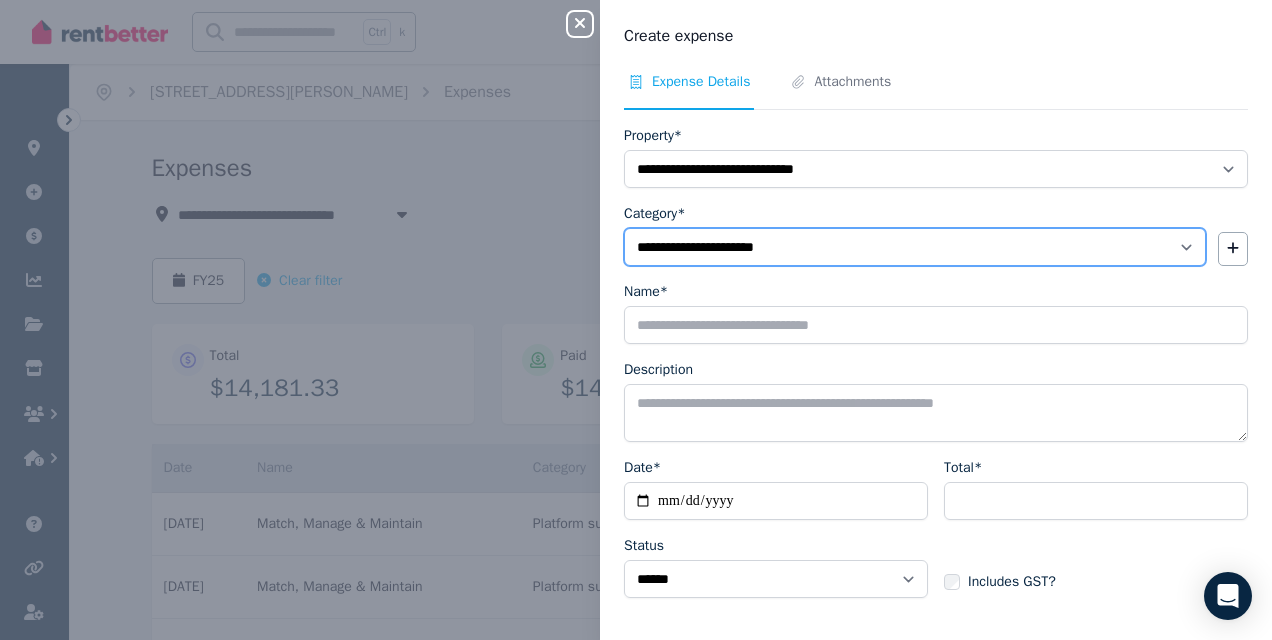 click on "**********" at bounding box center (915, 247) 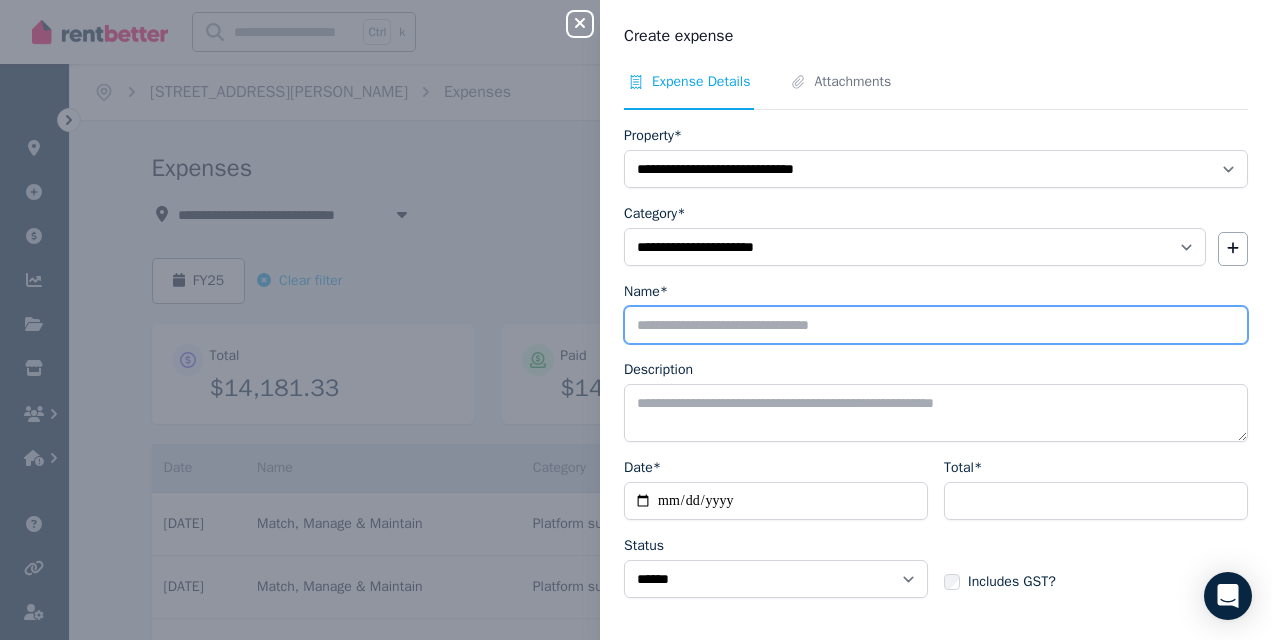 click on "Name*" at bounding box center [936, 325] 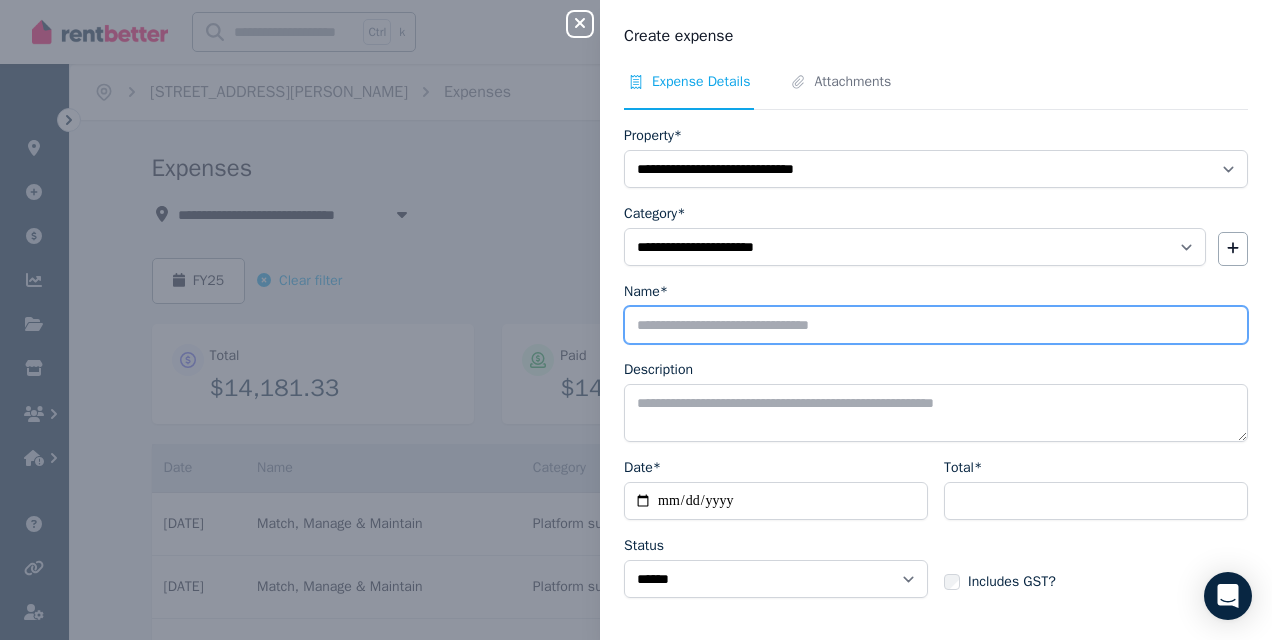 type on "**********" 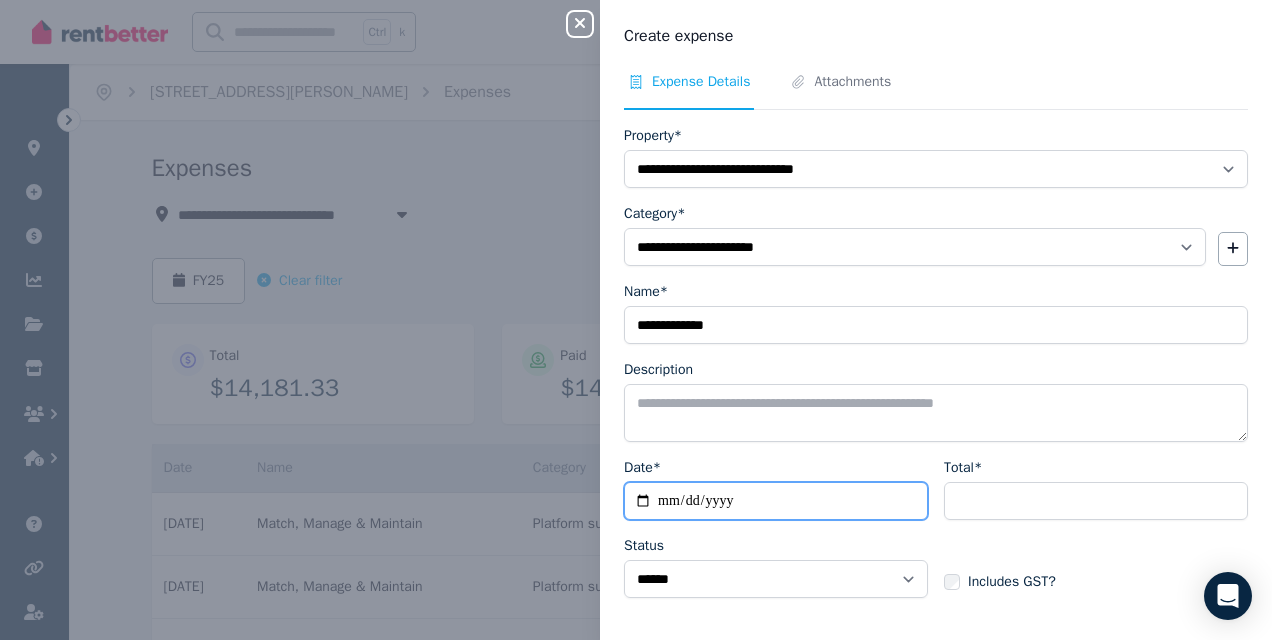 click on "Date*" at bounding box center (776, 501) 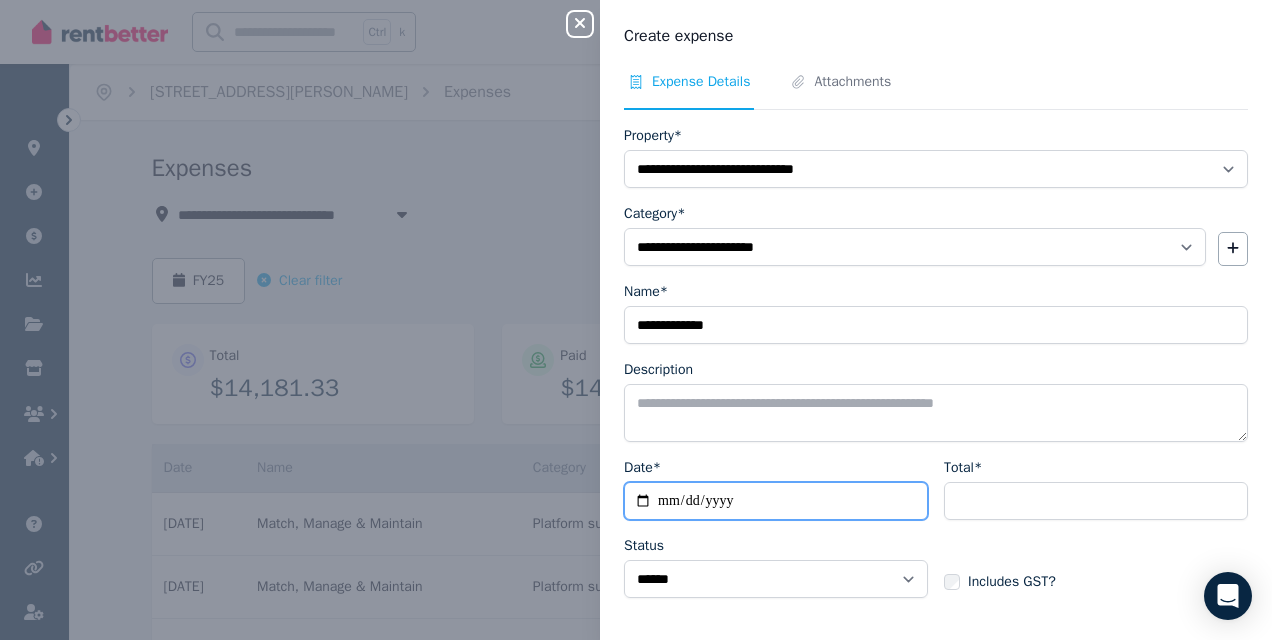 type on "**********" 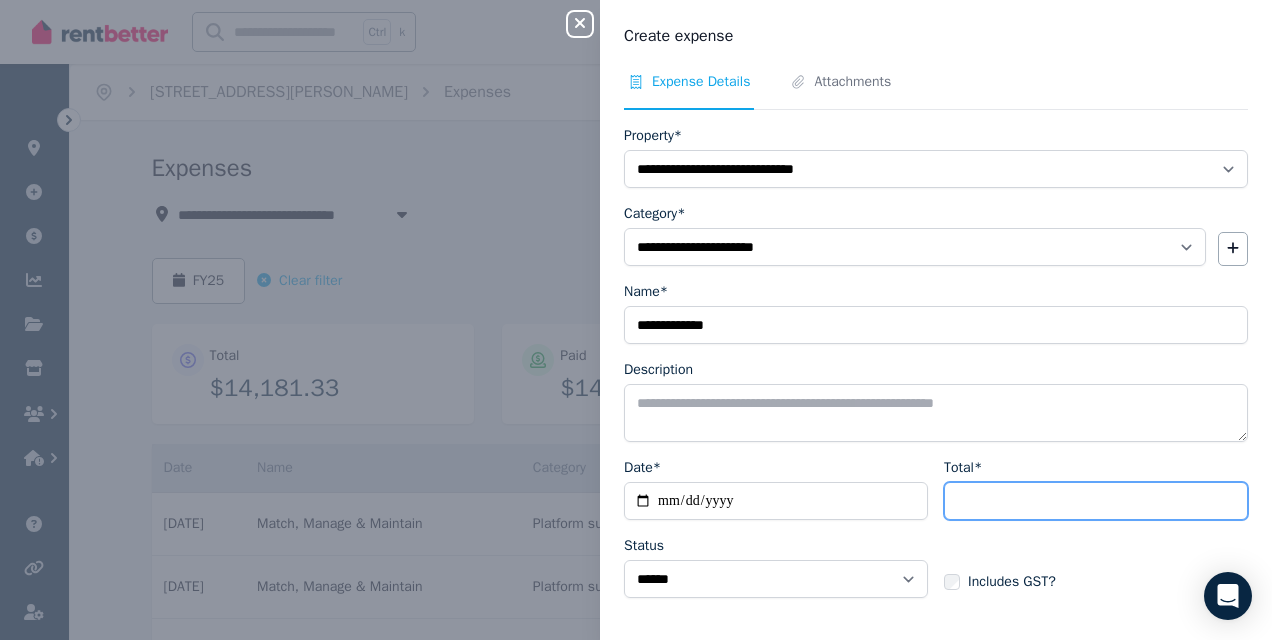 click on "Total*" at bounding box center [1096, 501] 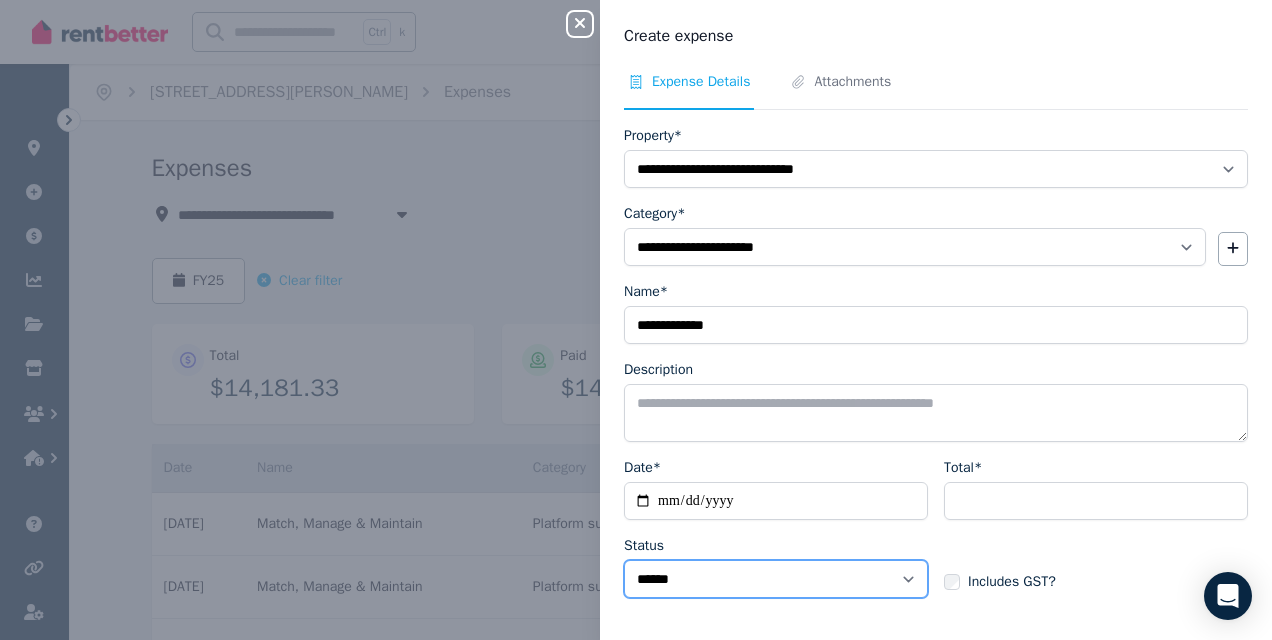 click on "****** ****" at bounding box center (776, 579) 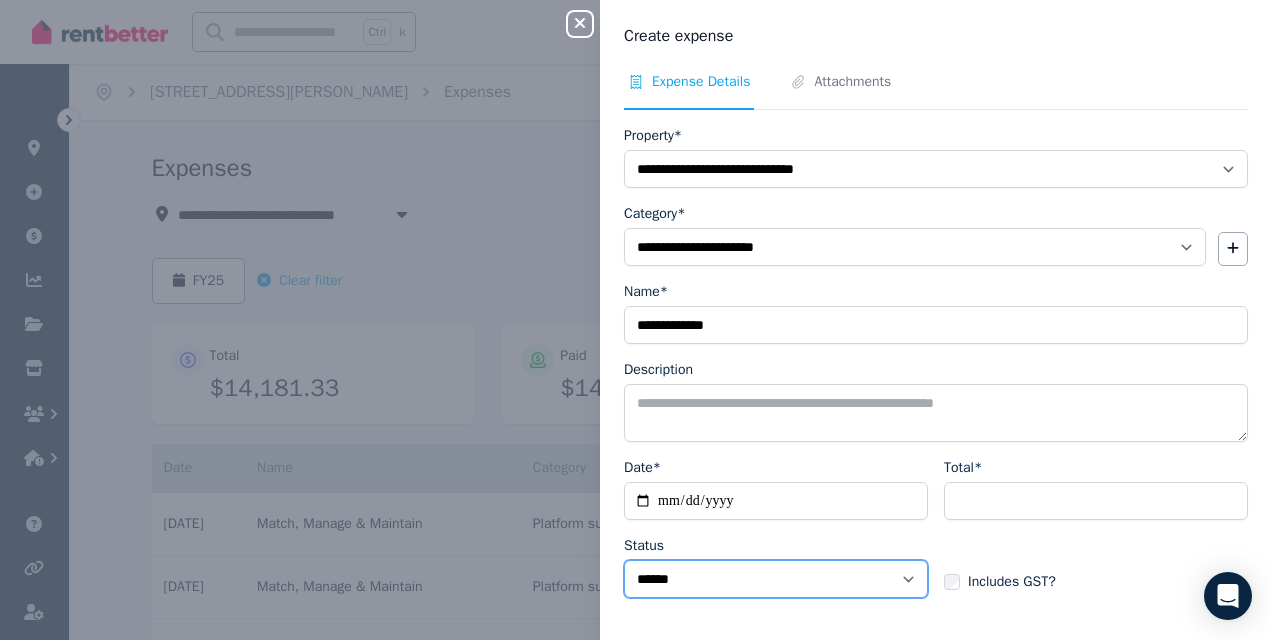 select on "**********" 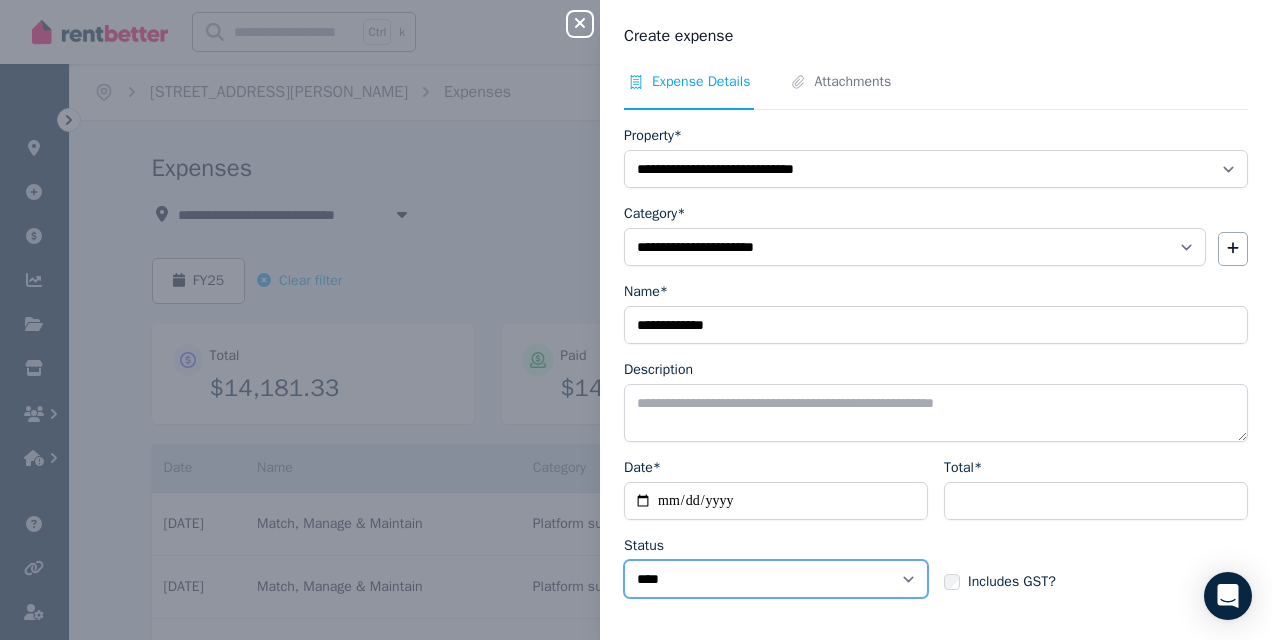 click on "****** ****" at bounding box center (776, 579) 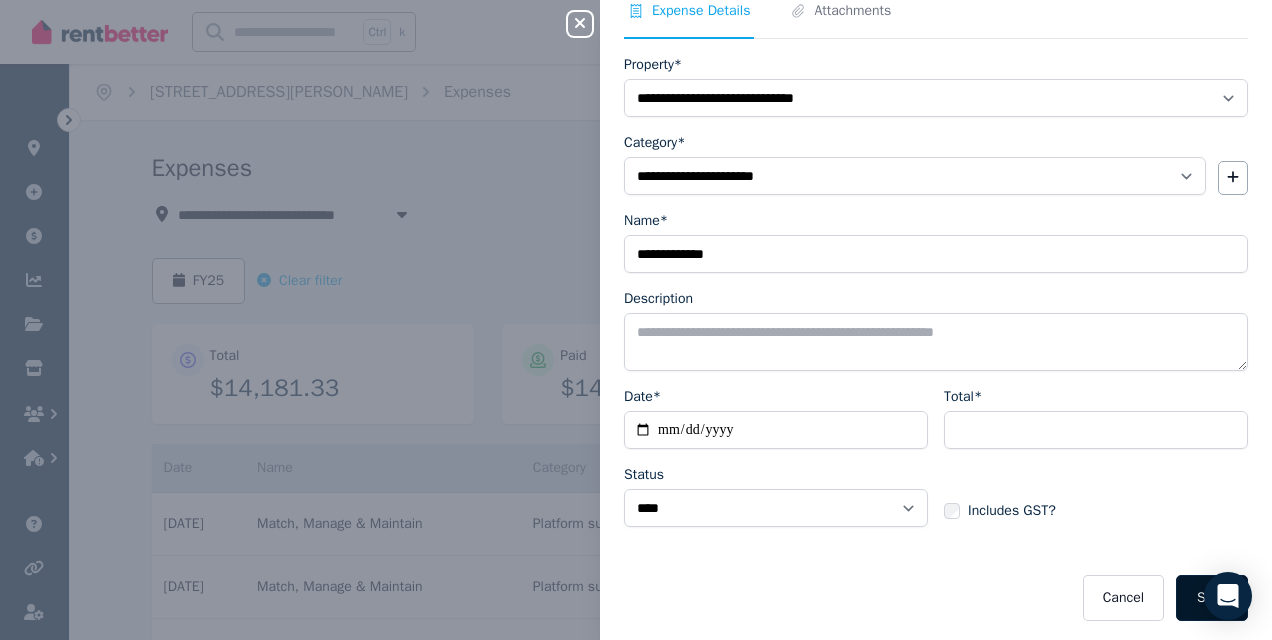 click on "Save" at bounding box center (1212, 598) 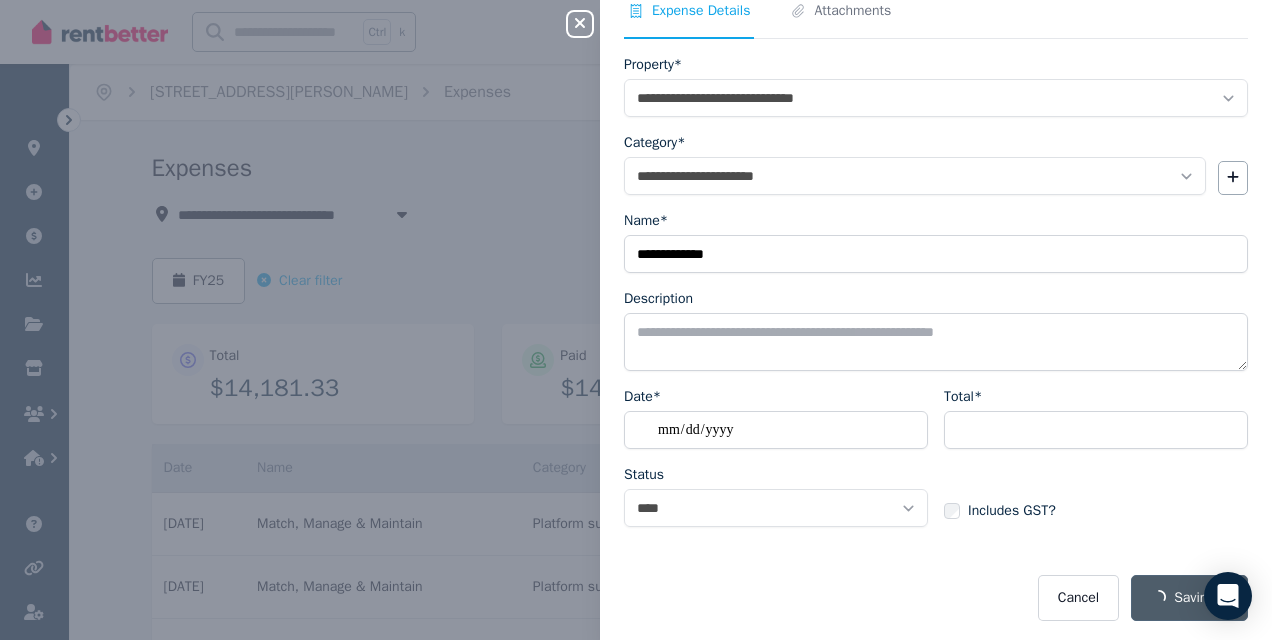 select on "**********" 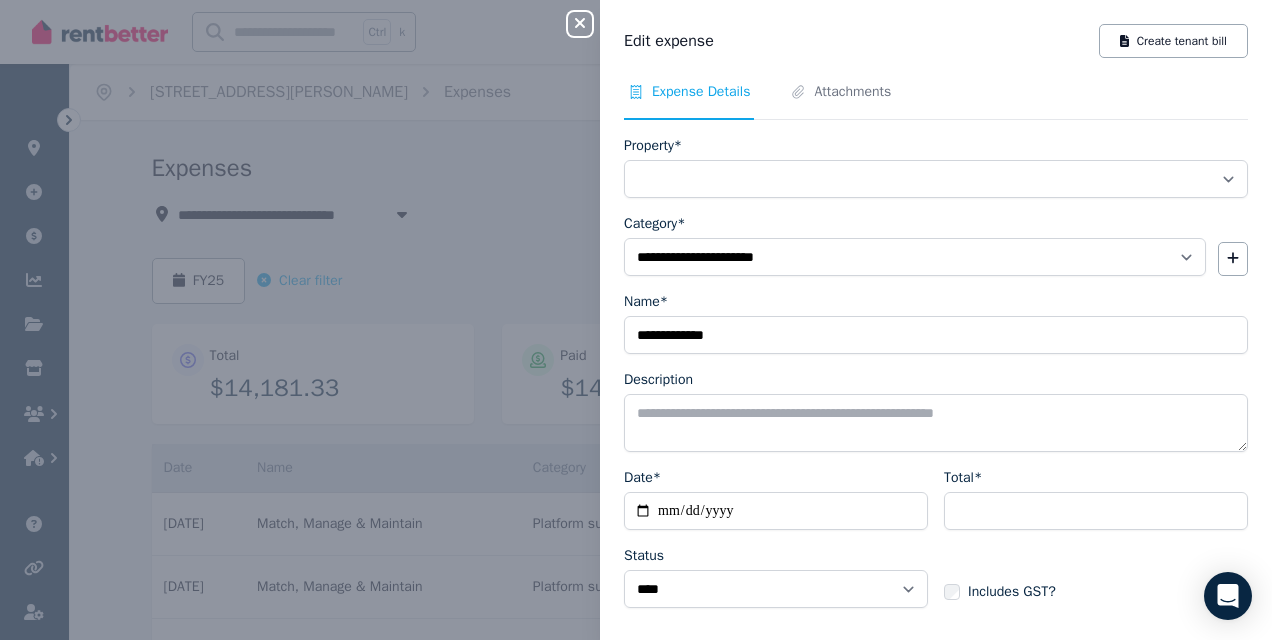 select on "**********" 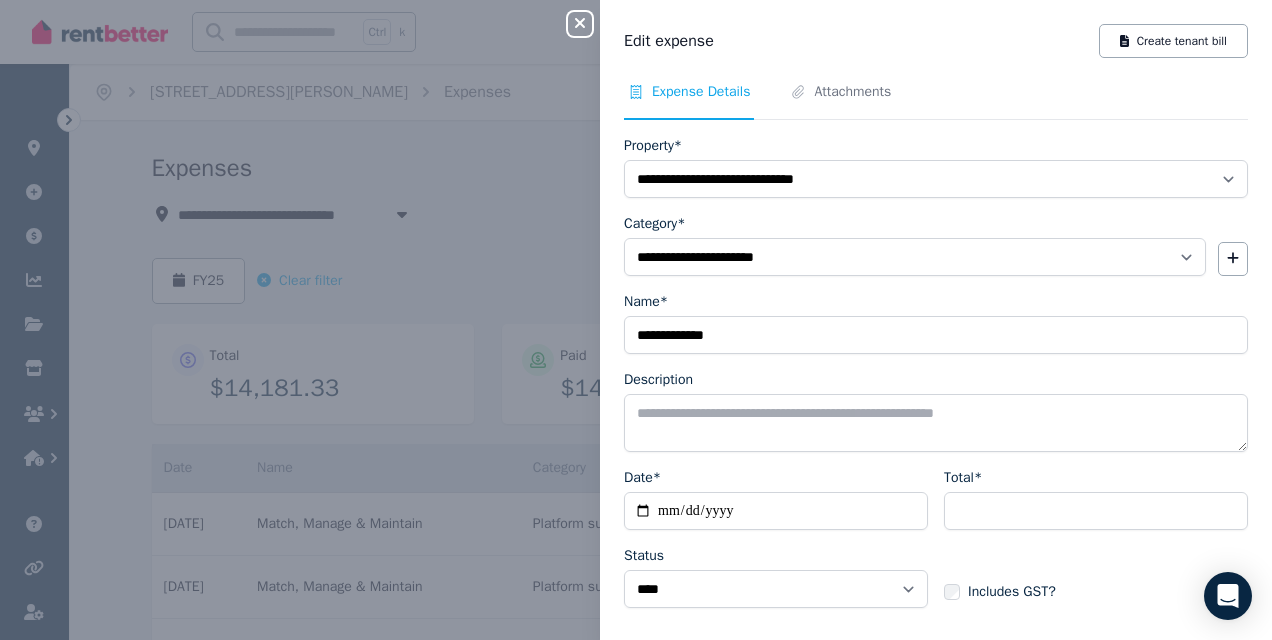 click 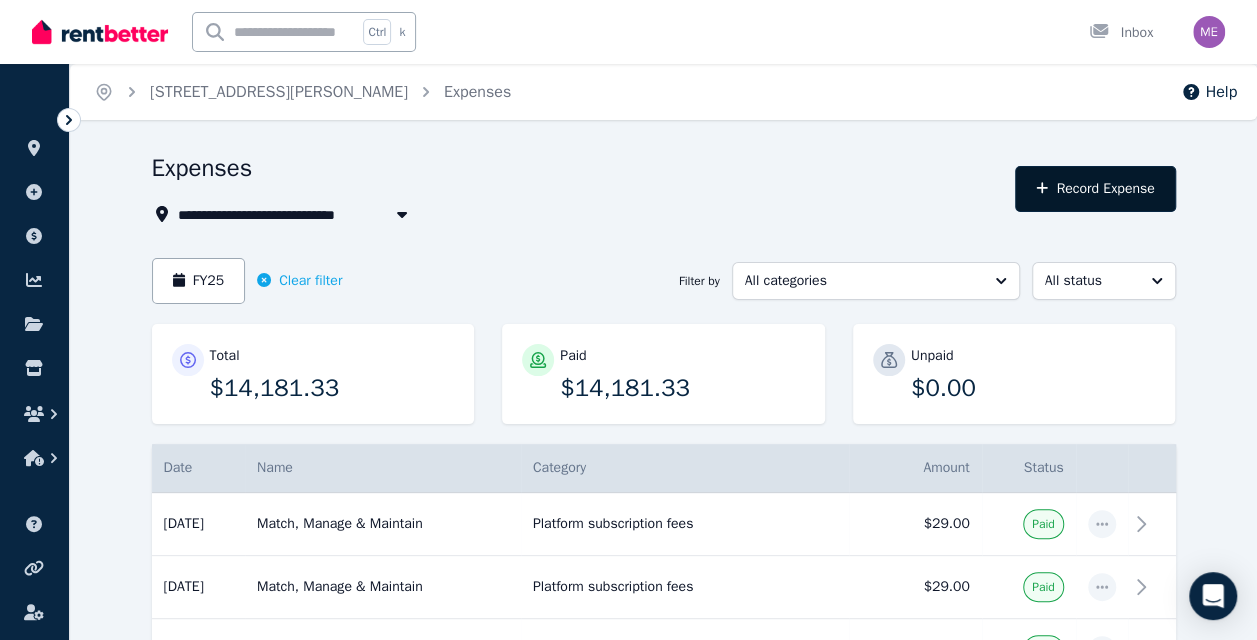 click on "Record Expense" at bounding box center (1095, 189) 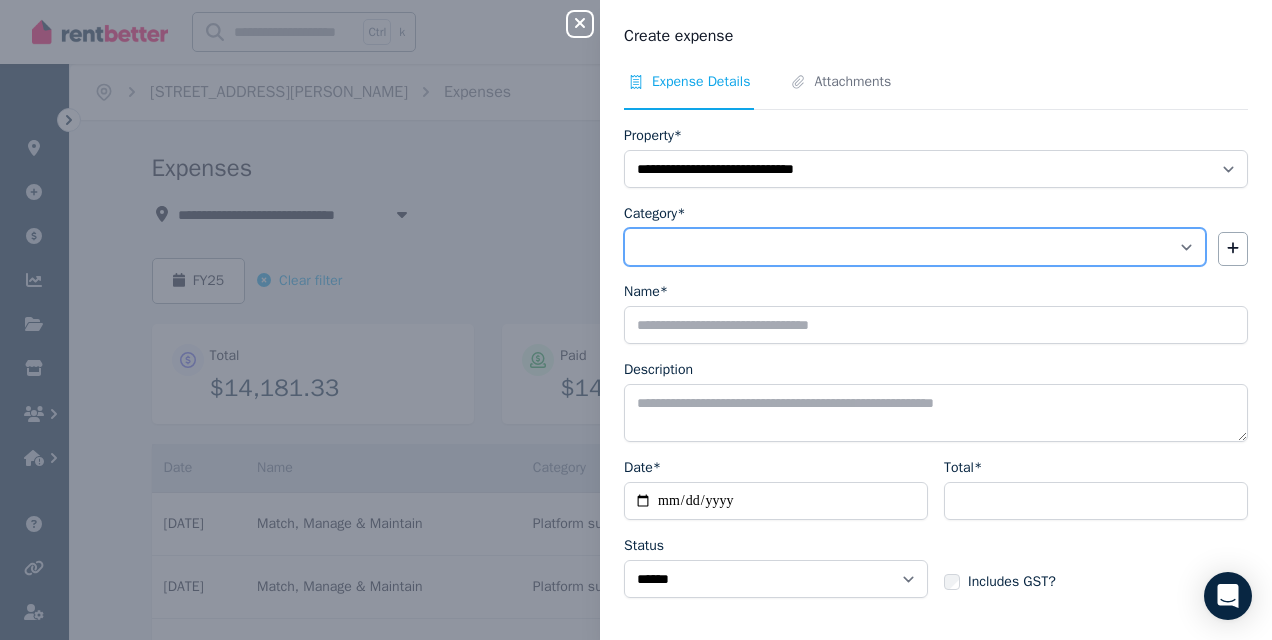 click on "**********" at bounding box center (915, 247) 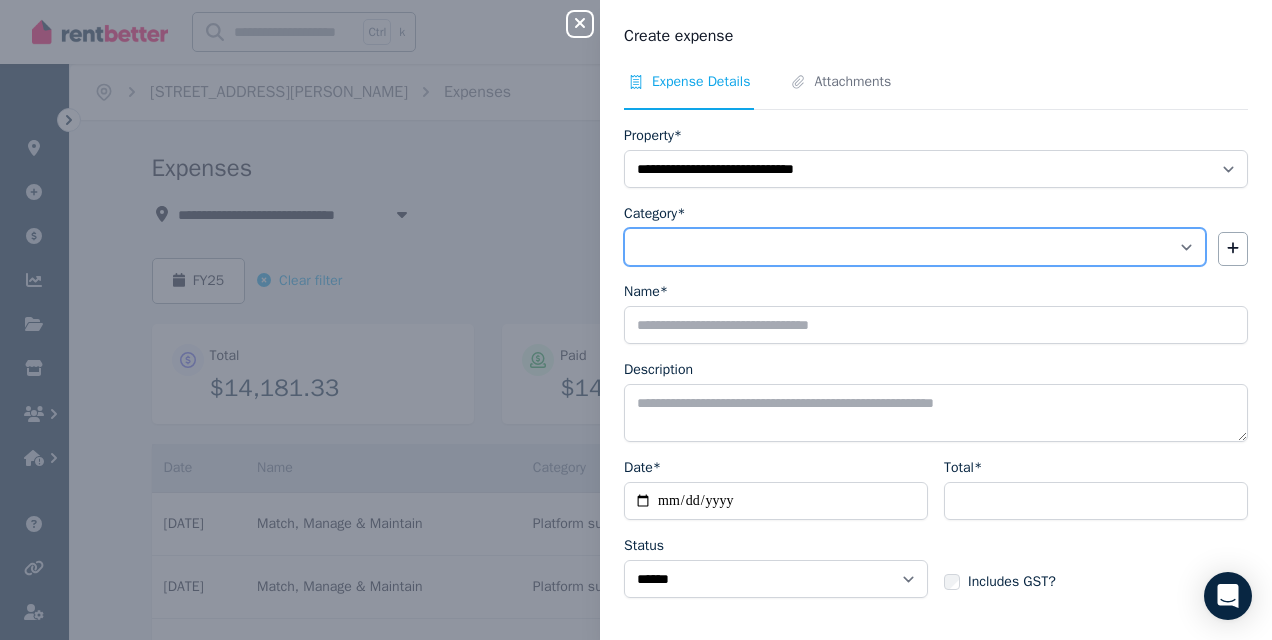 select on "**********" 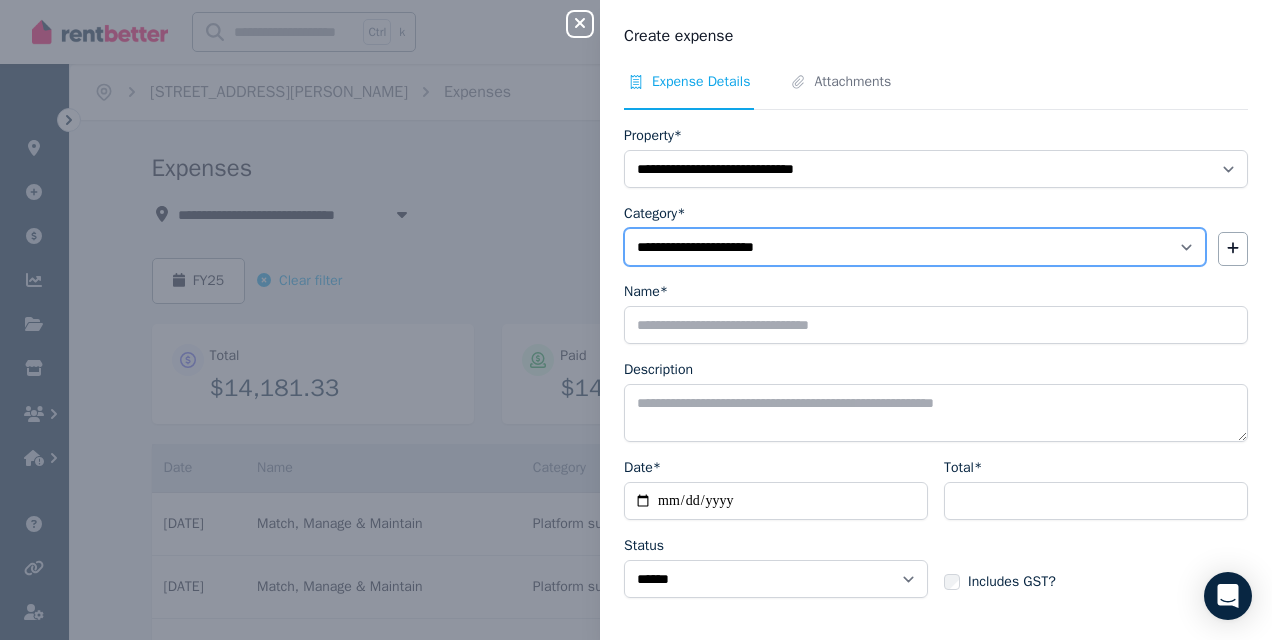 click on "**********" at bounding box center [915, 247] 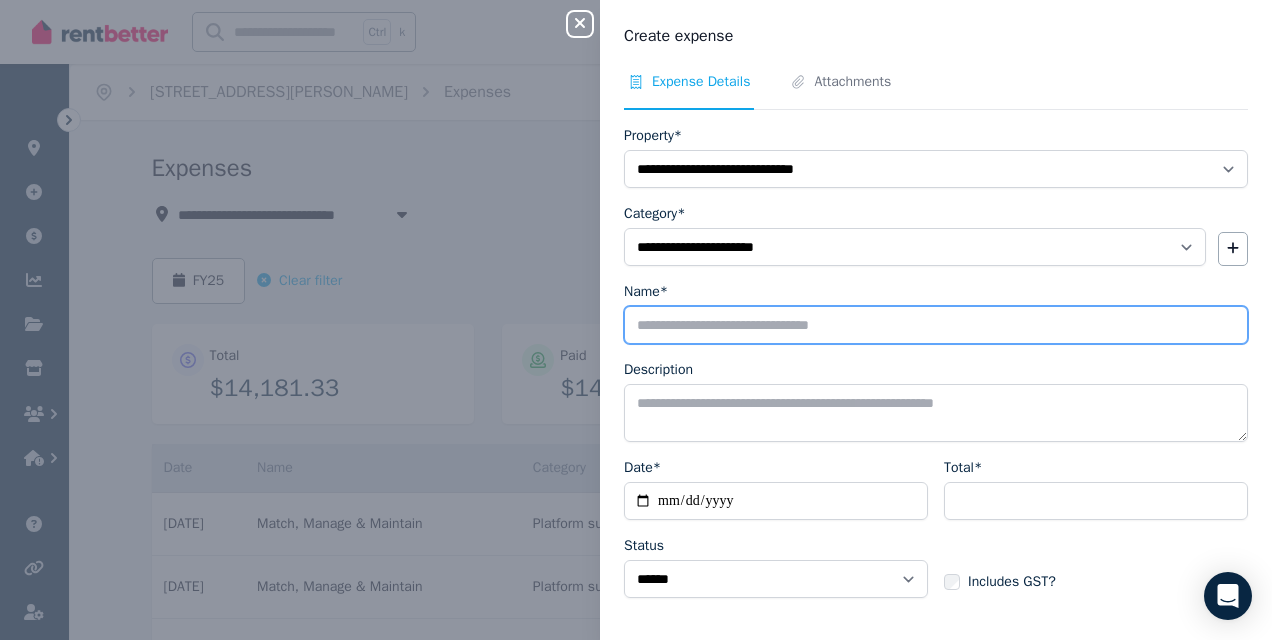 click on "Name*" at bounding box center [936, 325] 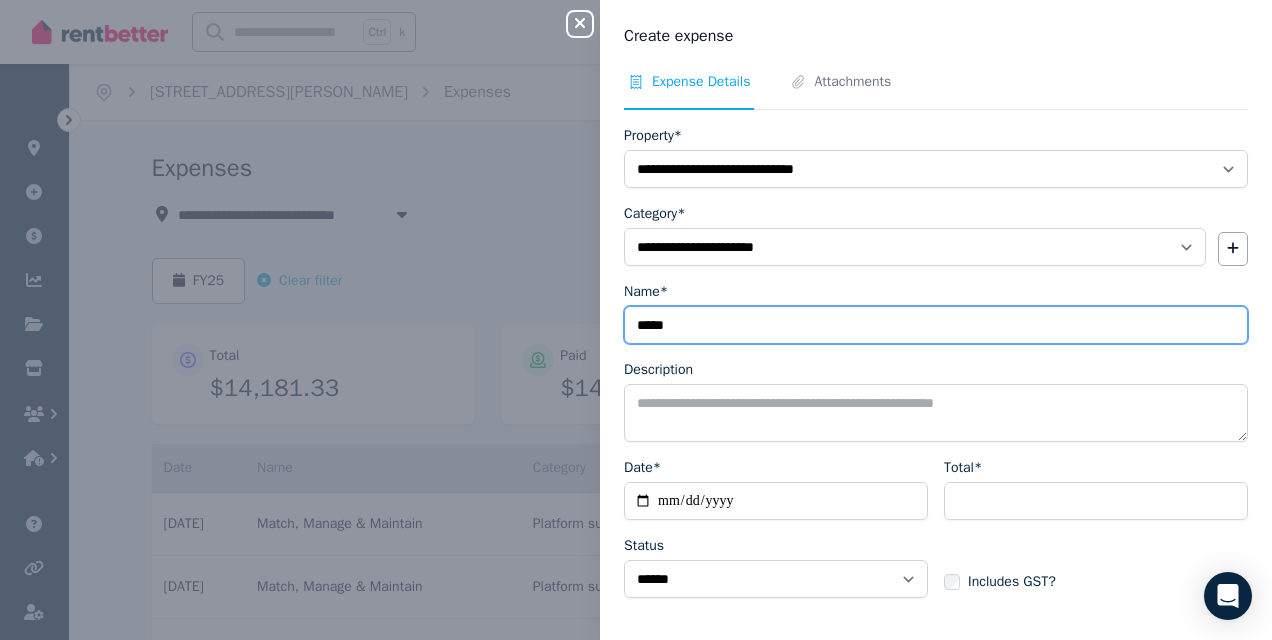 type on "**********" 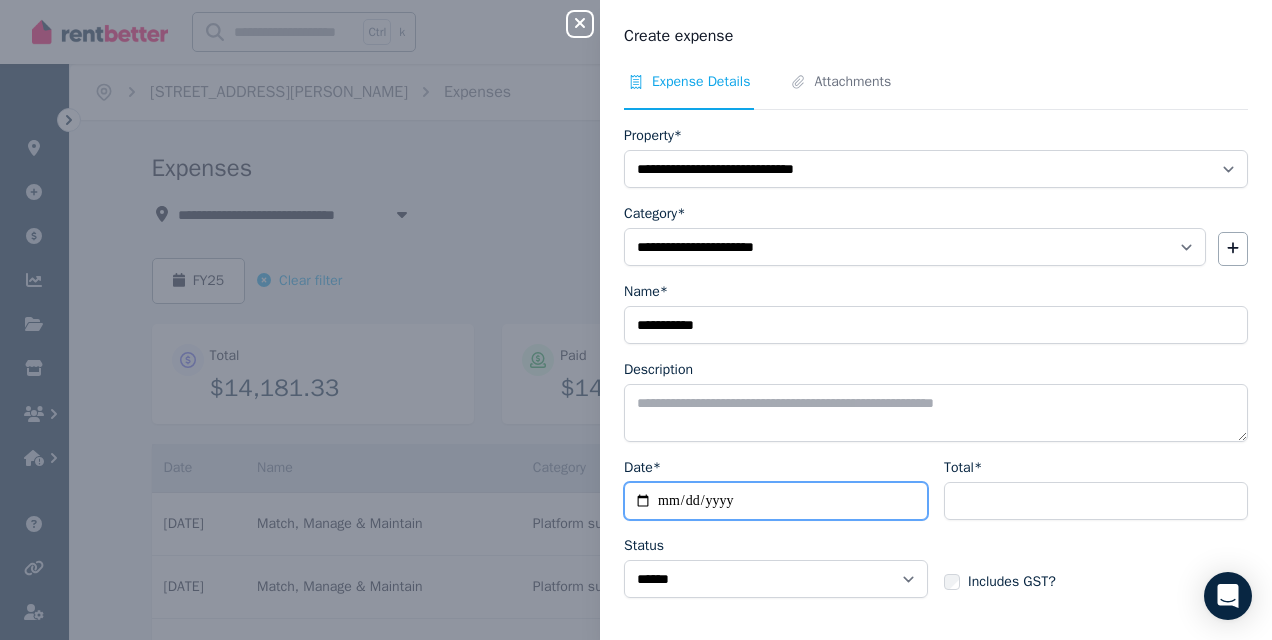click on "Date*" at bounding box center (776, 501) 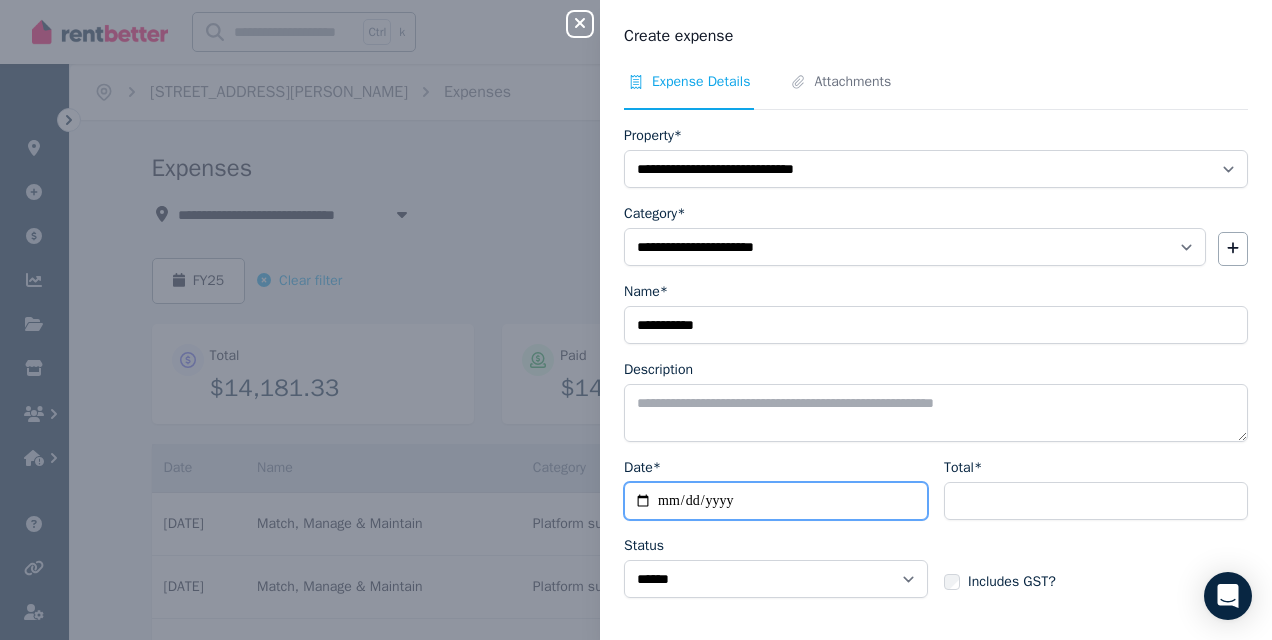 type on "**********" 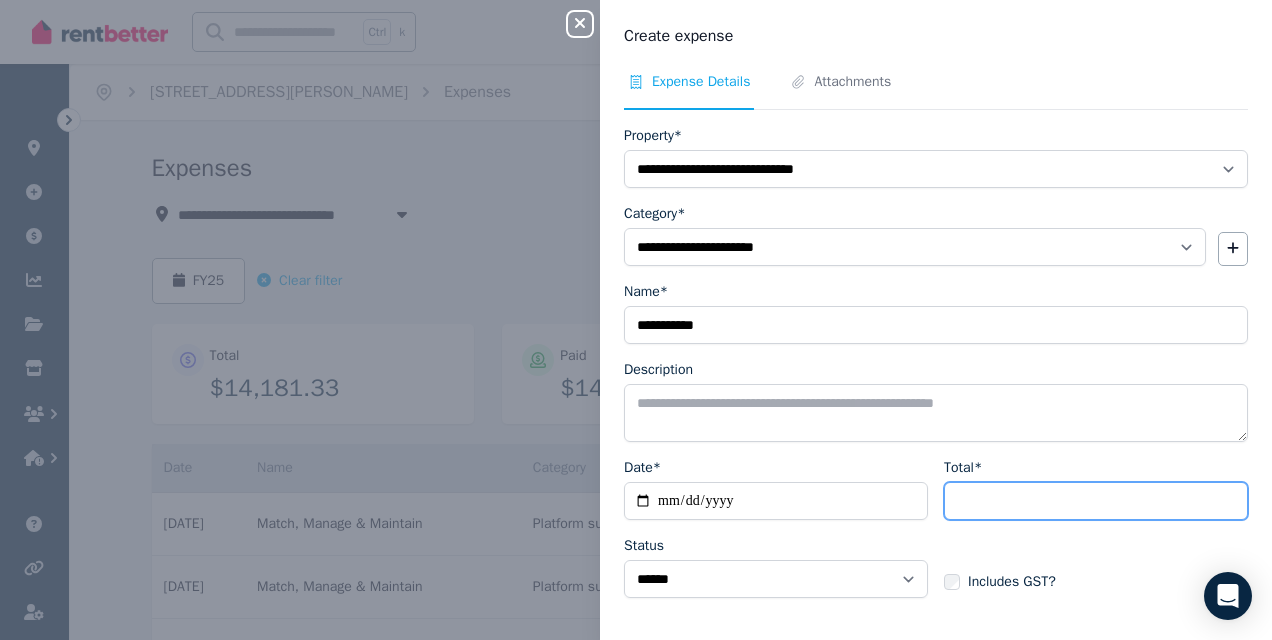 click on "Total*" at bounding box center (1096, 501) 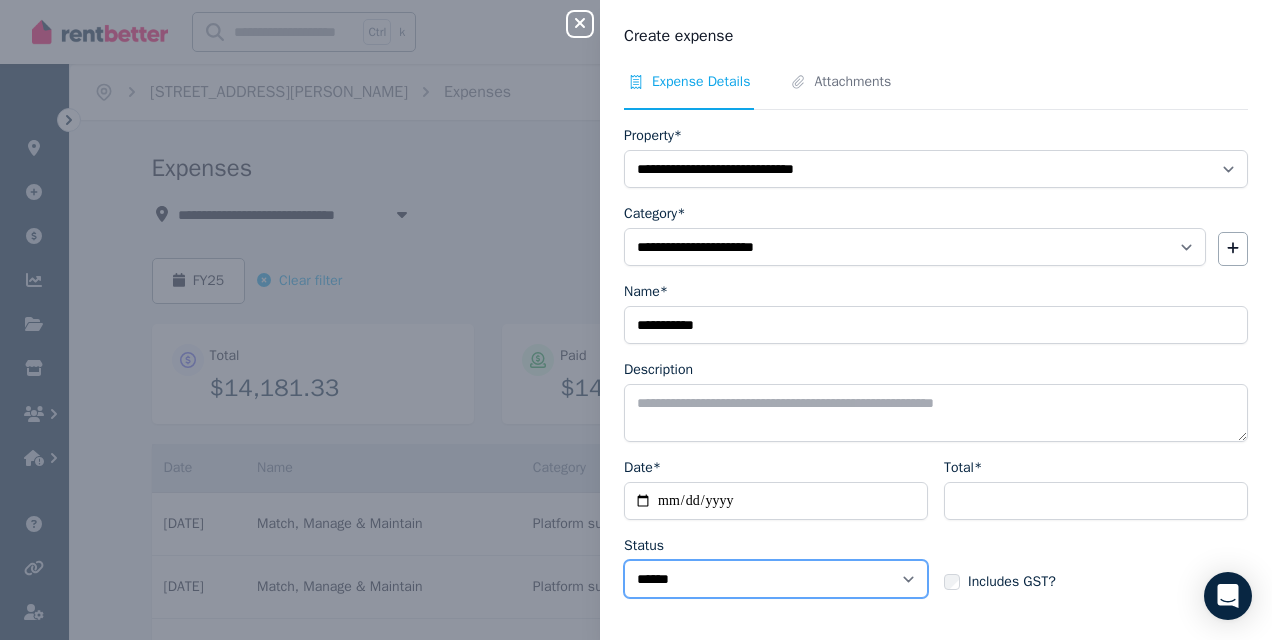 click on "****** ****" at bounding box center [776, 579] 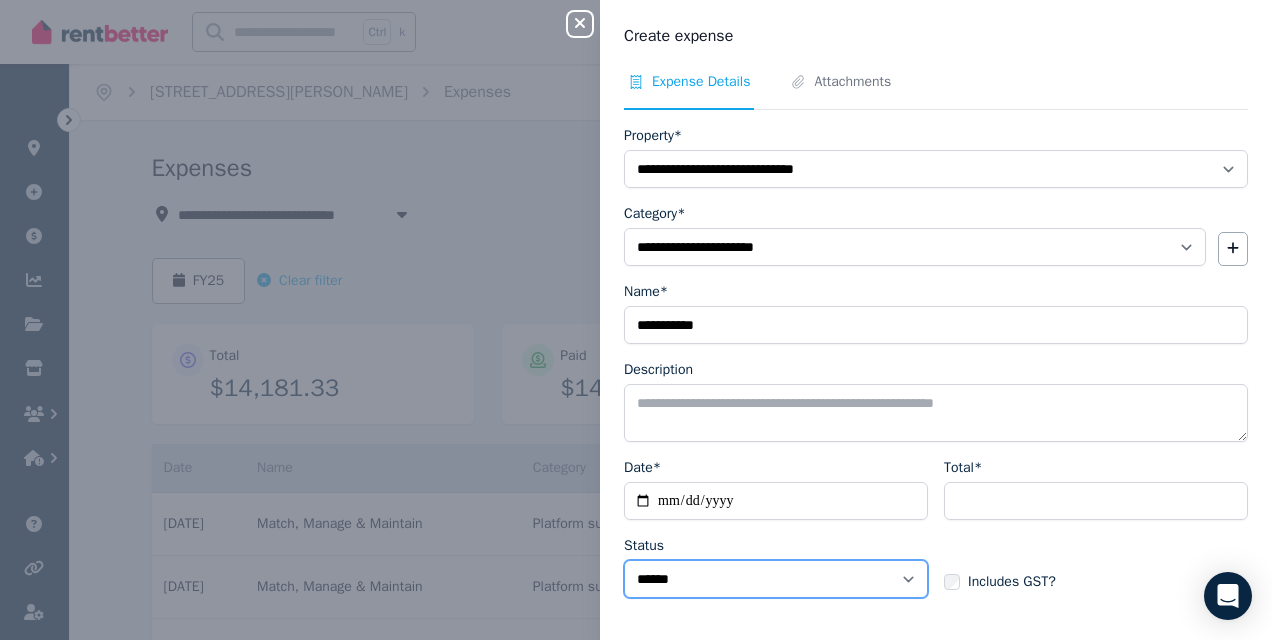 select on "**********" 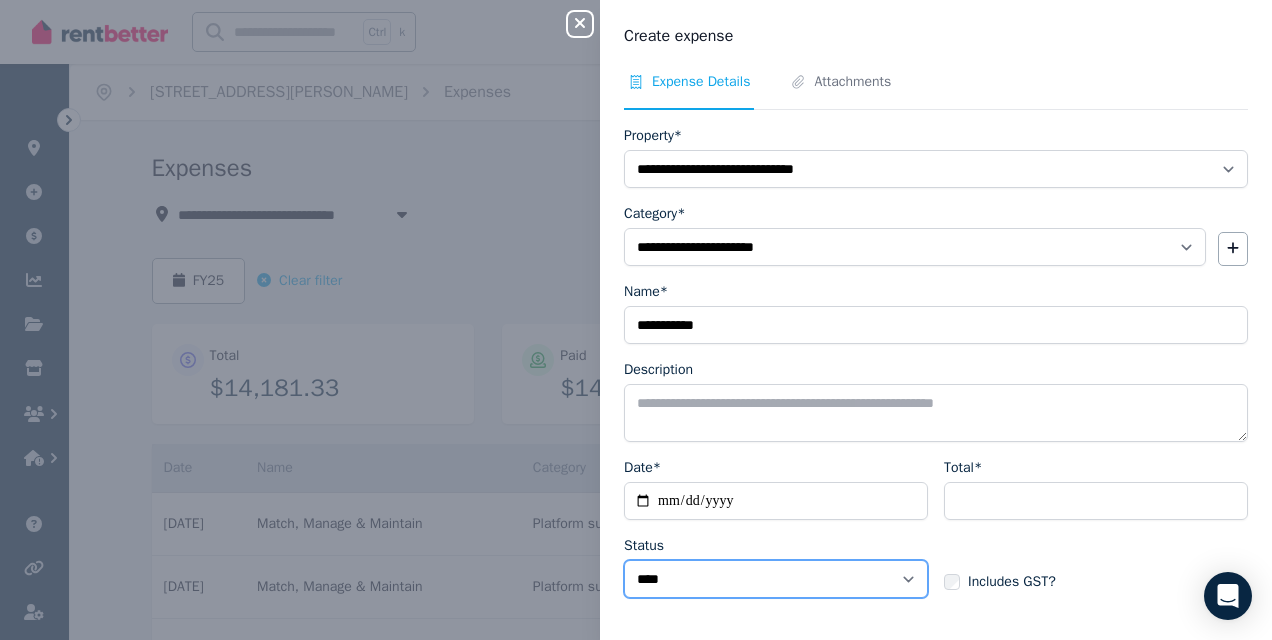 click on "****** ****" at bounding box center [776, 579] 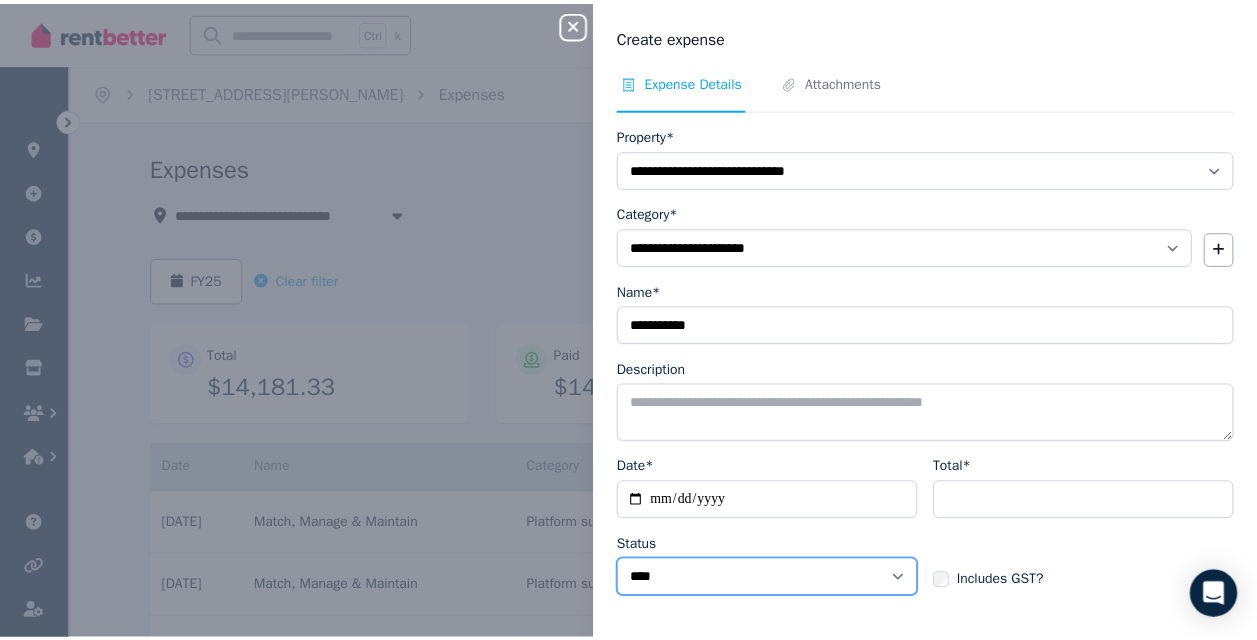 scroll, scrollTop: 71, scrollLeft: 0, axis: vertical 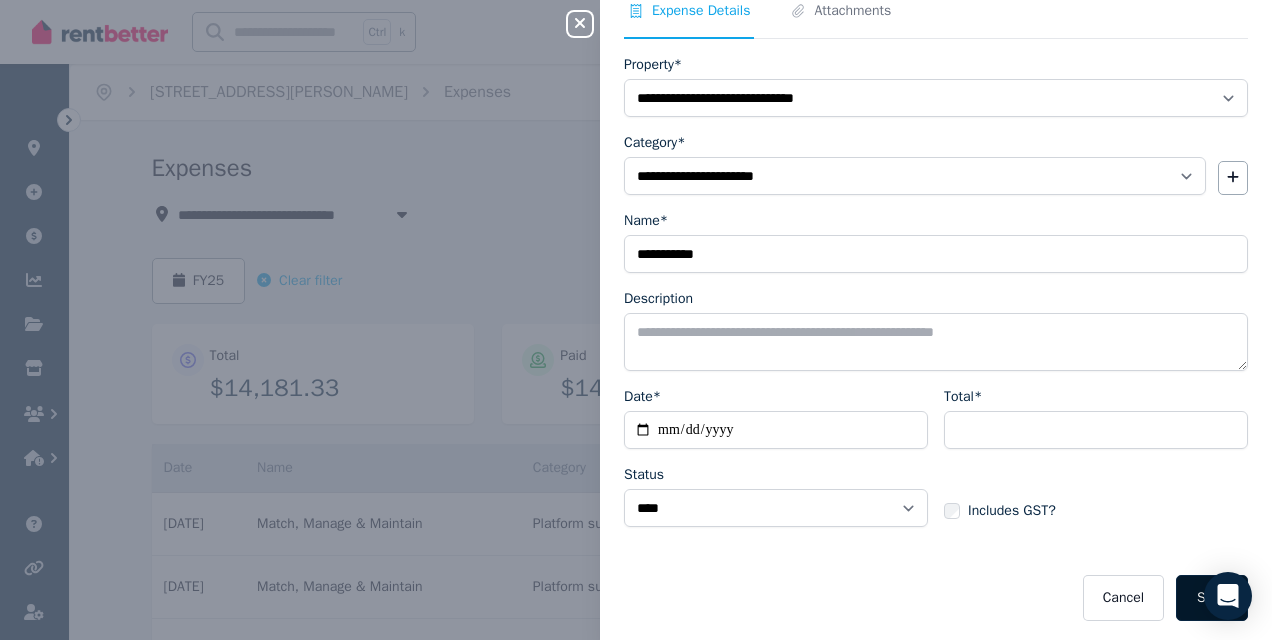 click on "Save" at bounding box center (1212, 598) 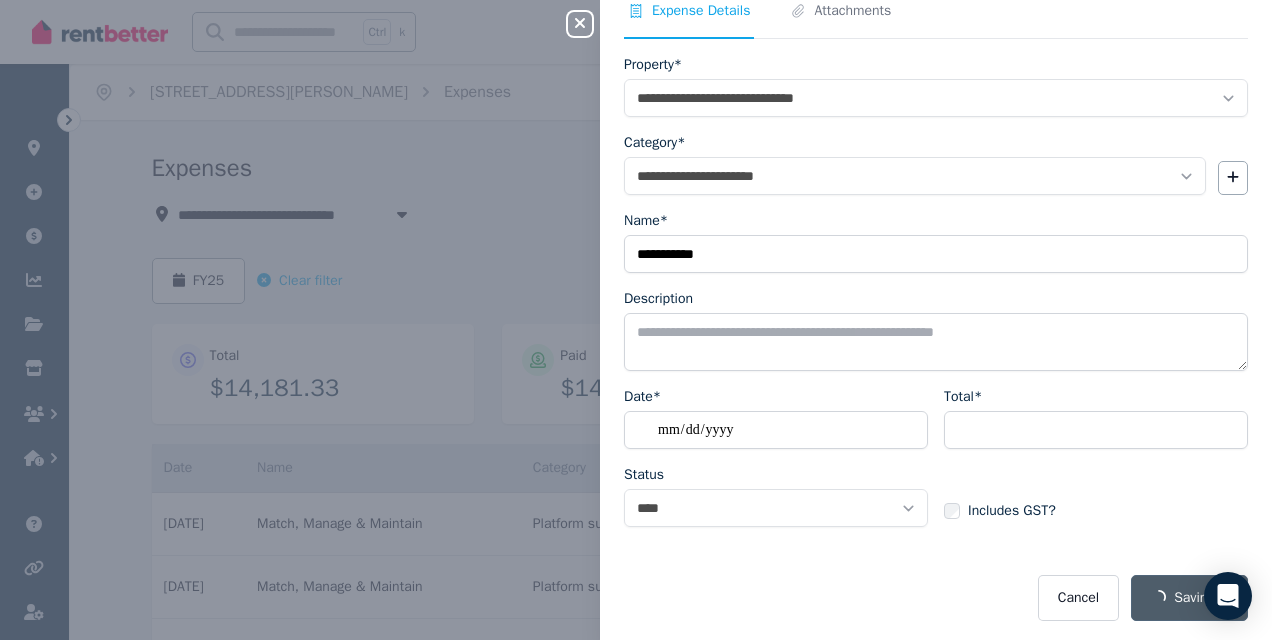 select on "**********" 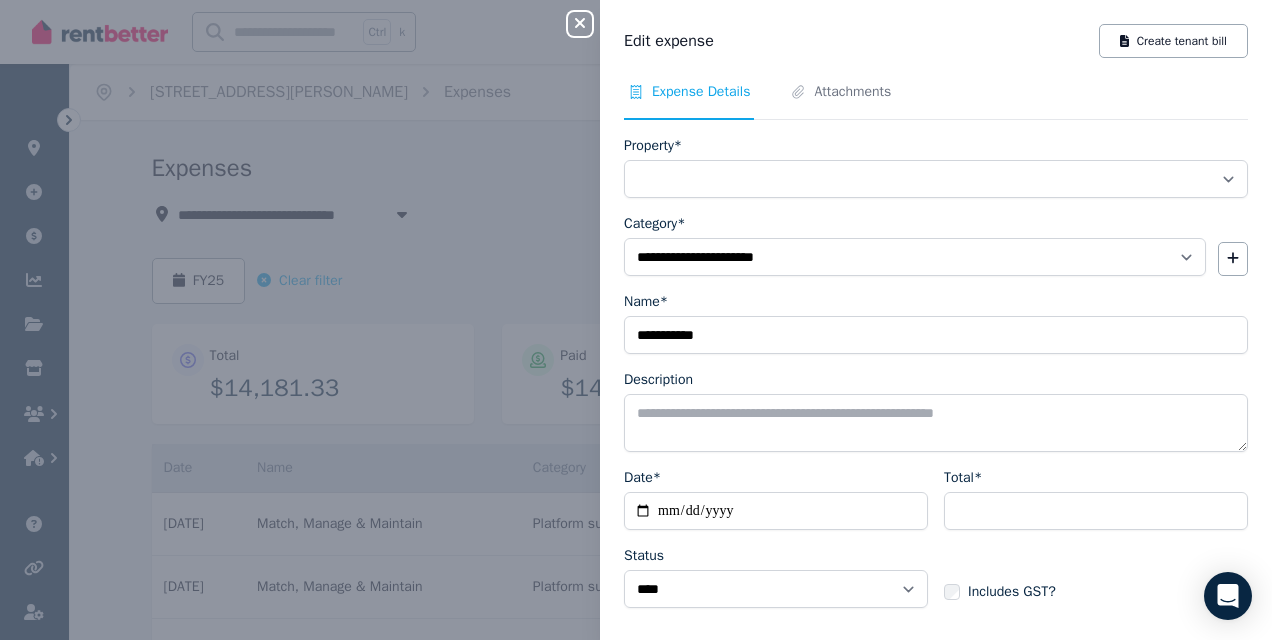 select on "**********" 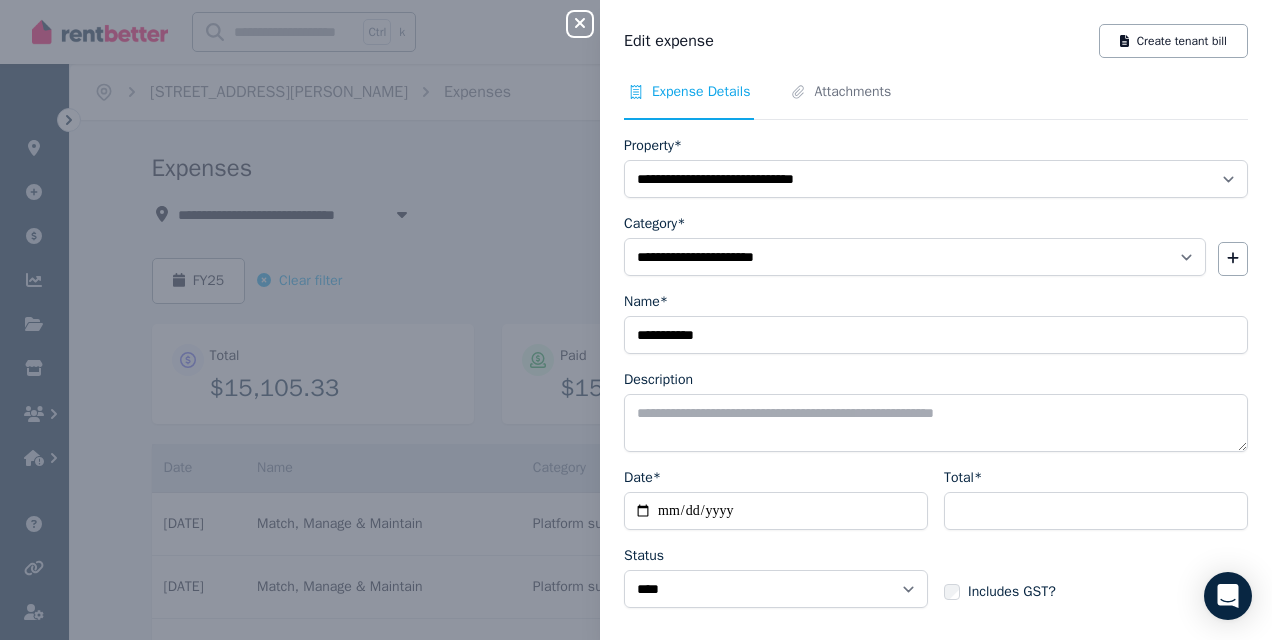 click 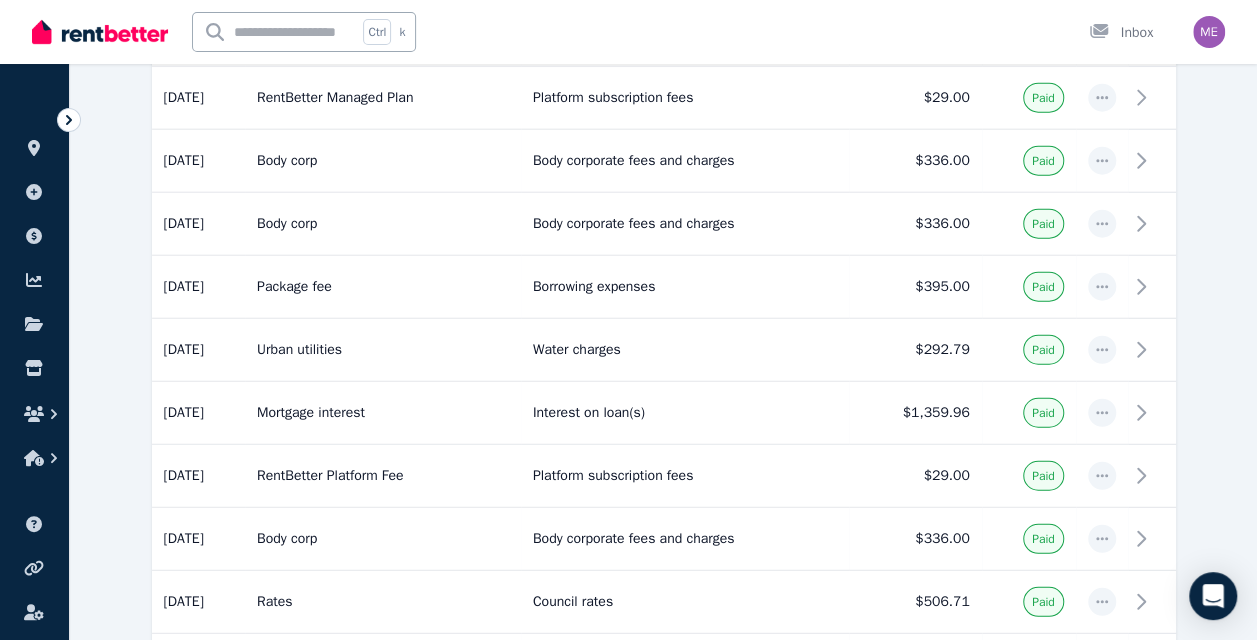 scroll, scrollTop: 2380, scrollLeft: 0, axis: vertical 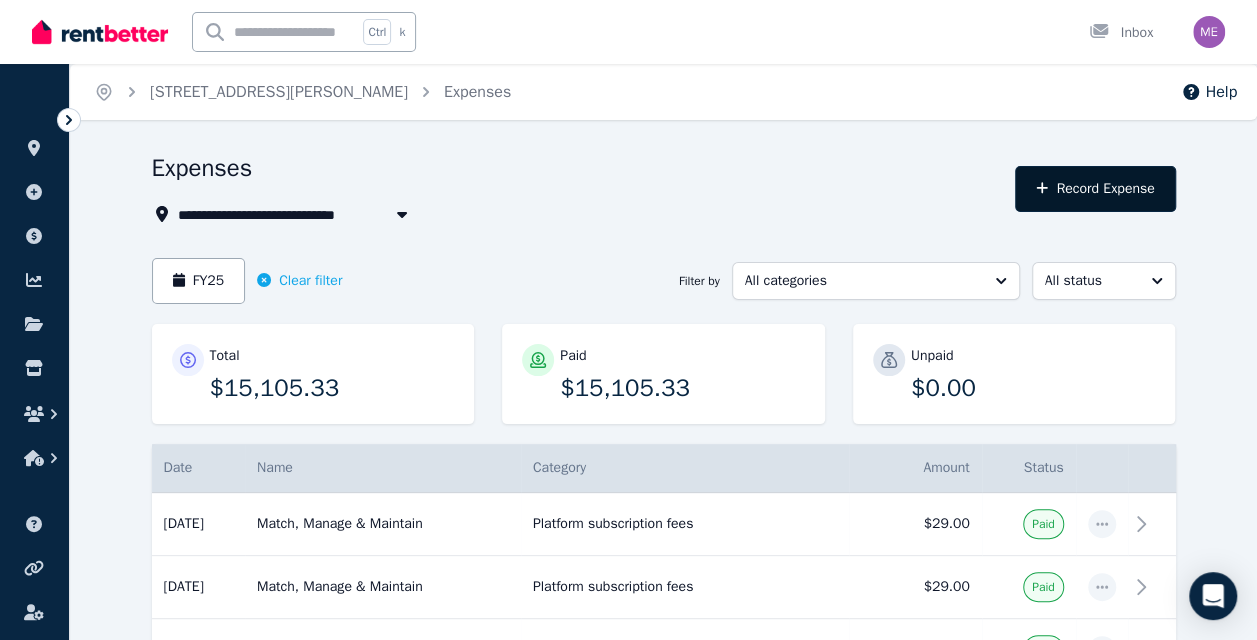 click on "Record Expense" at bounding box center (1095, 189) 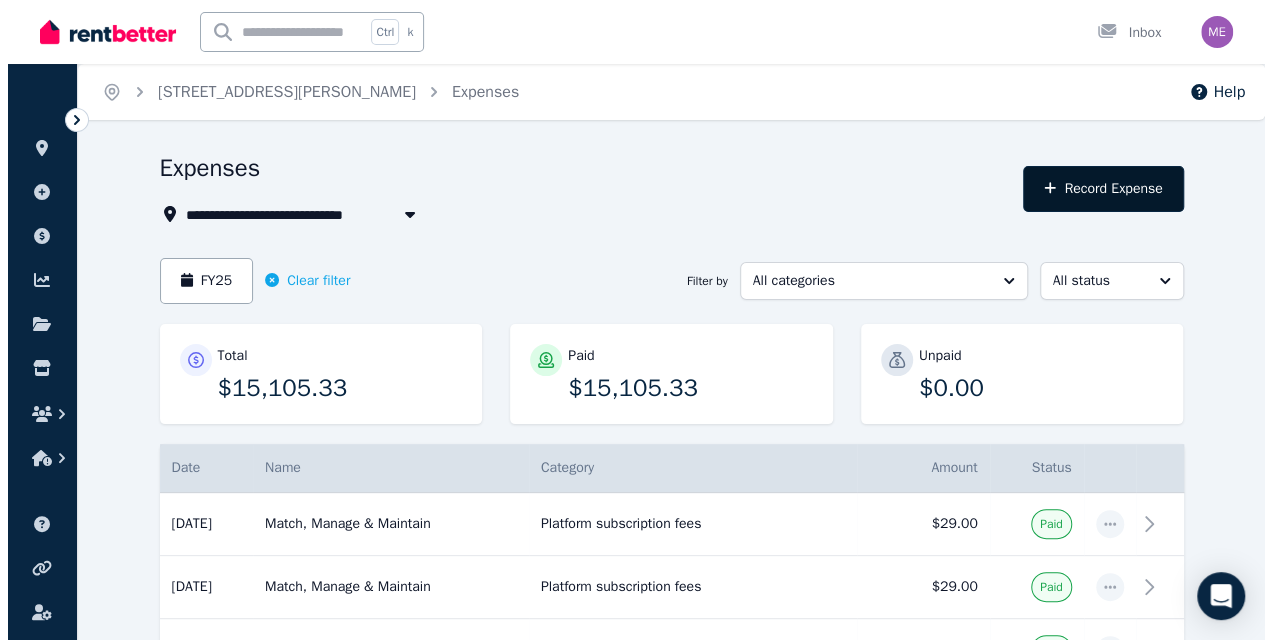 type 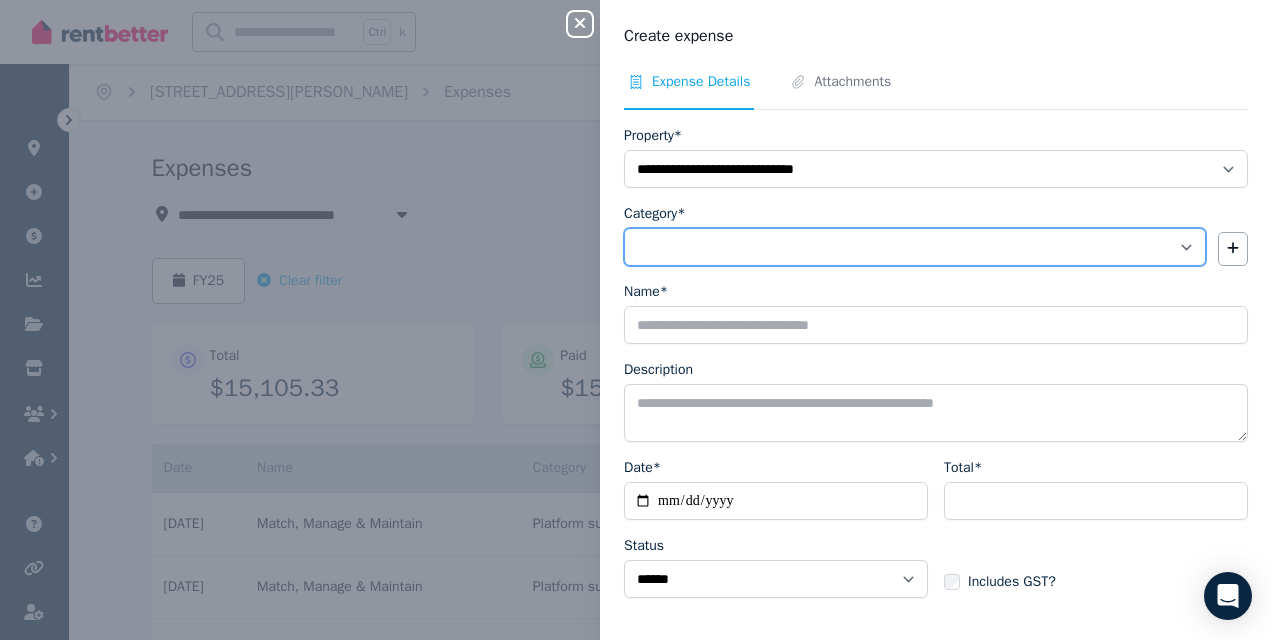 click on "**********" at bounding box center [915, 247] 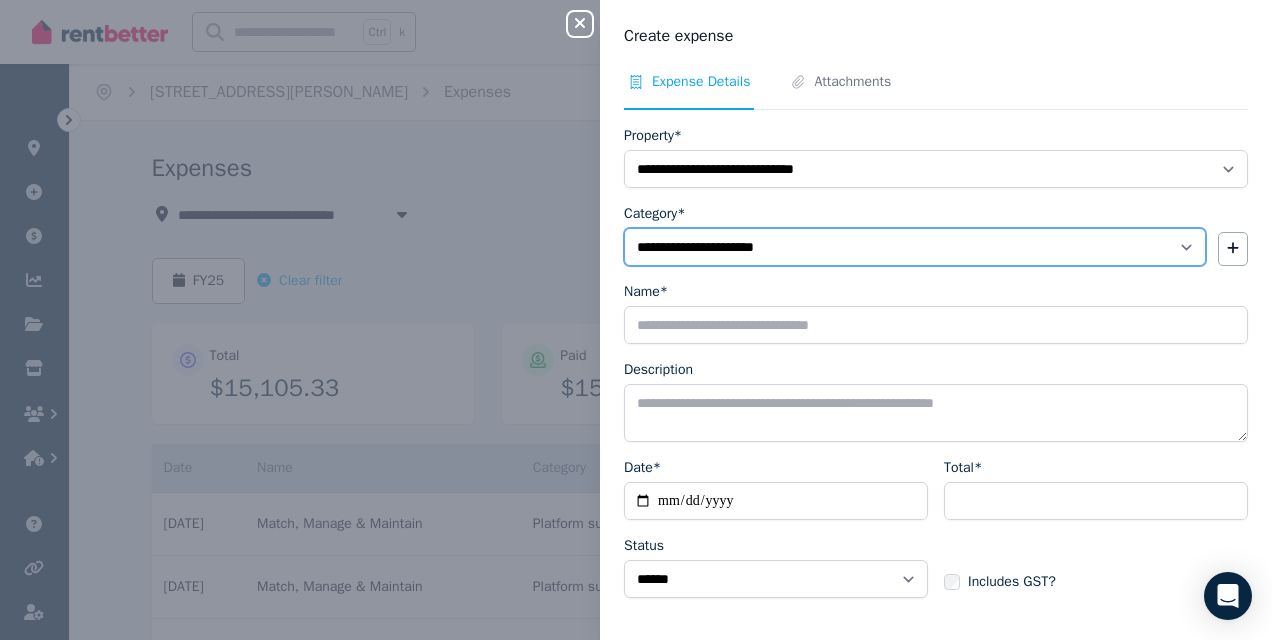 click on "**********" at bounding box center [915, 247] 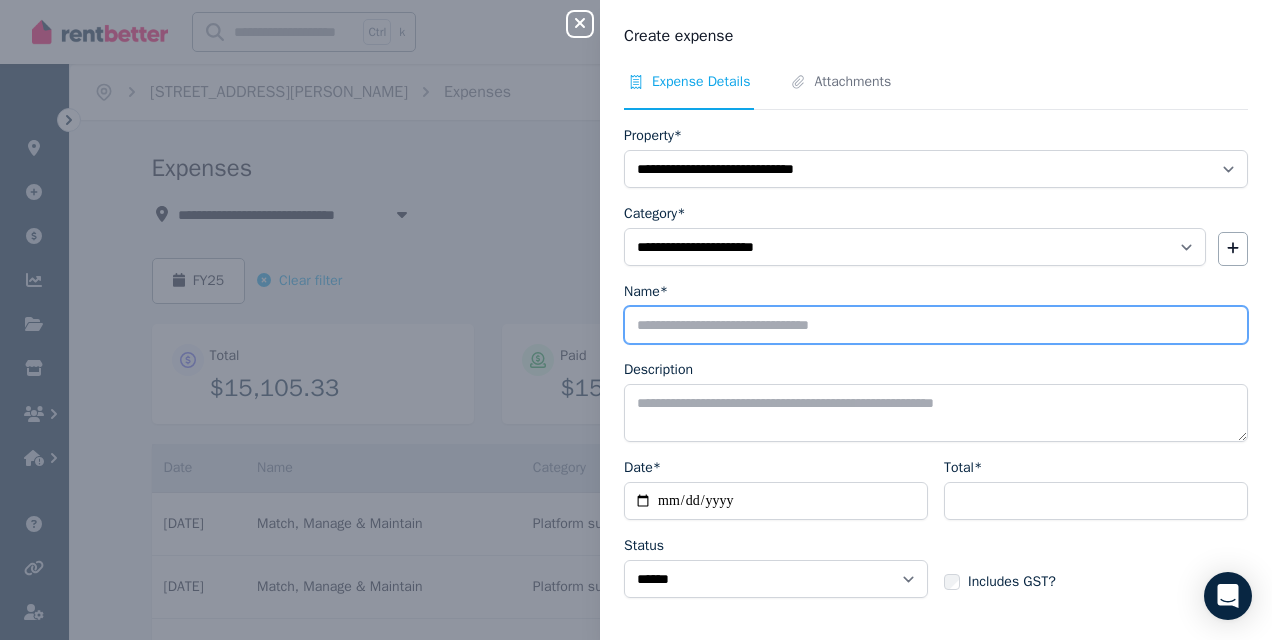 click on "Name*" at bounding box center (936, 325) 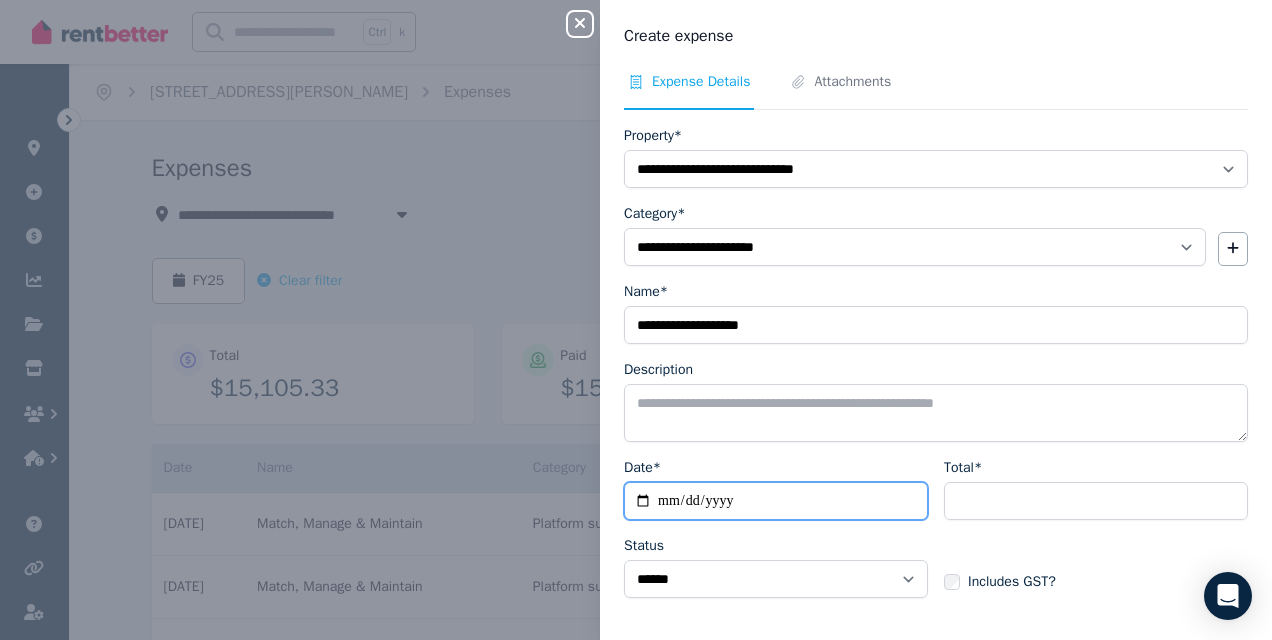 click on "Date*" at bounding box center (776, 501) 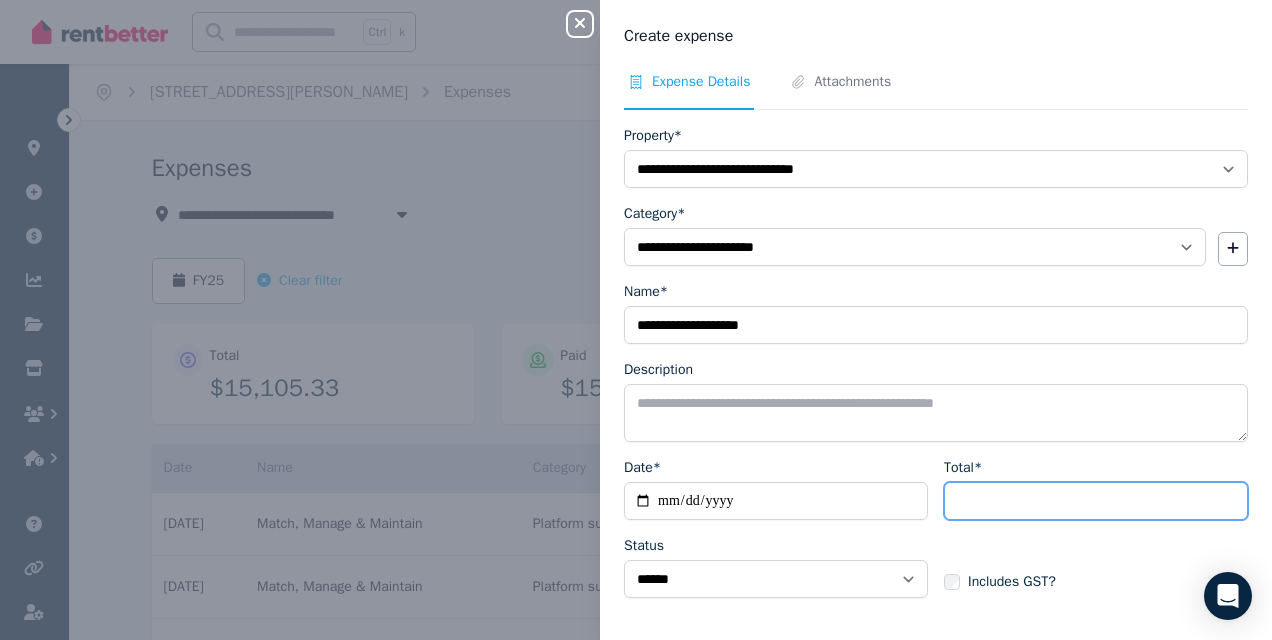 click on "Total*" at bounding box center (1096, 501) 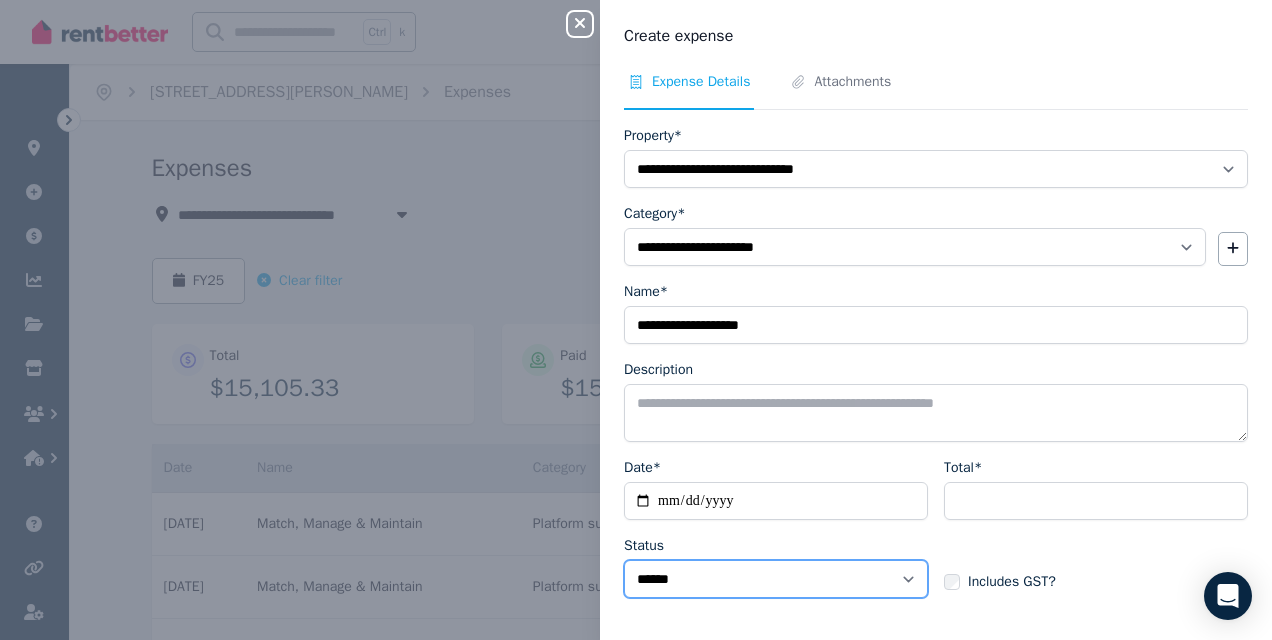 click on "****** ****" at bounding box center [776, 579] 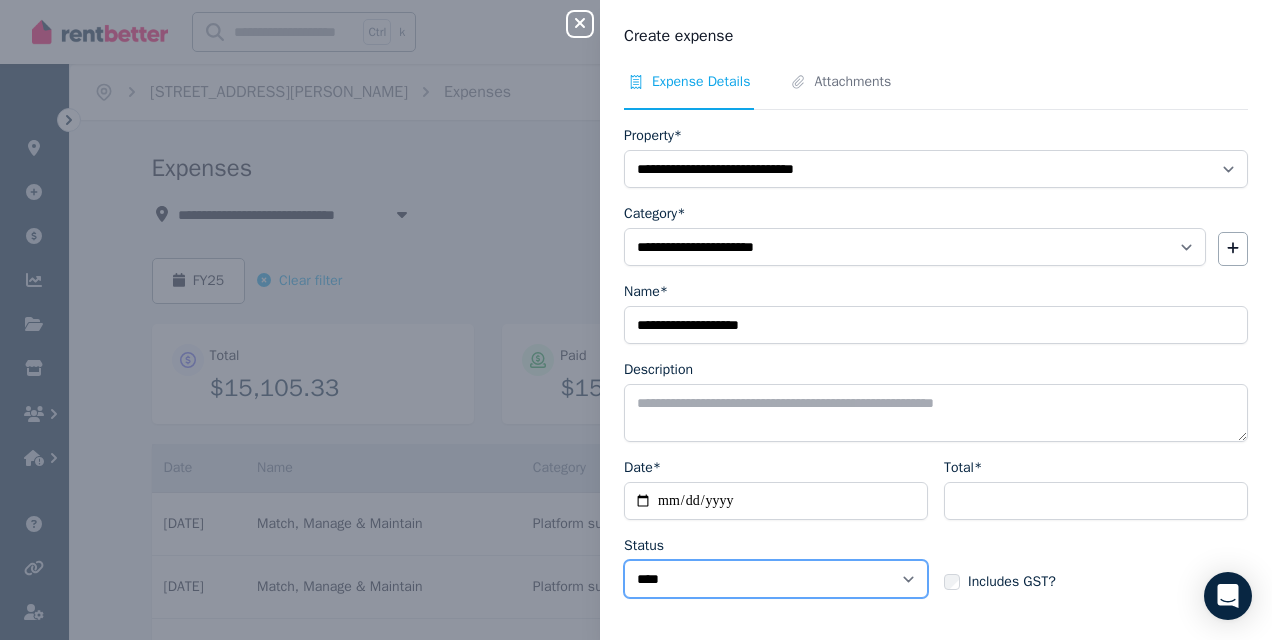 click on "****** ****" at bounding box center [776, 579] 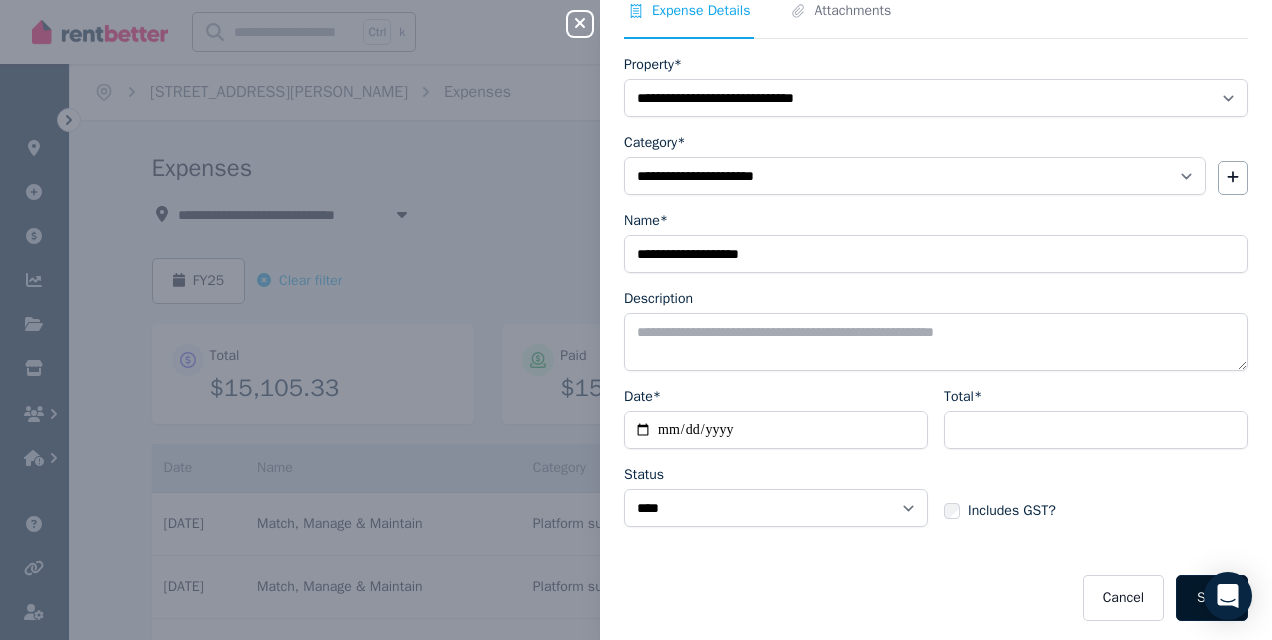 click on "Save" at bounding box center (1212, 598) 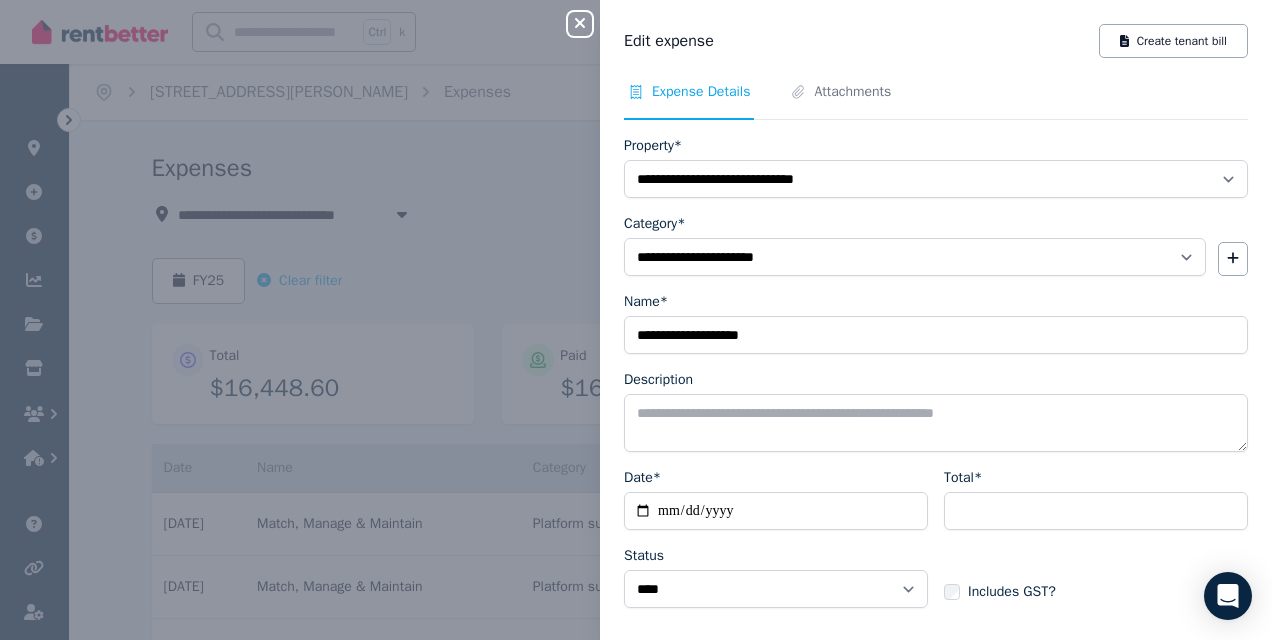 click on "Close panel" at bounding box center (588, 18) 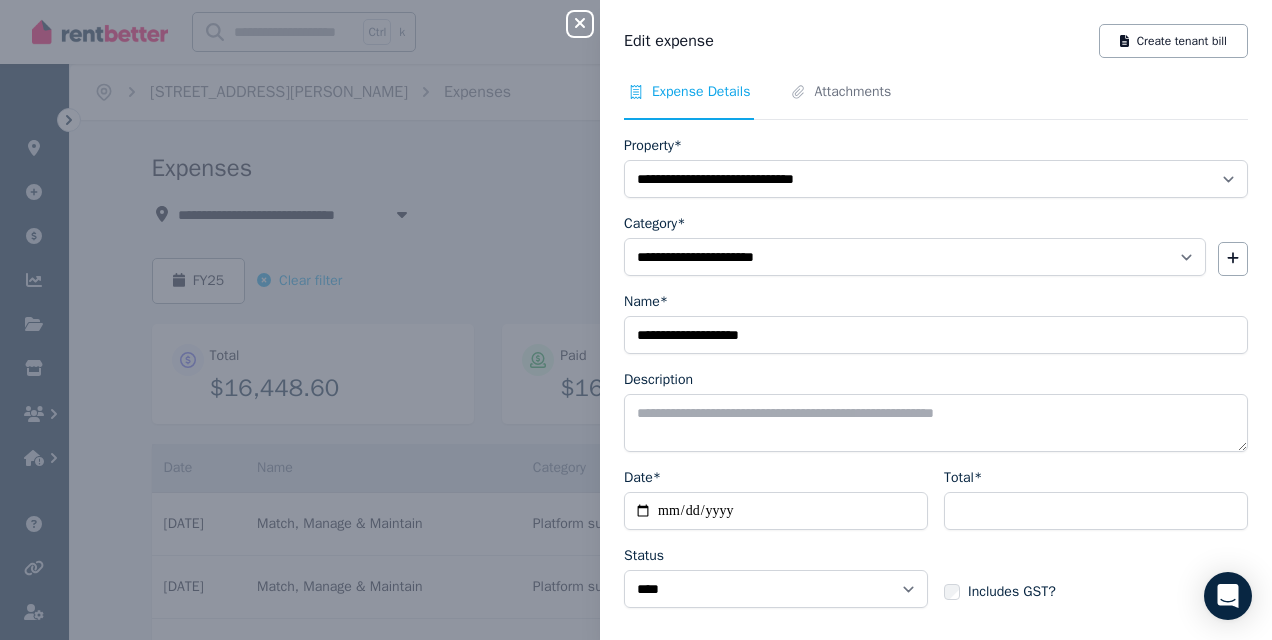 click 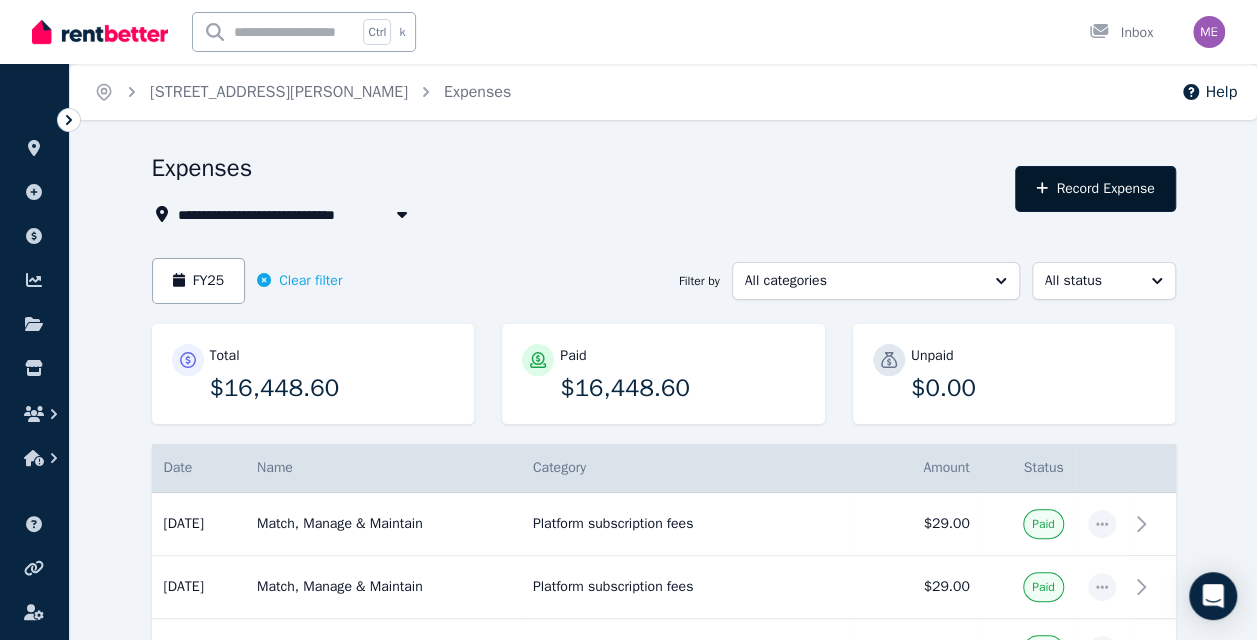 click on "Record Expense" at bounding box center (1095, 189) 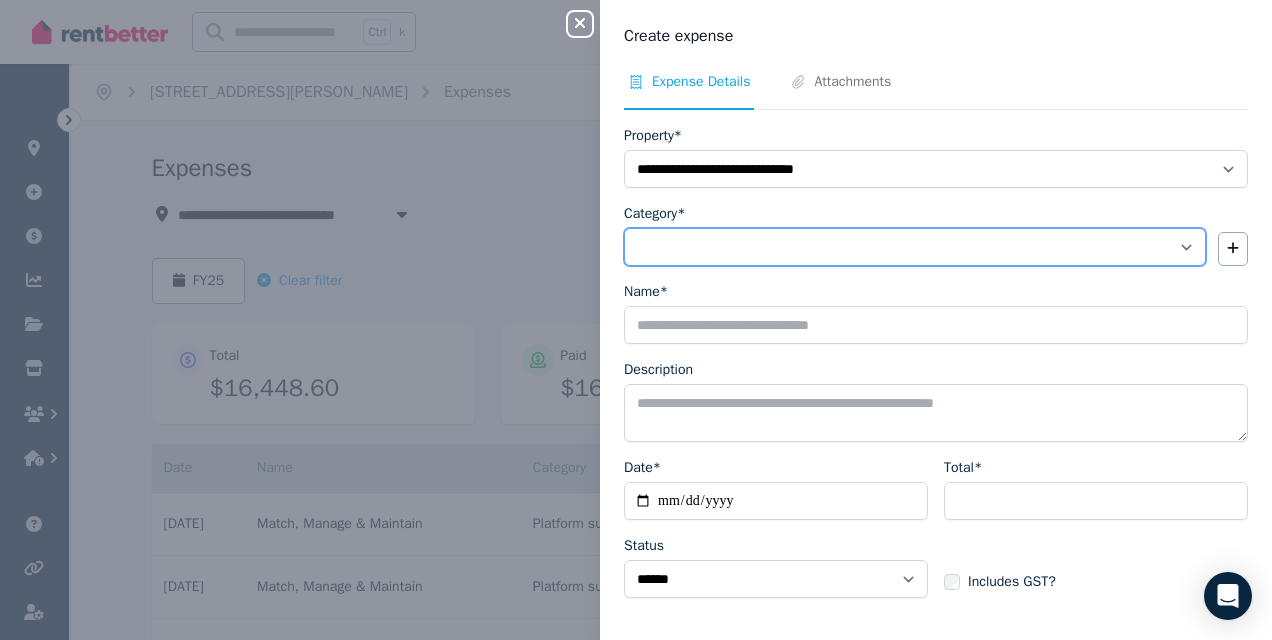 click on "**********" at bounding box center [915, 247] 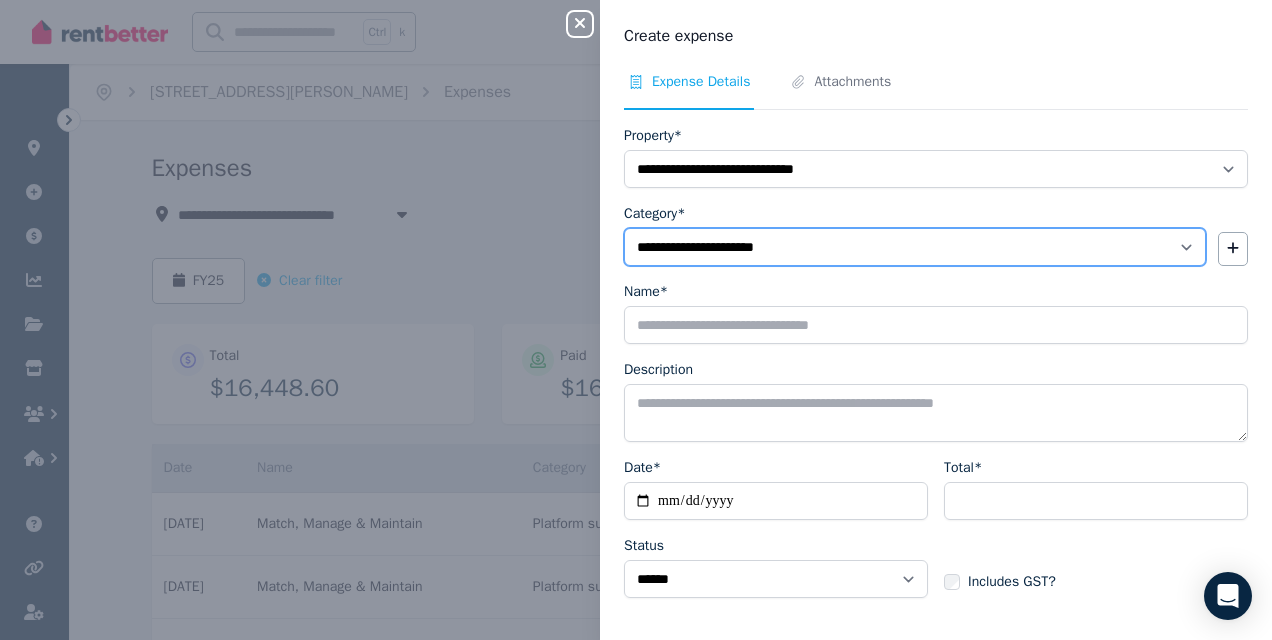 click on "**********" at bounding box center (915, 247) 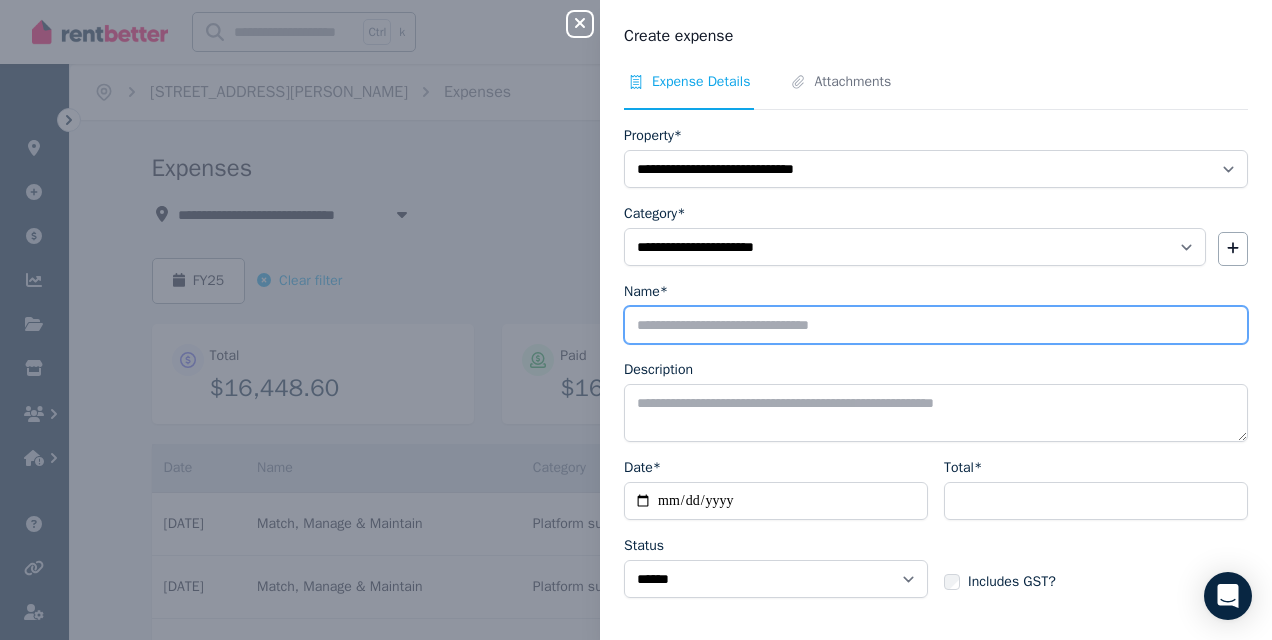 click on "Name*" at bounding box center (936, 325) 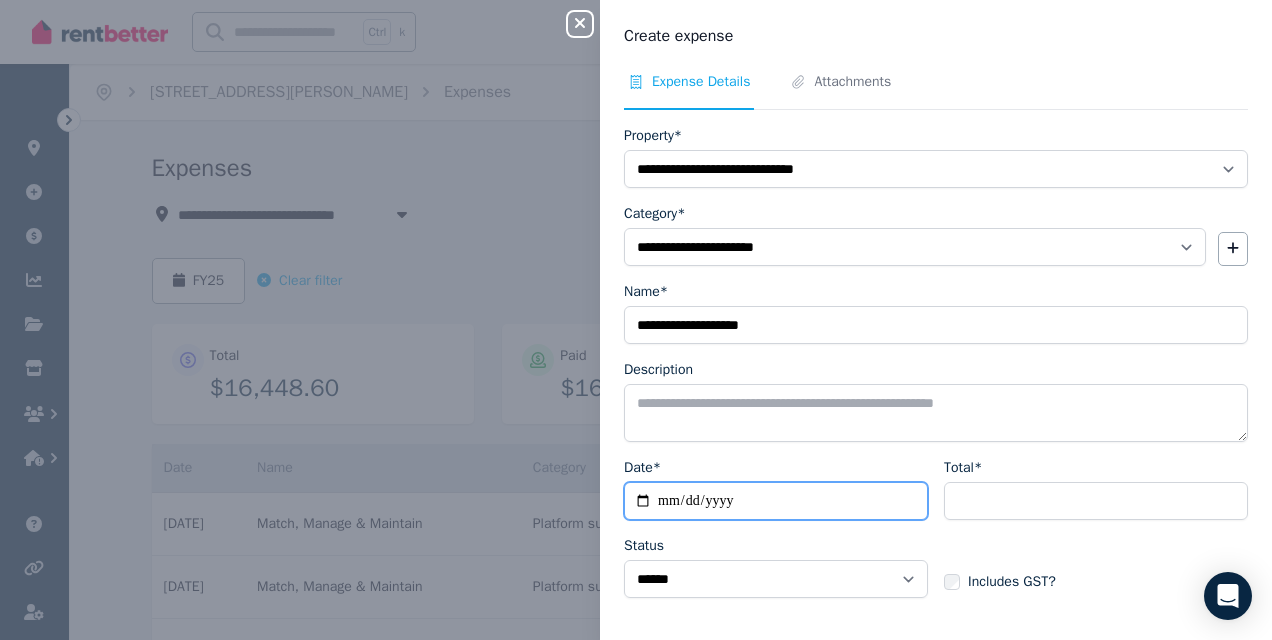 click on "Date*" at bounding box center [776, 501] 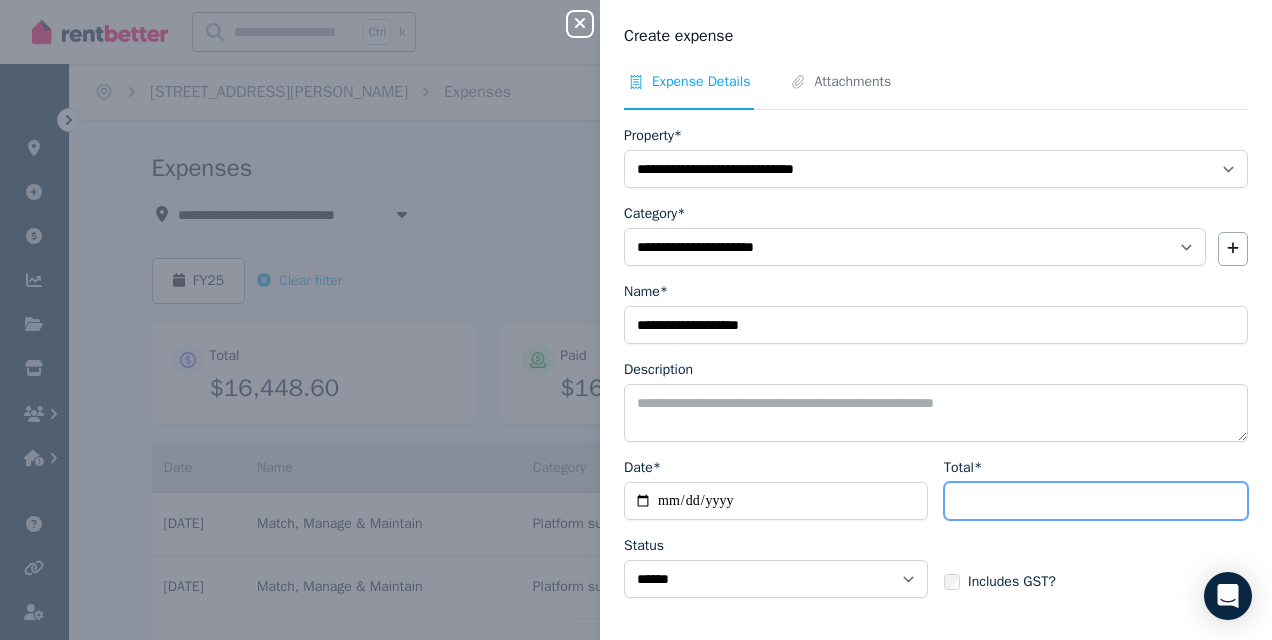 click on "Total*" at bounding box center (1096, 501) 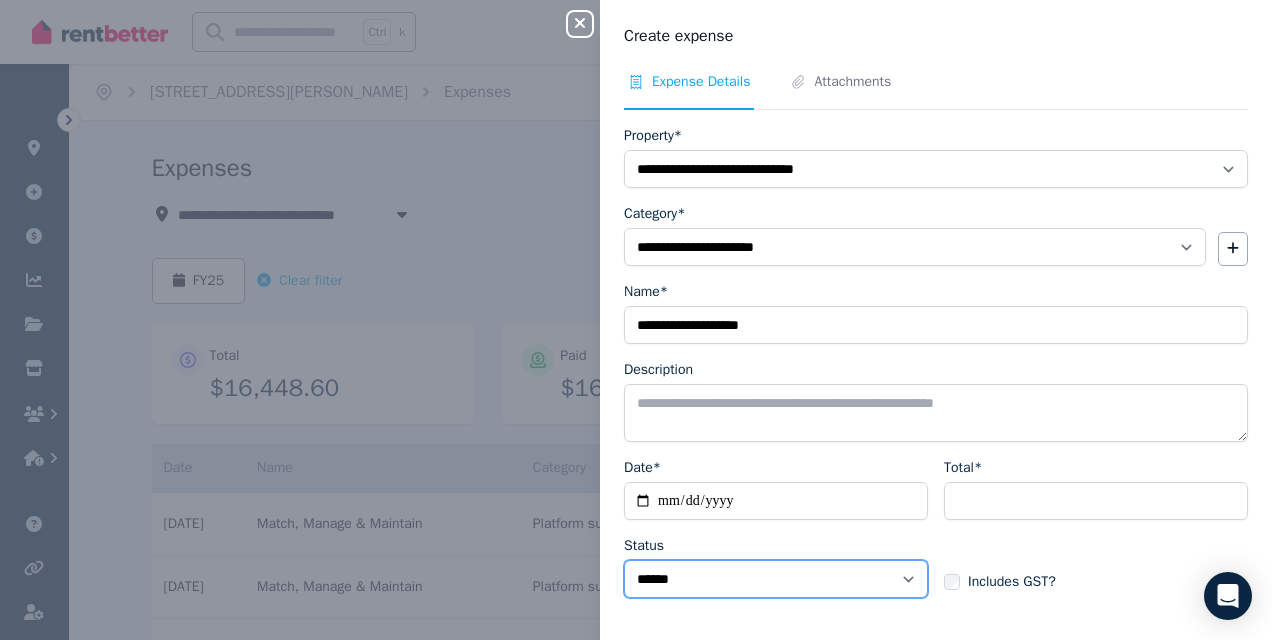 click on "****** ****" at bounding box center [776, 579] 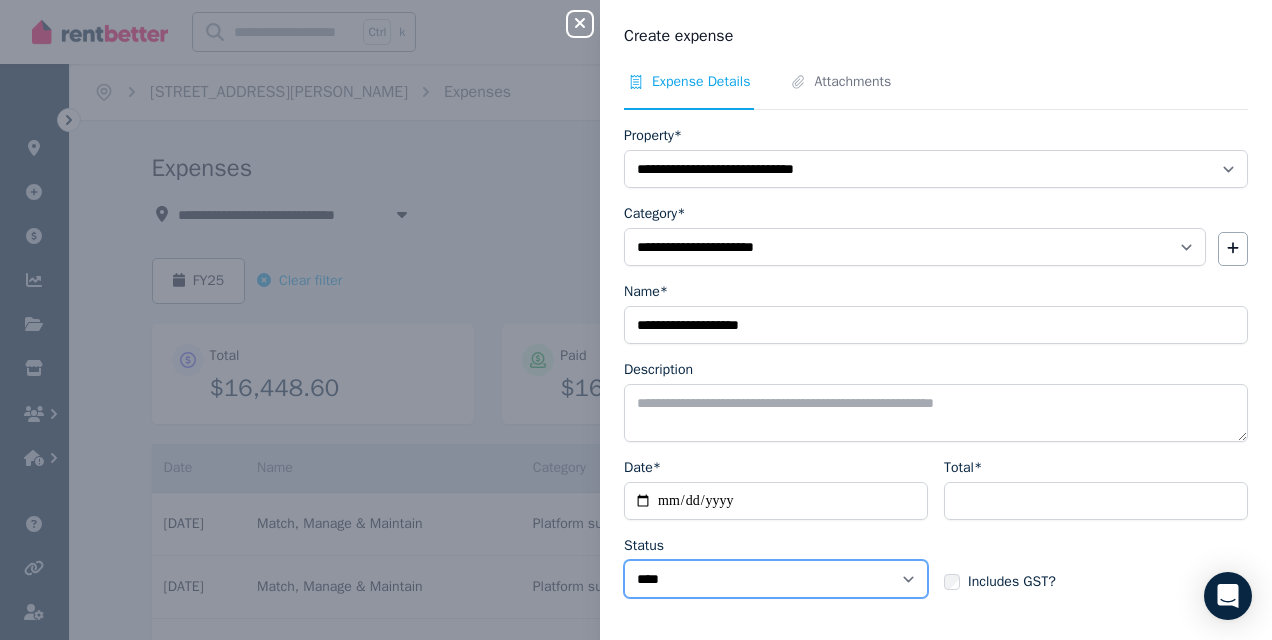 click on "****** ****" at bounding box center [776, 579] 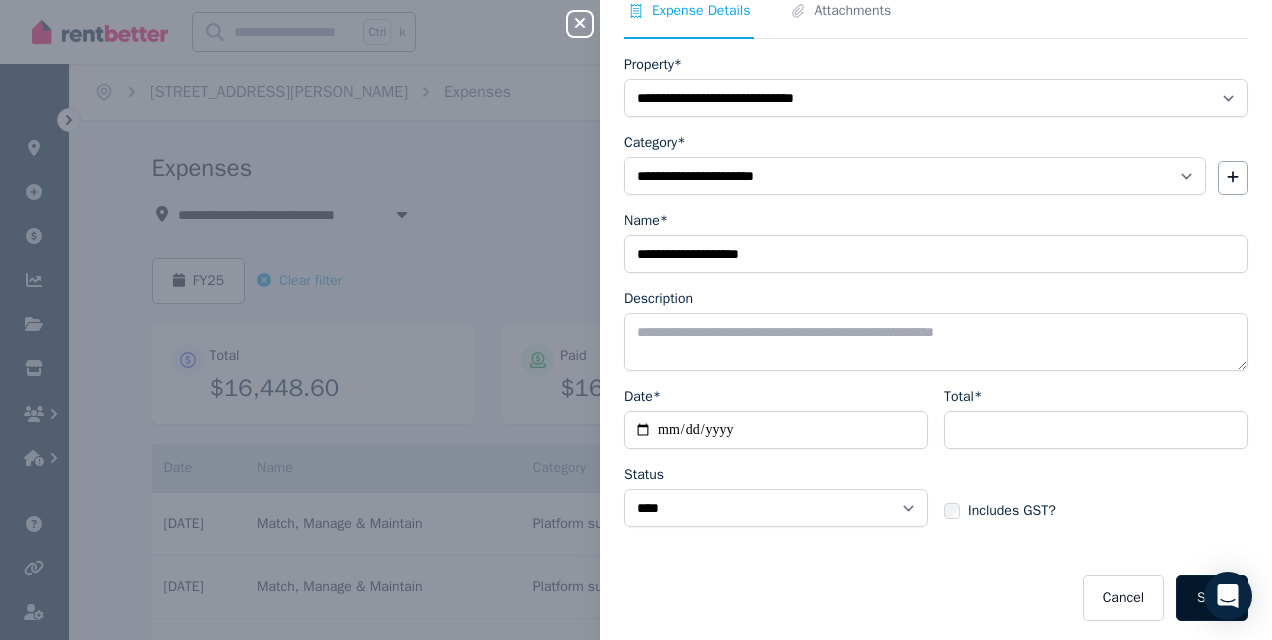 click on "Save" at bounding box center (1212, 598) 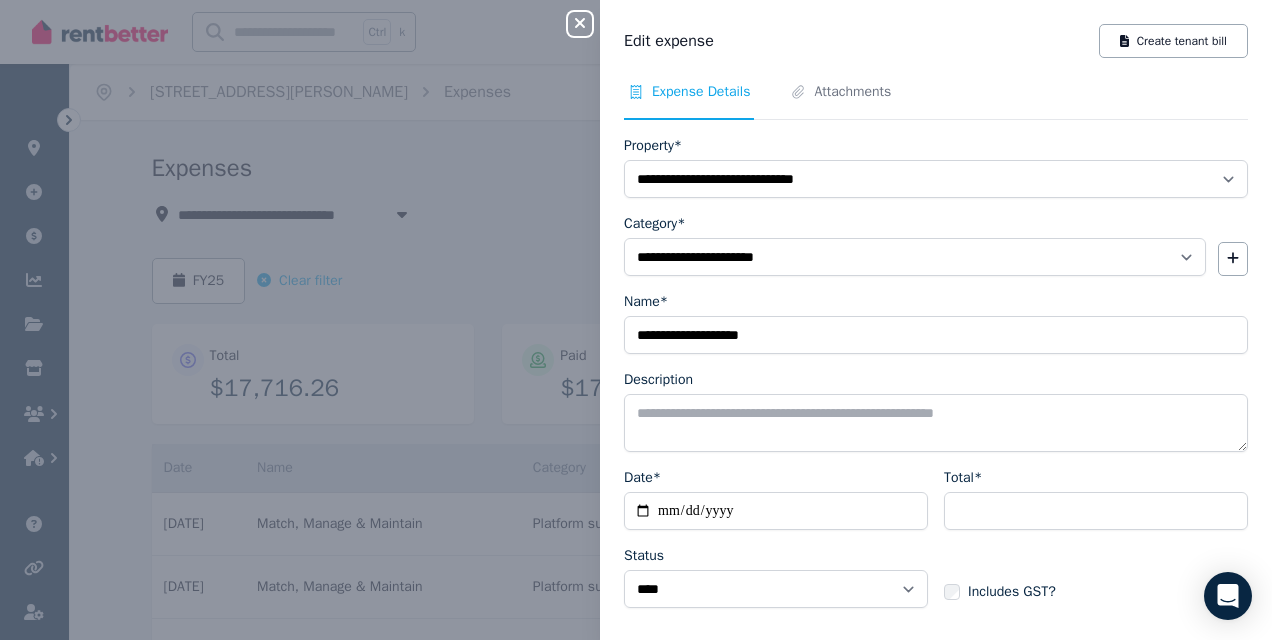 click 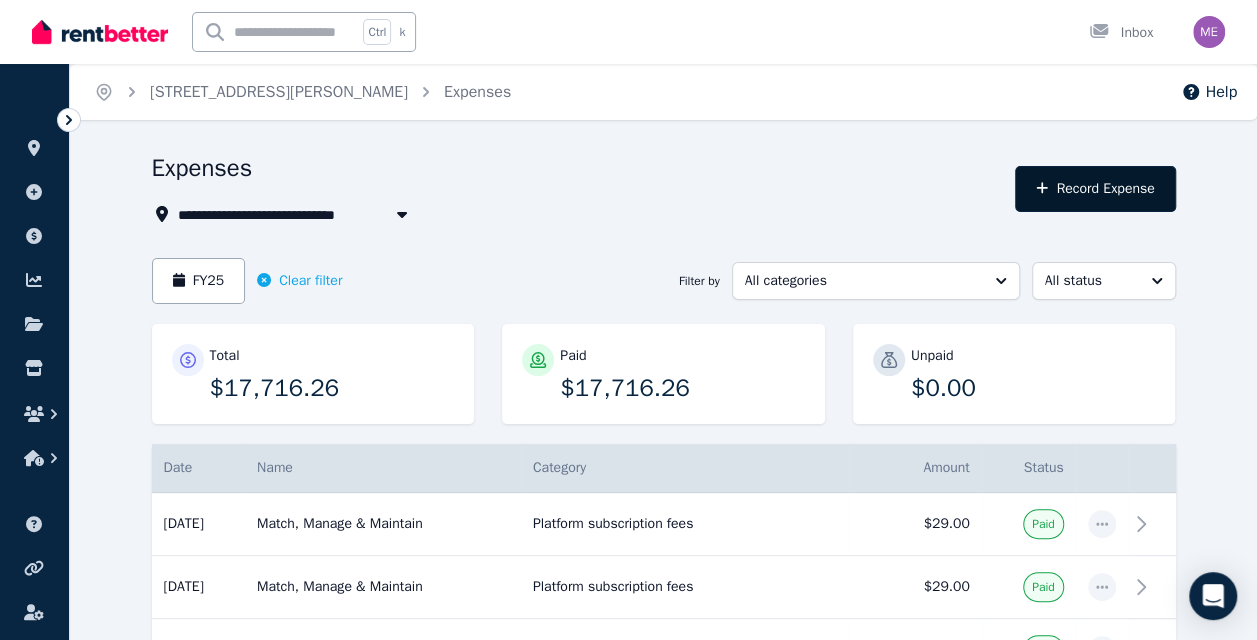 click on "Record Expense" at bounding box center (1095, 189) 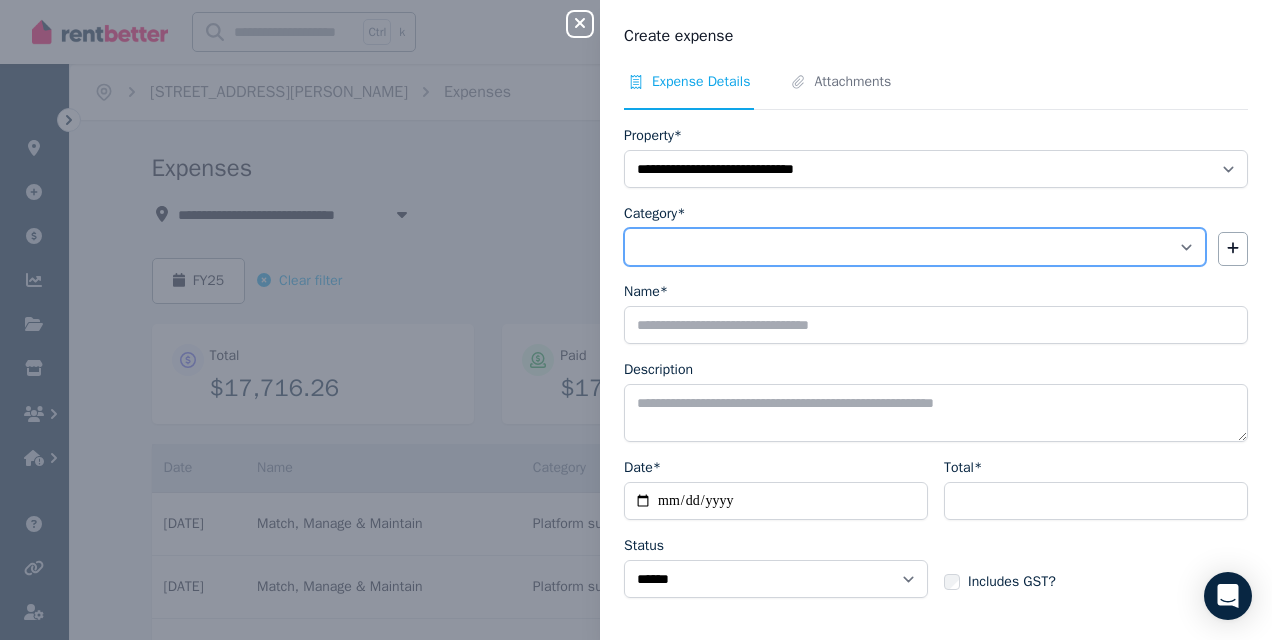 click on "**********" at bounding box center (915, 247) 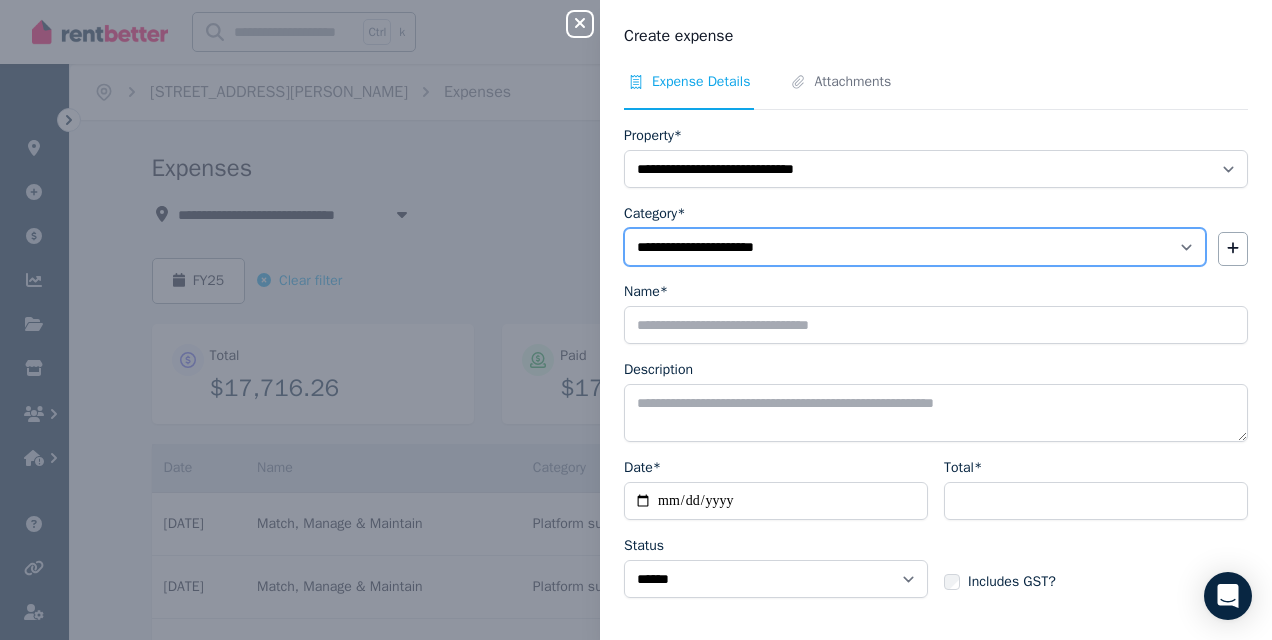 click on "**********" at bounding box center (915, 247) 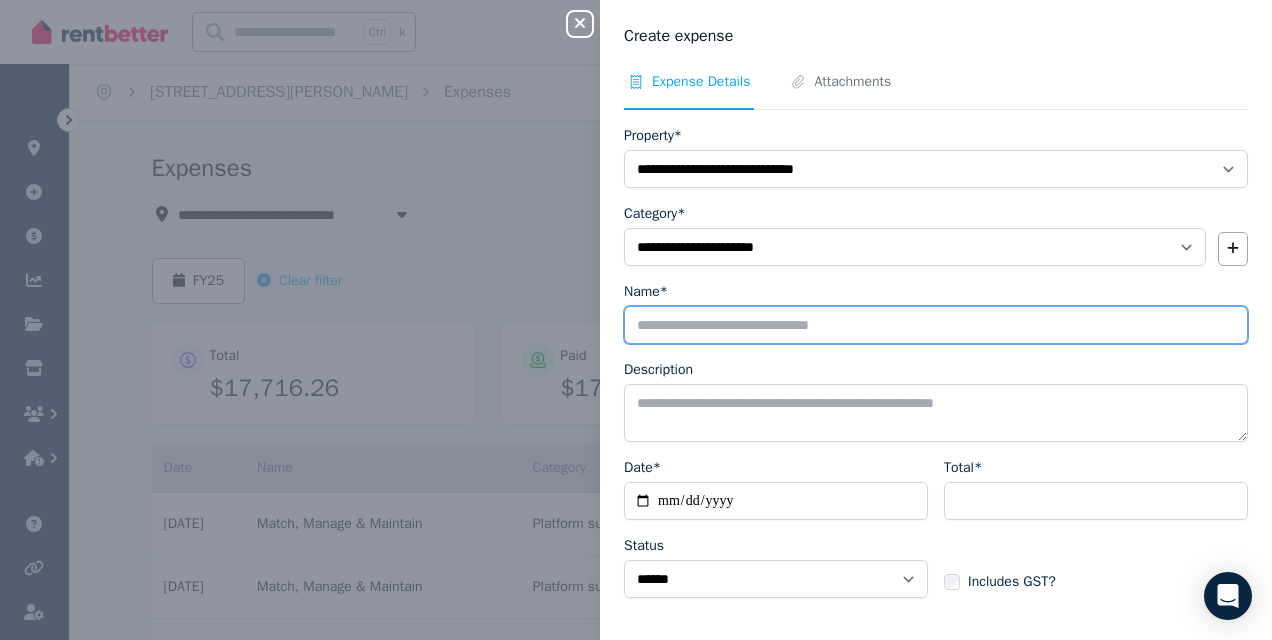 click on "Name*" at bounding box center (936, 325) 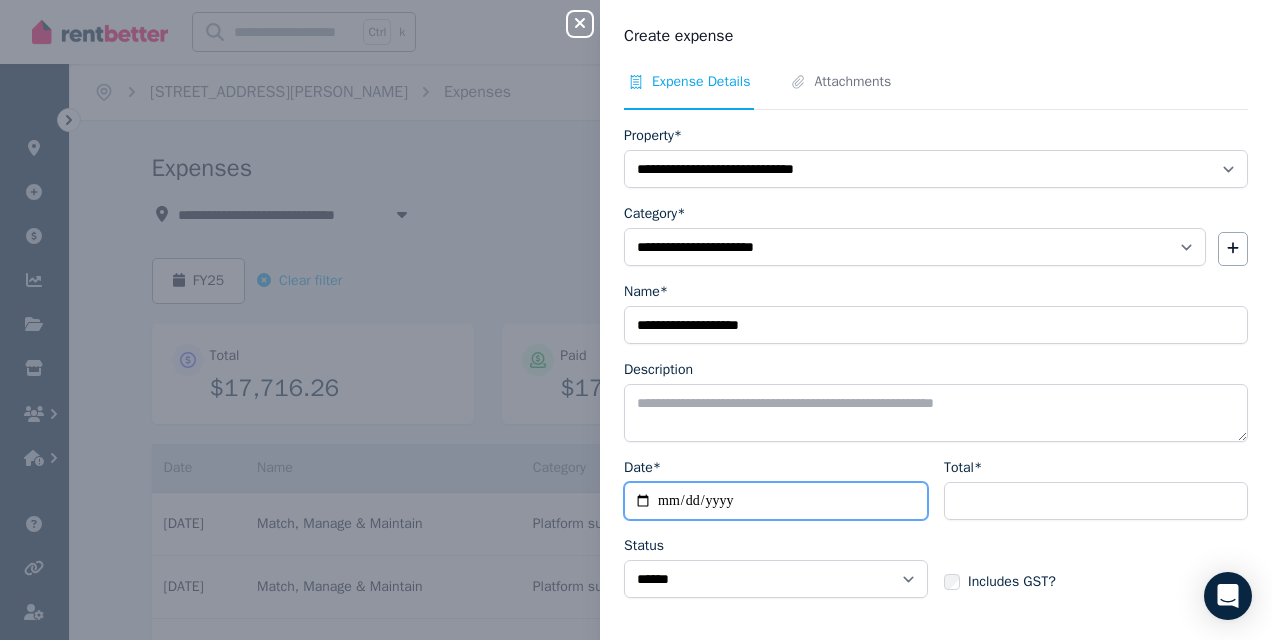 click on "Date*" at bounding box center [776, 501] 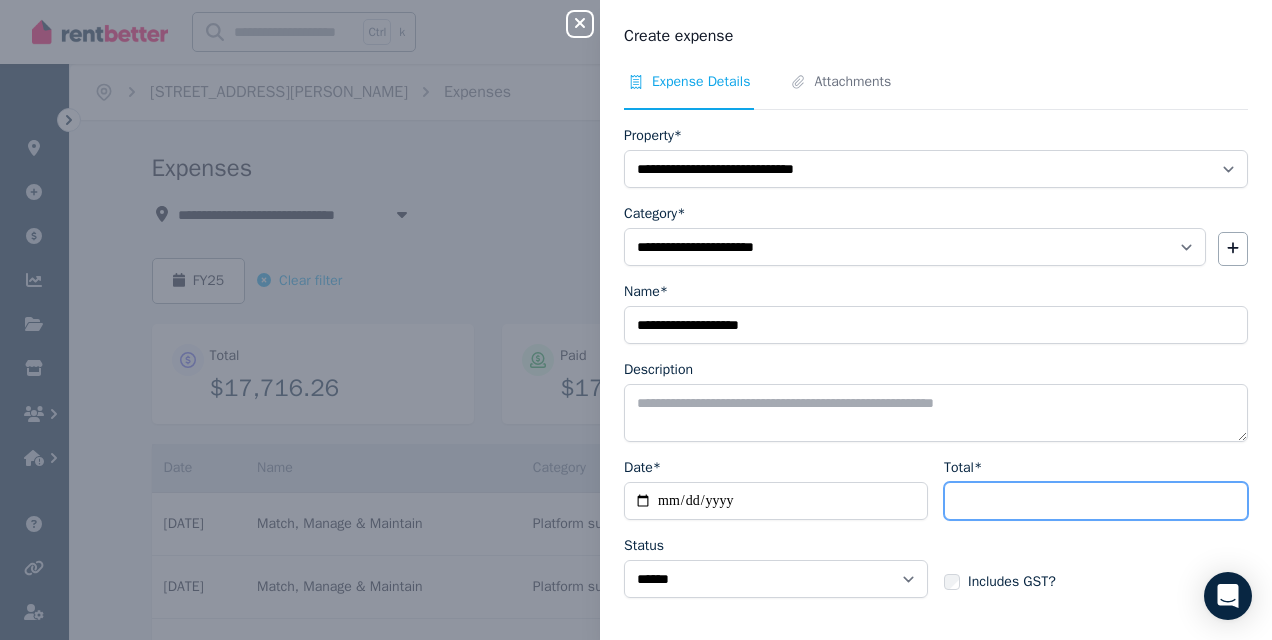 click on "Total*" at bounding box center [1096, 501] 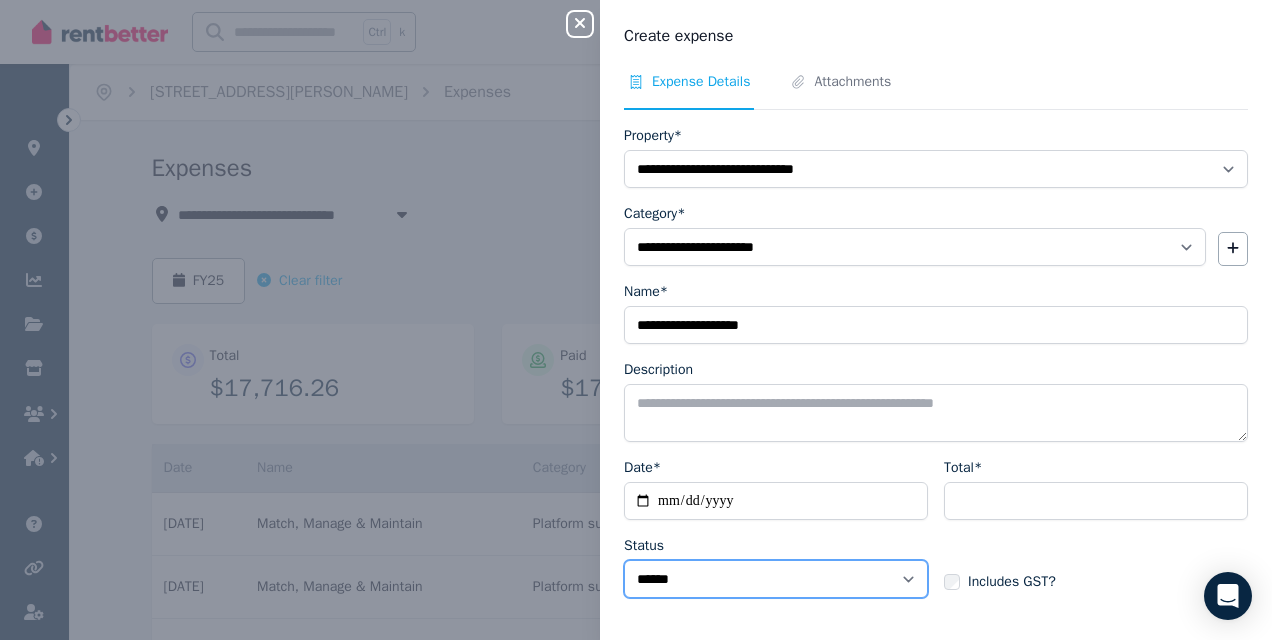click on "****** ****" at bounding box center (776, 579) 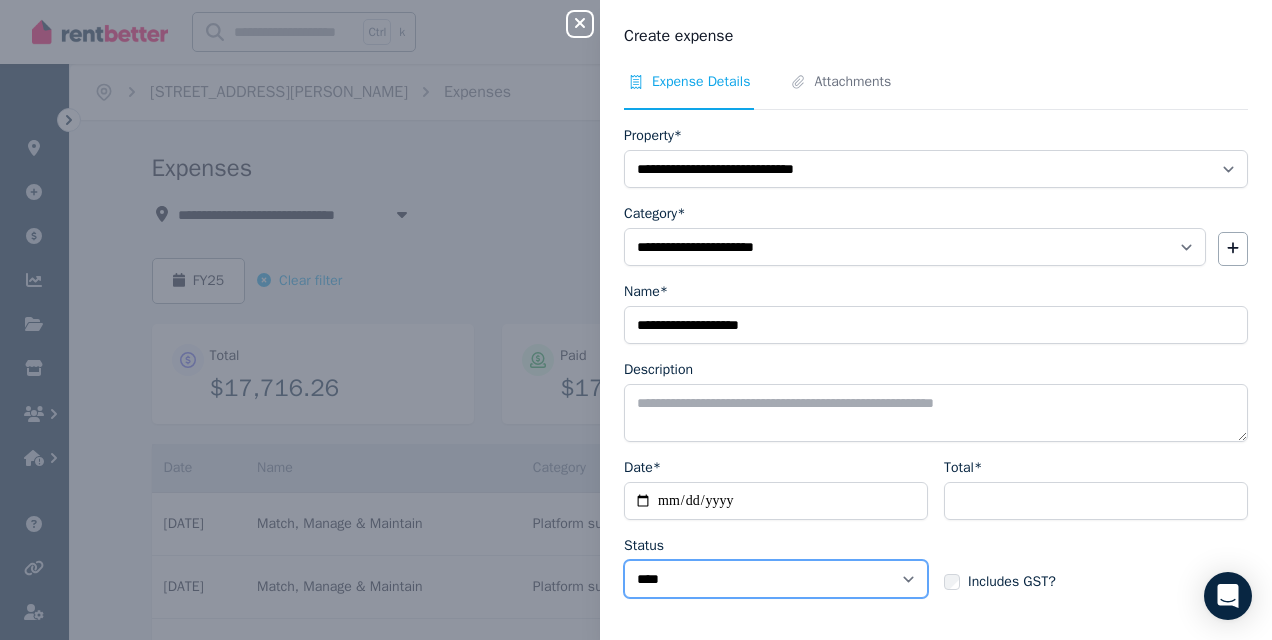 click on "****** ****" at bounding box center [776, 579] 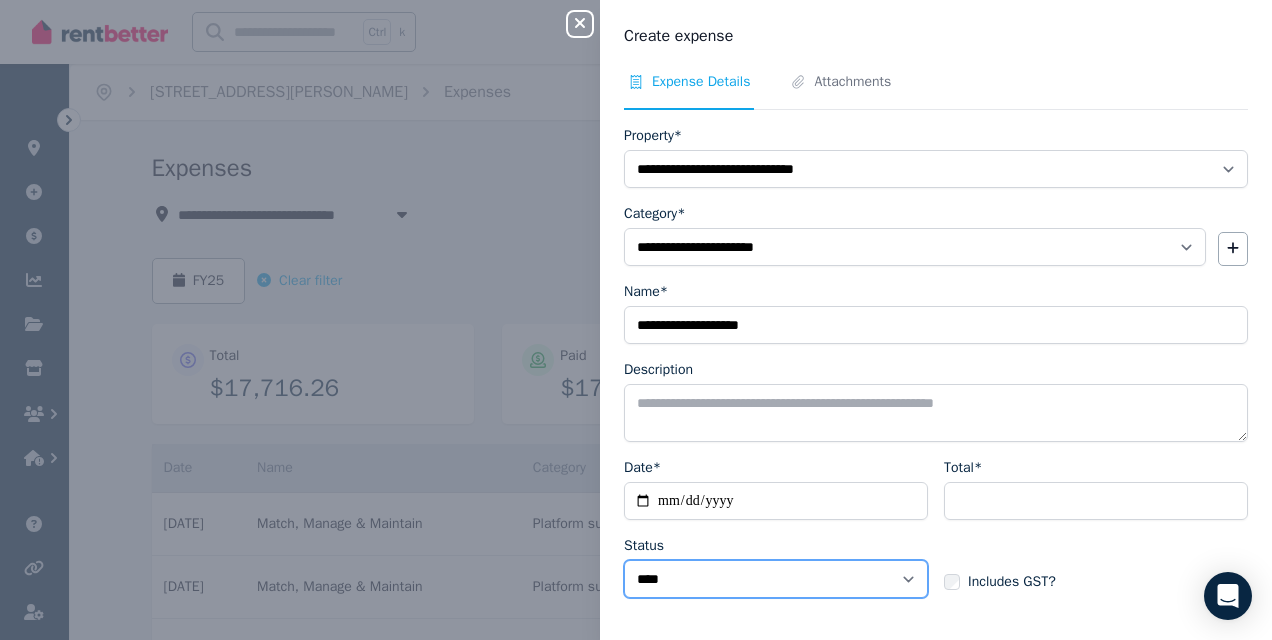 scroll, scrollTop: 71, scrollLeft: 0, axis: vertical 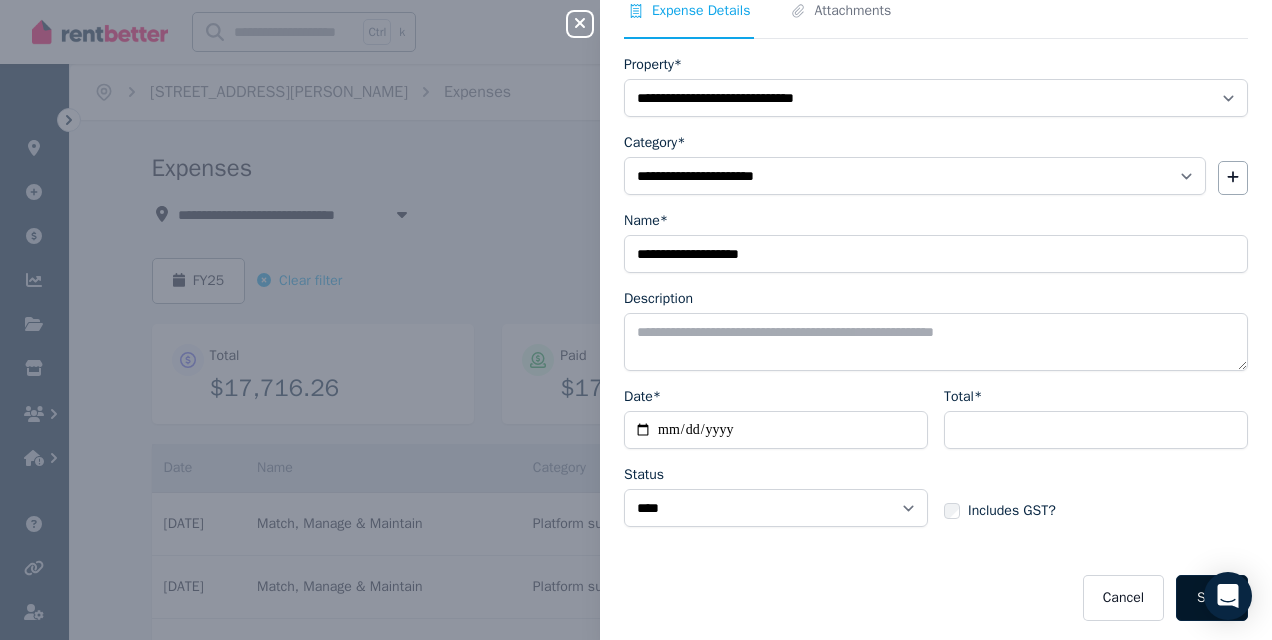 click on "Save" at bounding box center [1212, 598] 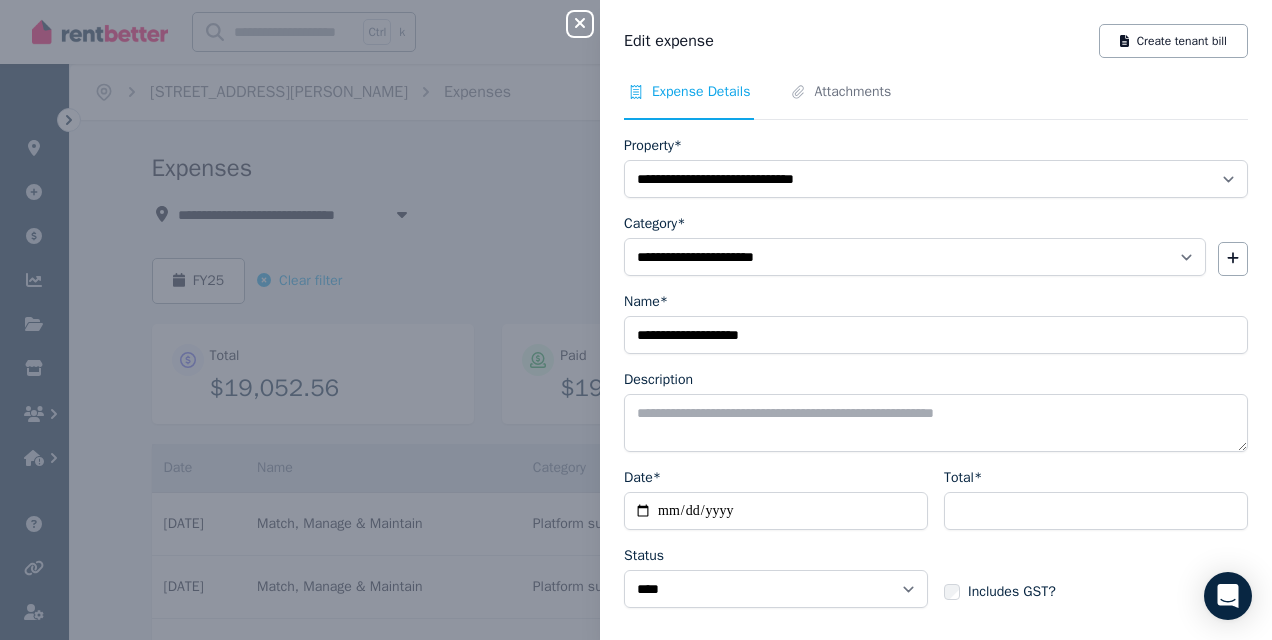 click 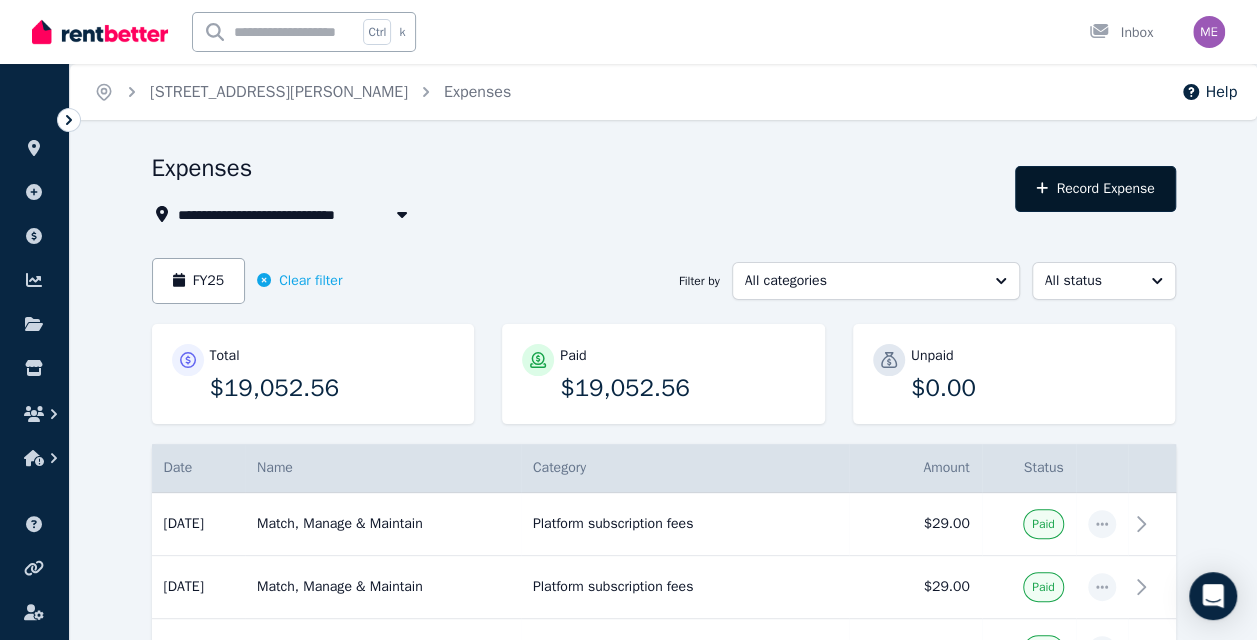 click on "Record Expense" at bounding box center (1095, 189) 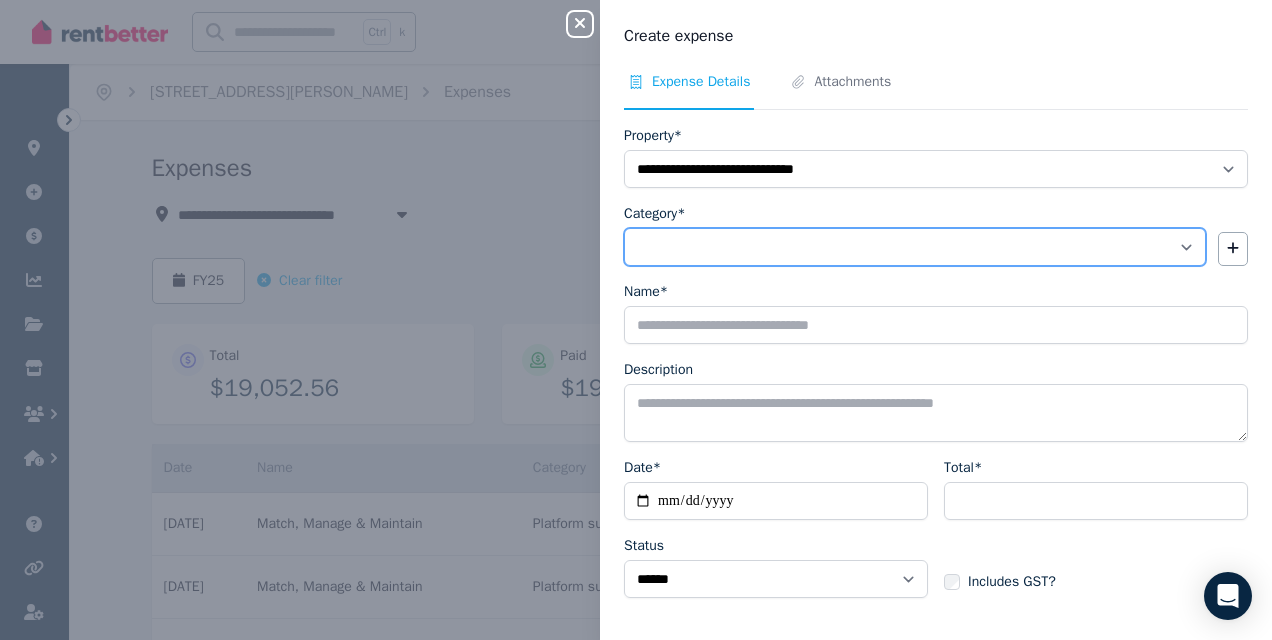 click on "**********" at bounding box center [915, 247] 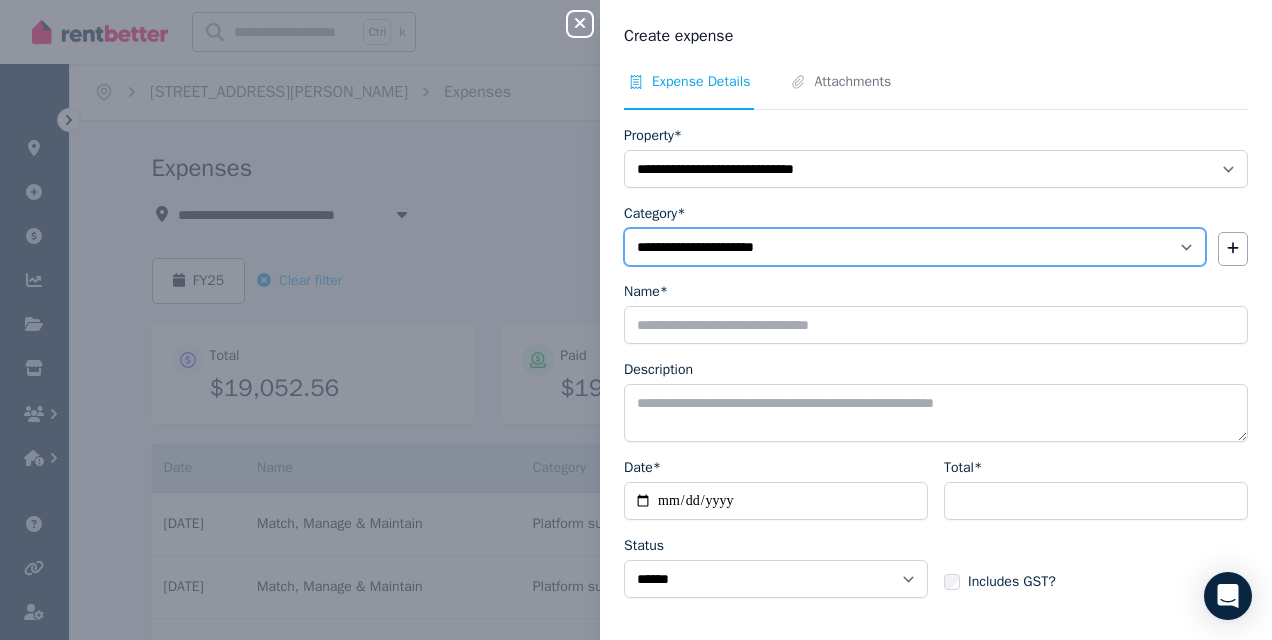 click on "**********" at bounding box center [915, 247] 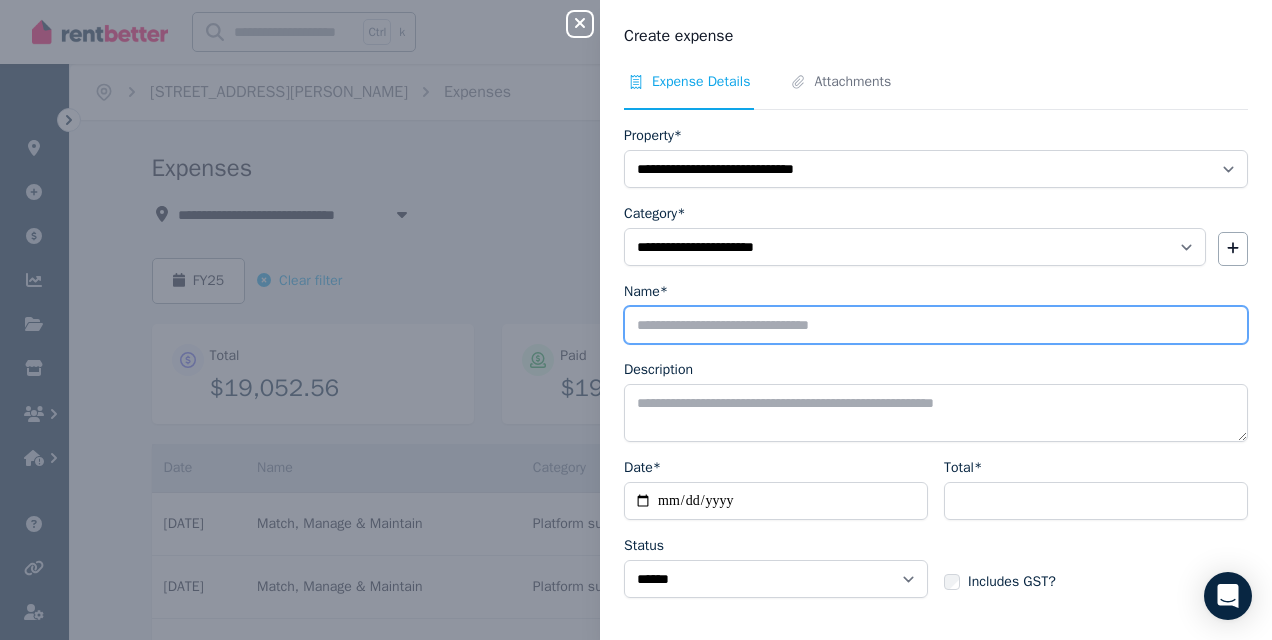 click on "Name*" at bounding box center (936, 325) 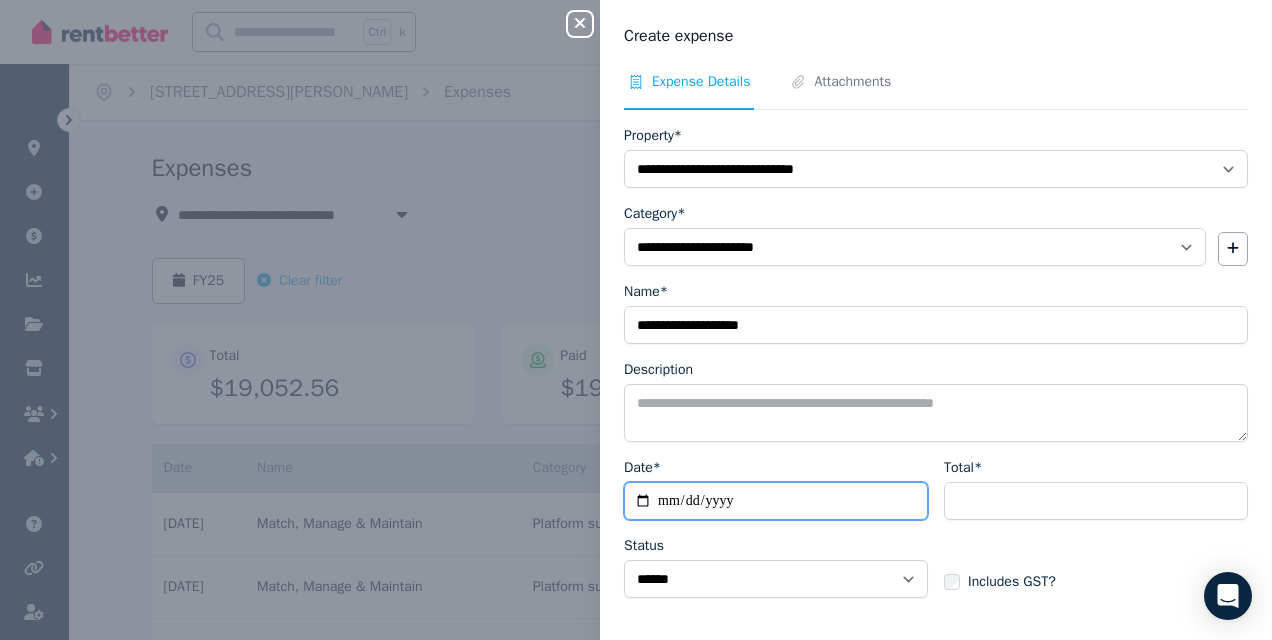 click on "Date*" at bounding box center (776, 501) 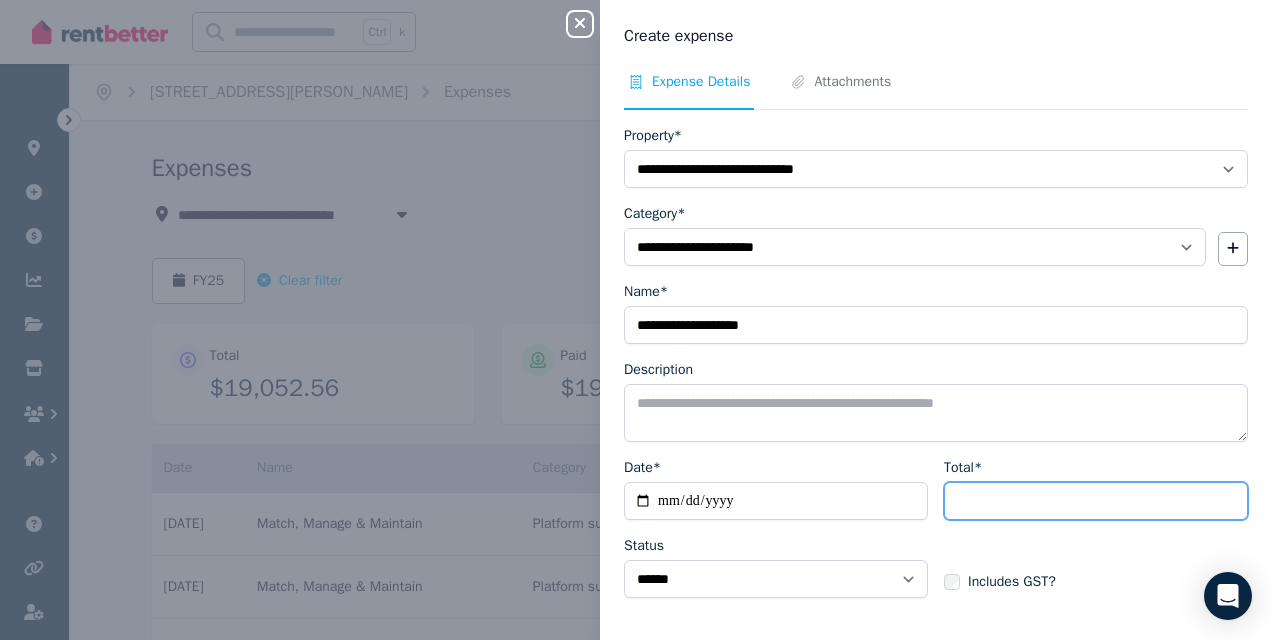click on "Total*" at bounding box center (1096, 501) 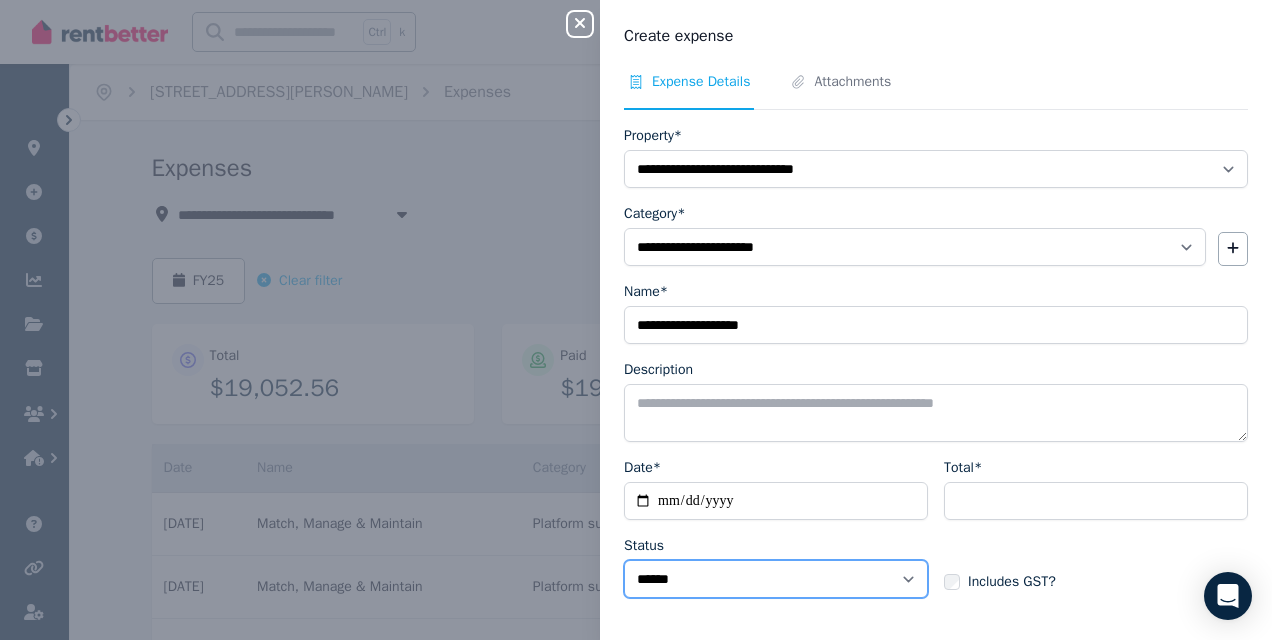 click on "****** ****" at bounding box center [776, 579] 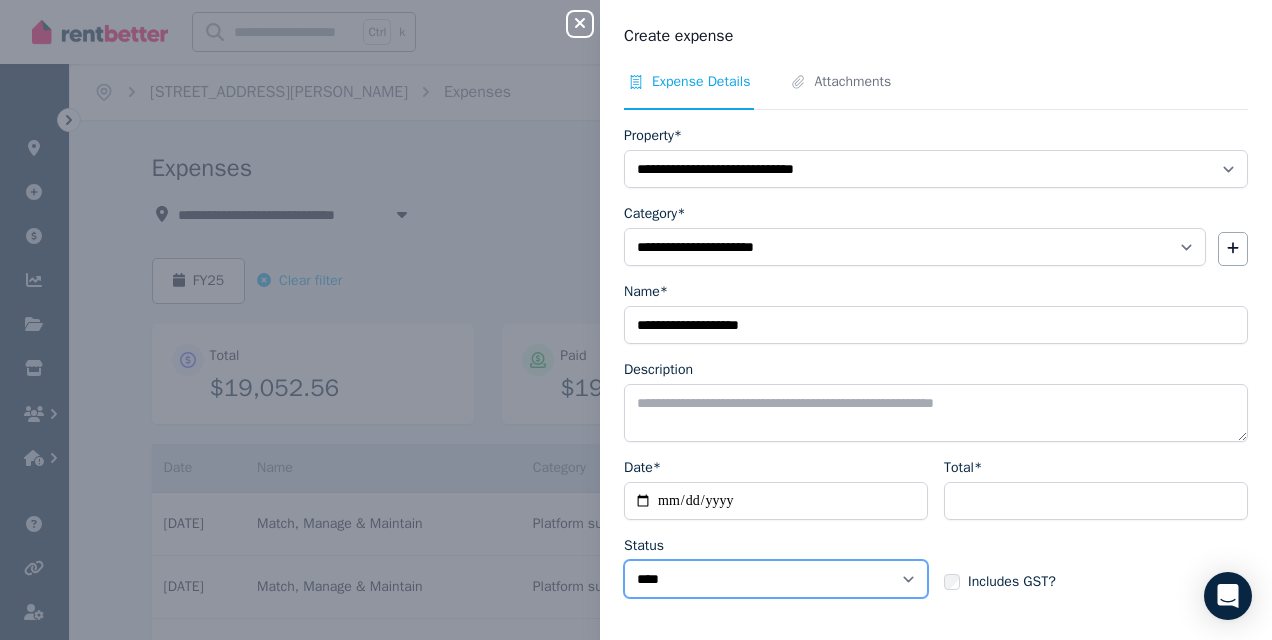 click on "****** ****" at bounding box center [776, 579] 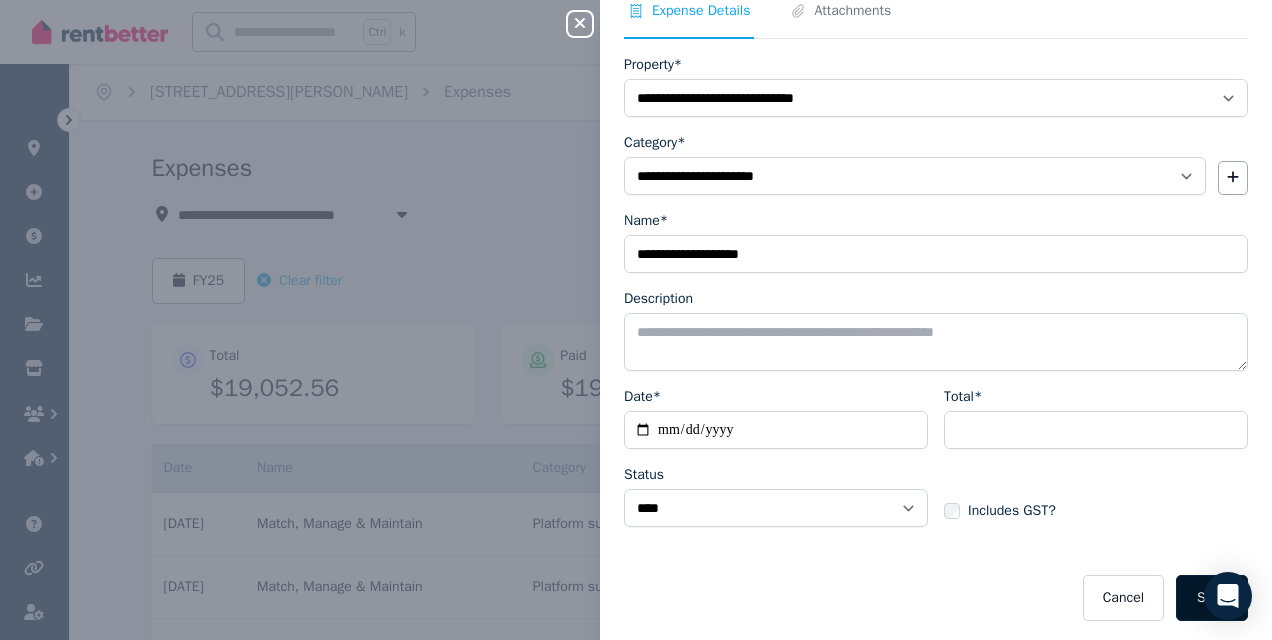 click on "Save" at bounding box center [1212, 598] 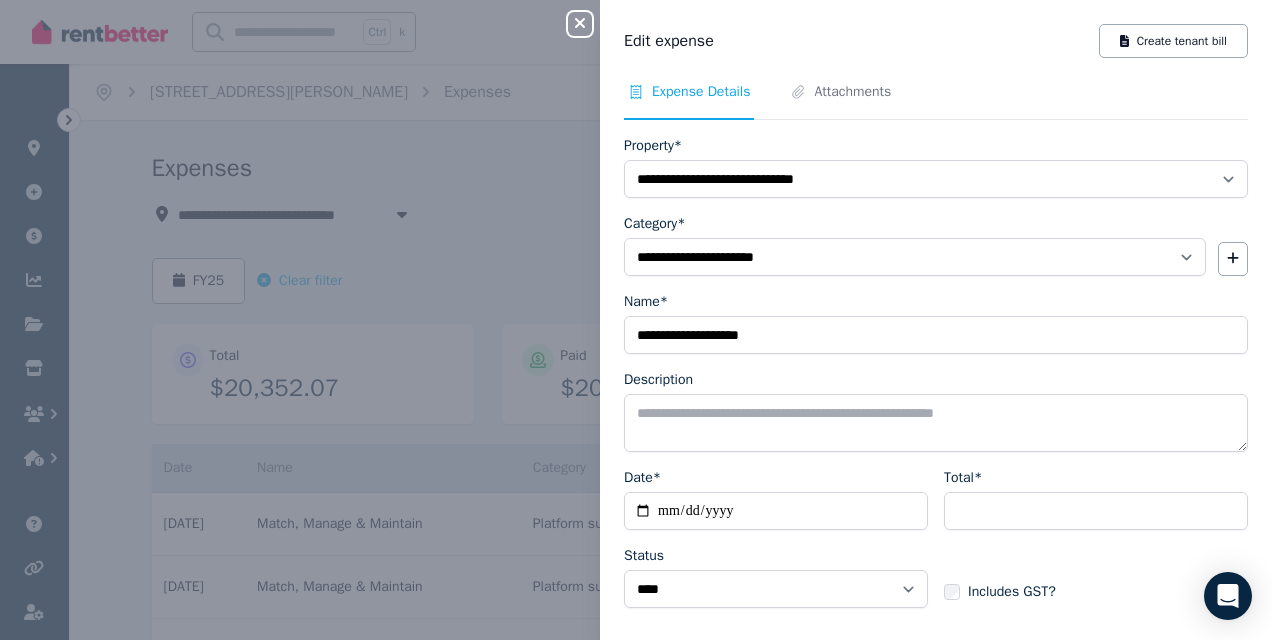 click 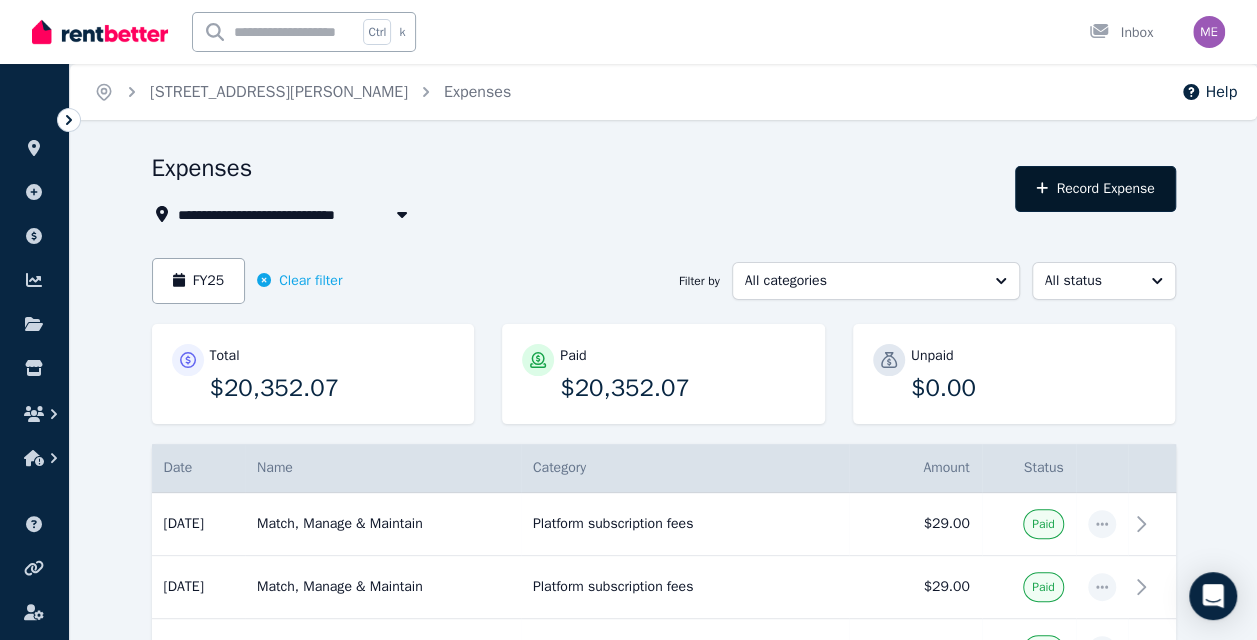click on "Record Expense" at bounding box center [1095, 189] 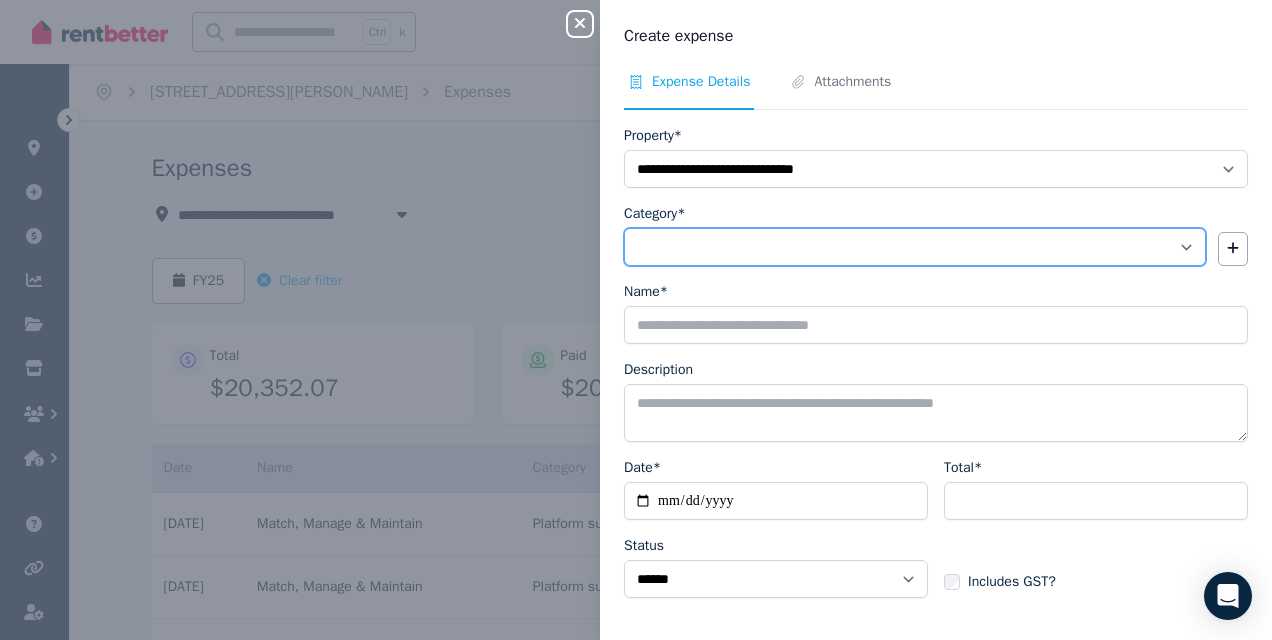 click on "**********" at bounding box center (915, 247) 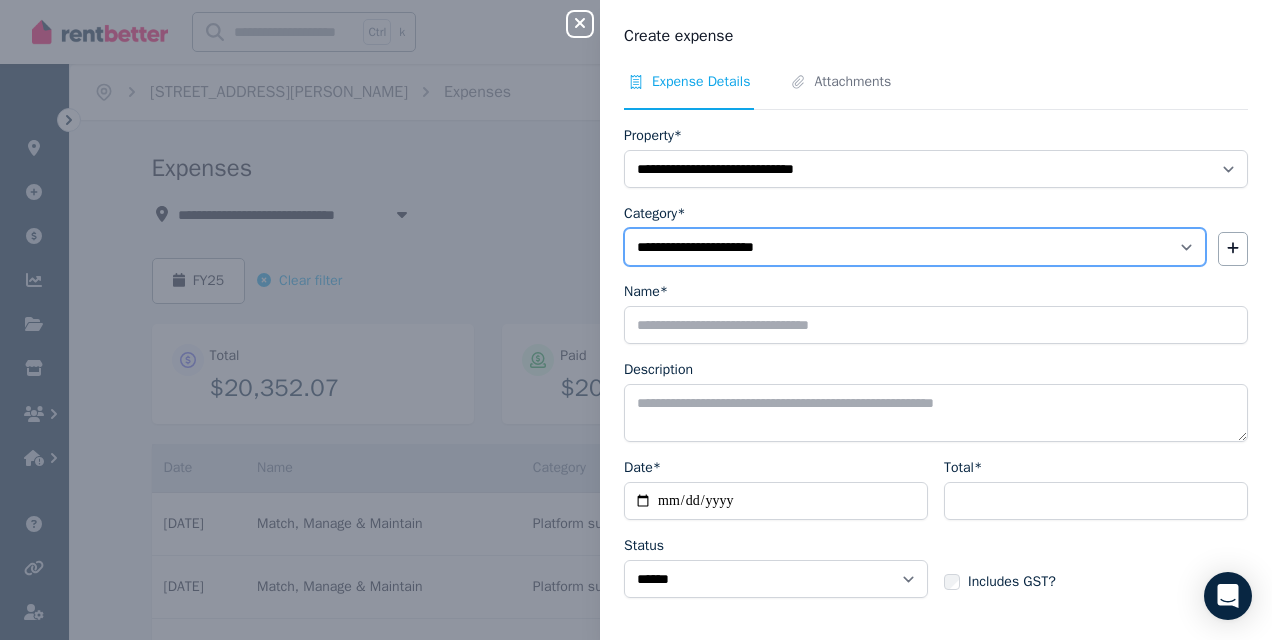 click on "**********" at bounding box center [915, 247] 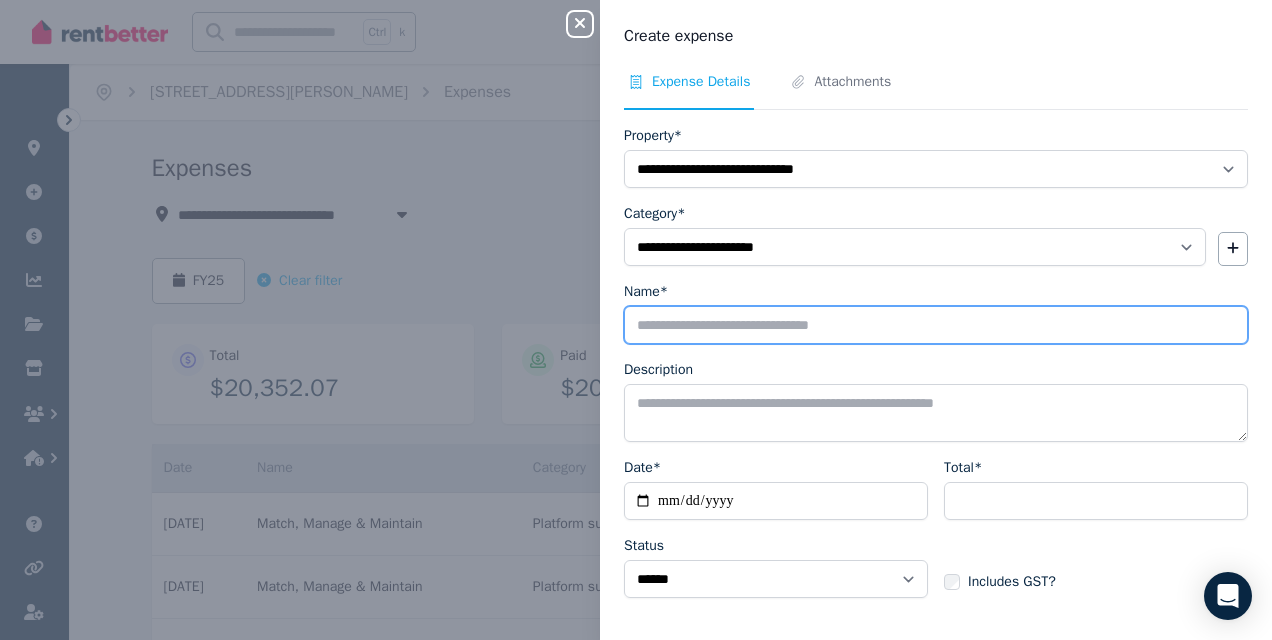 click on "Name*" at bounding box center [936, 325] 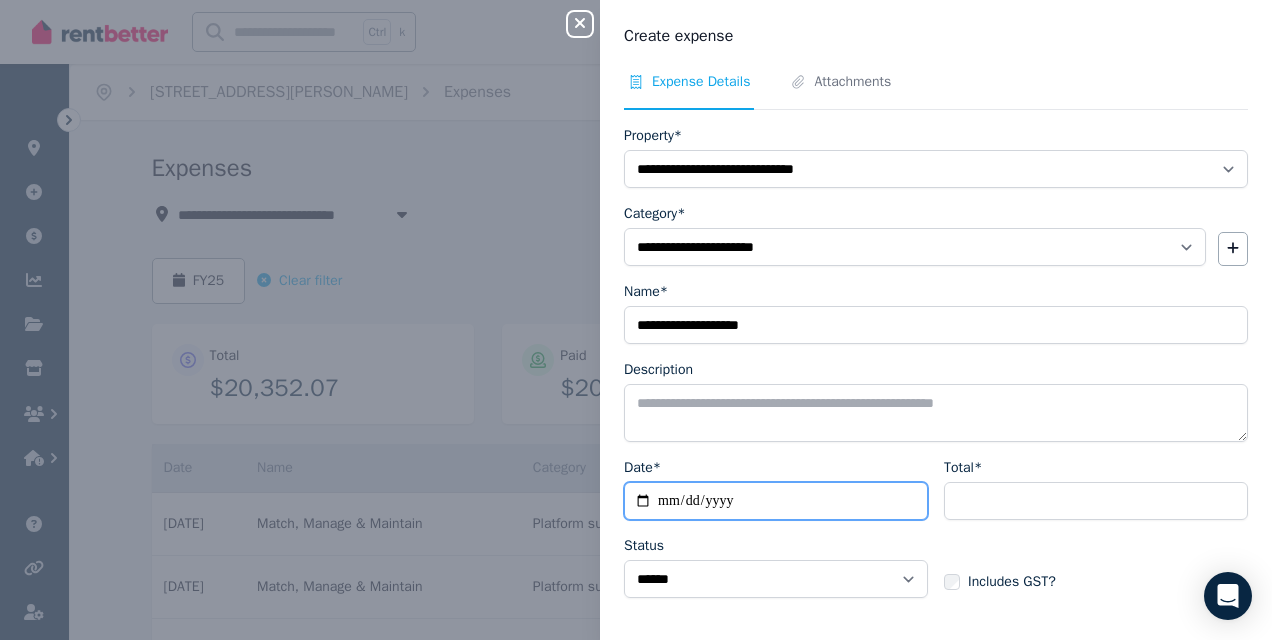 click on "Date*" at bounding box center [776, 501] 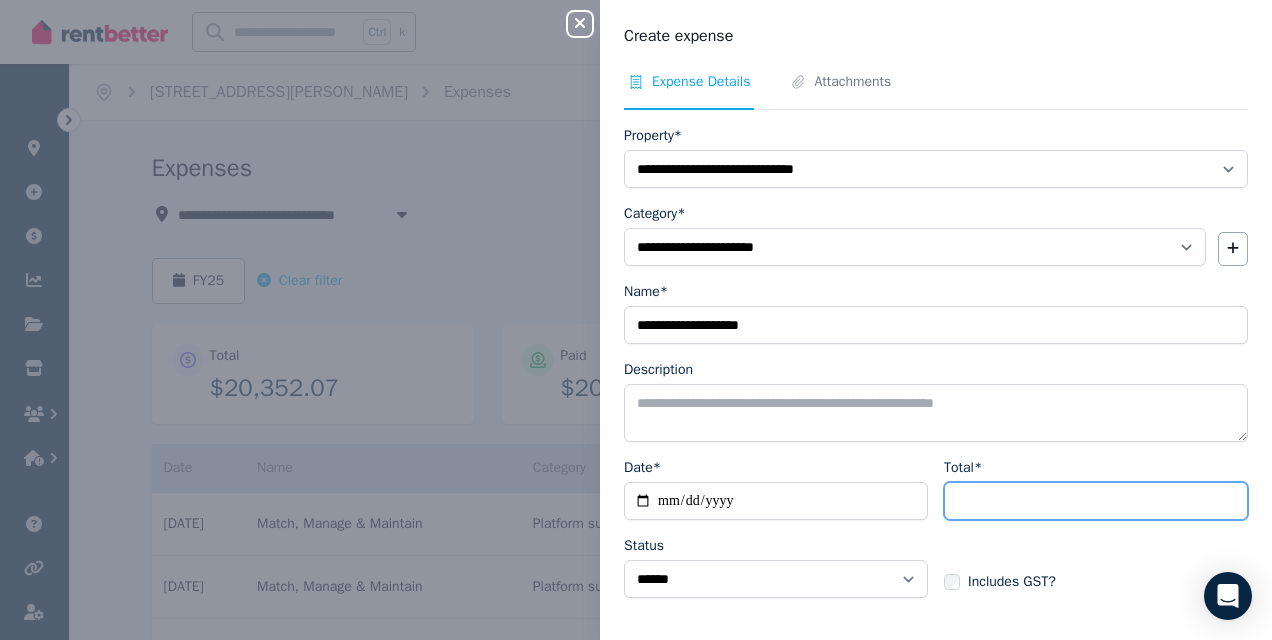 click on "Total*" at bounding box center [1096, 501] 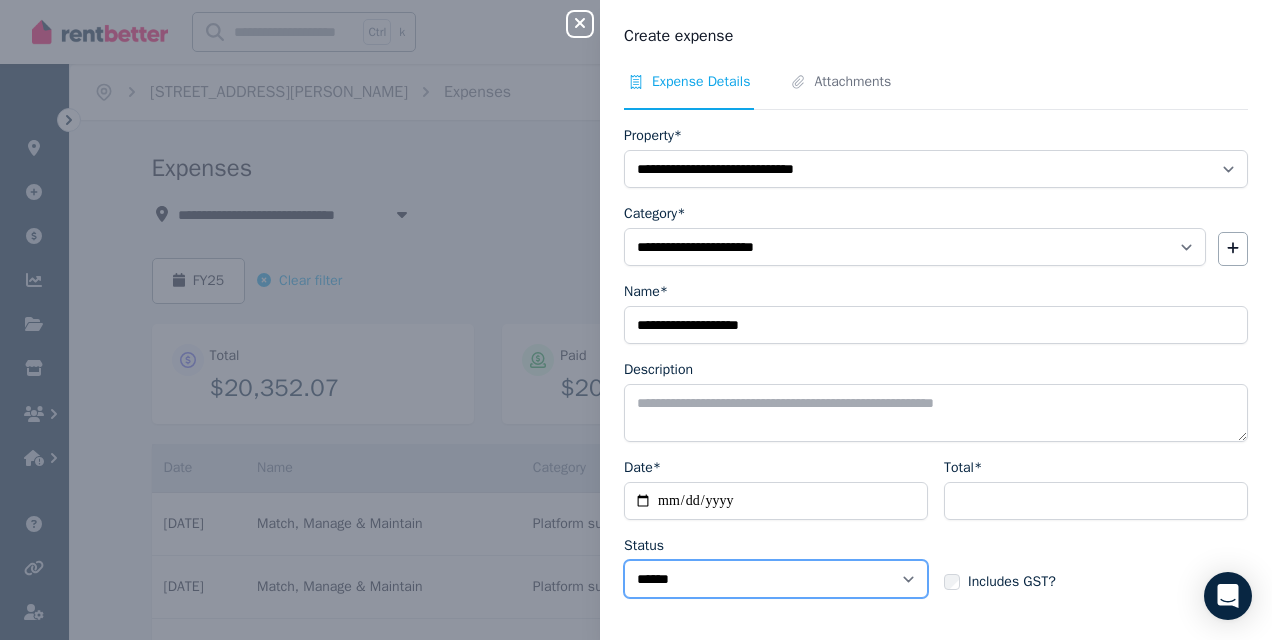 click on "****** ****" at bounding box center [776, 579] 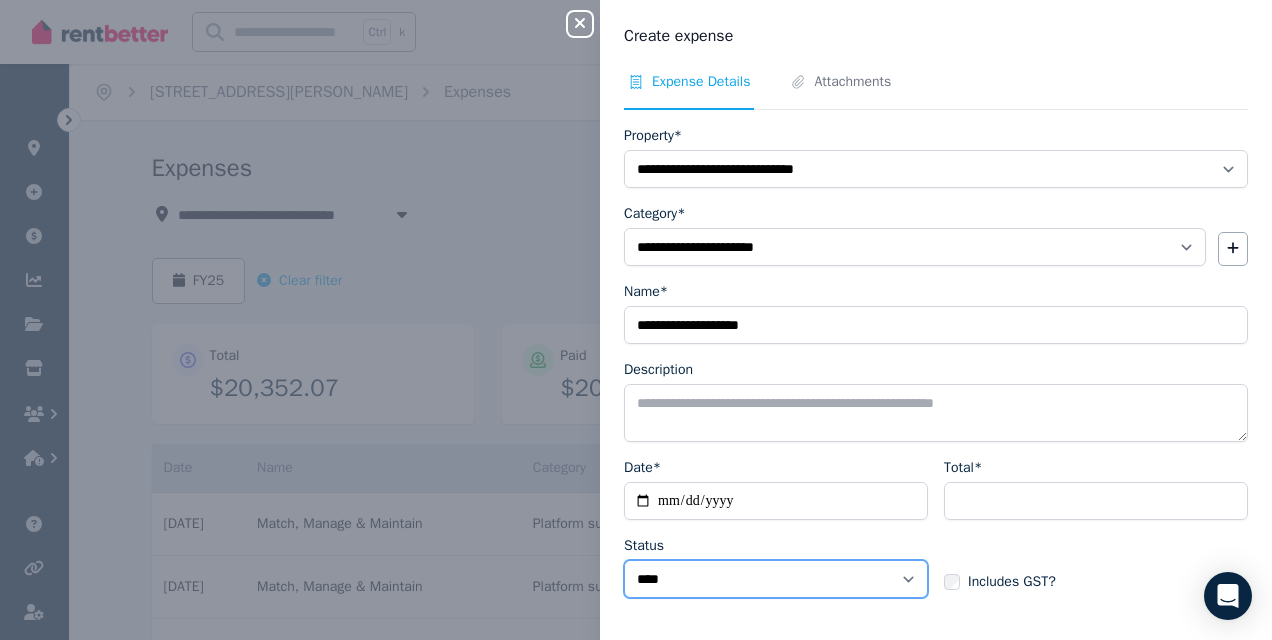 click on "****** ****" at bounding box center (776, 579) 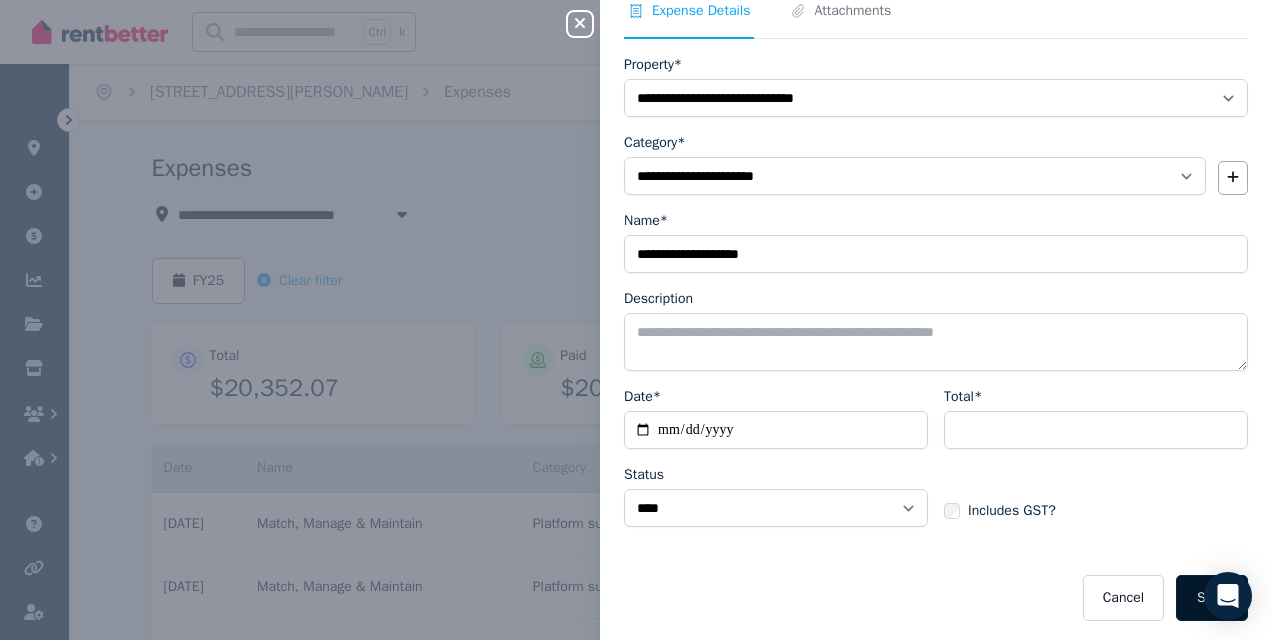 click on "Save" at bounding box center (1212, 598) 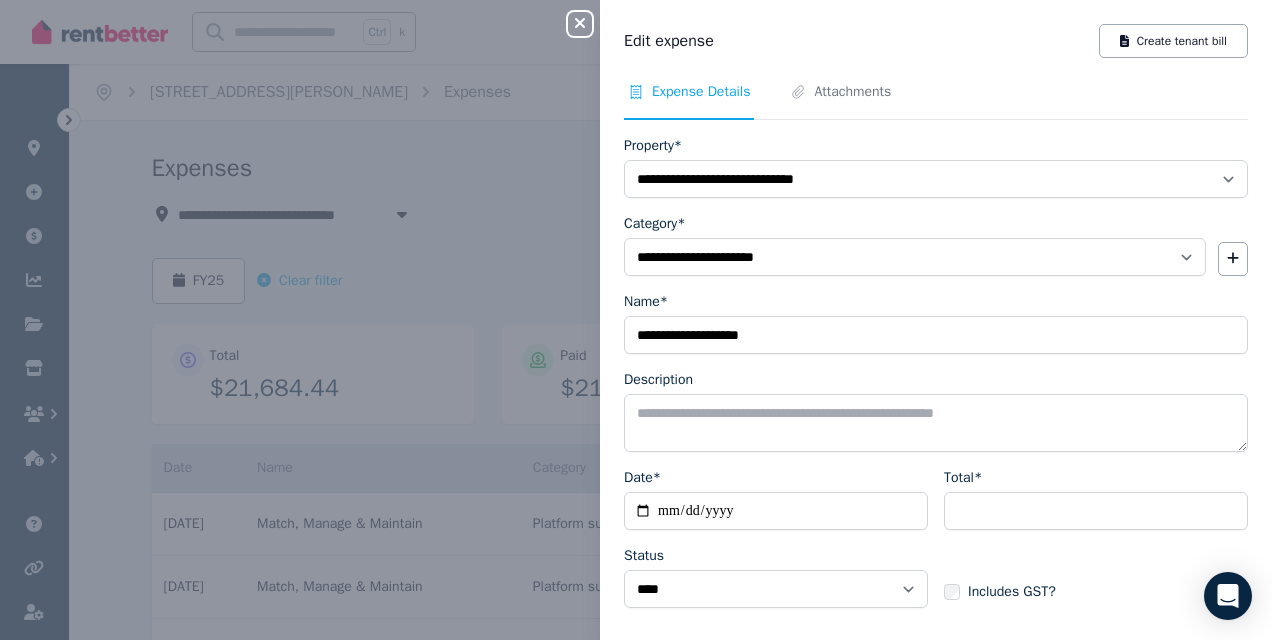 click 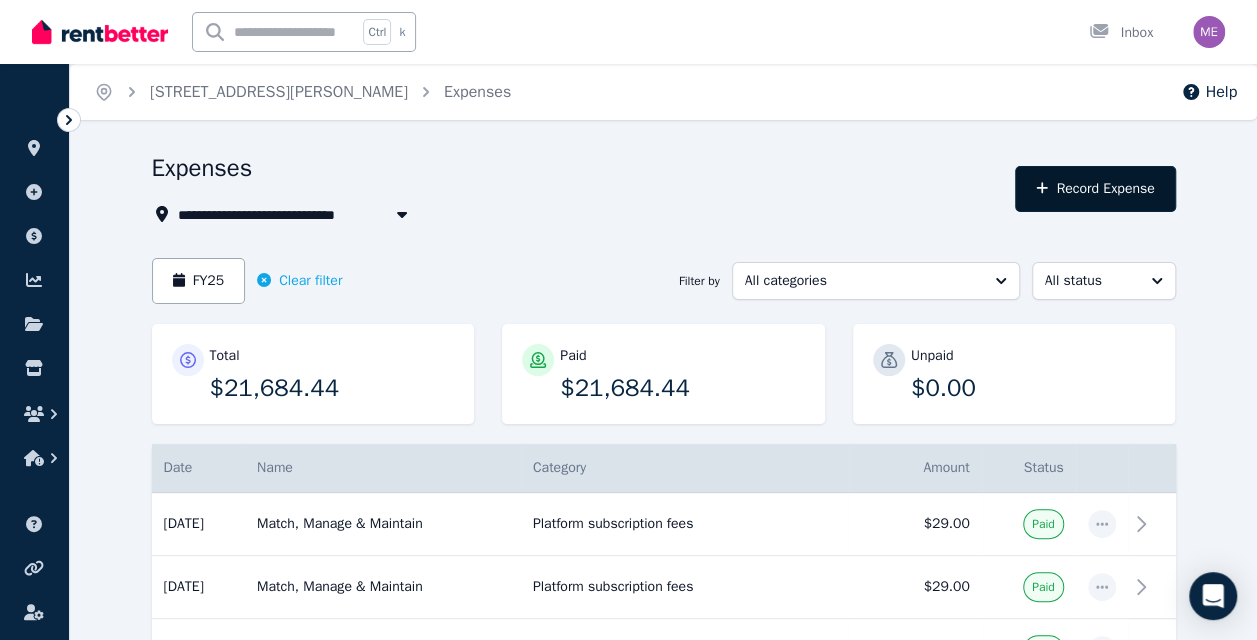 click on "Record Expense" at bounding box center [1095, 189] 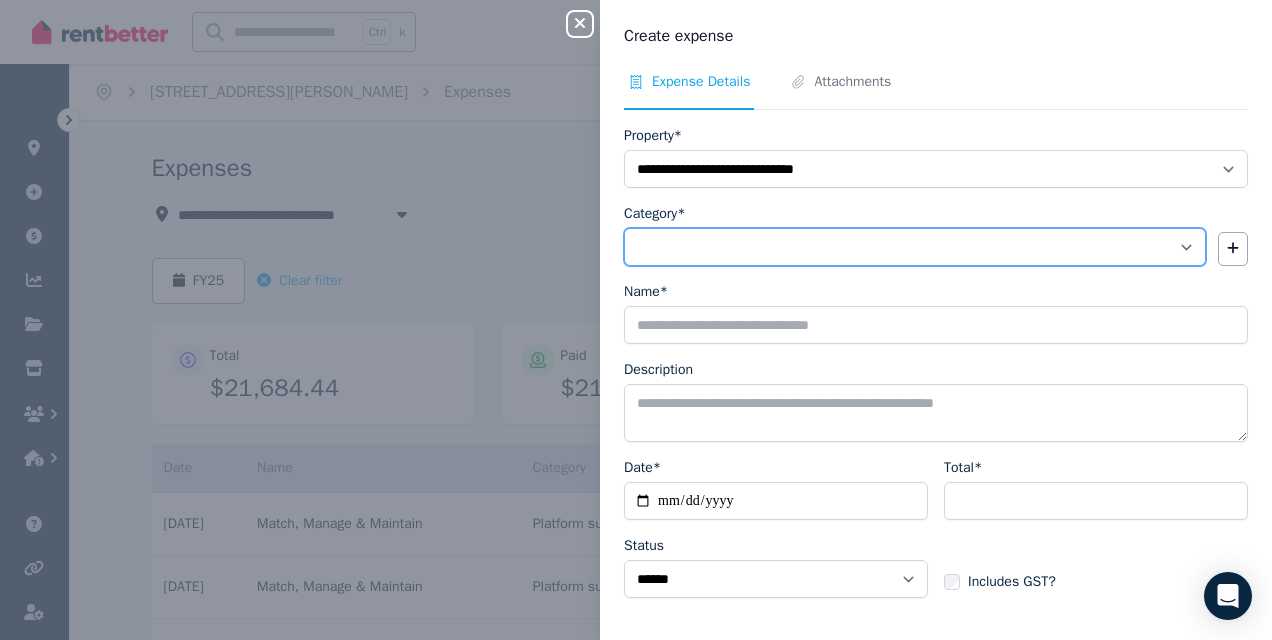 click on "**********" at bounding box center (915, 247) 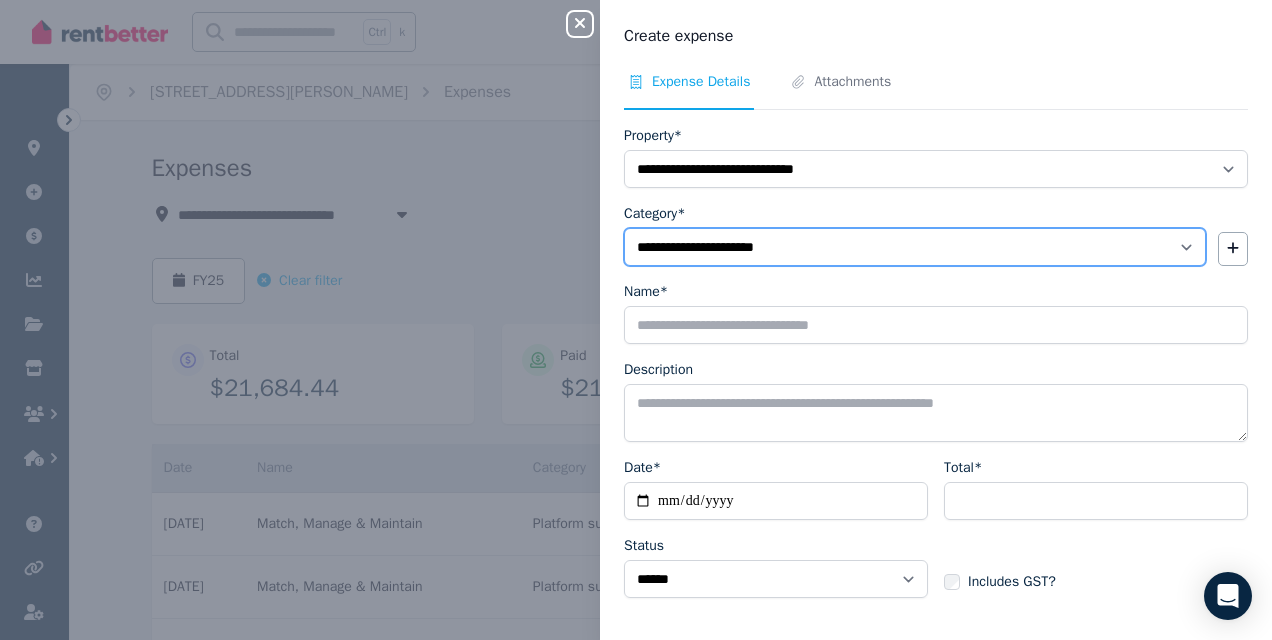 click on "**********" at bounding box center (915, 247) 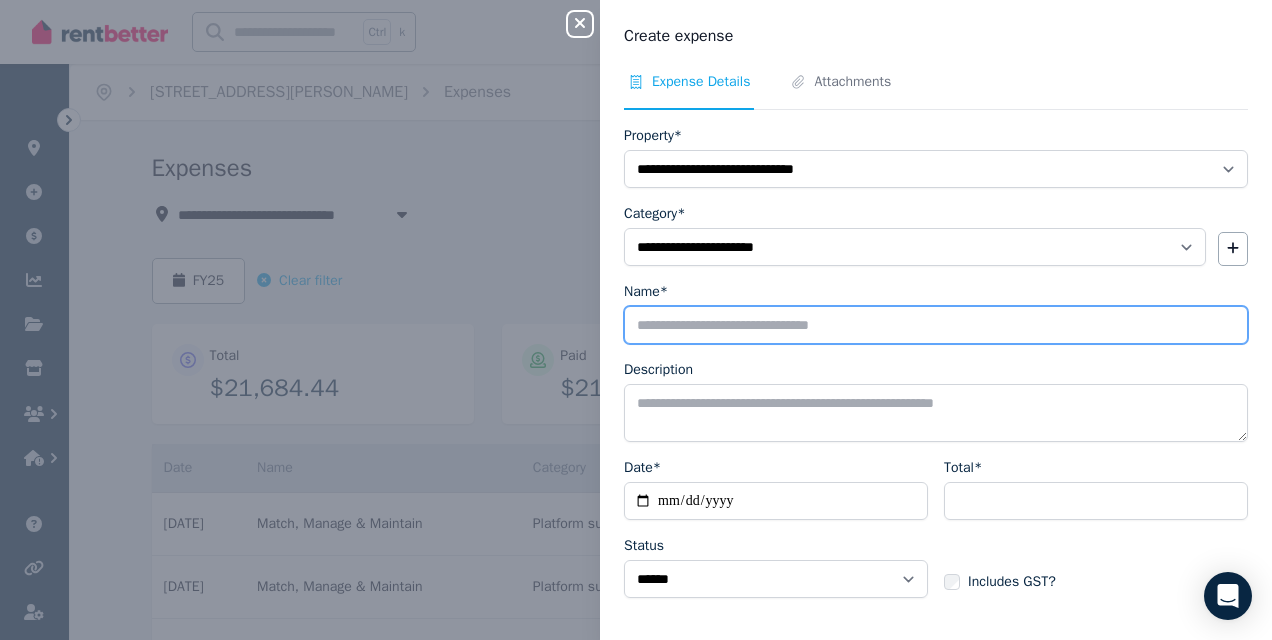 click on "Name*" at bounding box center [936, 325] 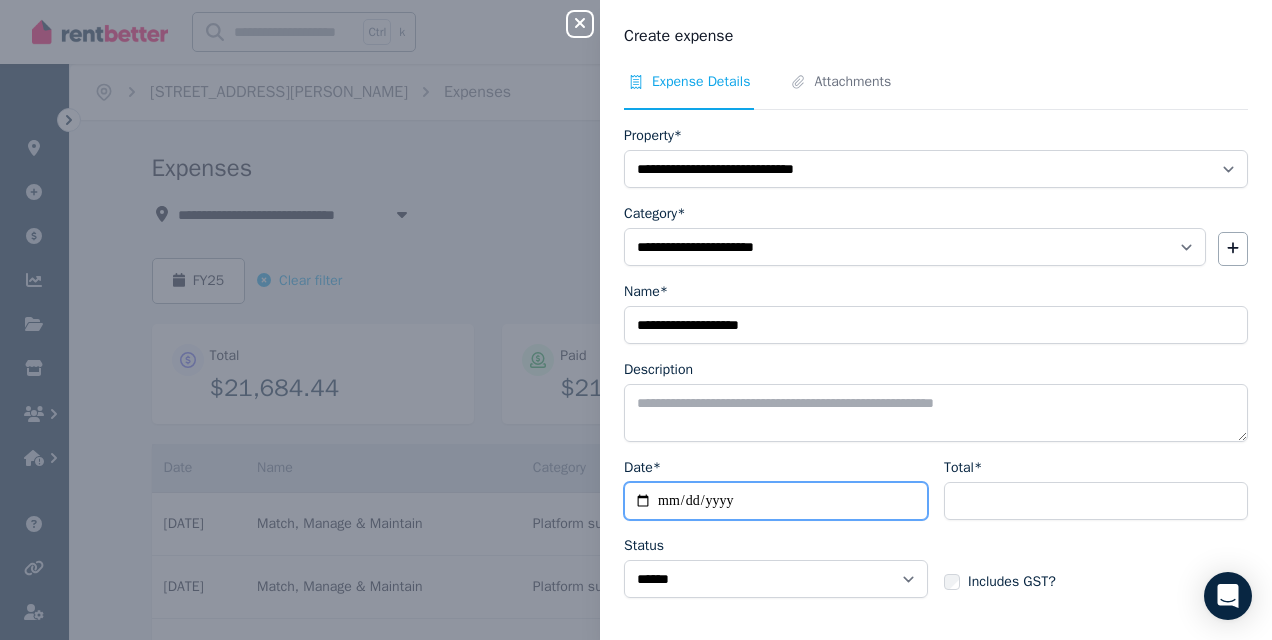 click on "Date*" at bounding box center (776, 501) 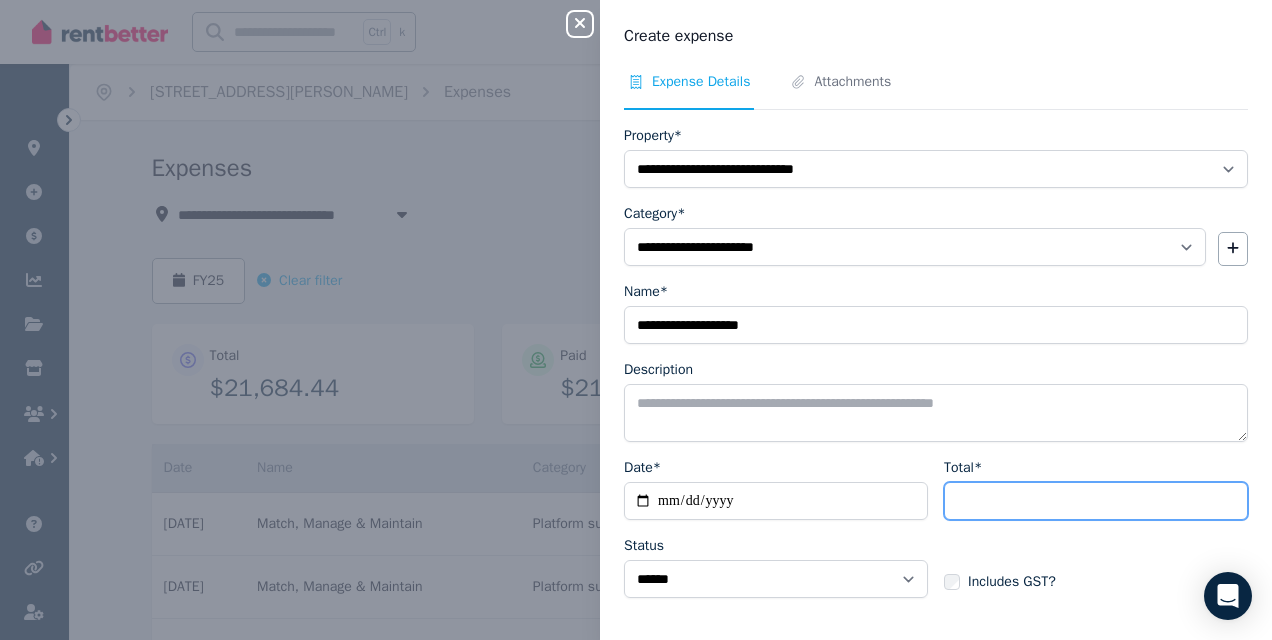 click on "Total*" at bounding box center [1096, 501] 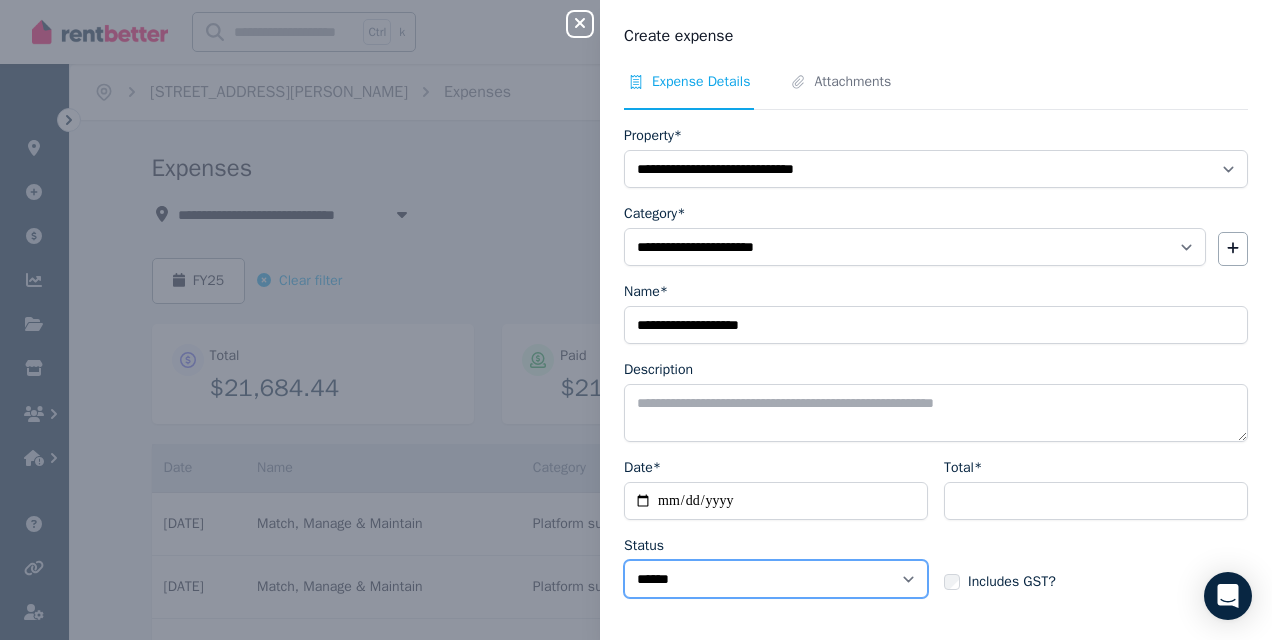 click on "****** ****" at bounding box center [776, 579] 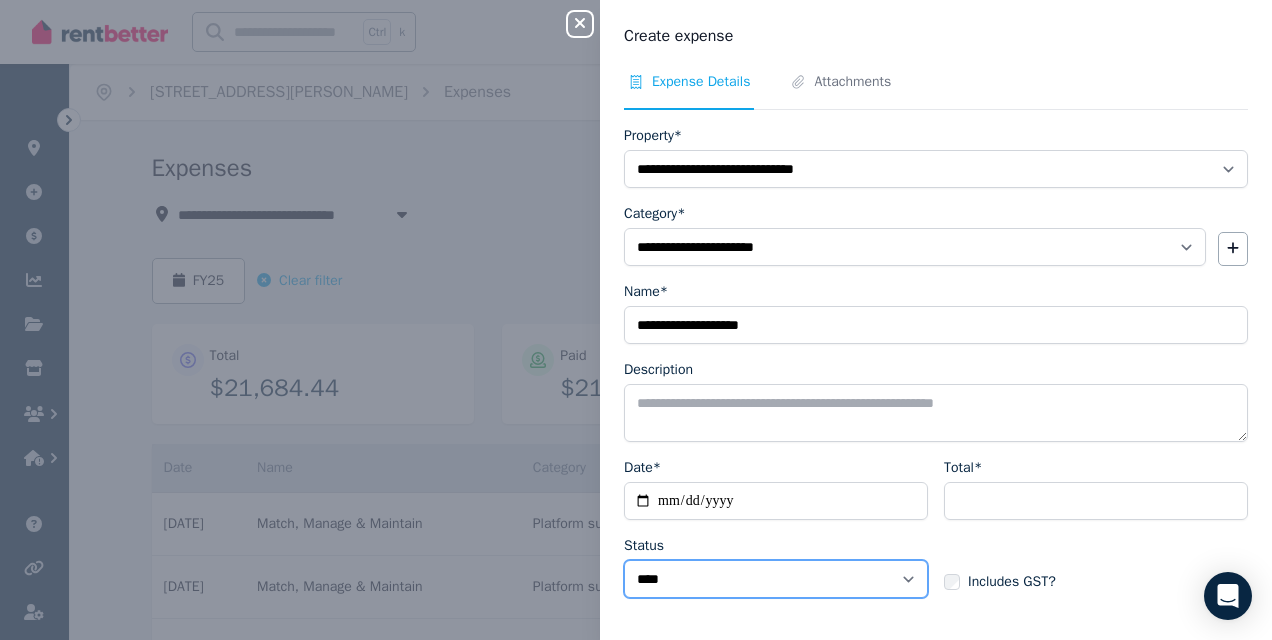 click on "****** ****" at bounding box center (776, 579) 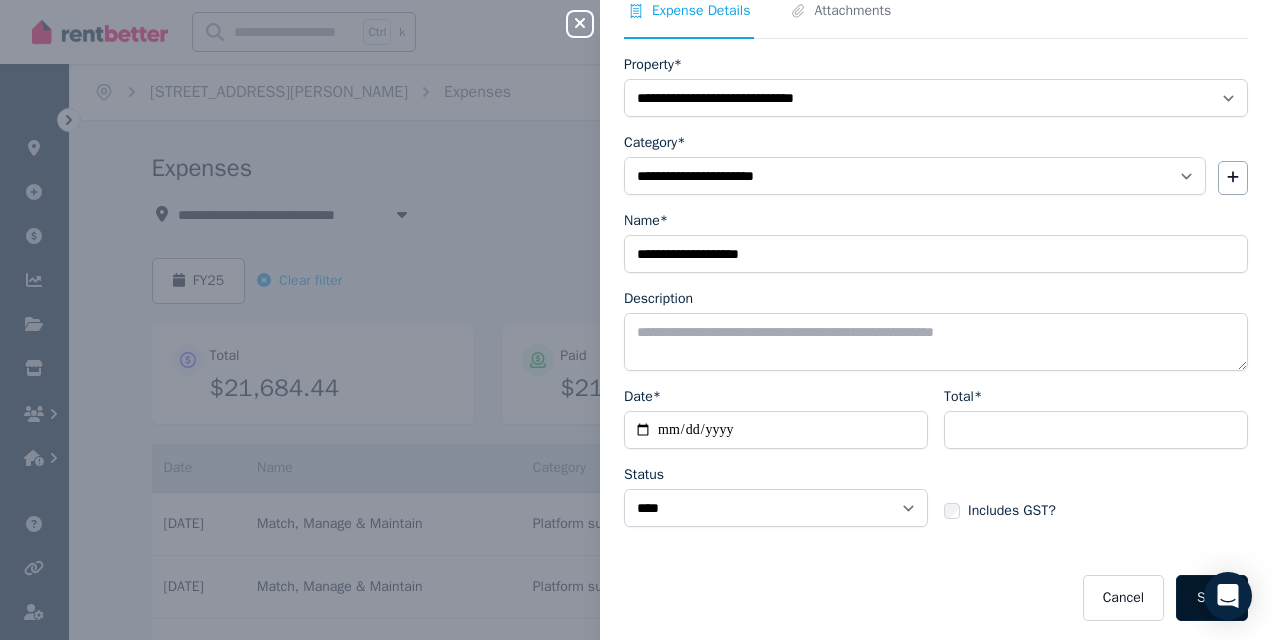 click on "Save" at bounding box center (1212, 598) 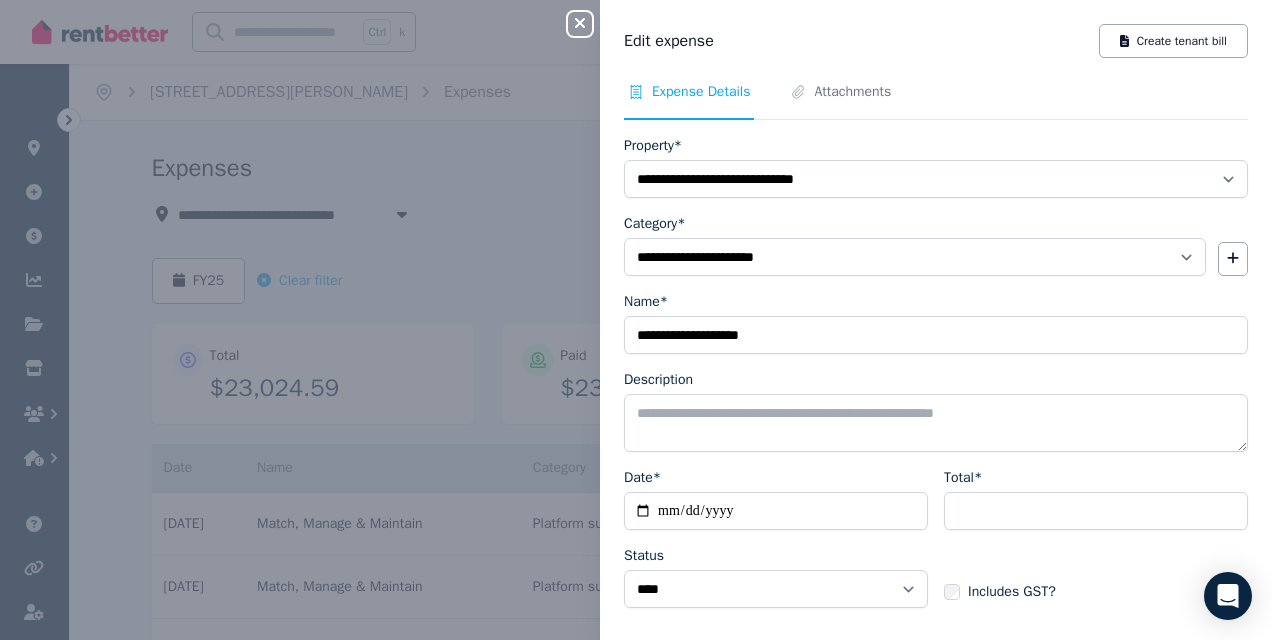 click 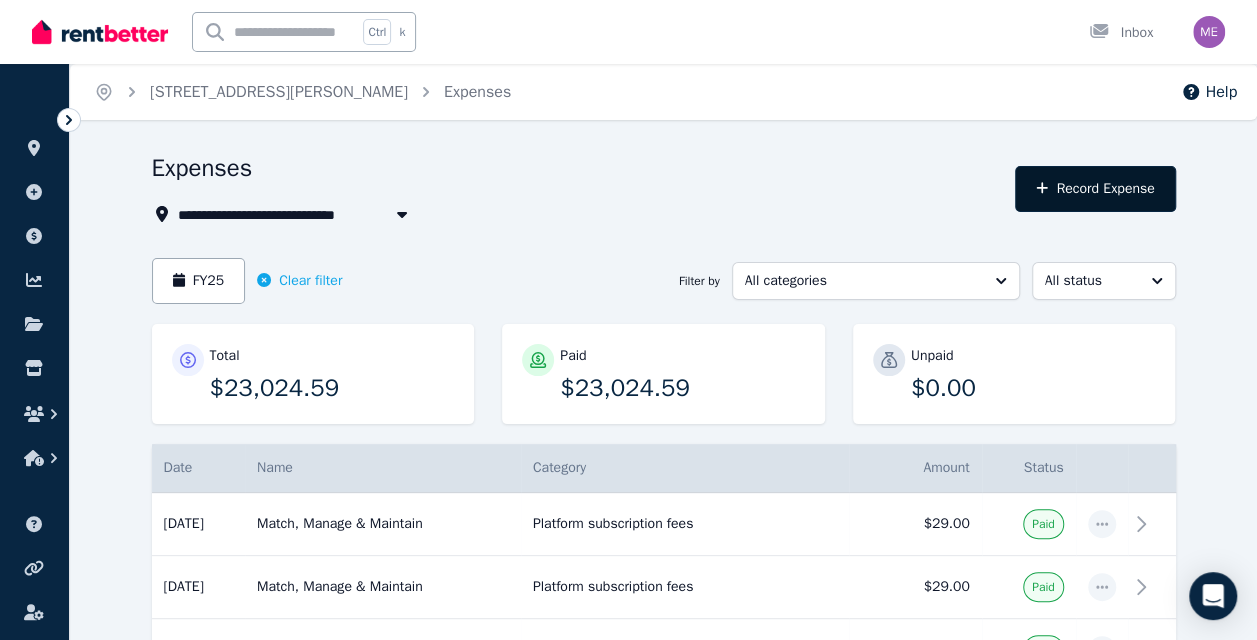 click on "Record Expense" at bounding box center (1095, 189) 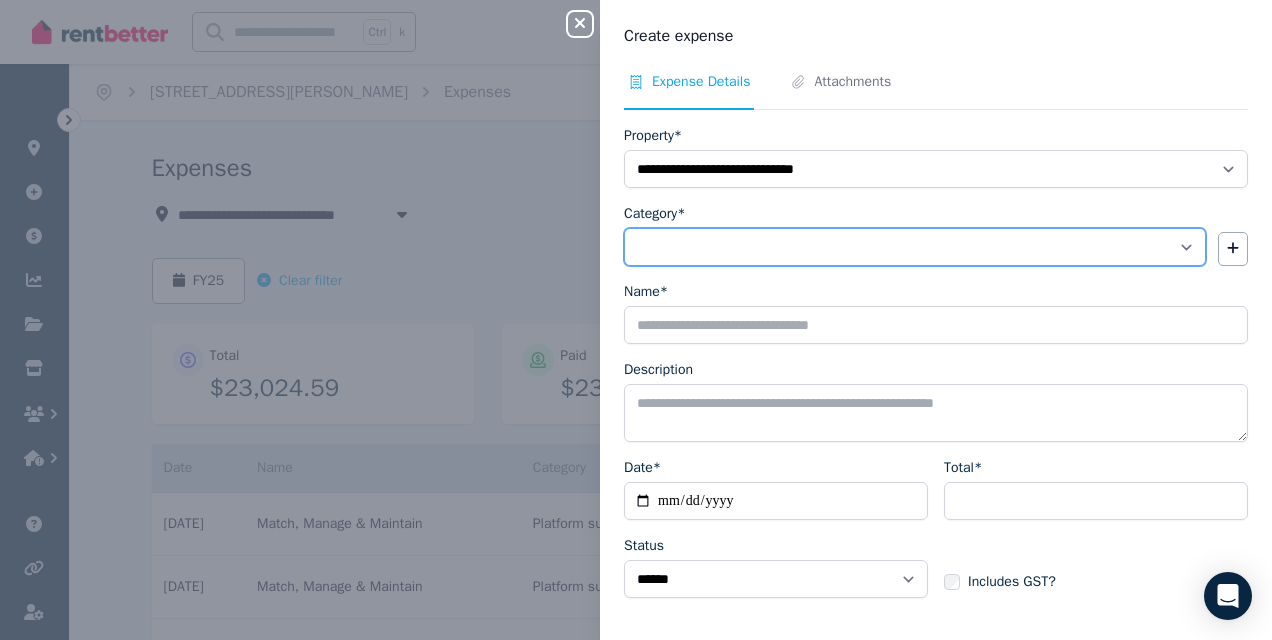 click on "**********" at bounding box center [915, 247] 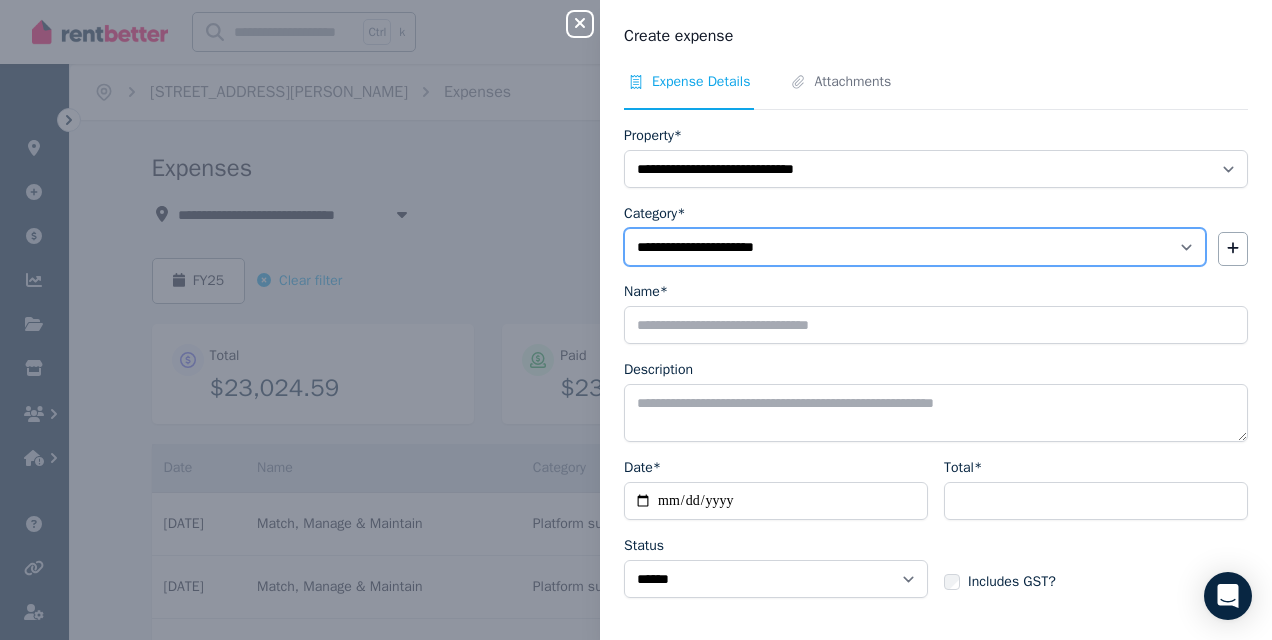 click on "**********" at bounding box center [915, 247] 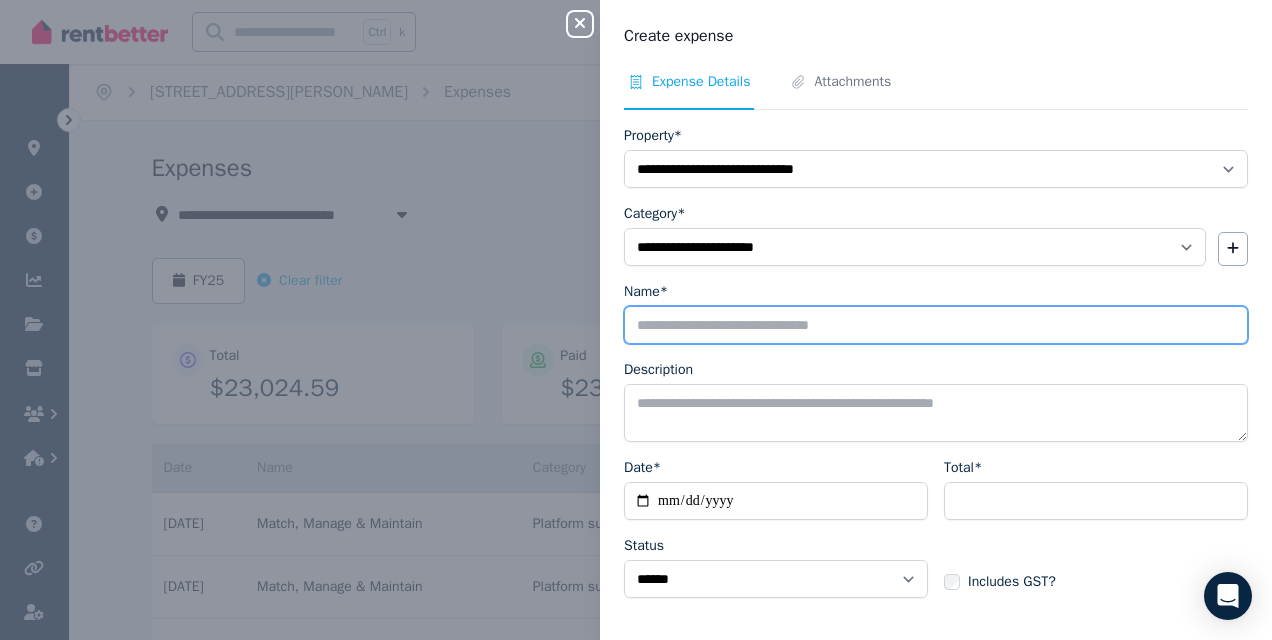 click on "Name*" at bounding box center [936, 325] 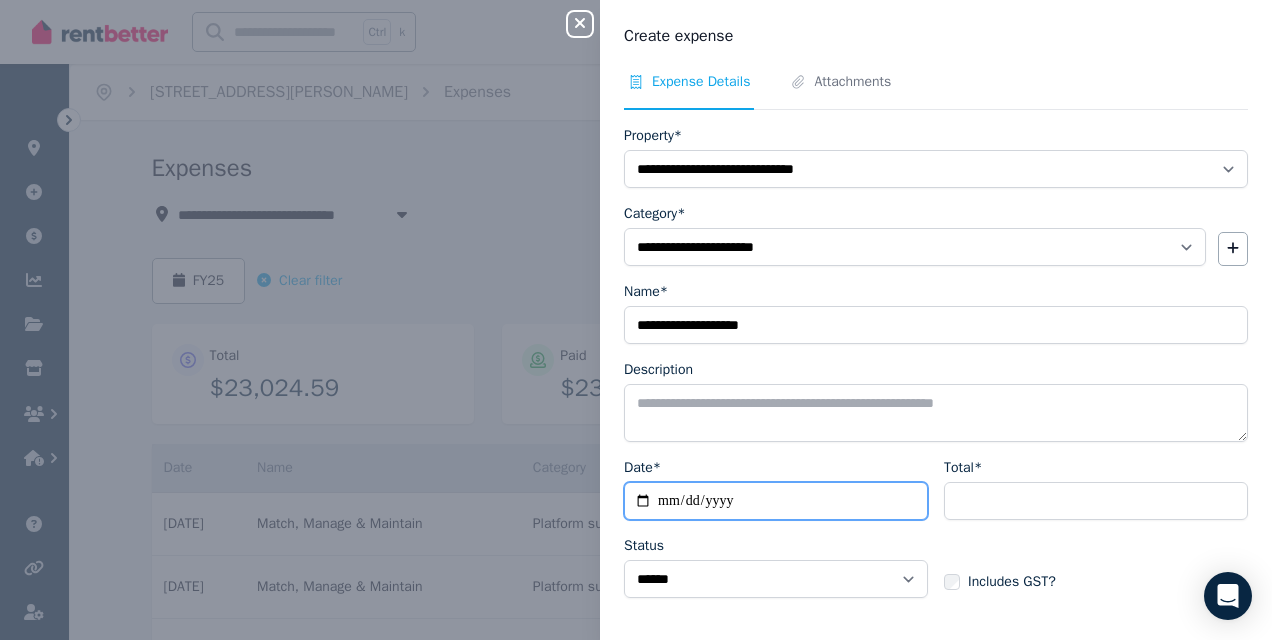 click on "Date*" at bounding box center [776, 501] 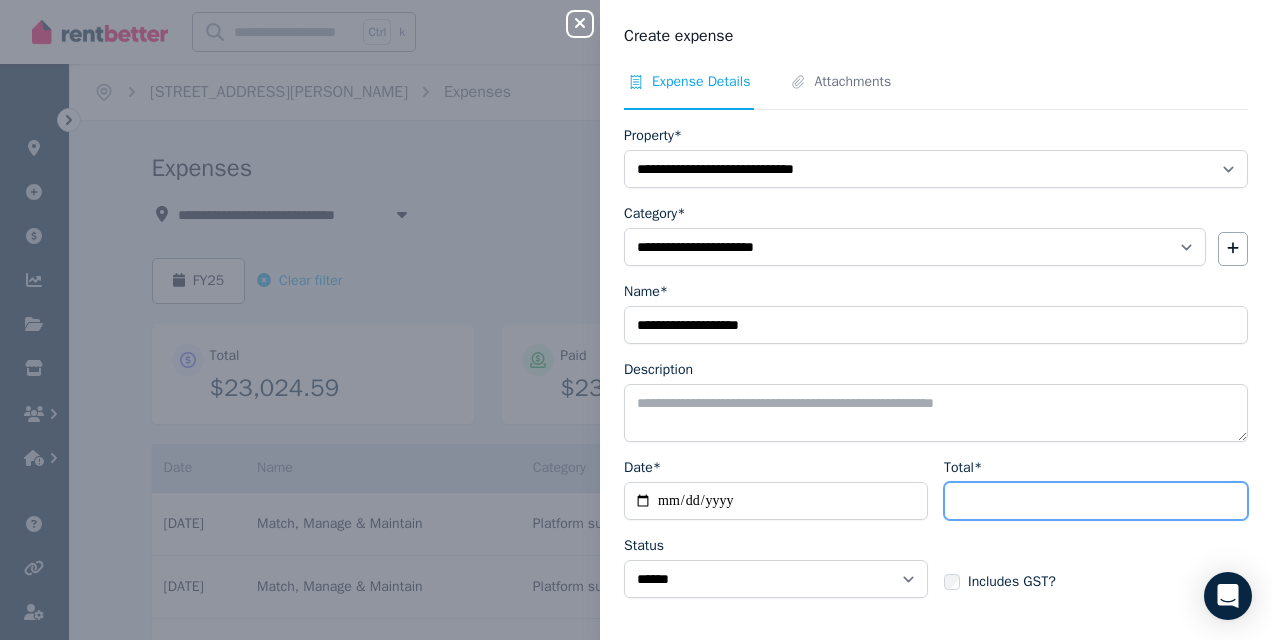 click on "Total*" at bounding box center [1096, 501] 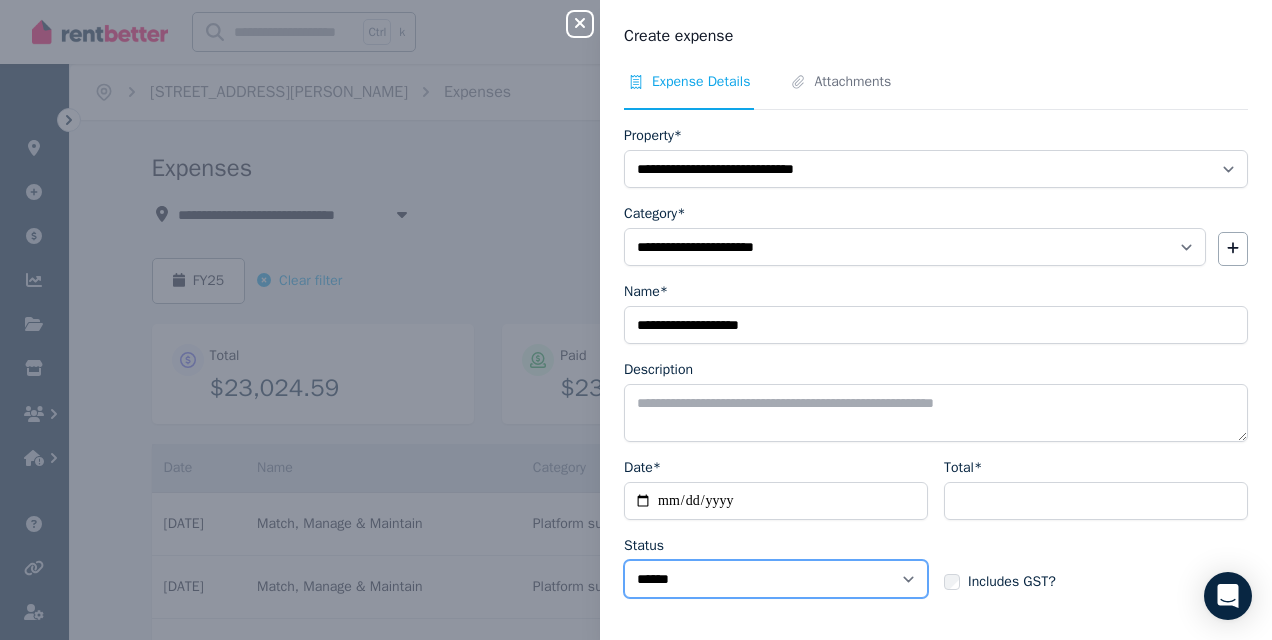 click on "****** ****" at bounding box center (776, 579) 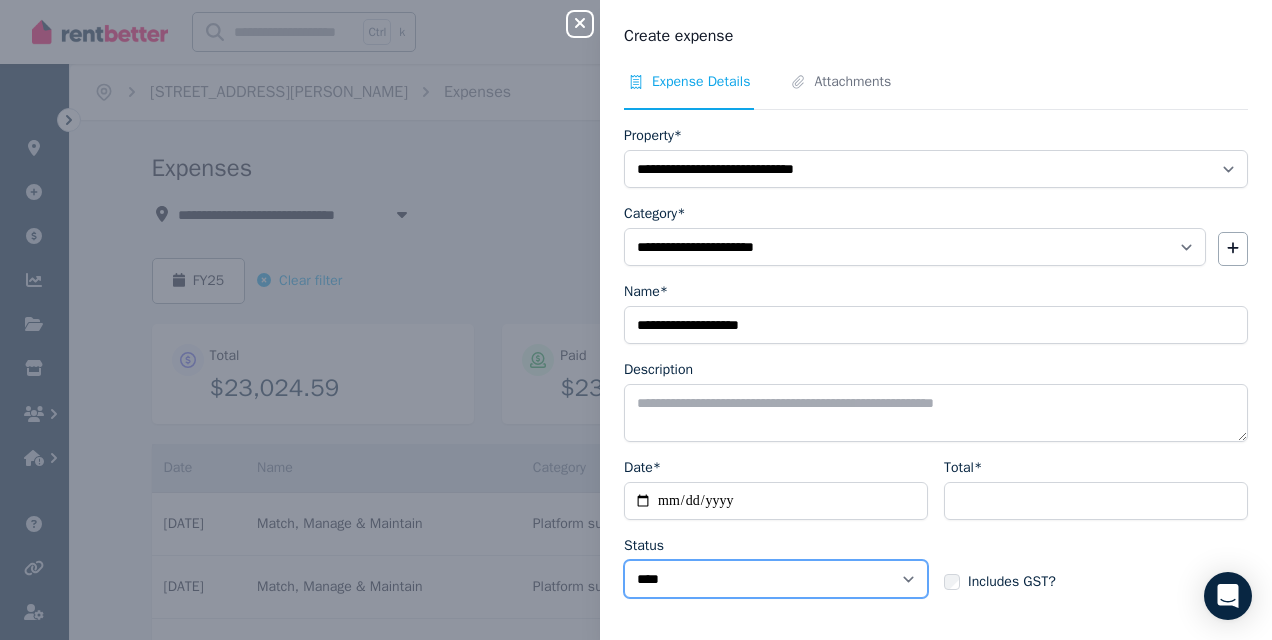 click on "****** ****" at bounding box center (776, 579) 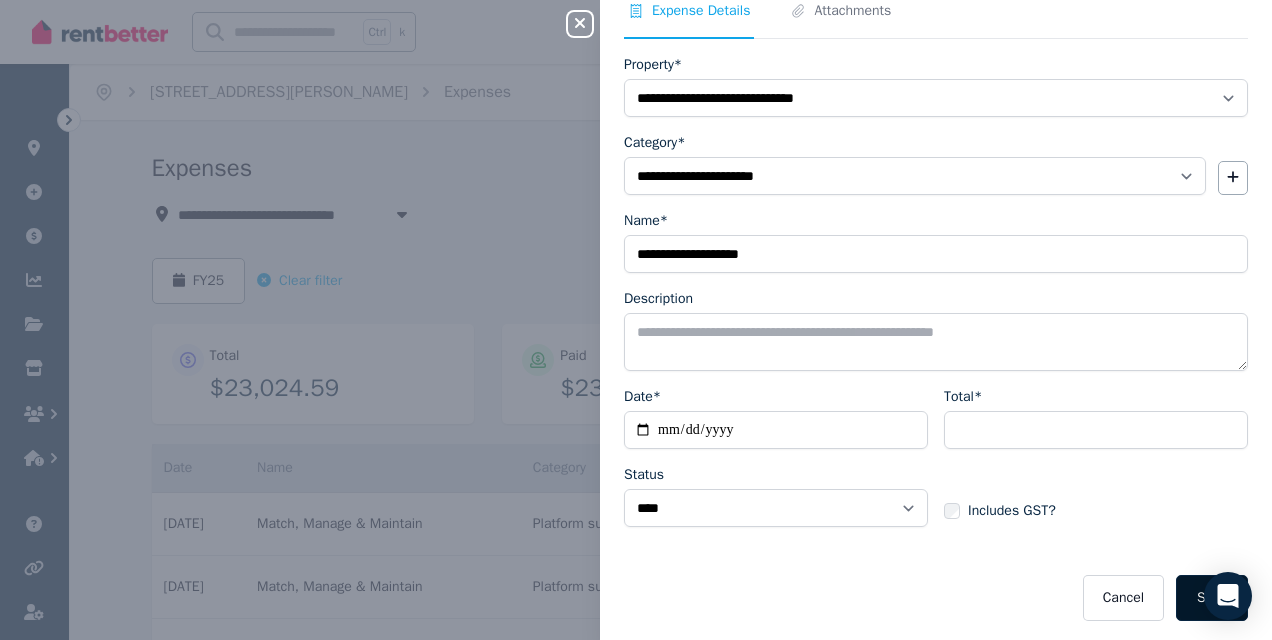 click on "Save" at bounding box center (1212, 598) 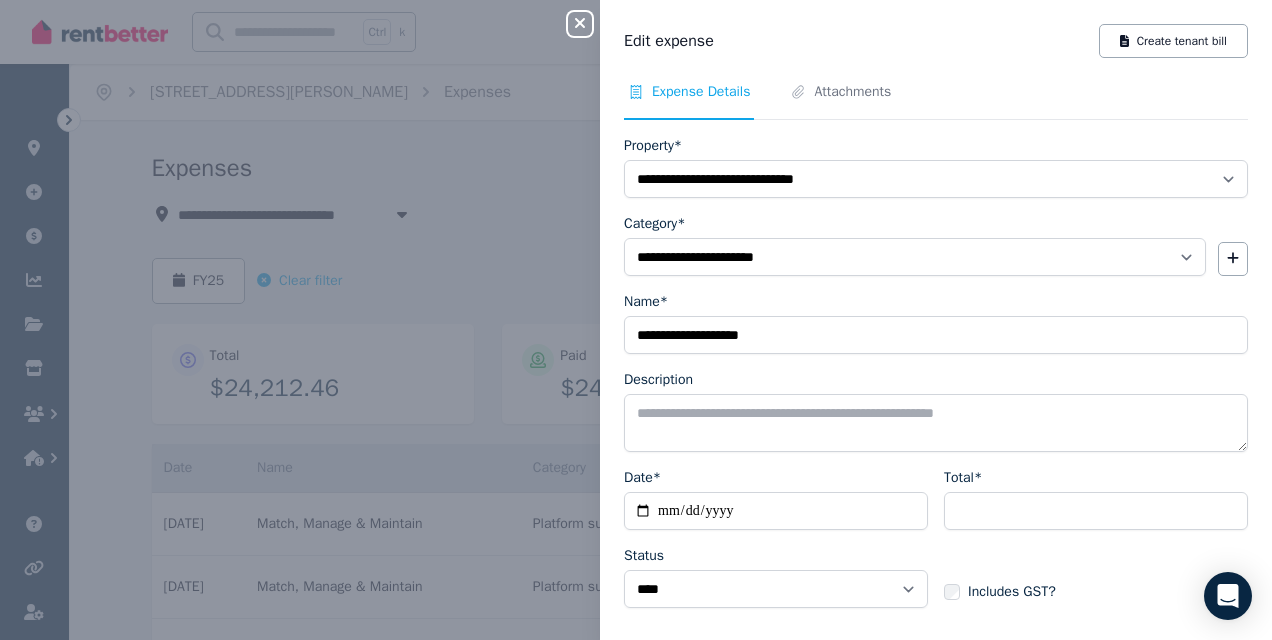 click 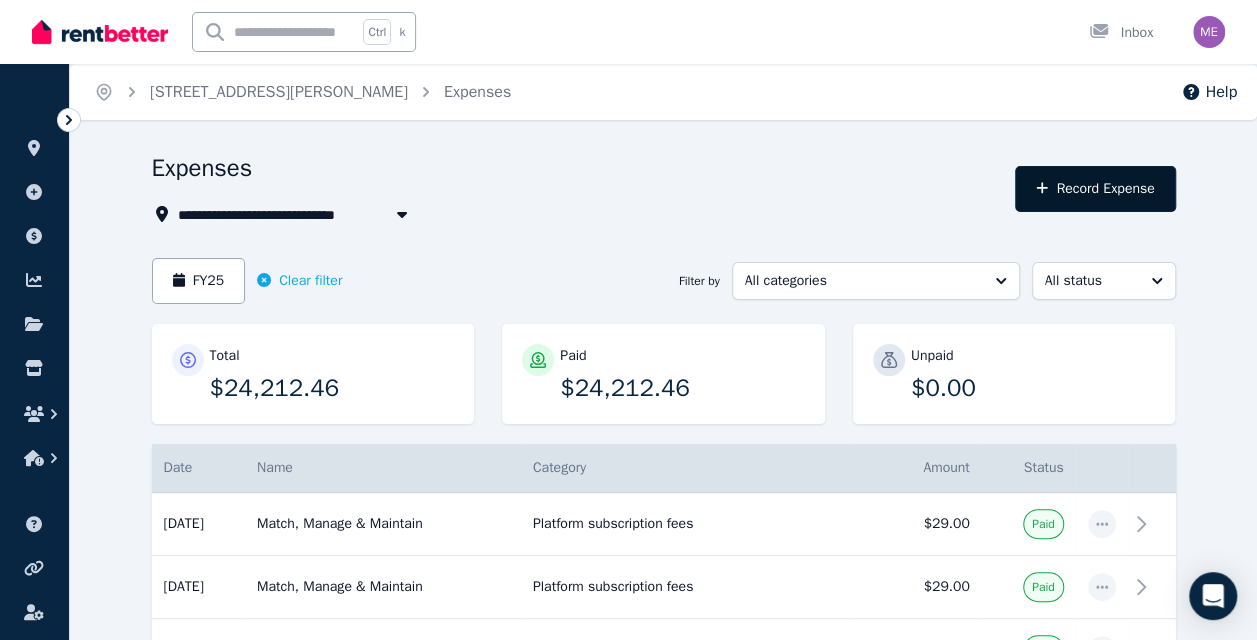 click on "Record Expense" at bounding box center (1095, 189) 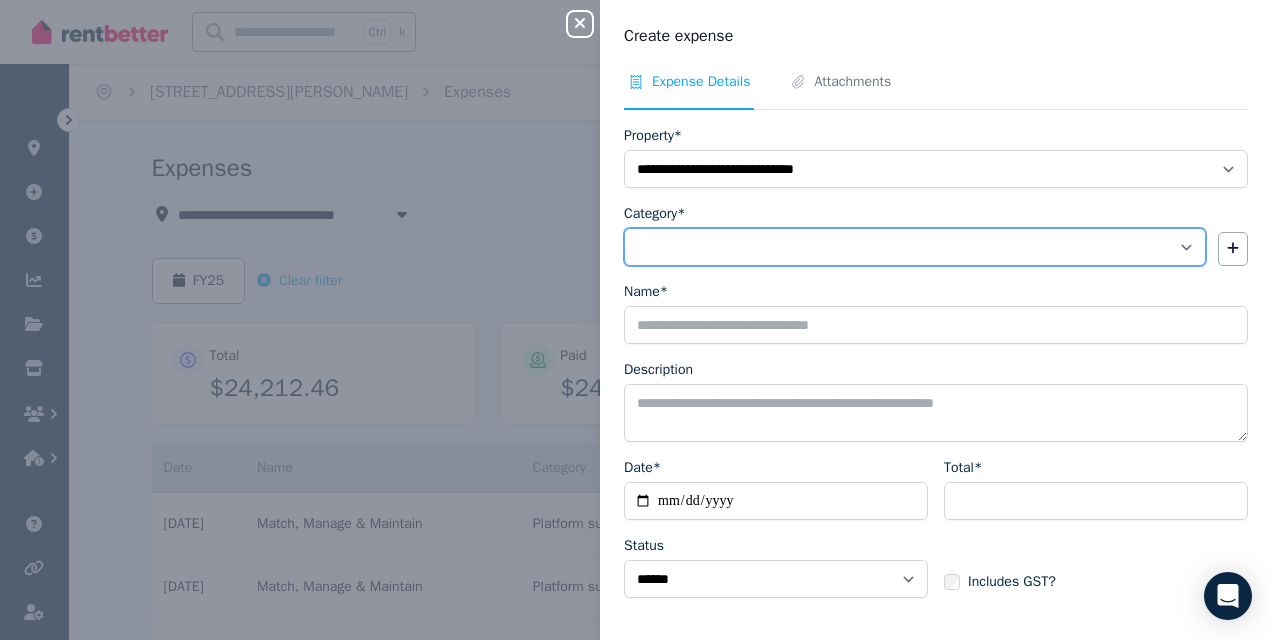 click on "**********" at bounding box center (915, 247) 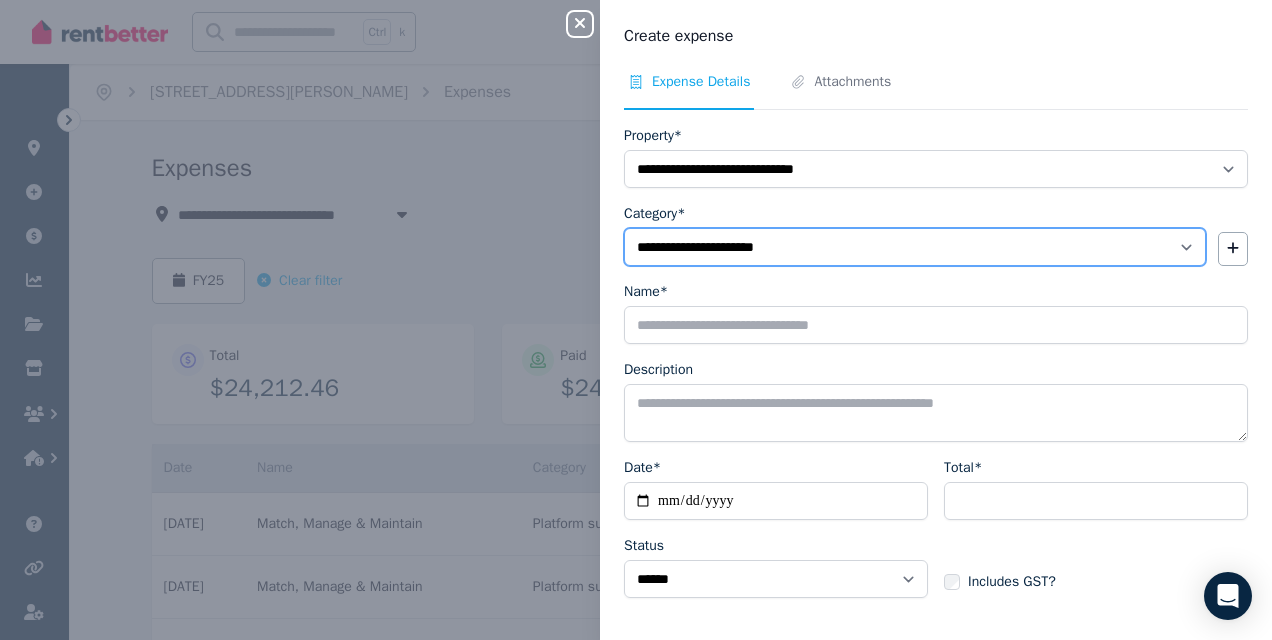 click on "**********" at bounding box center (915, 247) 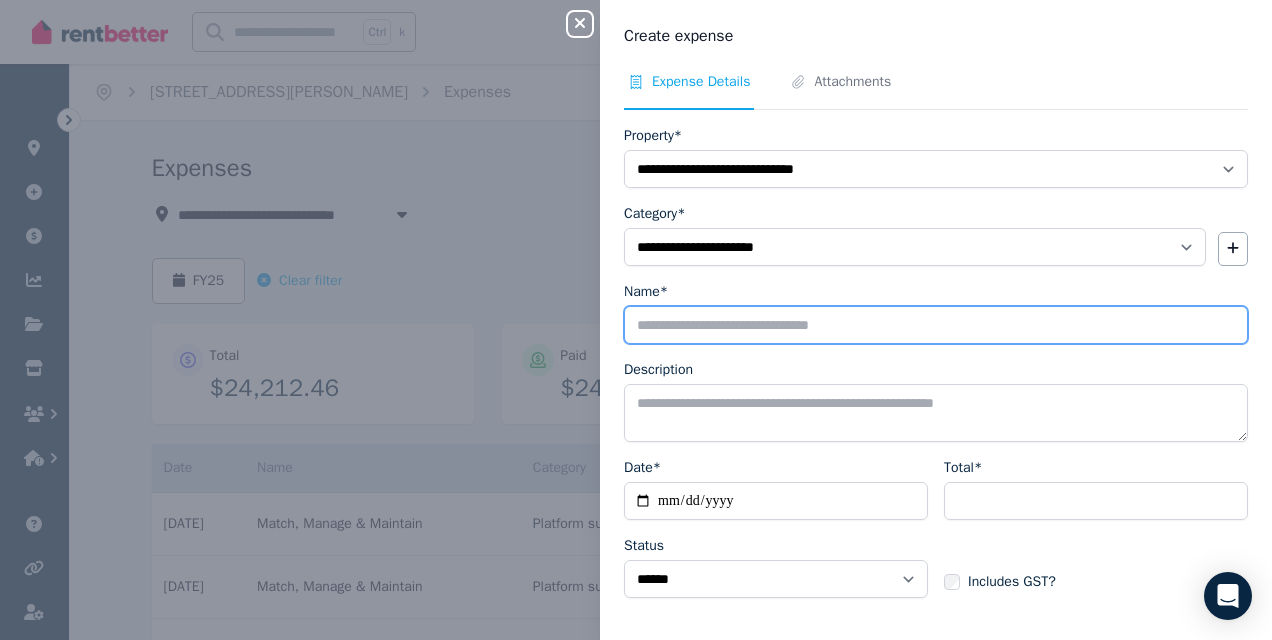 click on "Name*" at bounding box center [936, 325] 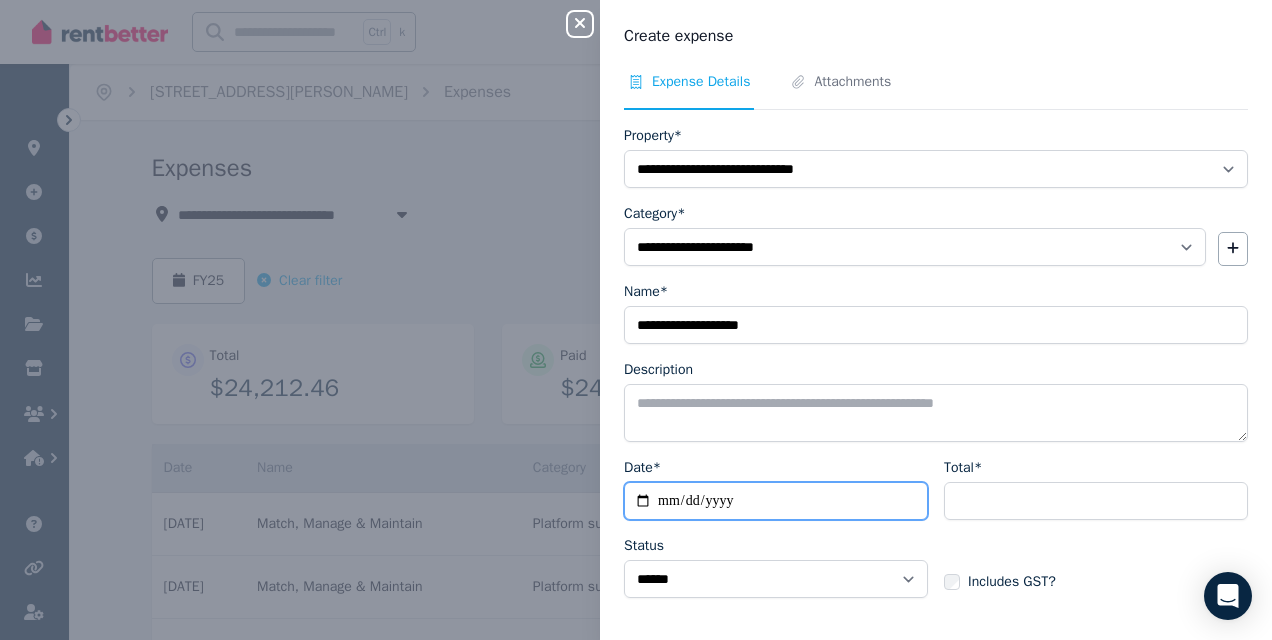 click on "Date*" at bounding box center [776, 501] 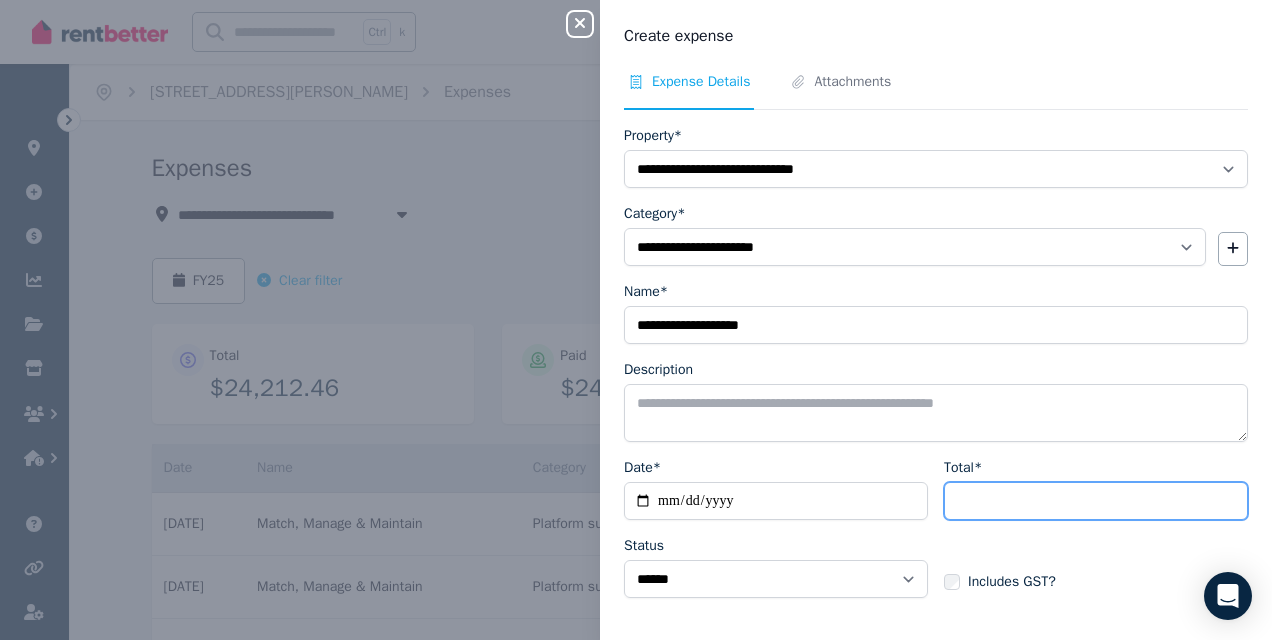click on "Total*" at bounding box center (1096, 501) 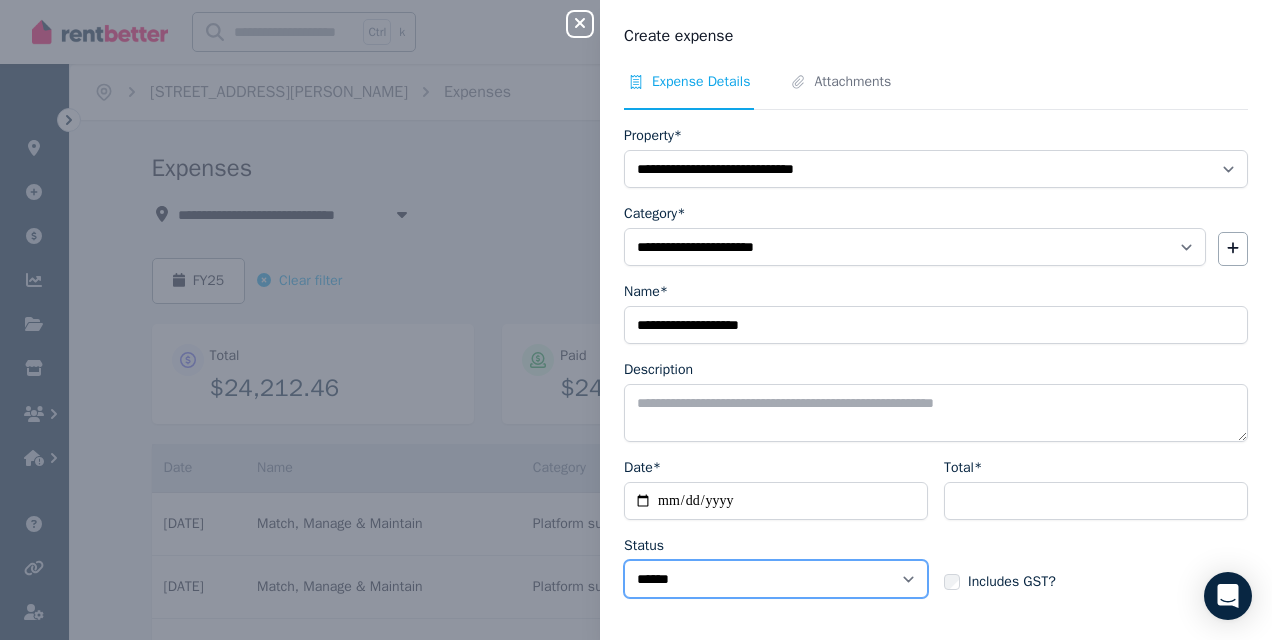 click on "****** ****" at bounding box center [776, 579] 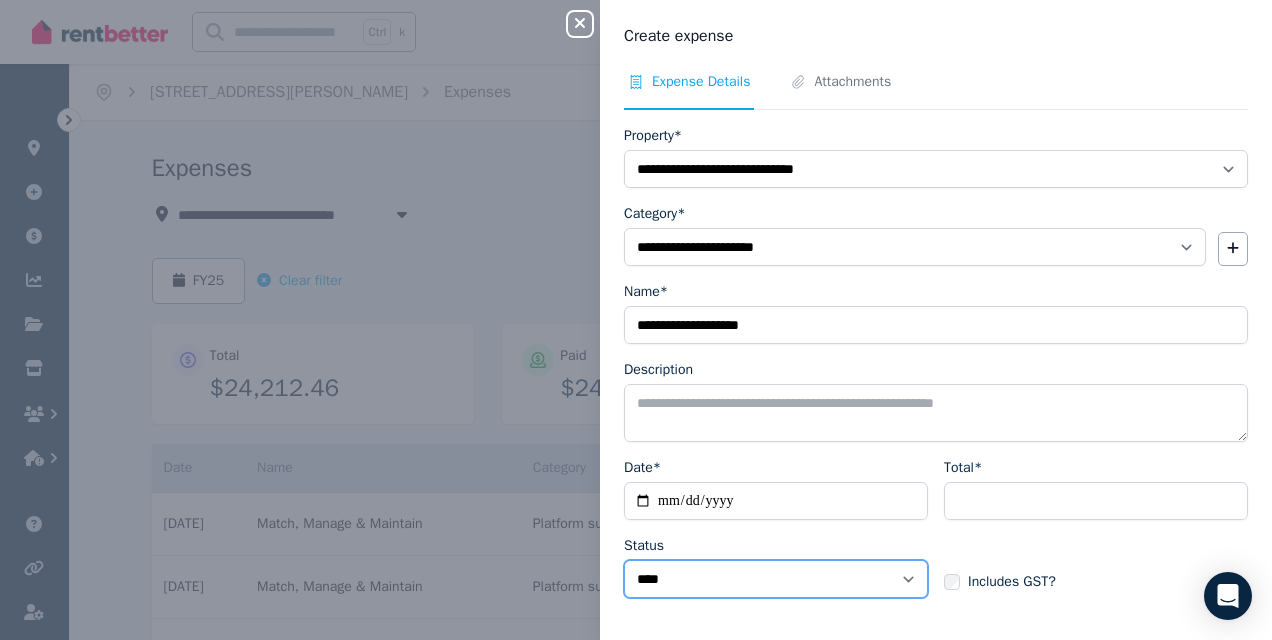 click on "****** ****" at bounding box center [776, 579] 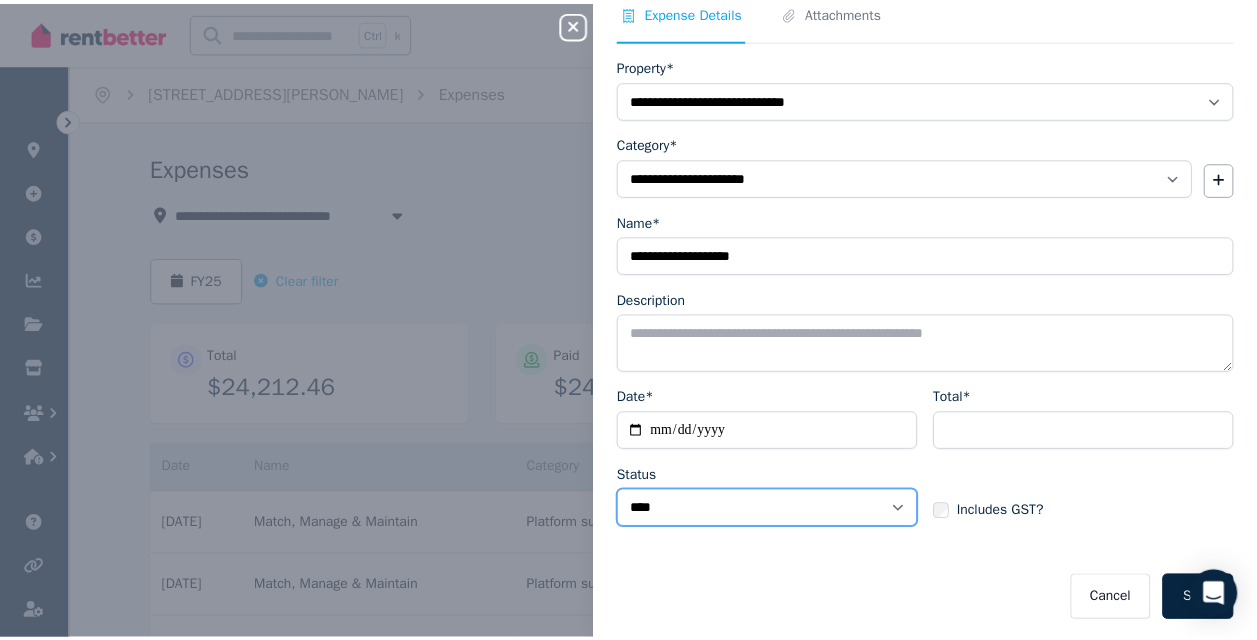 scroll, scrollTop: 71, scrollLeft: 0, axis: vertical 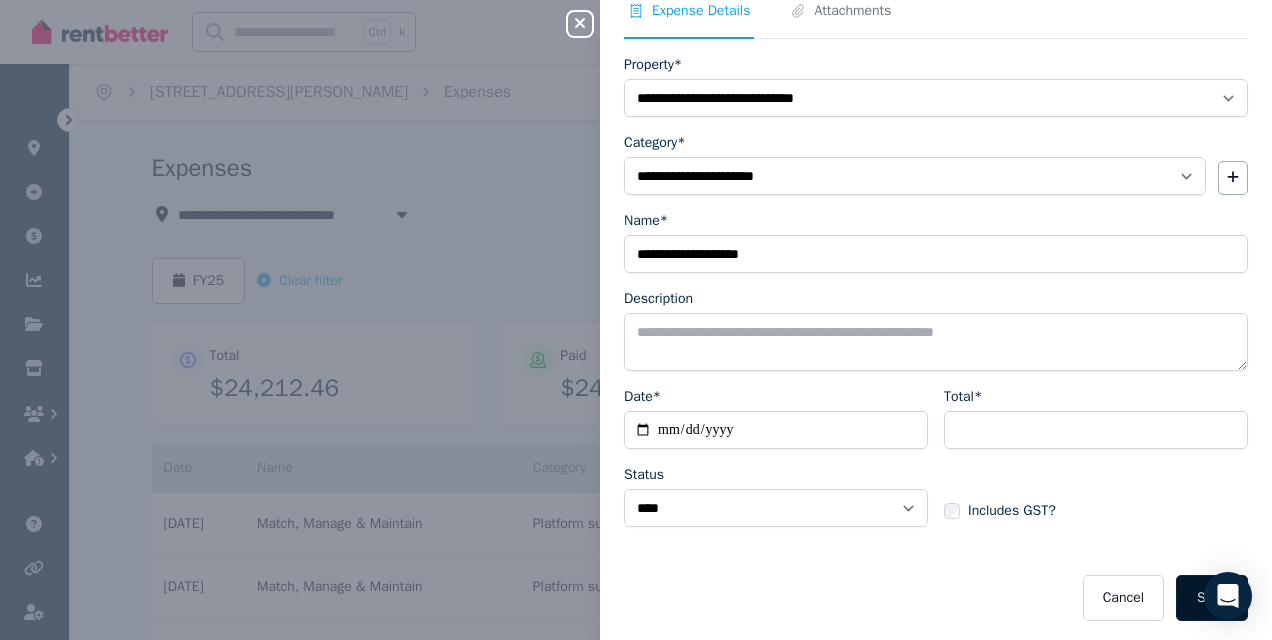 click on "Save" at bounding box center (1212, 598) 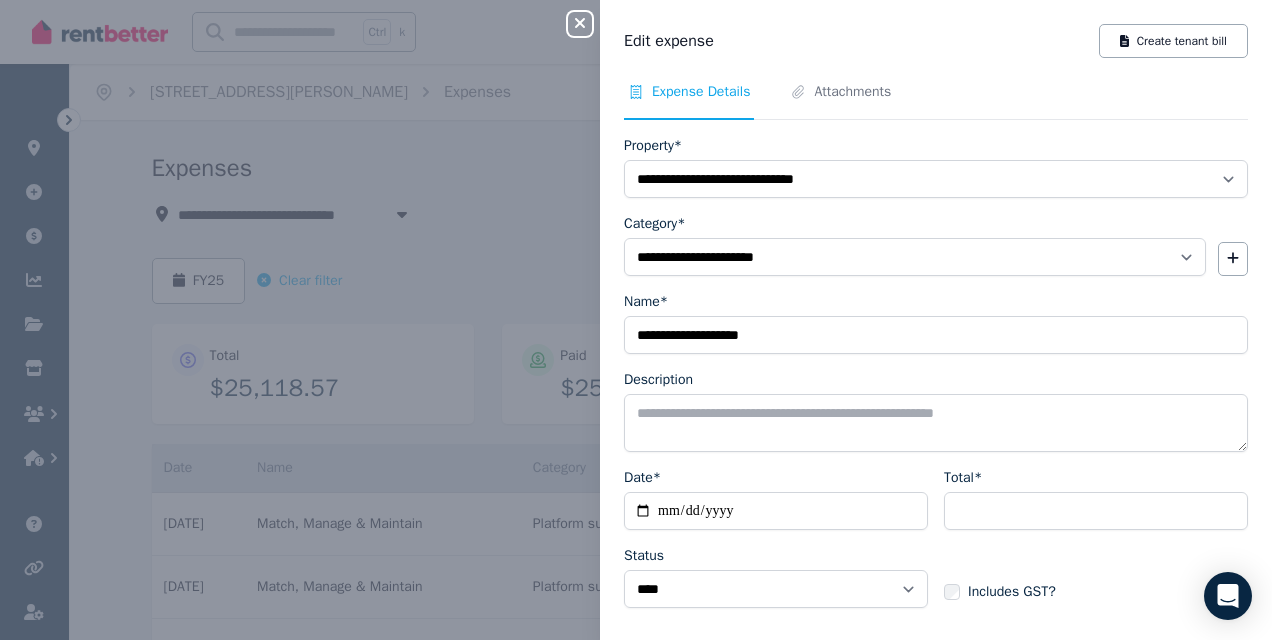 click 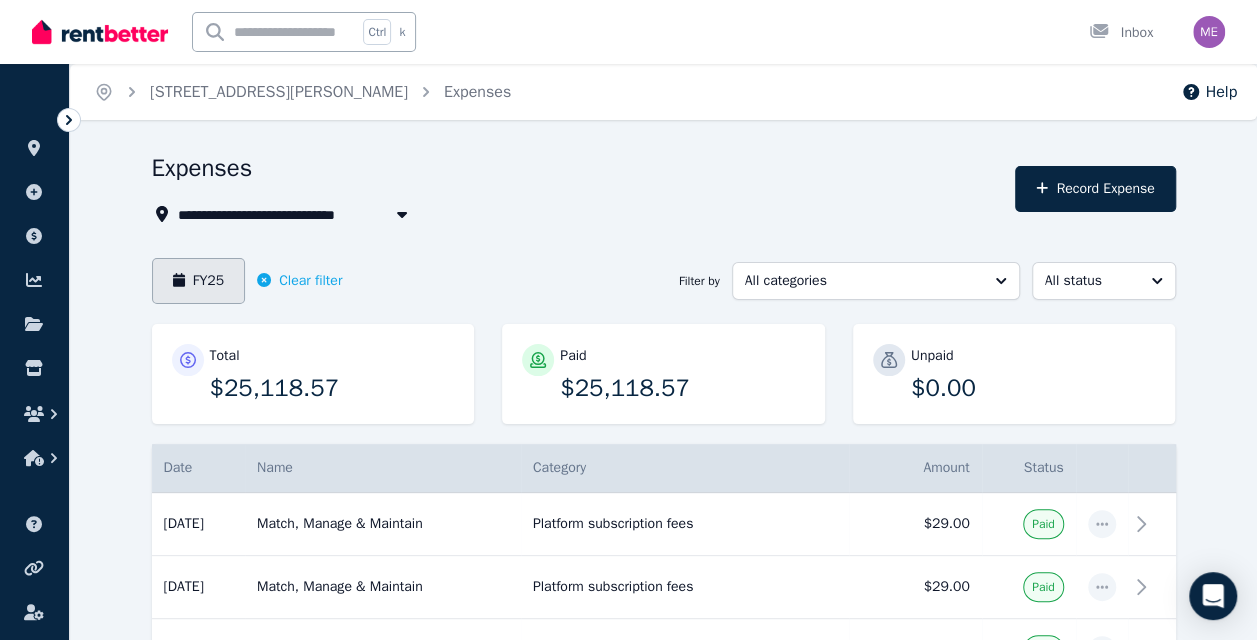 click on "FY25" at bounding box center (199, 281) 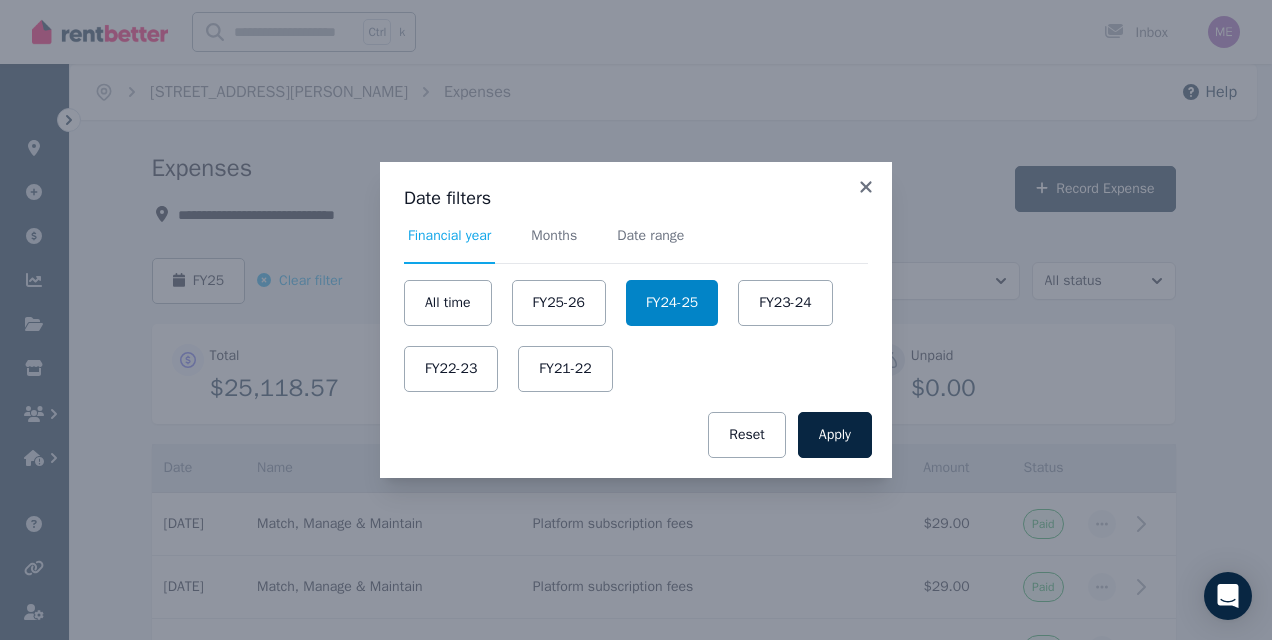click on "FY24-25" at bounding box center (672, 303) 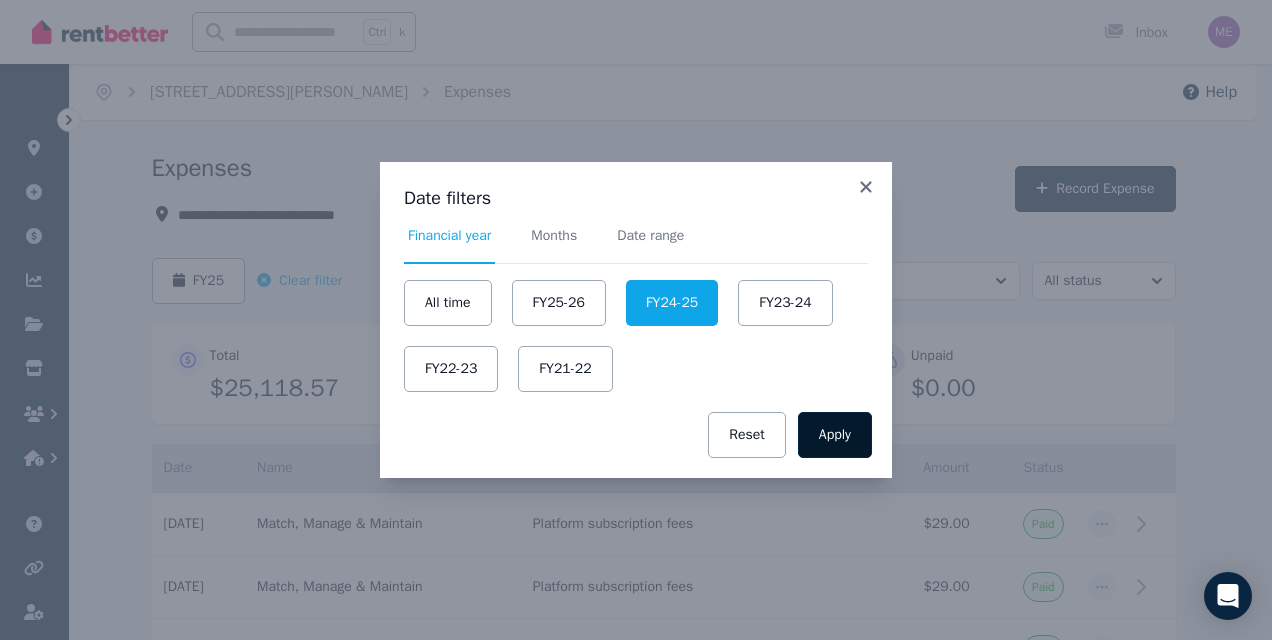 click on "Apply" at bounding box center [835, 435] 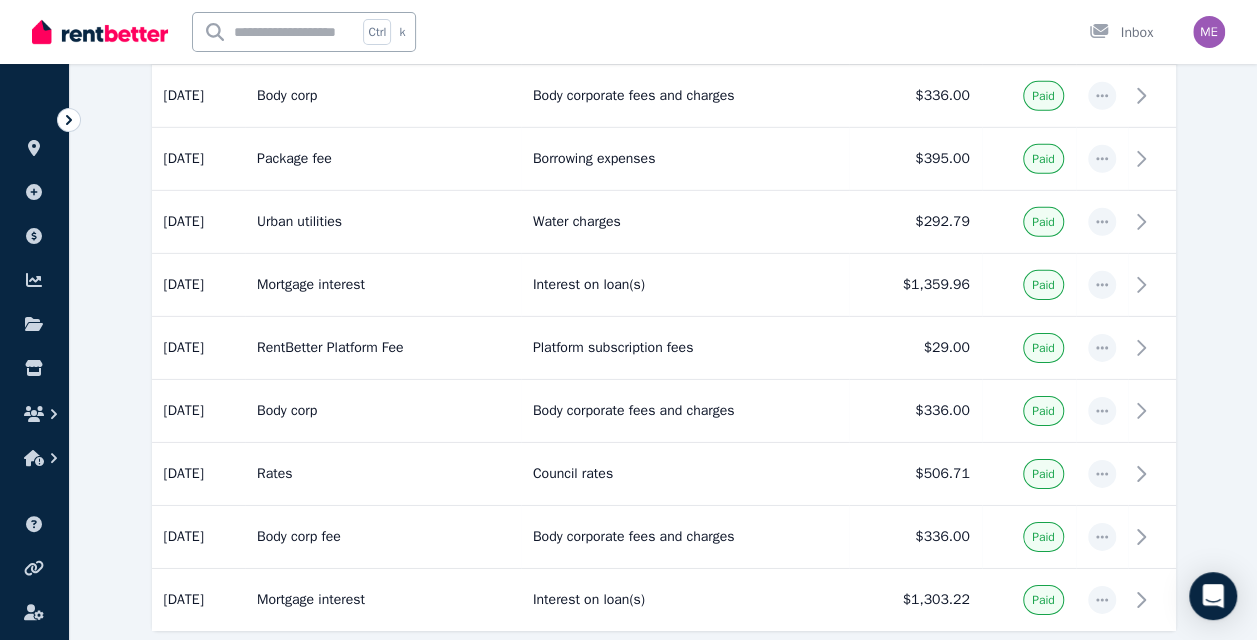scroll, scrollTop: 3045, scrollLeft: 0, axis: vertical 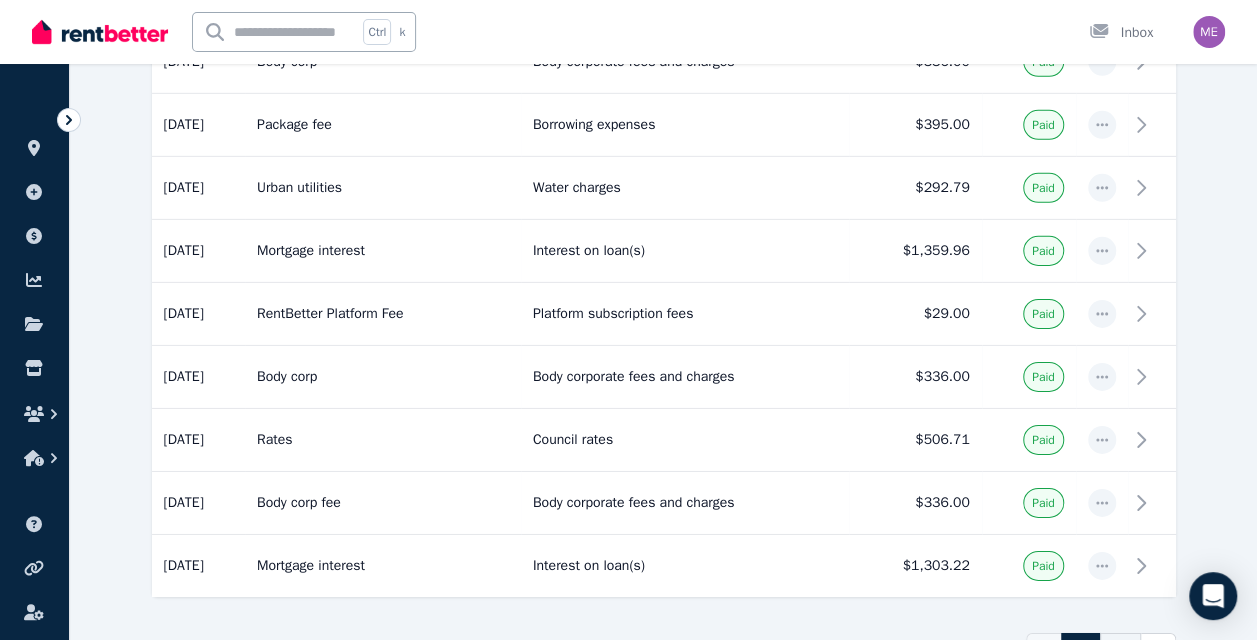 click on "2" at bounding box center [1120, 651] 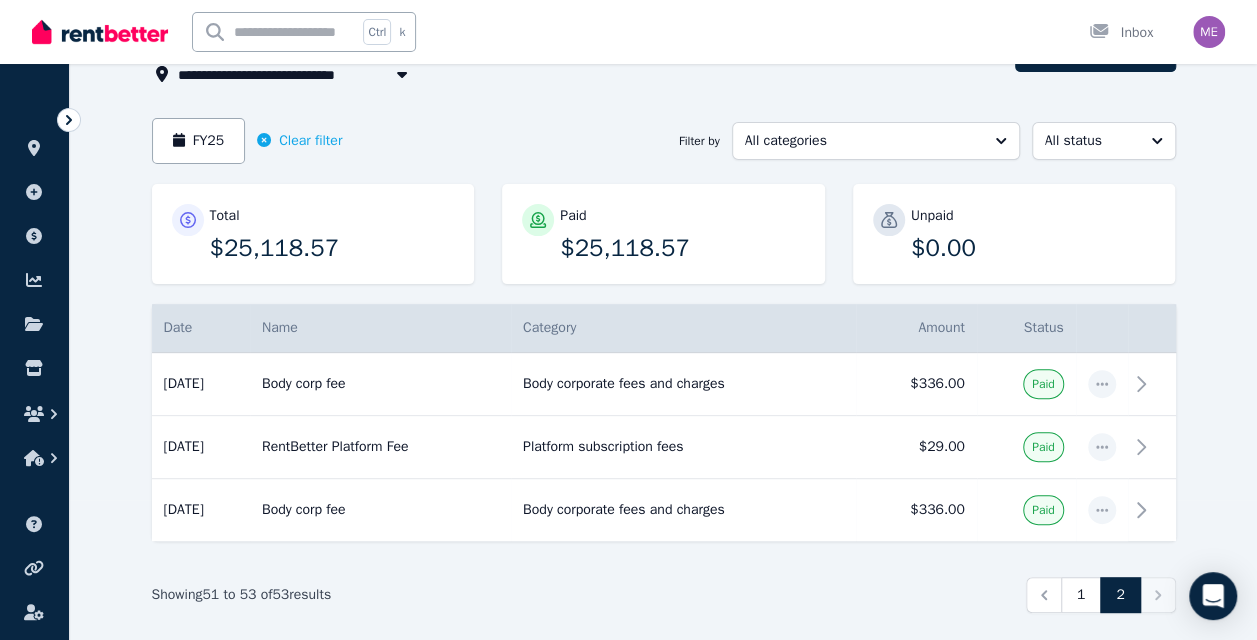 scroll, scrollTop: 138, scrollLeft: 0, axis: vertical 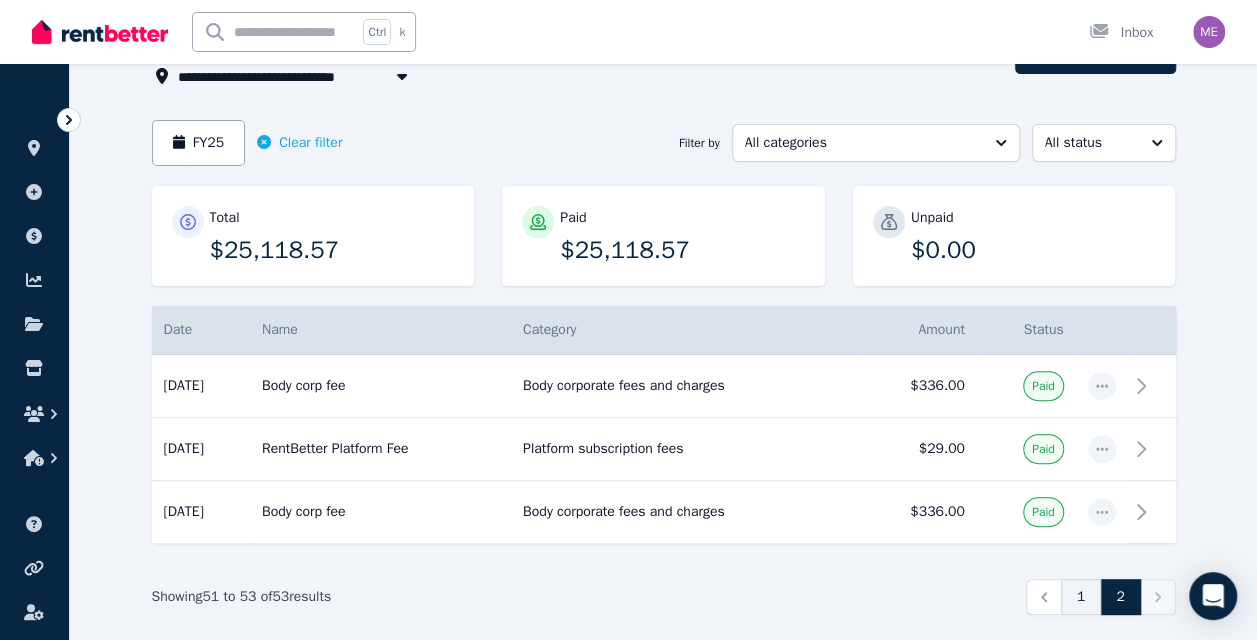 click on "1" at bounding box center (1081, 597) 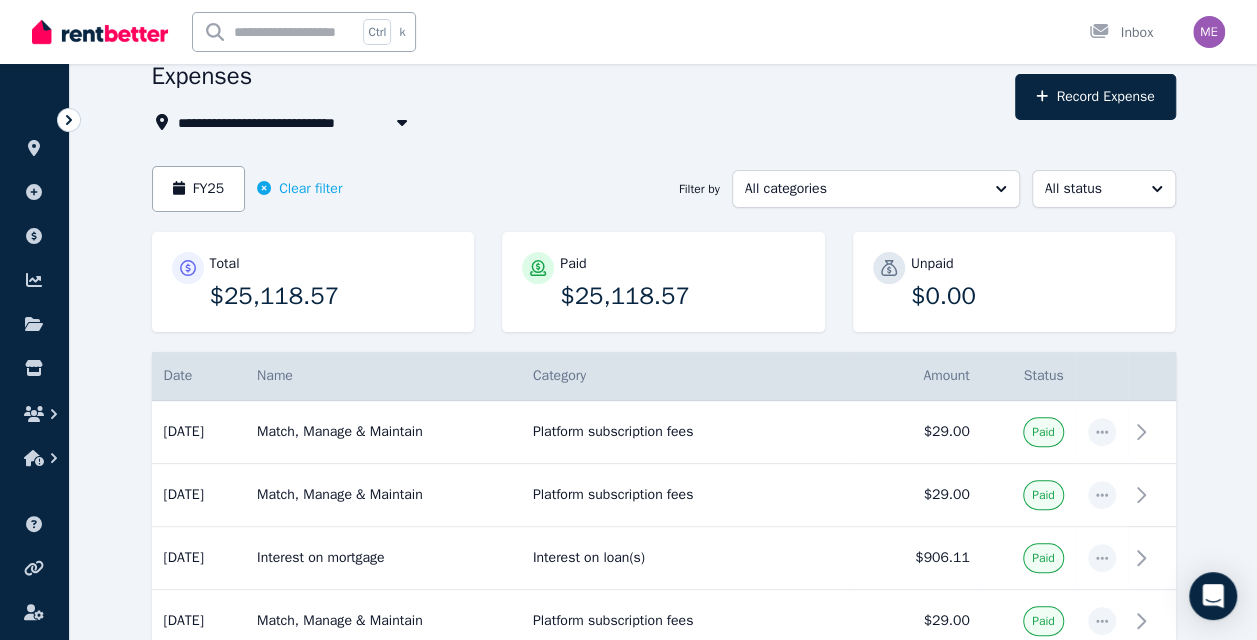 scroll, scrollTop: 0, scrollLeft: 0, axis: both 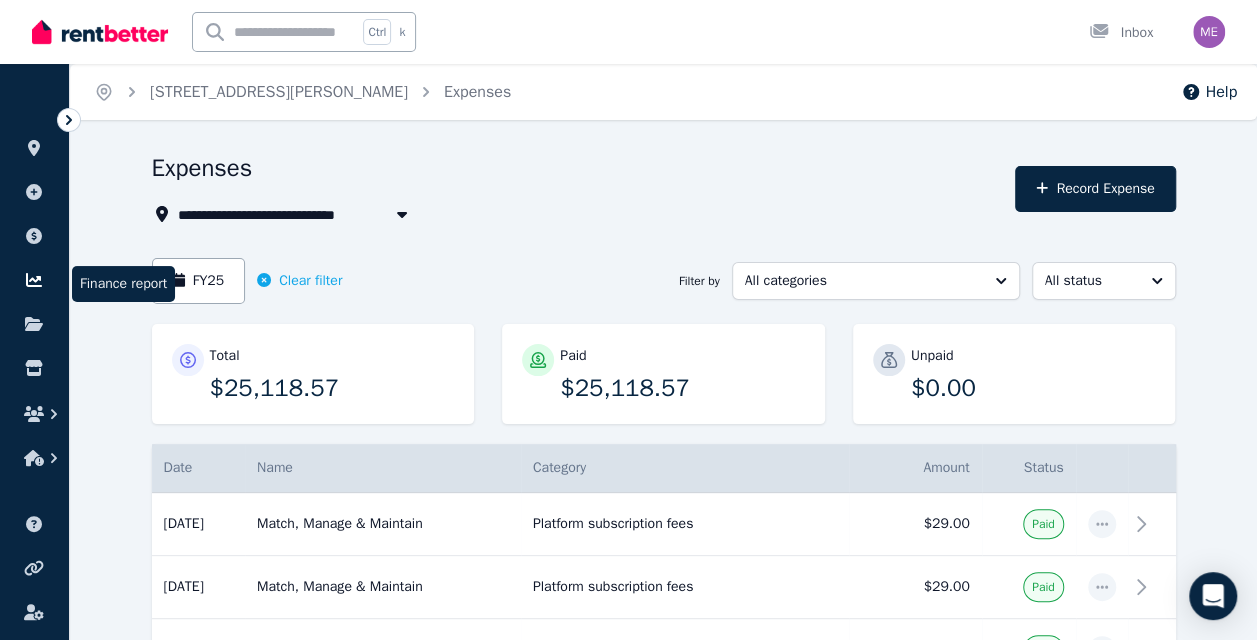 click 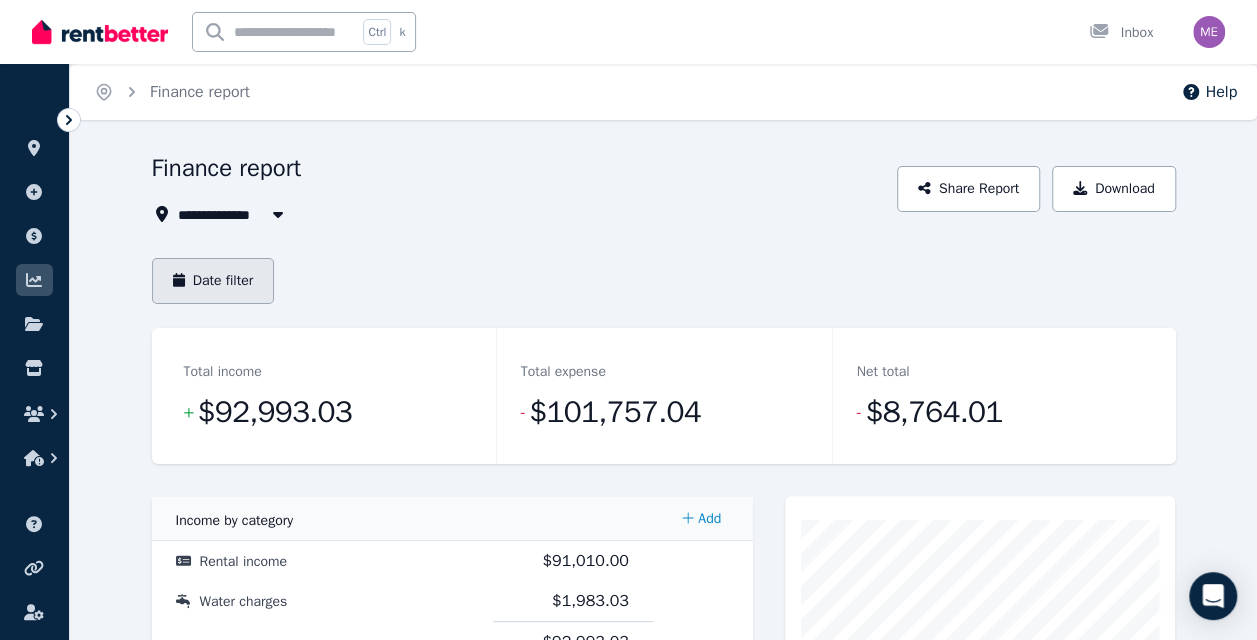 click on "Date filter" at bounding box center (213, 281) 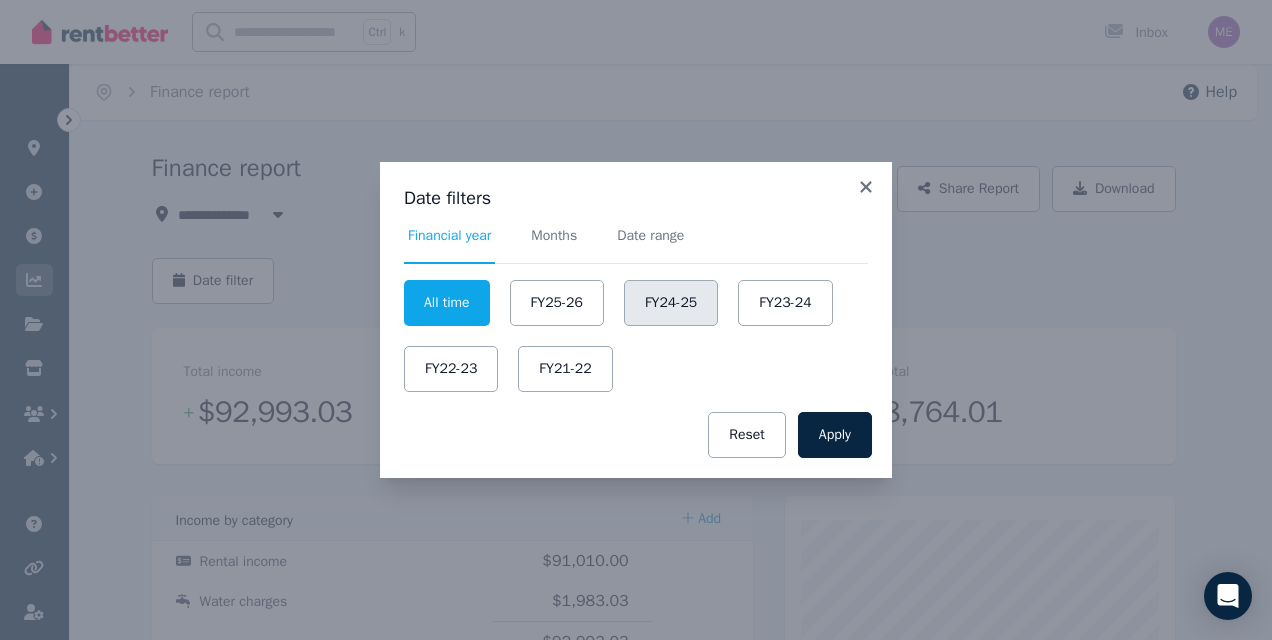 click on "FY24-25" at bounding box center [671, 303] 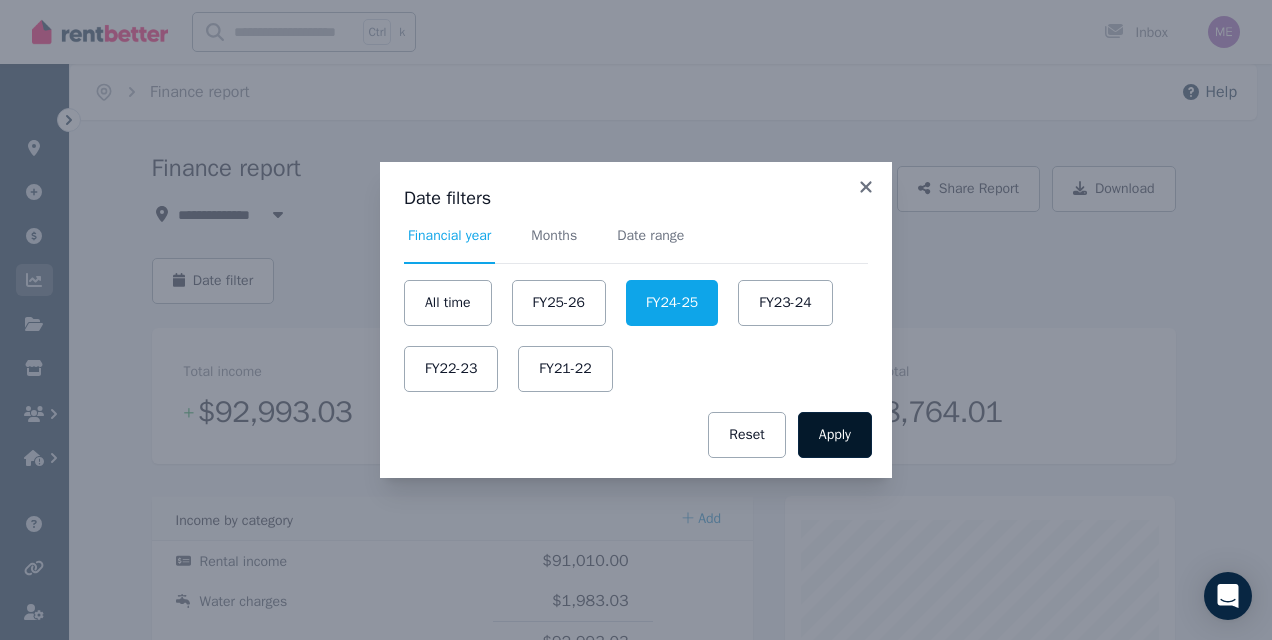 click on "Apply" at bounding box center (835, 435) 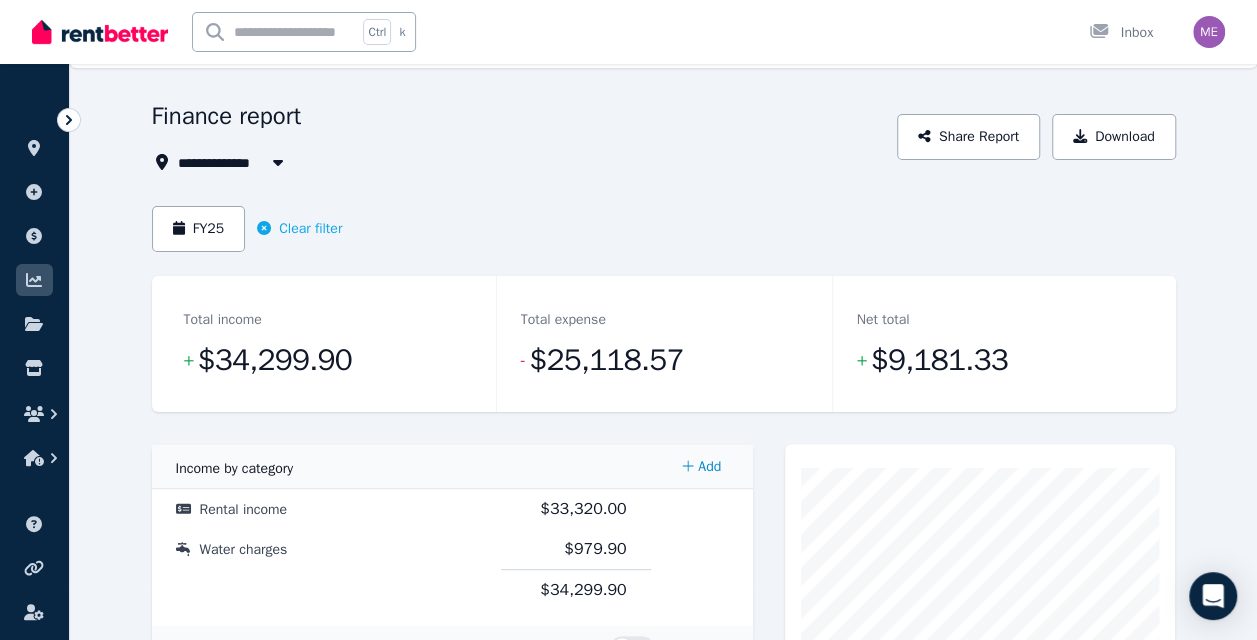 scroll, scrollTop: 0, scrollLeft: 0, axis: both 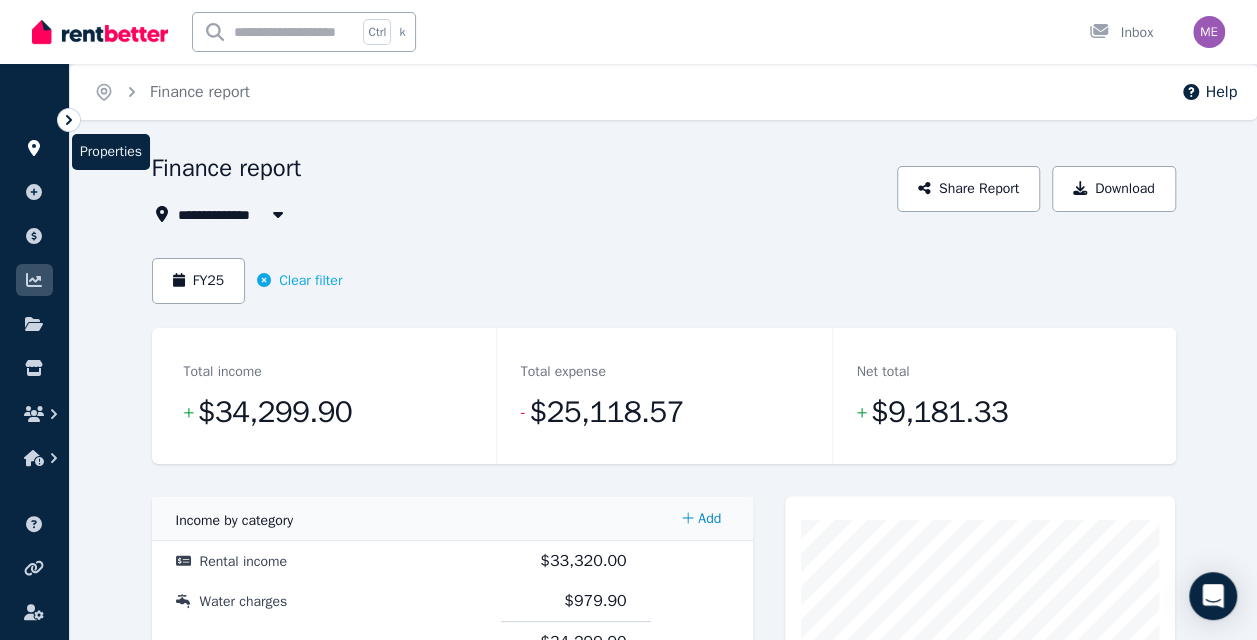 click 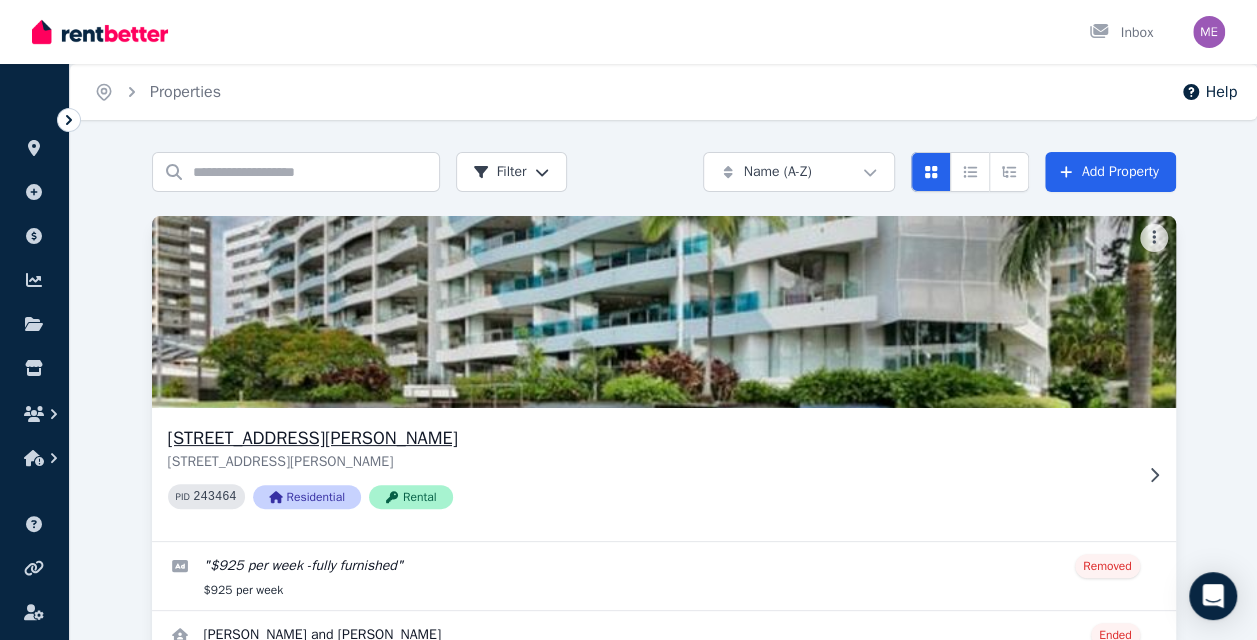 click on "[STREET_ADDRESS][PERSON_NAME]" at bounding box center [650, 438] 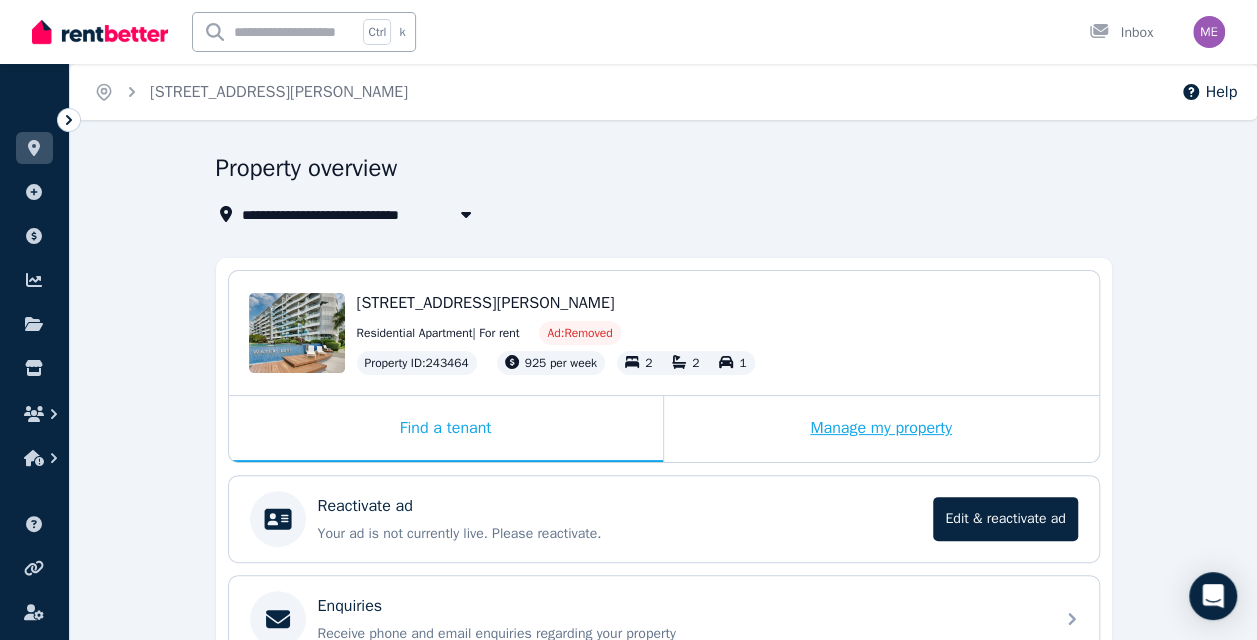 click on "Manage my property" at bounding box center (881, 429) 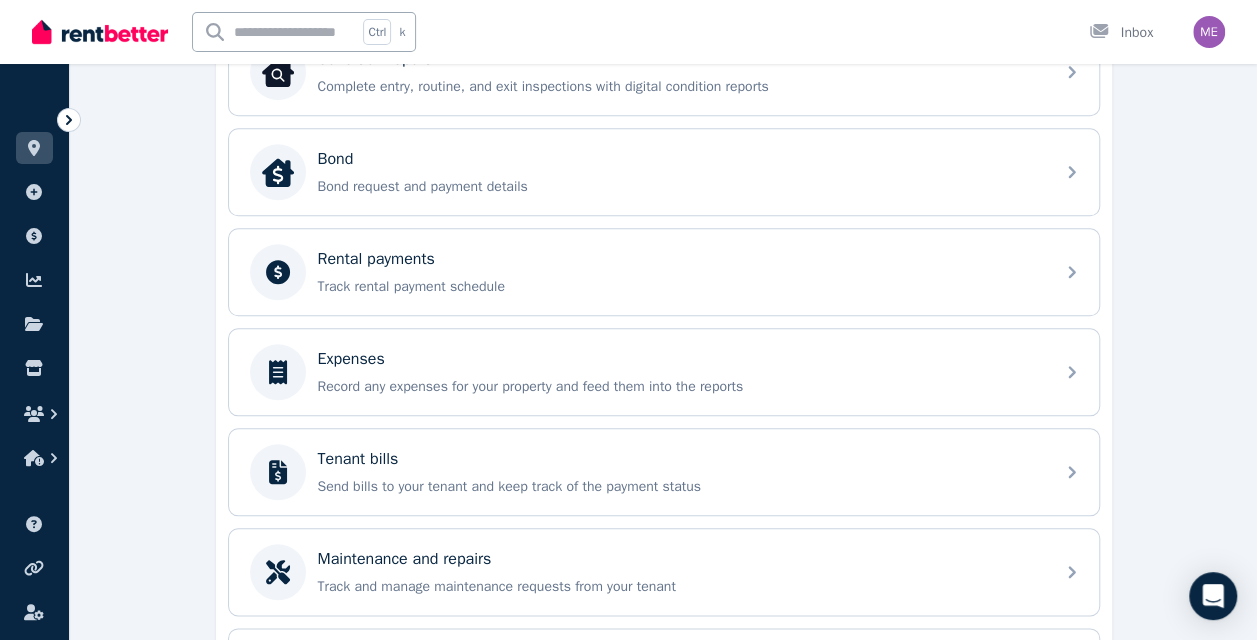 scroll, scrollTop: 811, scrollLeft: 0, axis: vertical 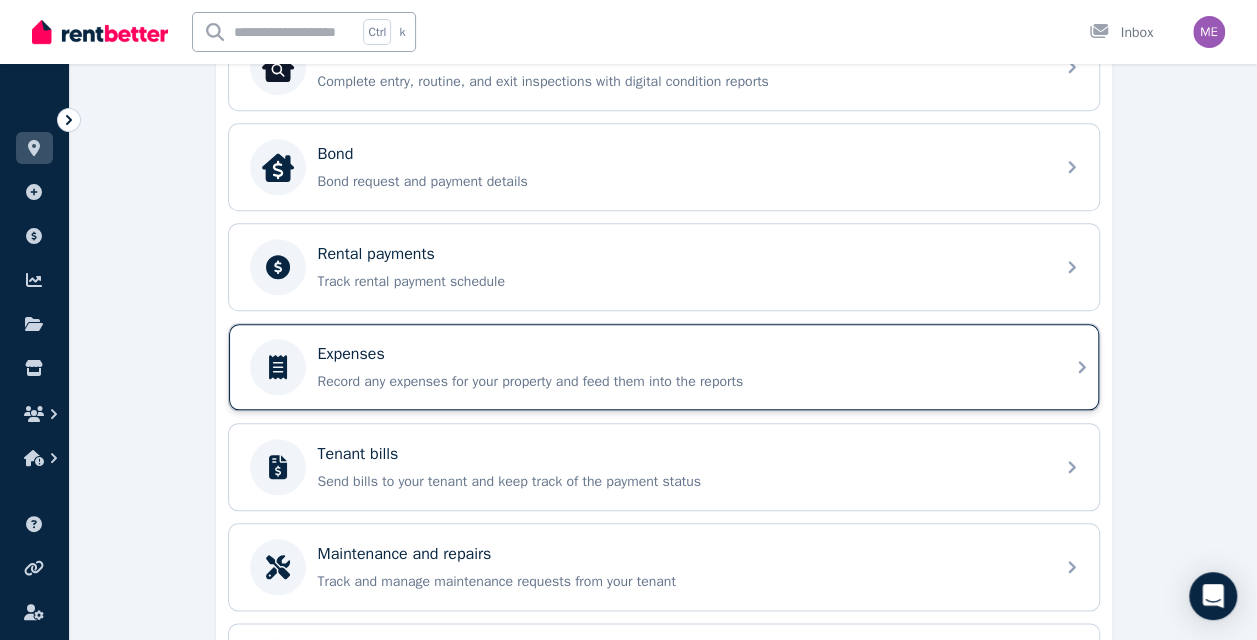 click on "Expenses" at bounding box center (680, 354) 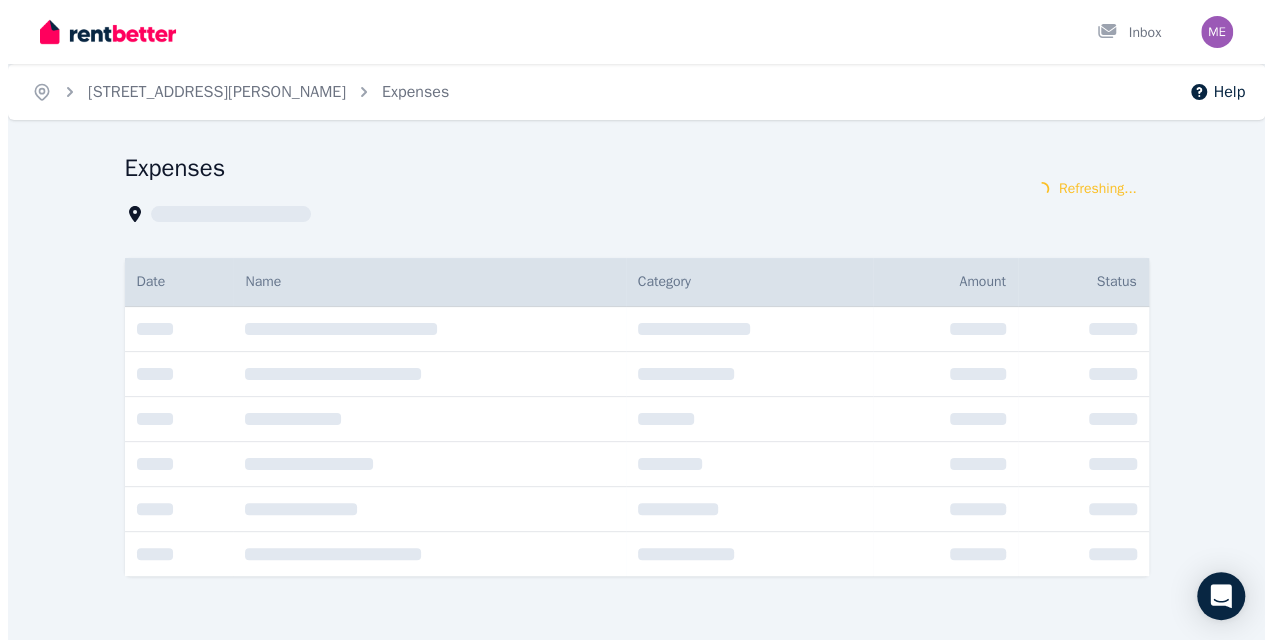 scroll, scrollTop: 0, scrollLeft: 0, axis: both 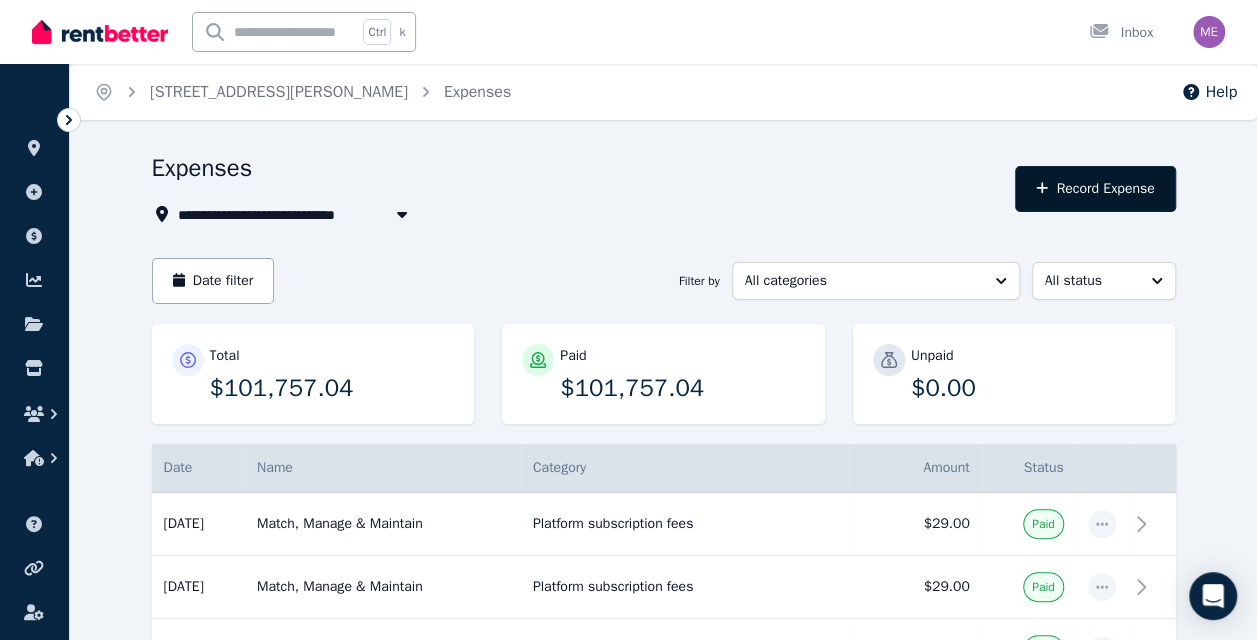 click on "Record Expense" at bounding box center [1095, 189] 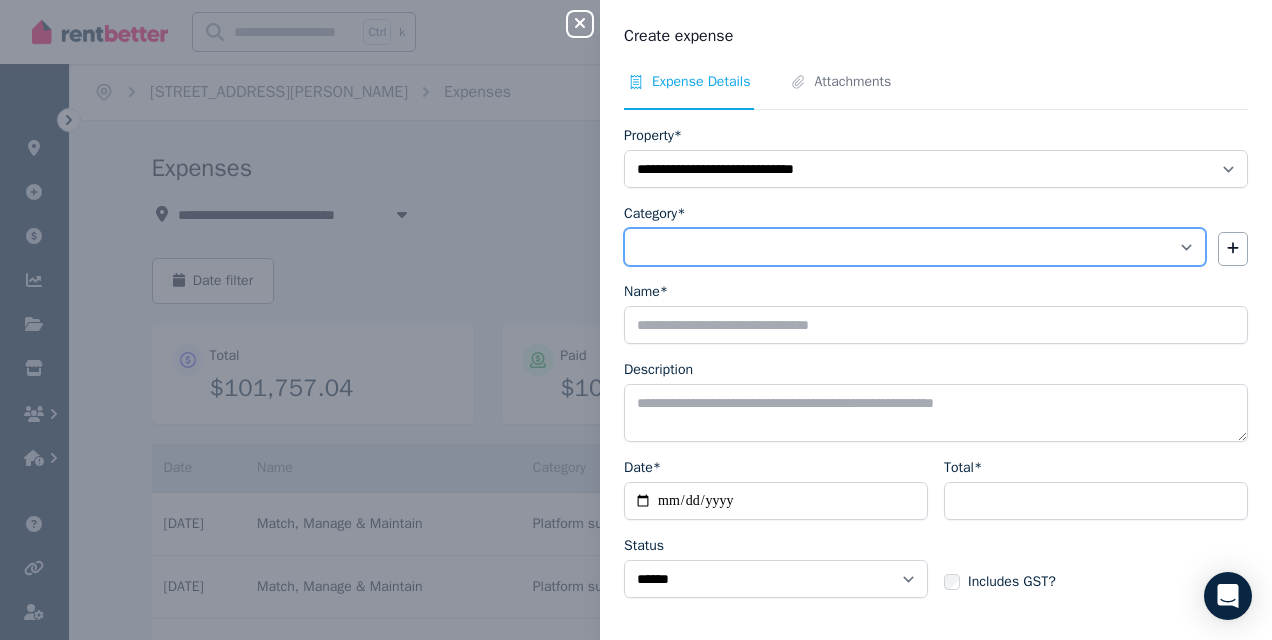 click on "**********" at bounding box center (915, 247) 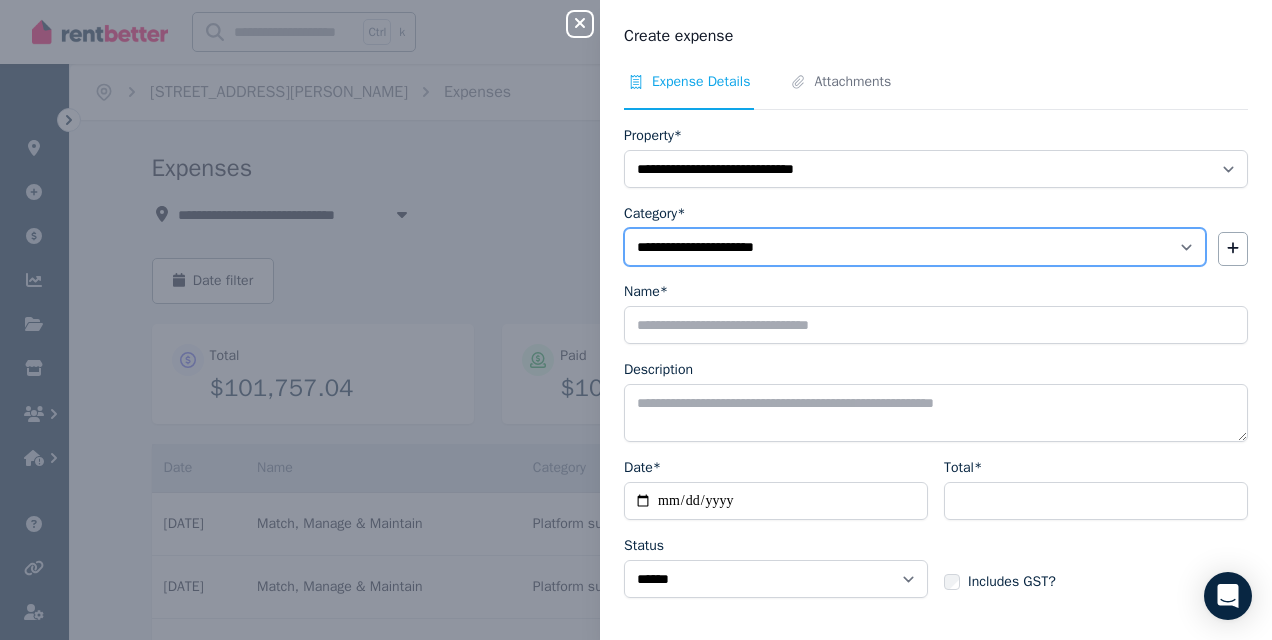 click on "**********" at bounding box center [915, 247] 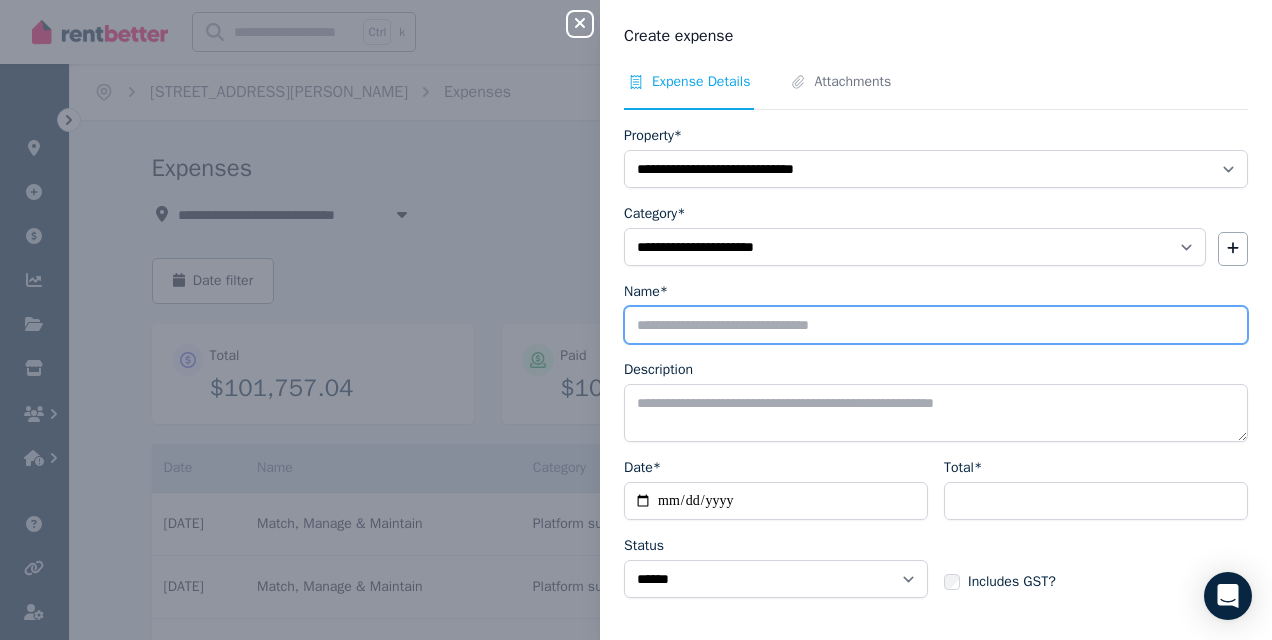 click on "Name*" at bounding box center (936, 325) 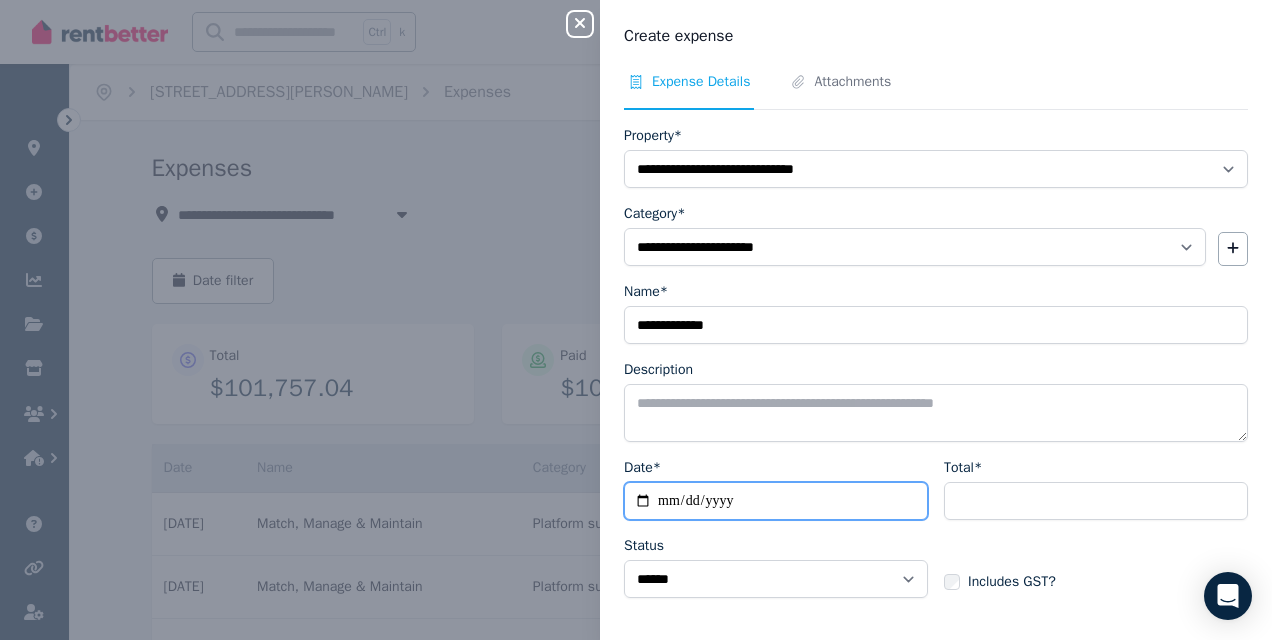 click on "Date*" at bounding box center (776, 501) 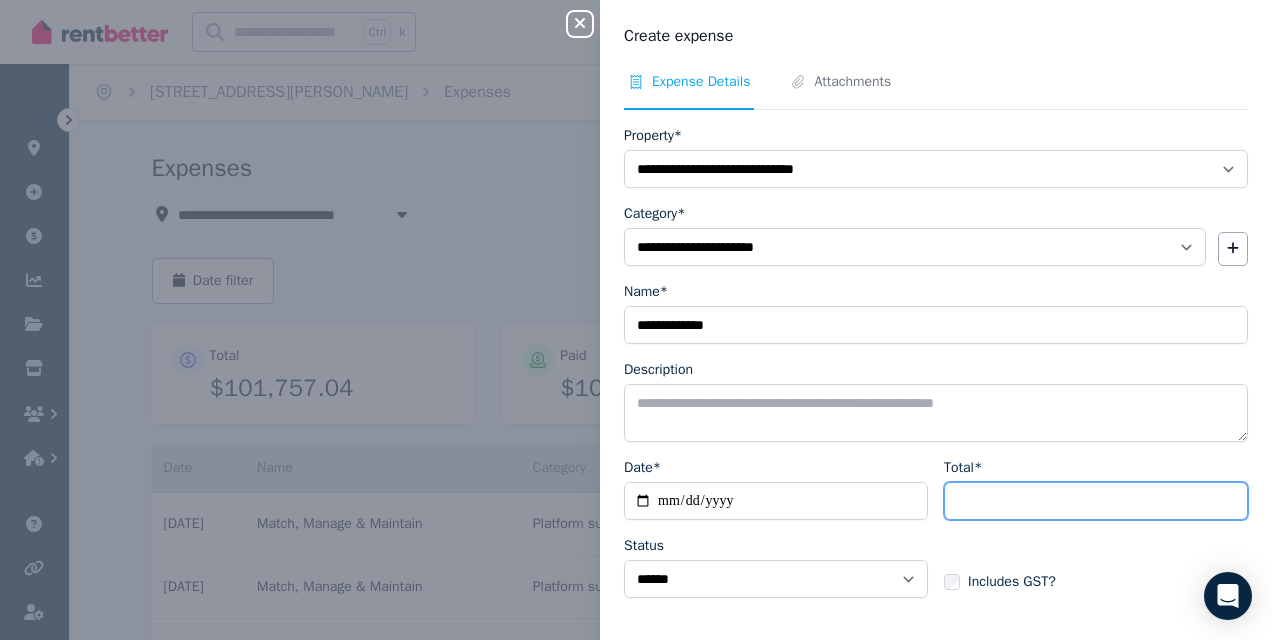 click on "Total*" at bounding box center (1096, 501) 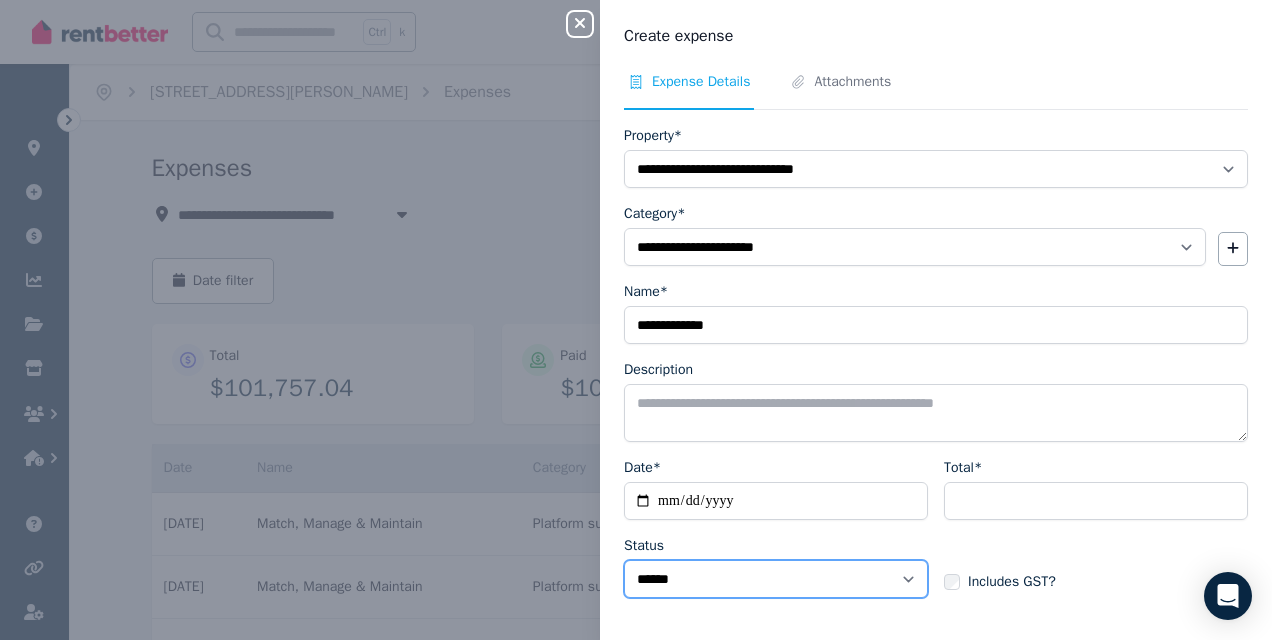 click on "****** ****" at bounding box center [776, 579] 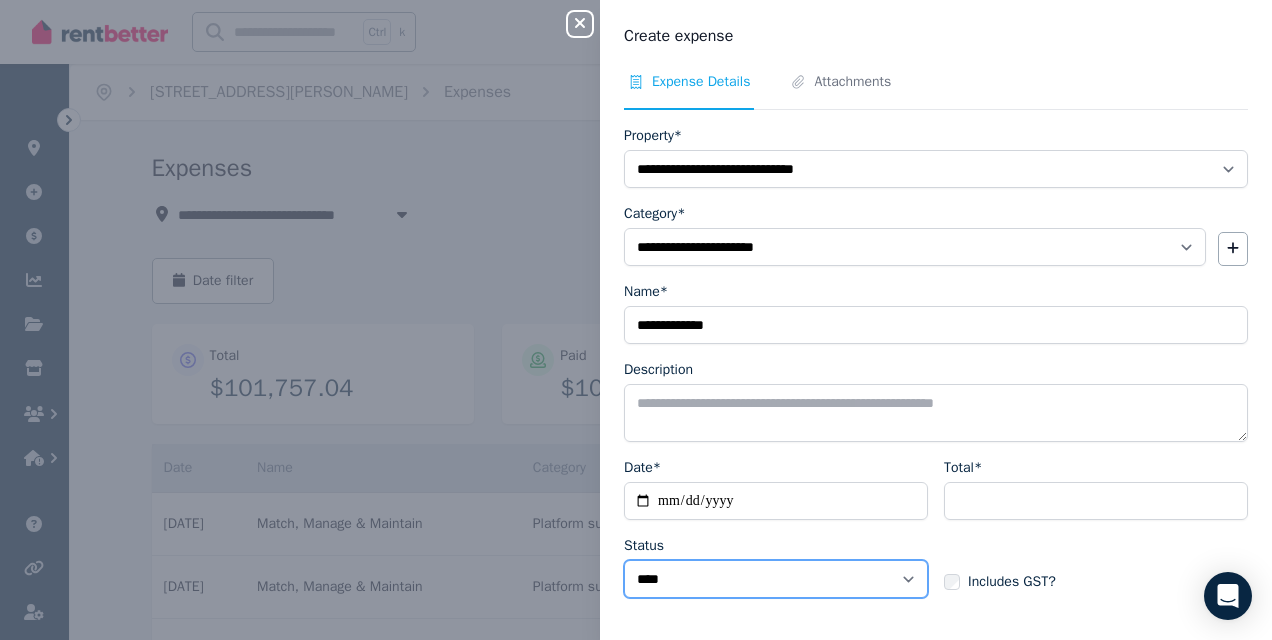 click on "****** ****" at bounding box center (776, 579) 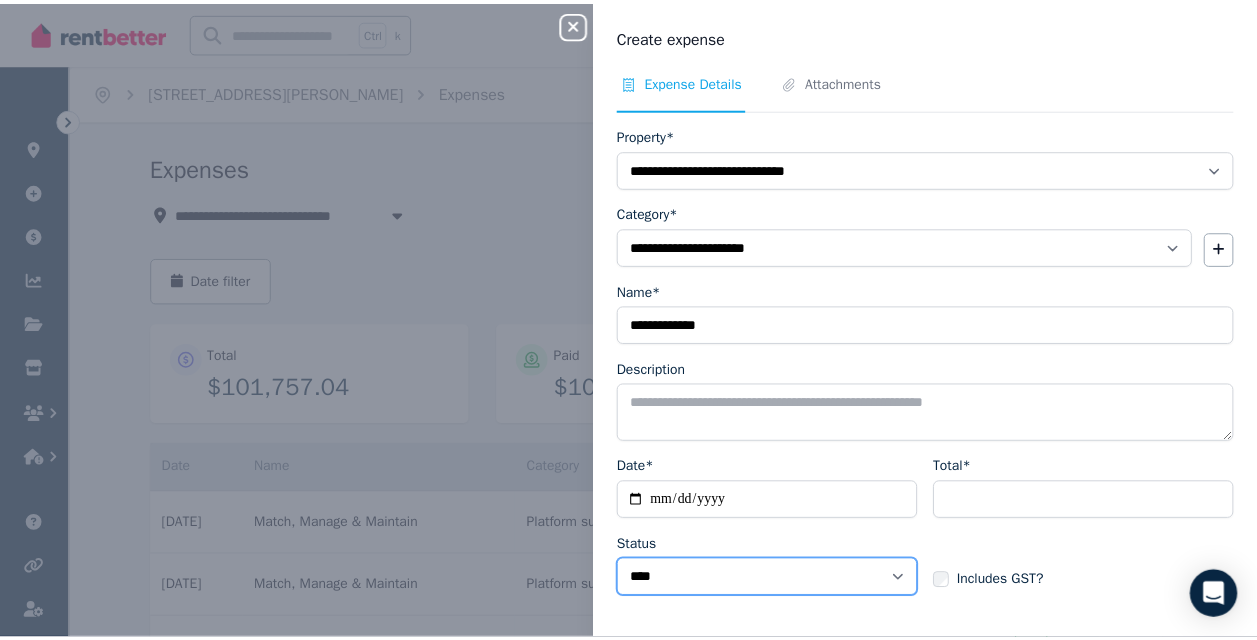 scroll, scrollTop: 71, scrollLeft: 0, axis: vertical 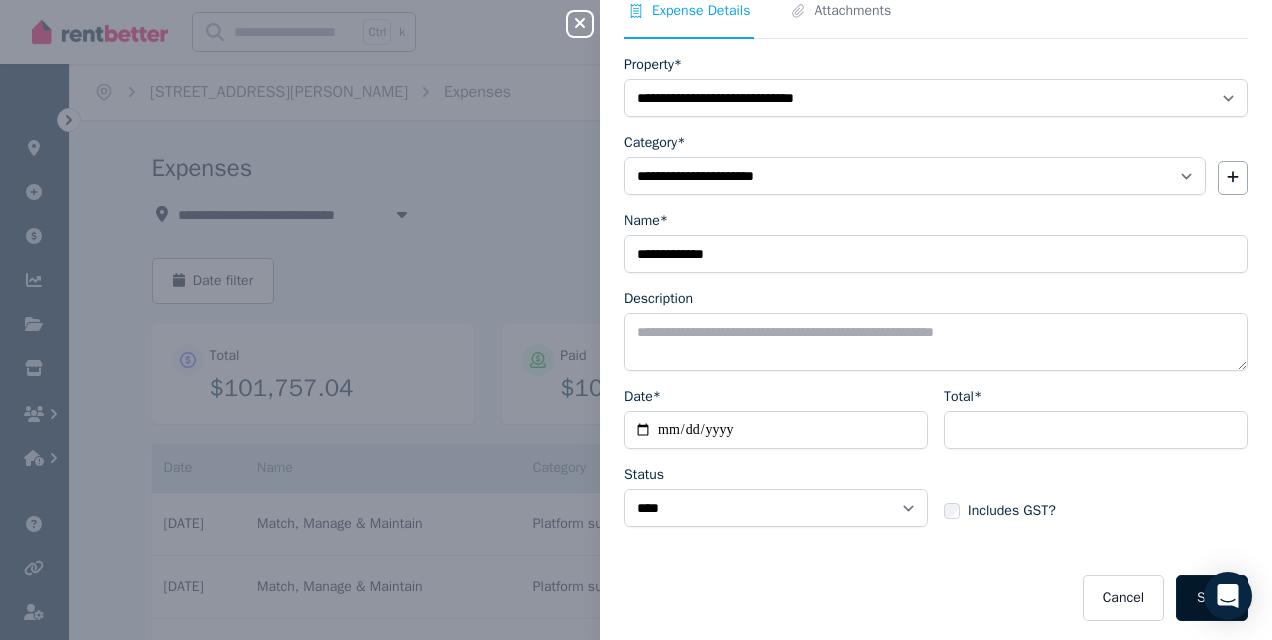 click on "Save" at bounding box center [1212, 598] 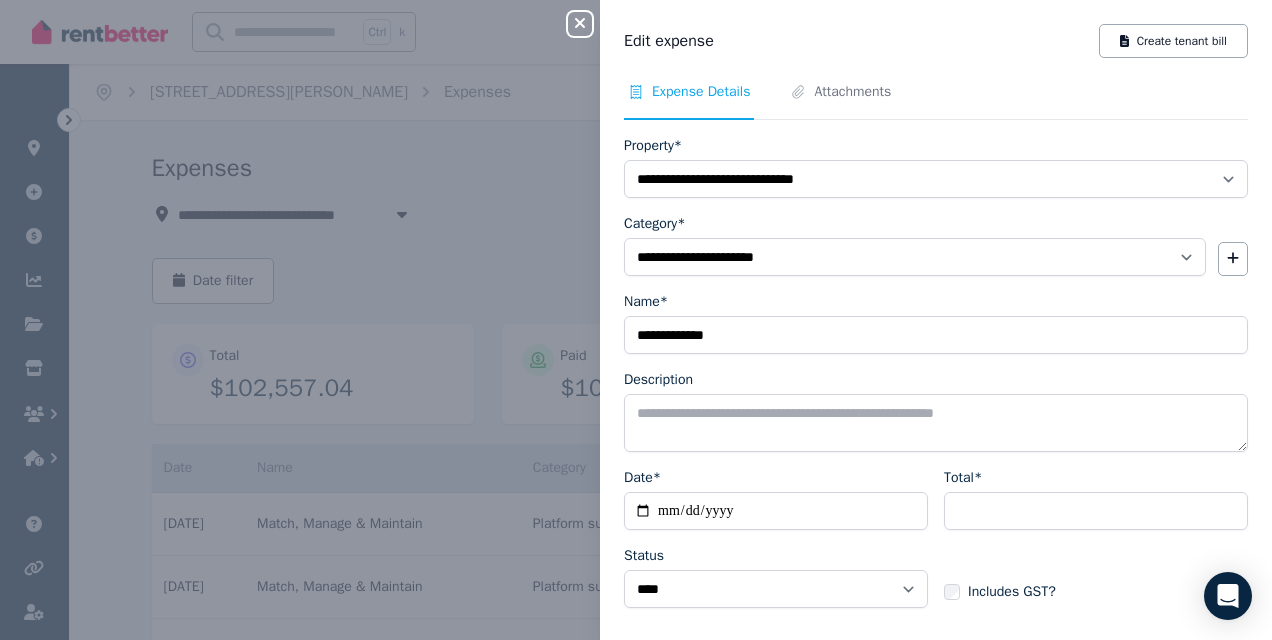 click 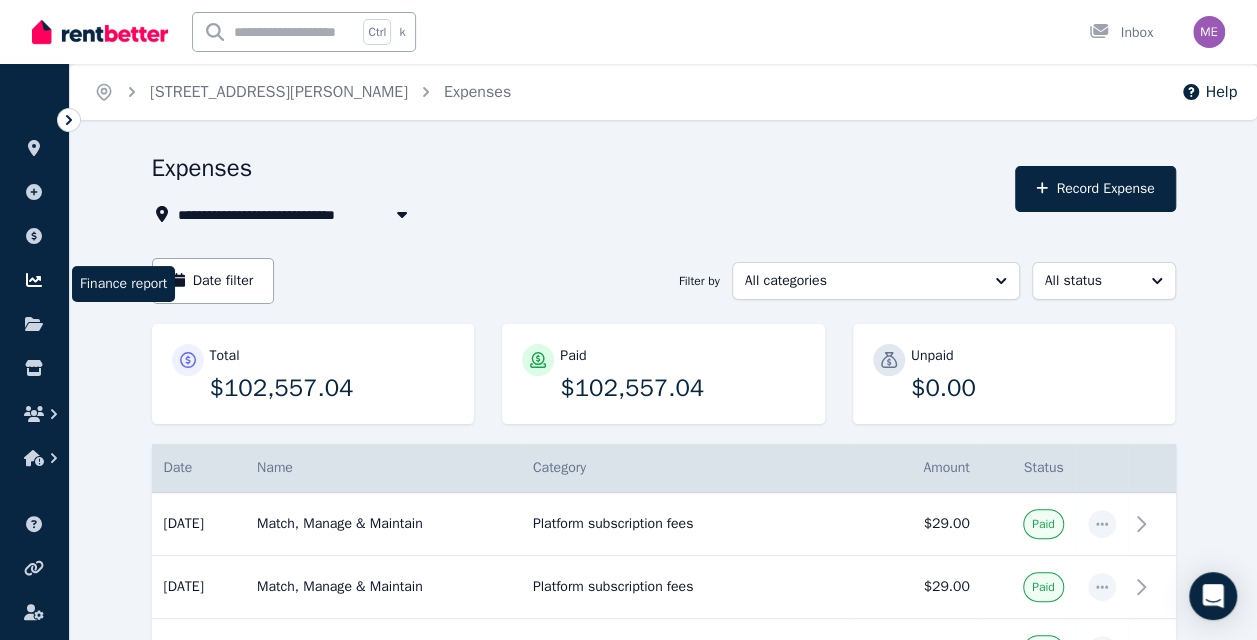 click 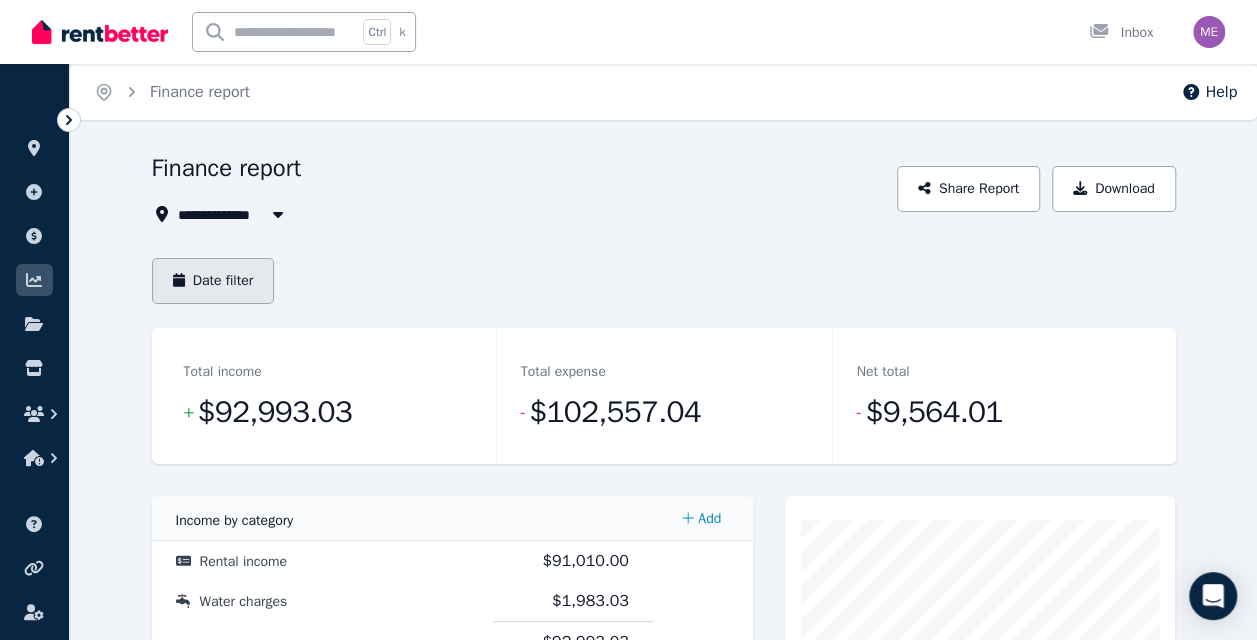 click on "Date filter" at bounding box center (213, 281) 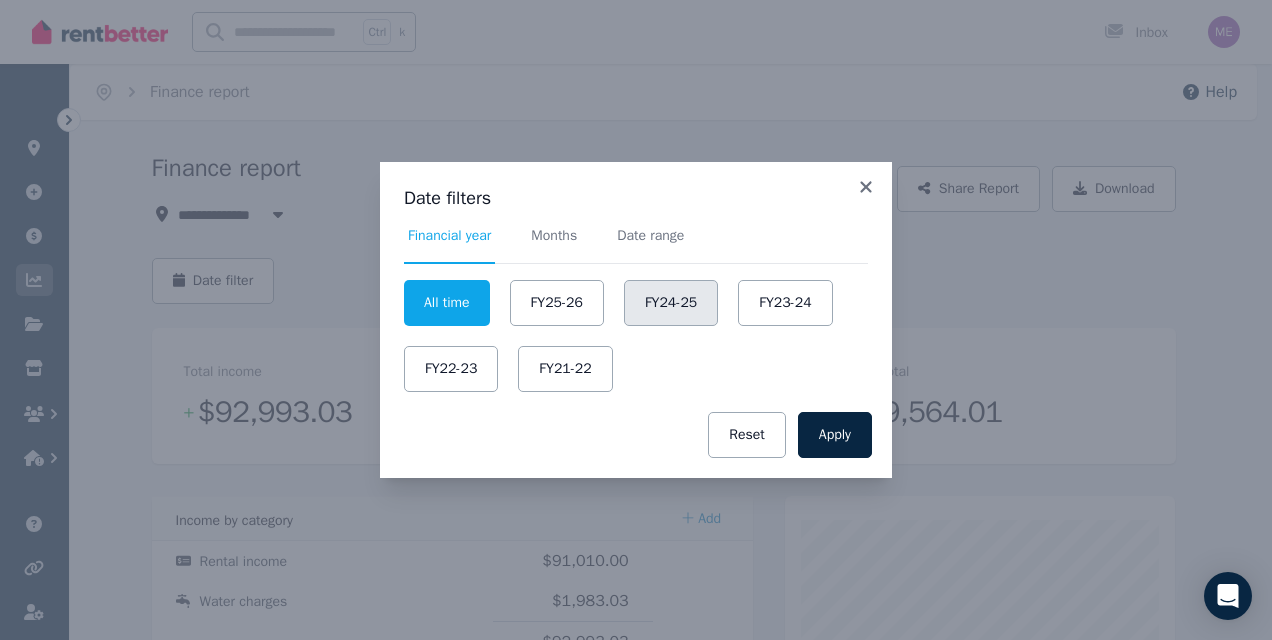 click on "FY24-25" at bounding box center (671, 303) 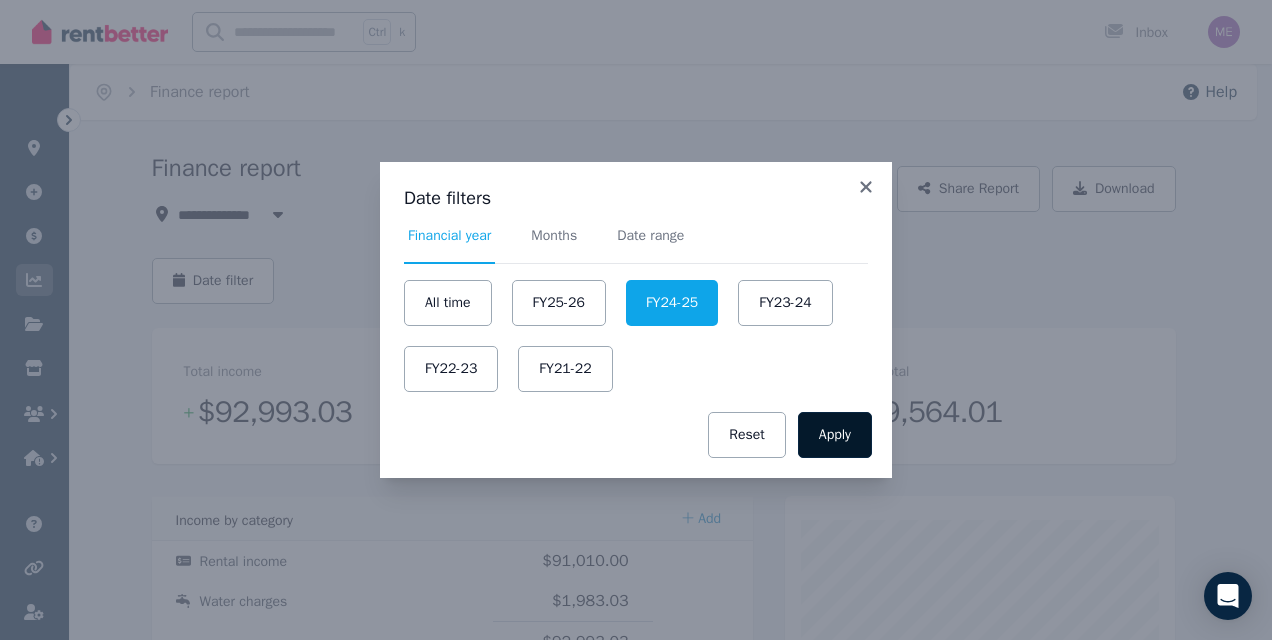 click on "Apply" at bounding box center [835, 435] 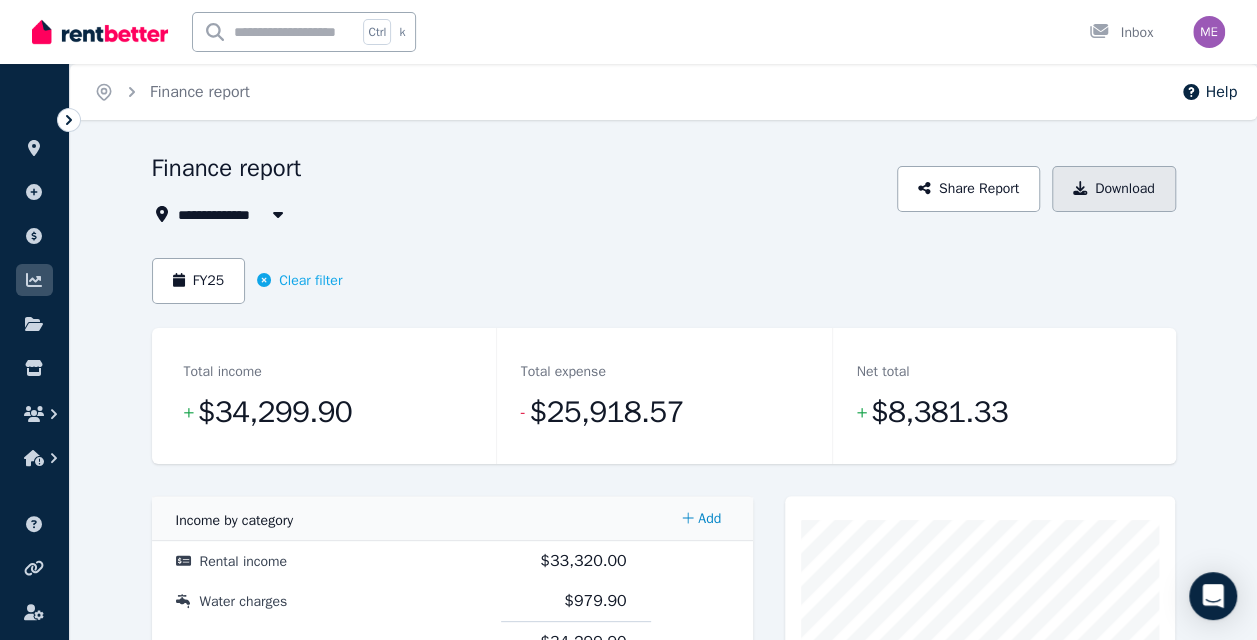 click on "Download" at bounding box center [1114, 189] 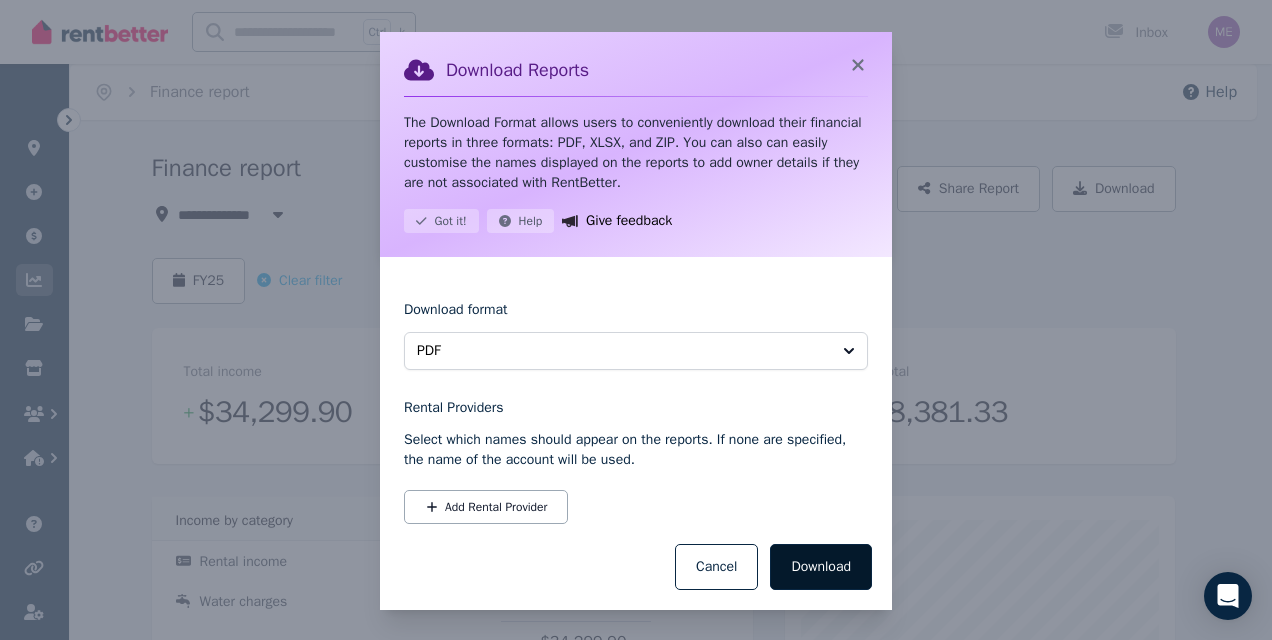click on "Download" at bounding box center (821, 567) 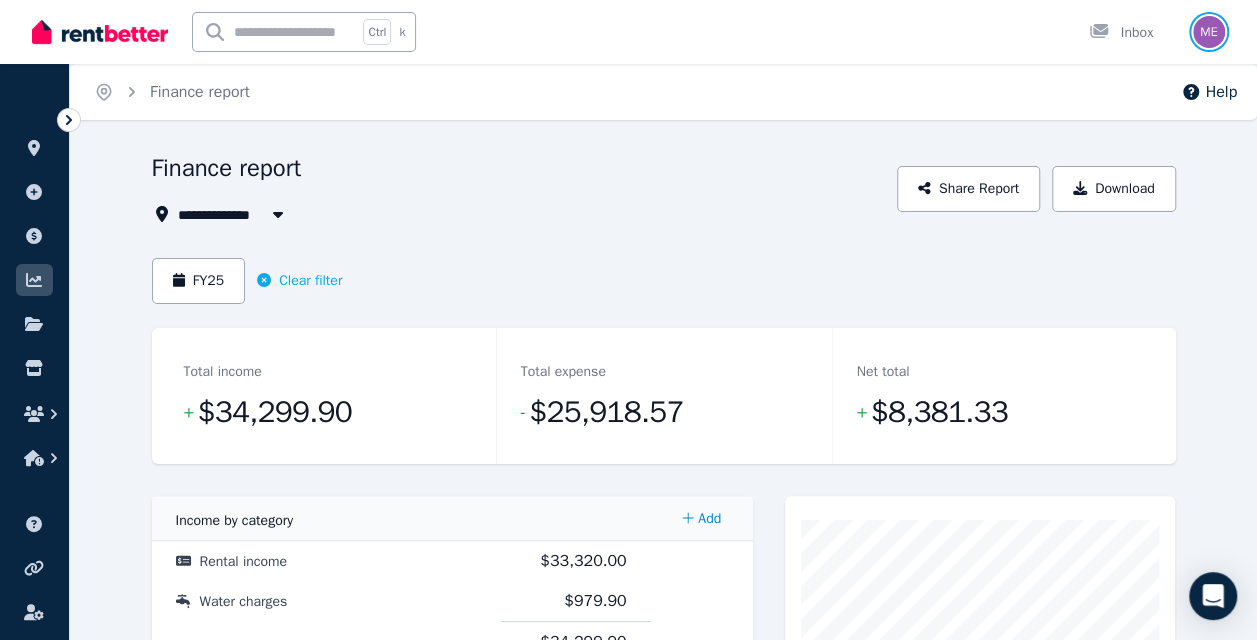 click at bounding box center [1209, 32] 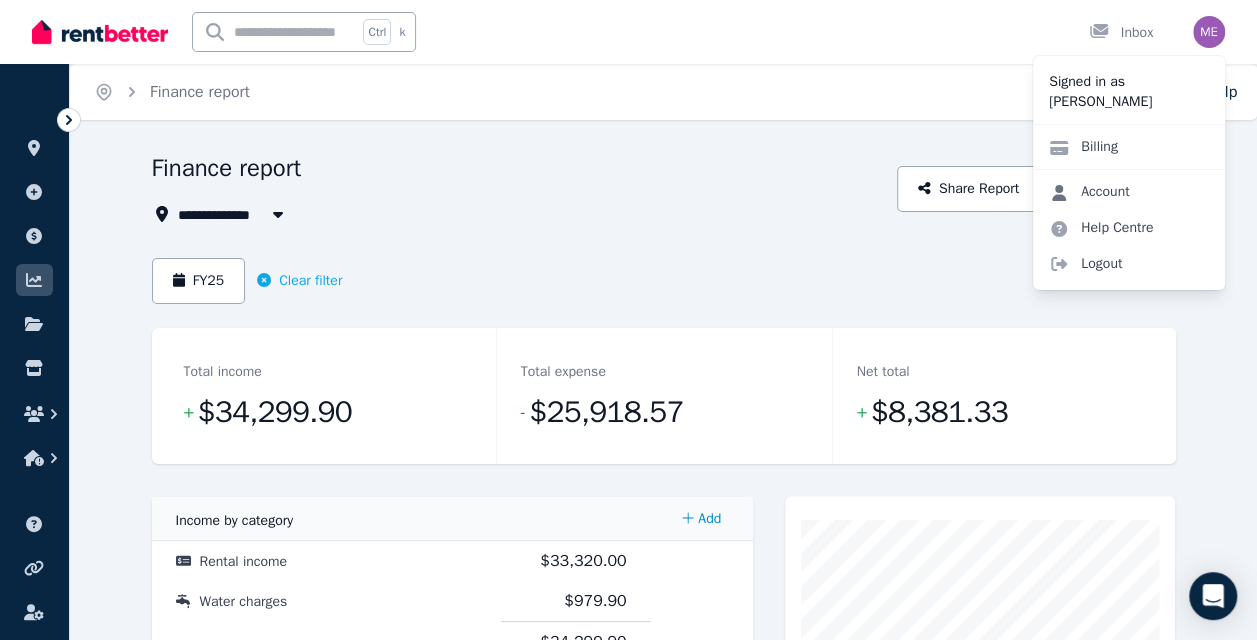 click on "Account" at bounding box center [1089, 192] 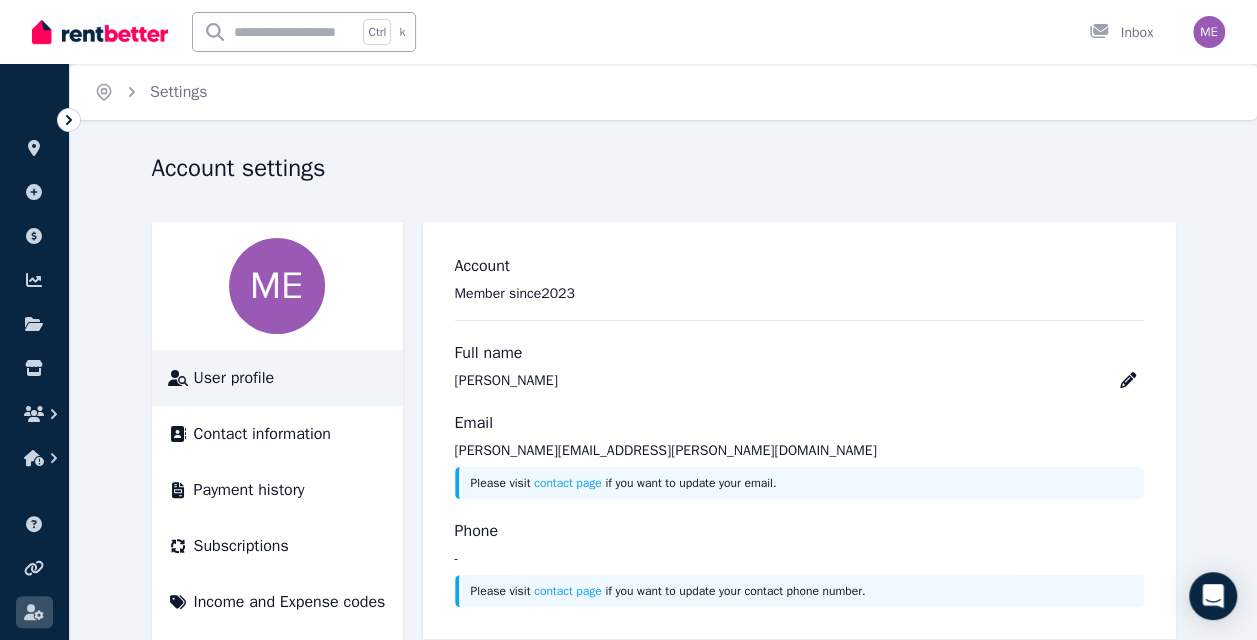 scroll, scrollTop: 82, scrollLeft: 0, axis: vertical 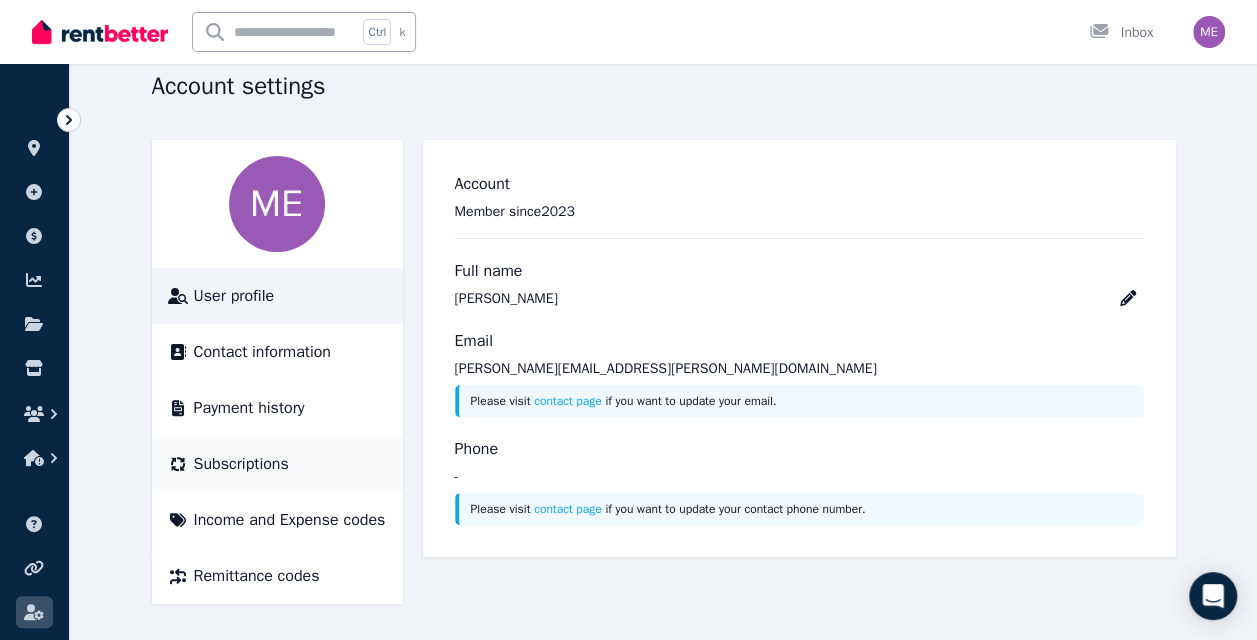 click on "Subscriptions" at bounding box center [241, 464] 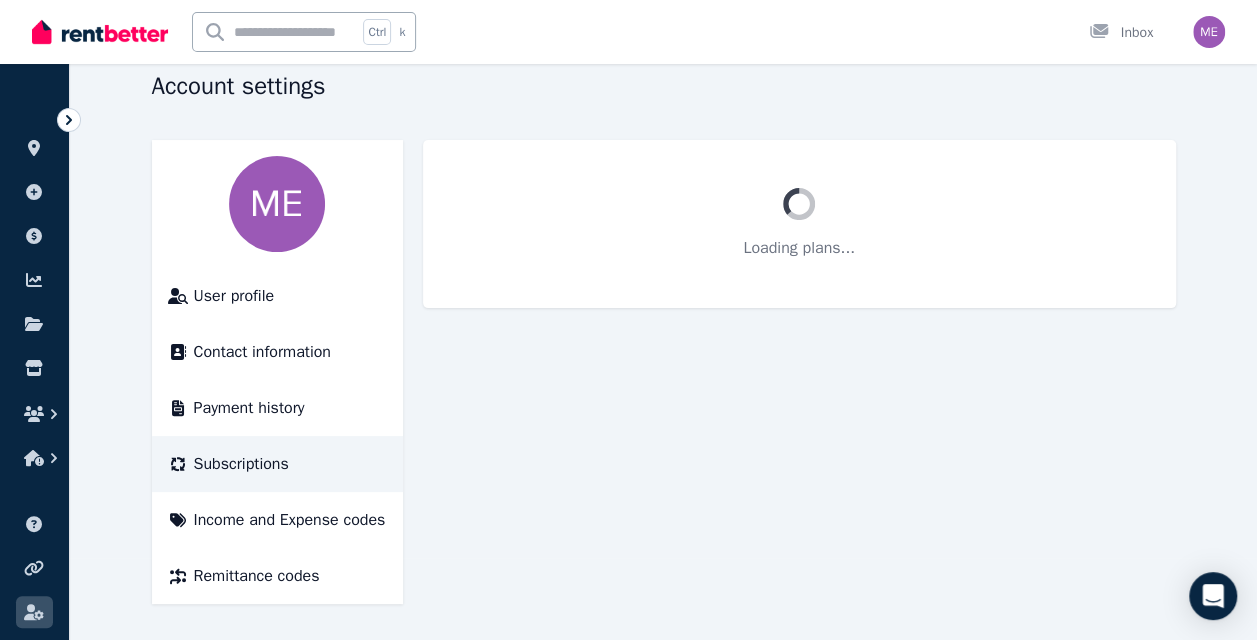 scroll, scrollTop: 0, scrollLeft: 0, axis: both 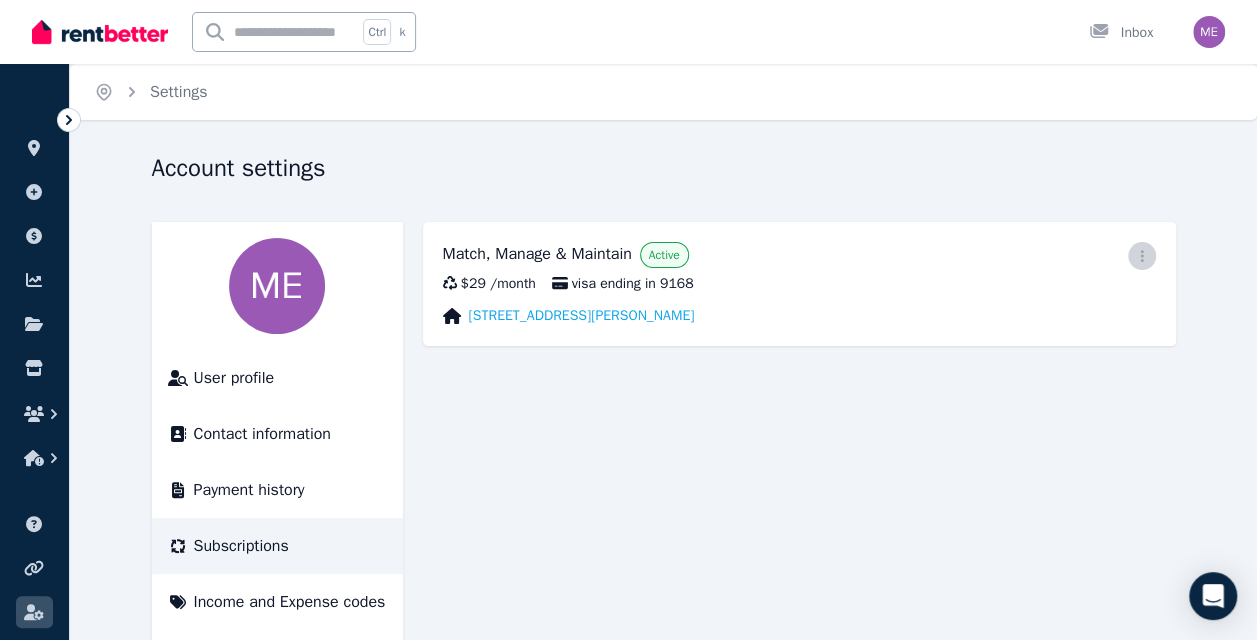 click 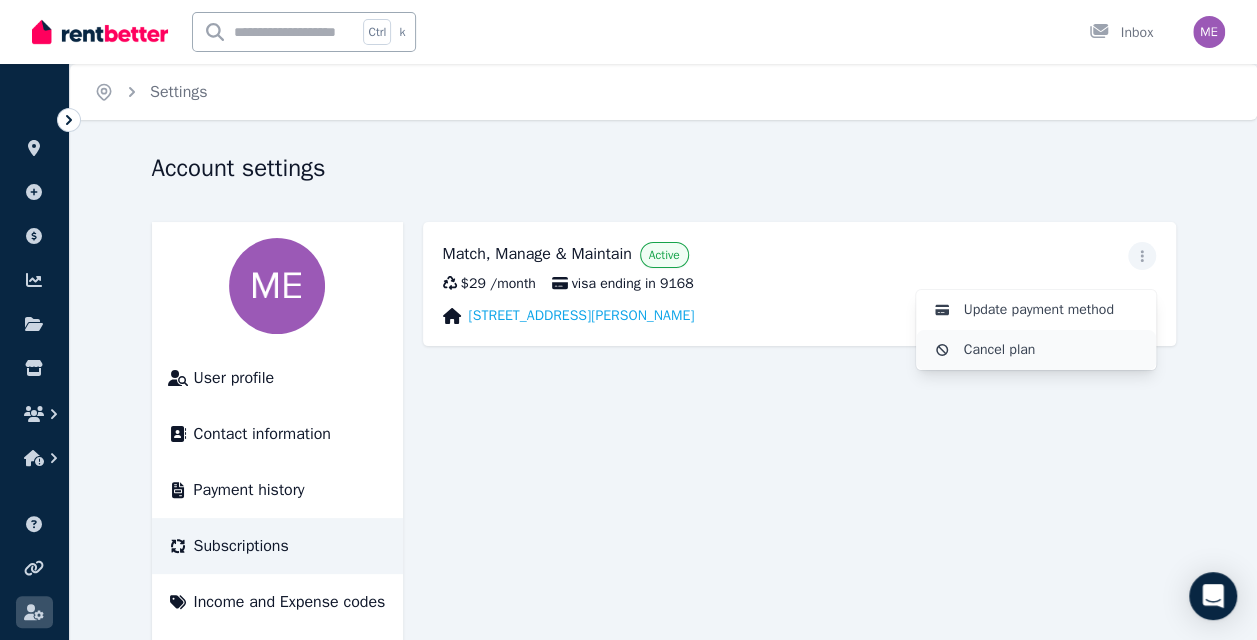 click on "Cancel plan" at bounding box center (1052, 350) 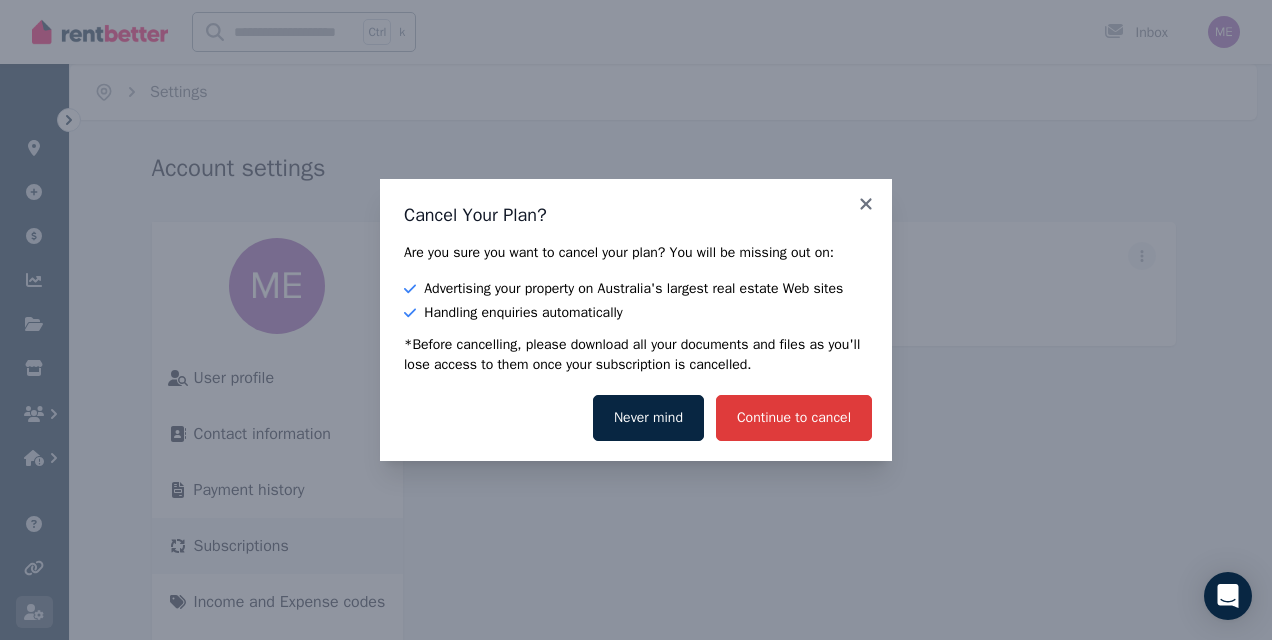click on "Continue to cancel" at bounding box center (794, 418) 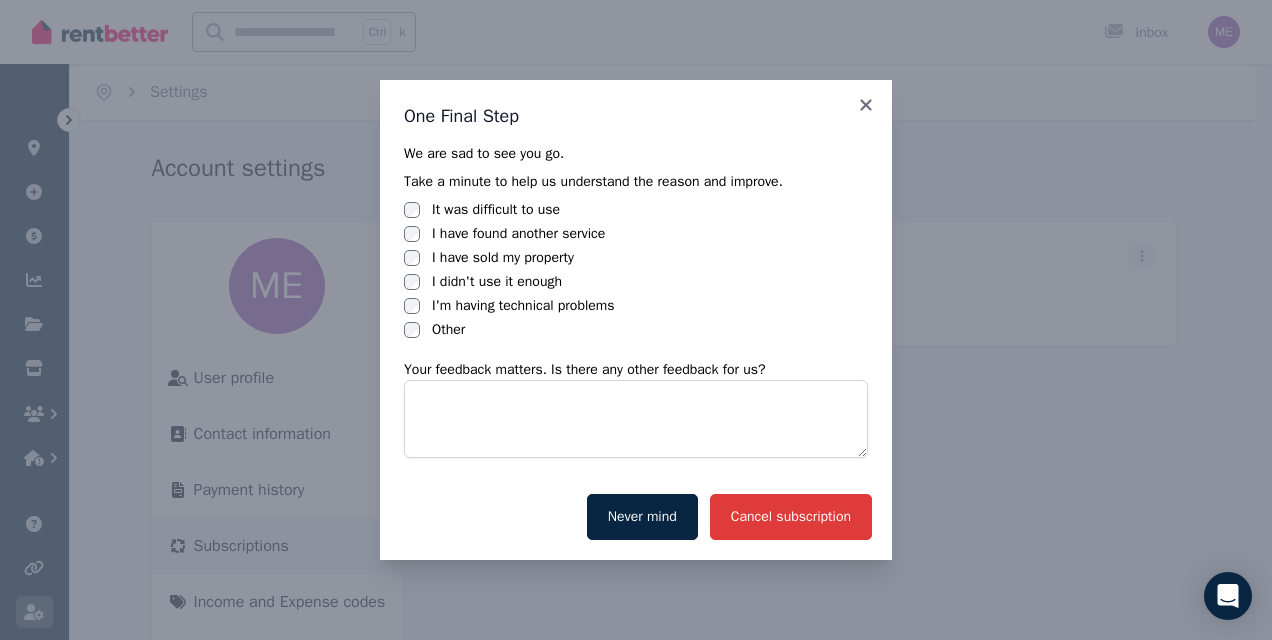 click on "Cancel subscription" at bounding box center [791, 517] 